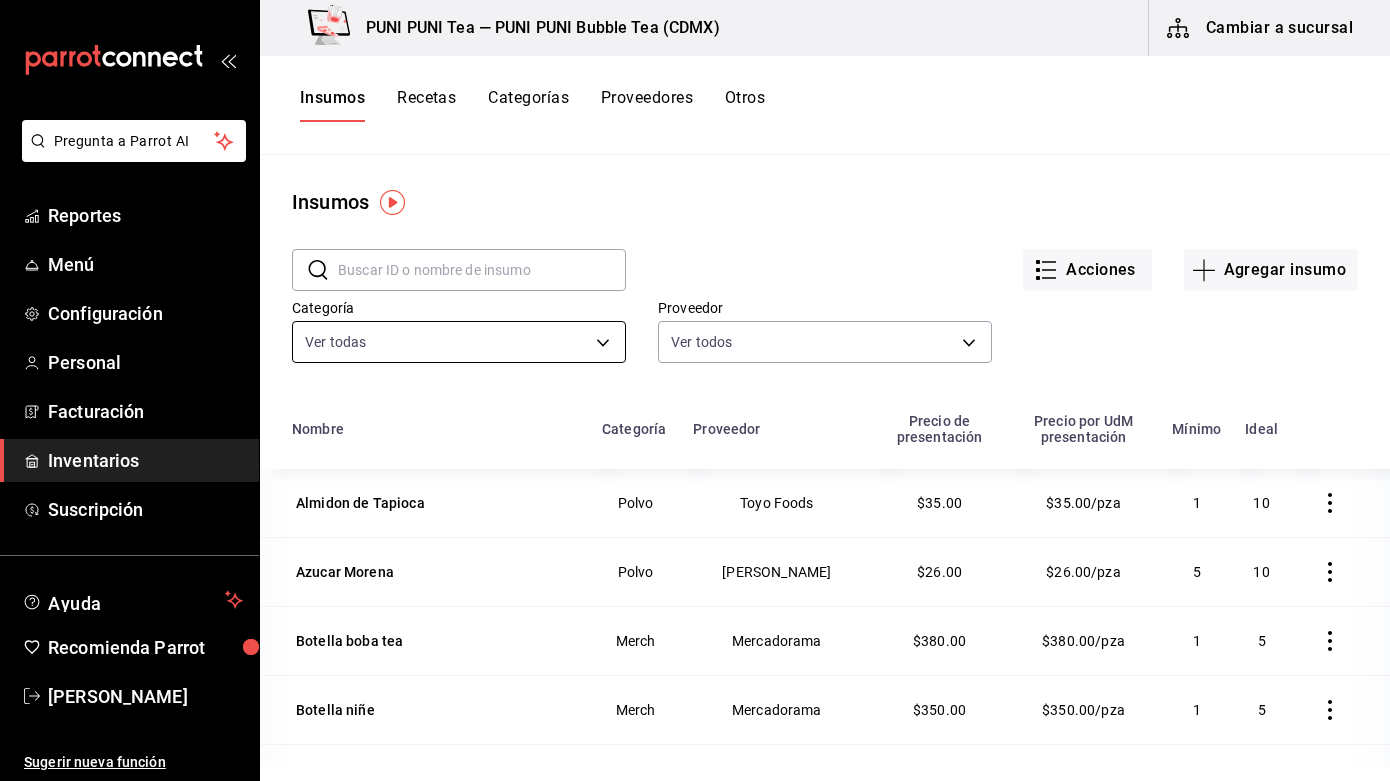 scroll, scrollTop: 0, scrollLeft: 0, axis: both 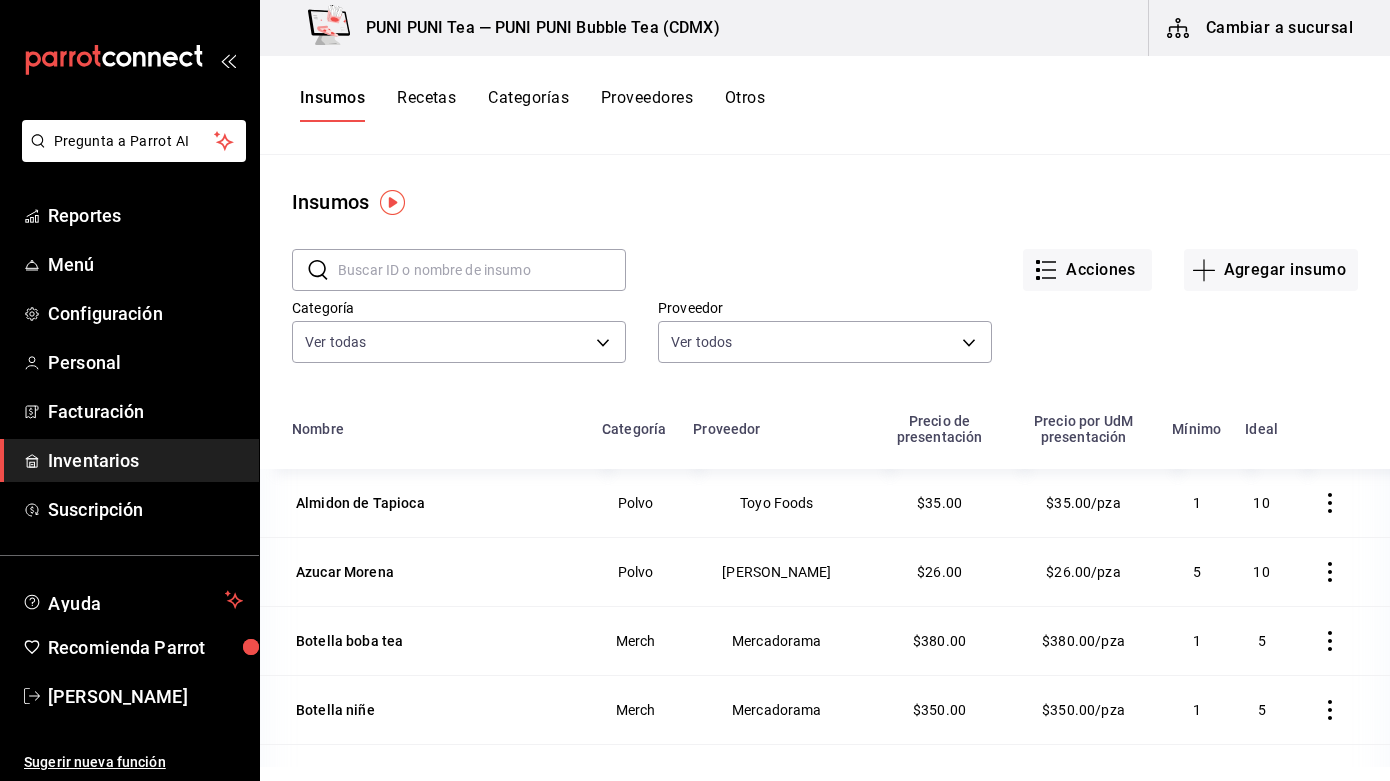 click on "Recetas" at bounding box center (426, 105) 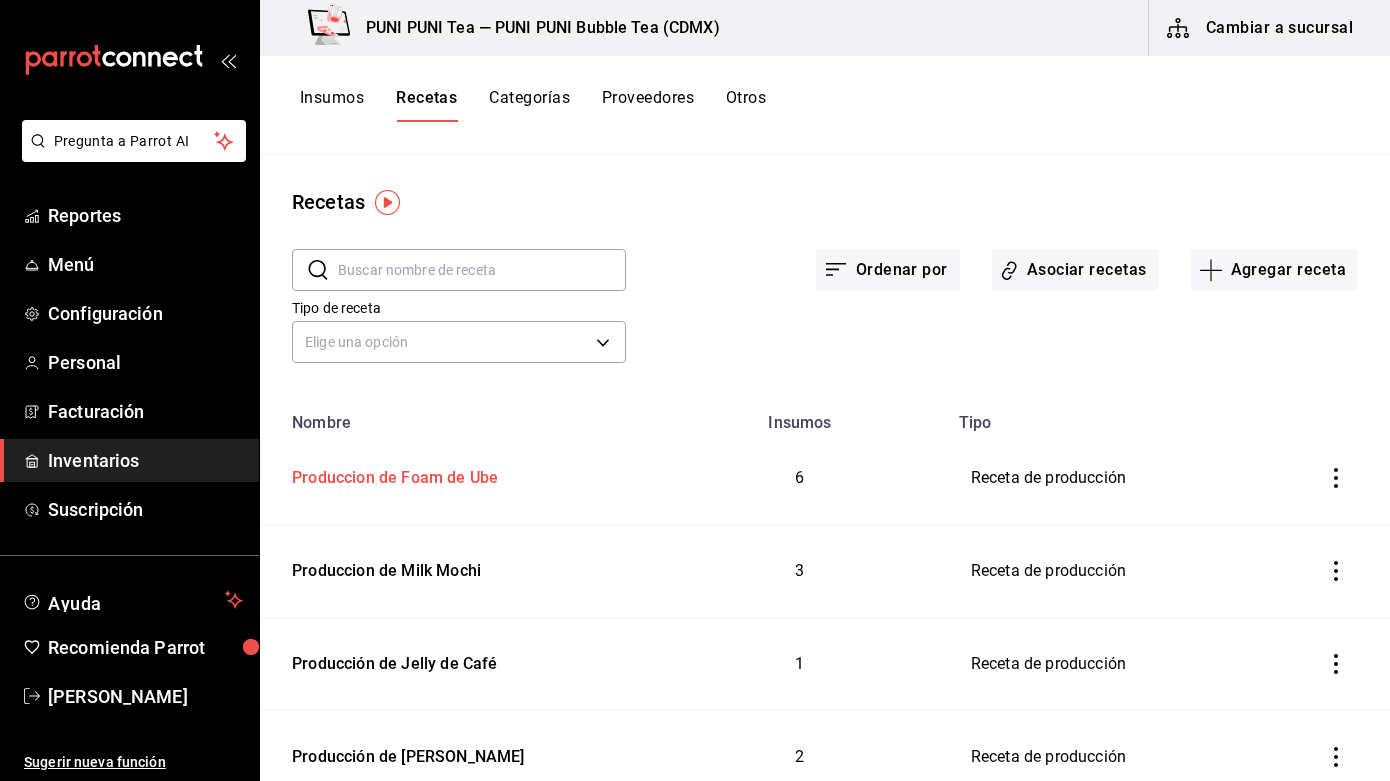 click on "Produccion de Foam de Ube" at bounding box center (391, 474) 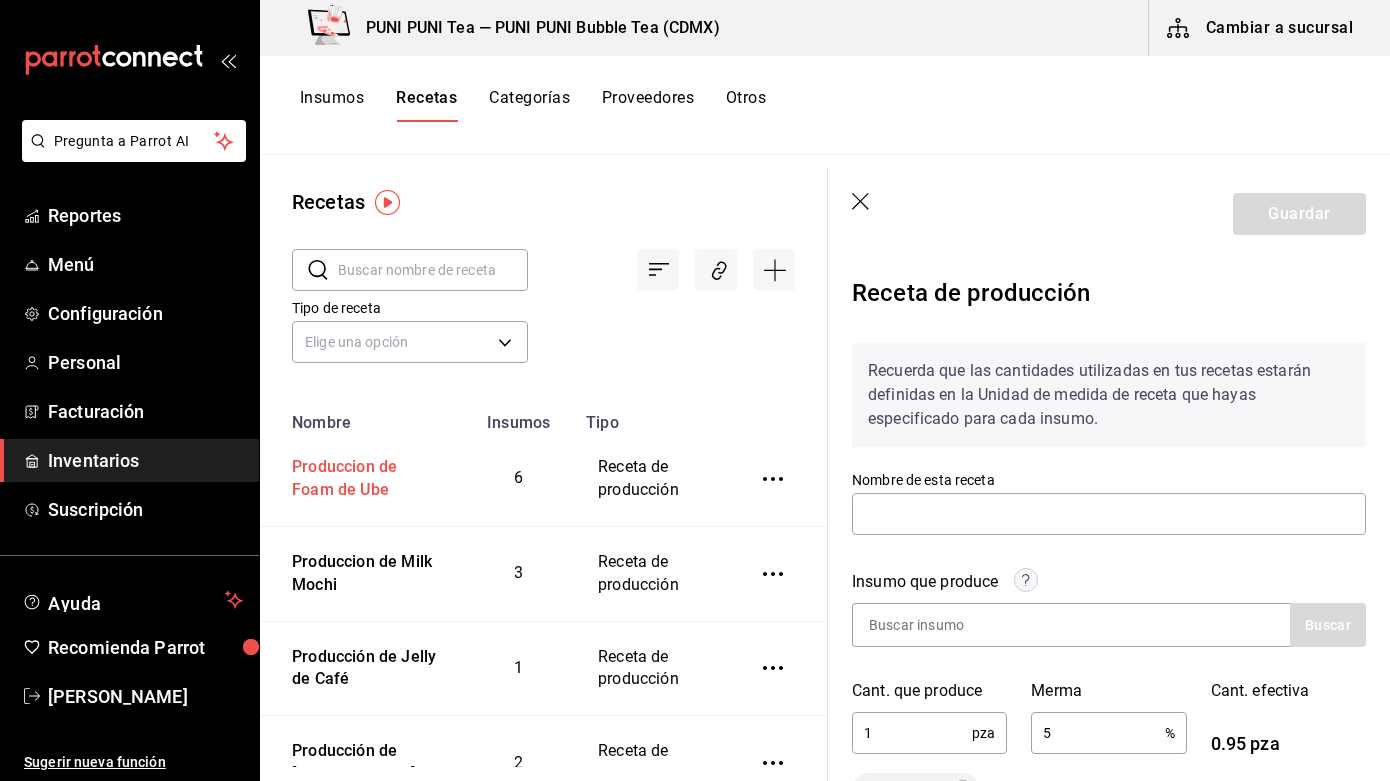 type on "Produccion de Foam de Ube" 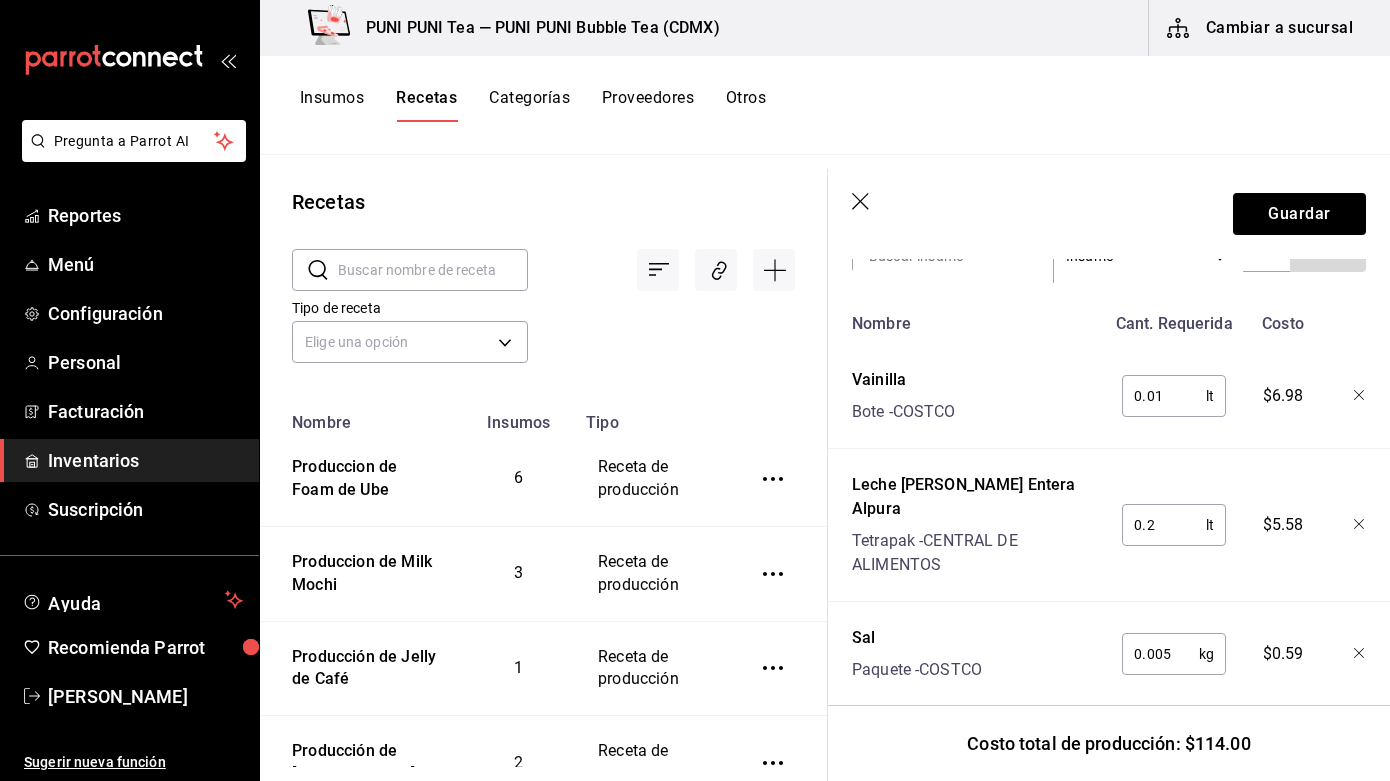 scroll, scrollTop: 746, scrollLeft: 0, axis: vertical 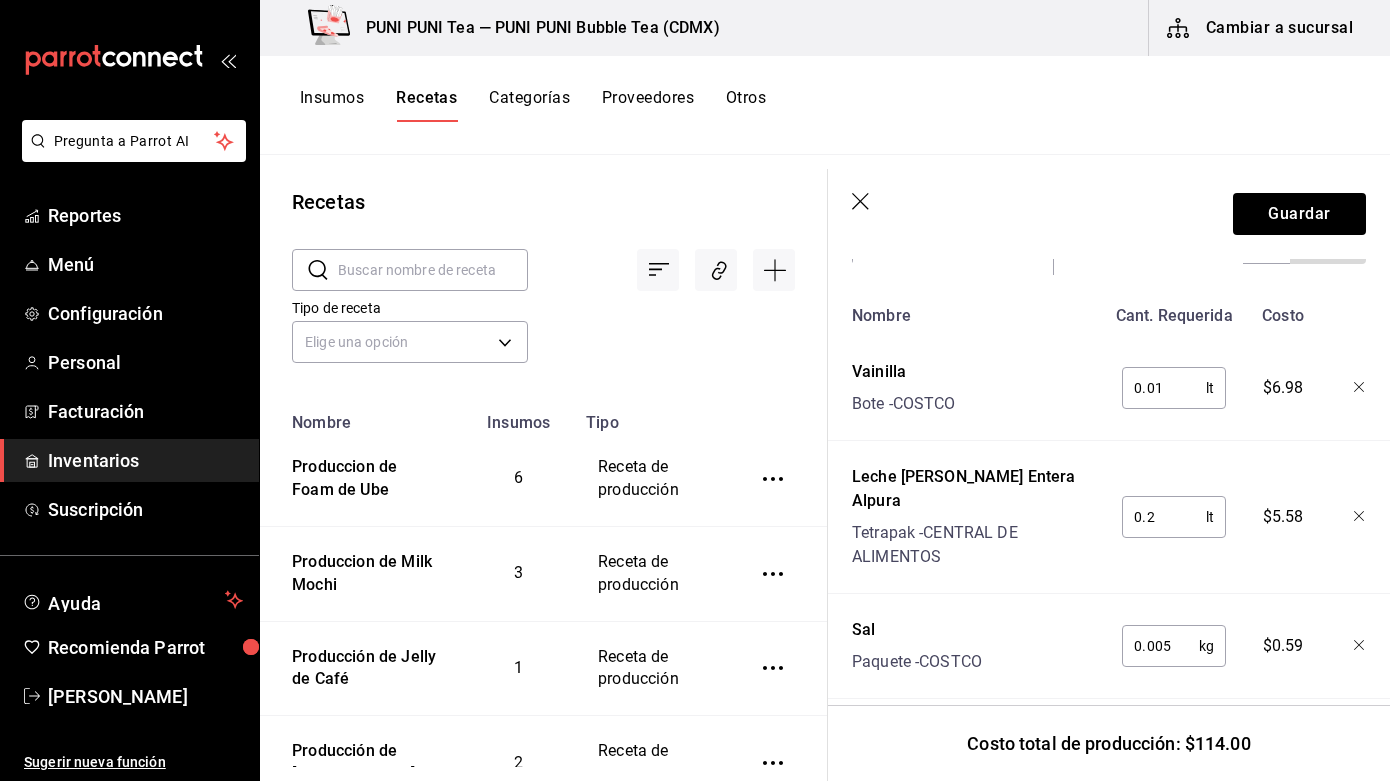 click on "Insumos" at bounding box center (332, 105) 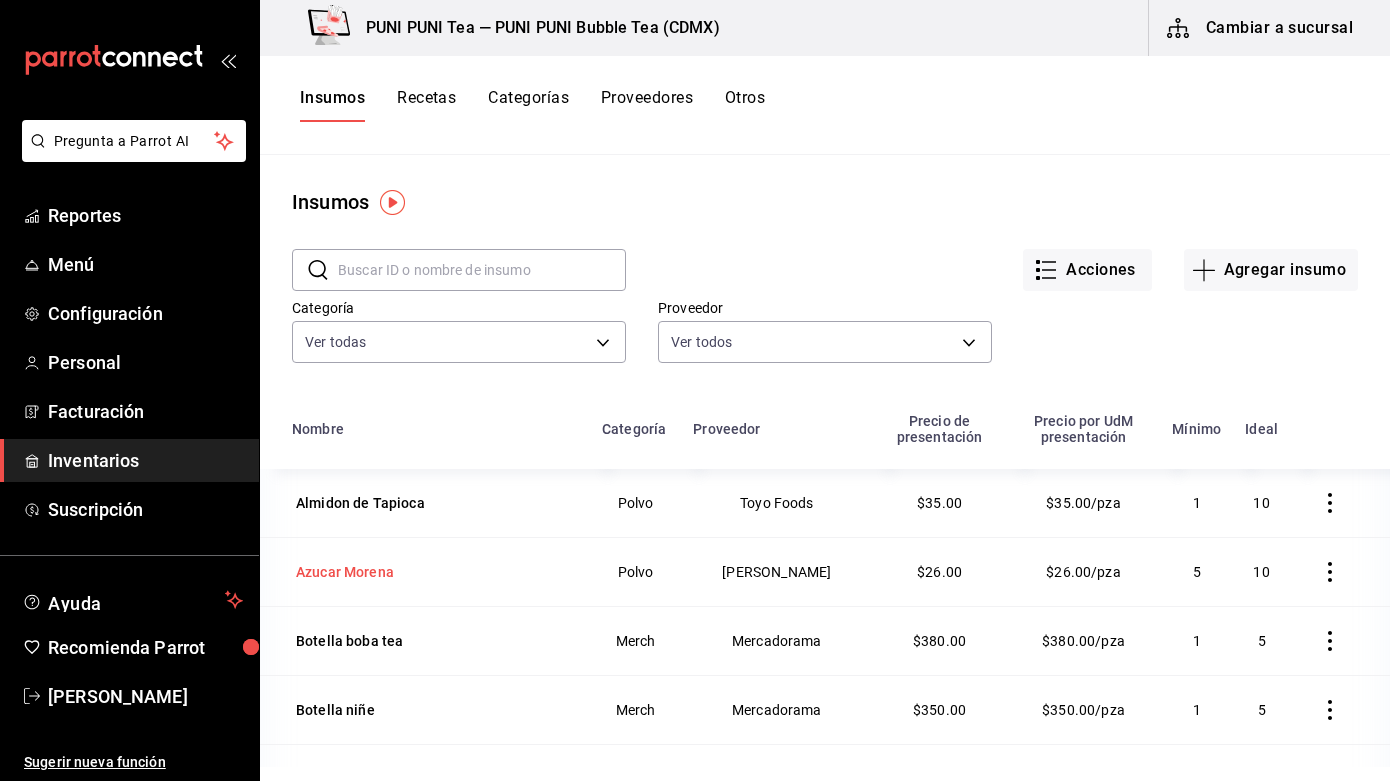 click on "Azucar Morena" at bounding box center [345, 572] 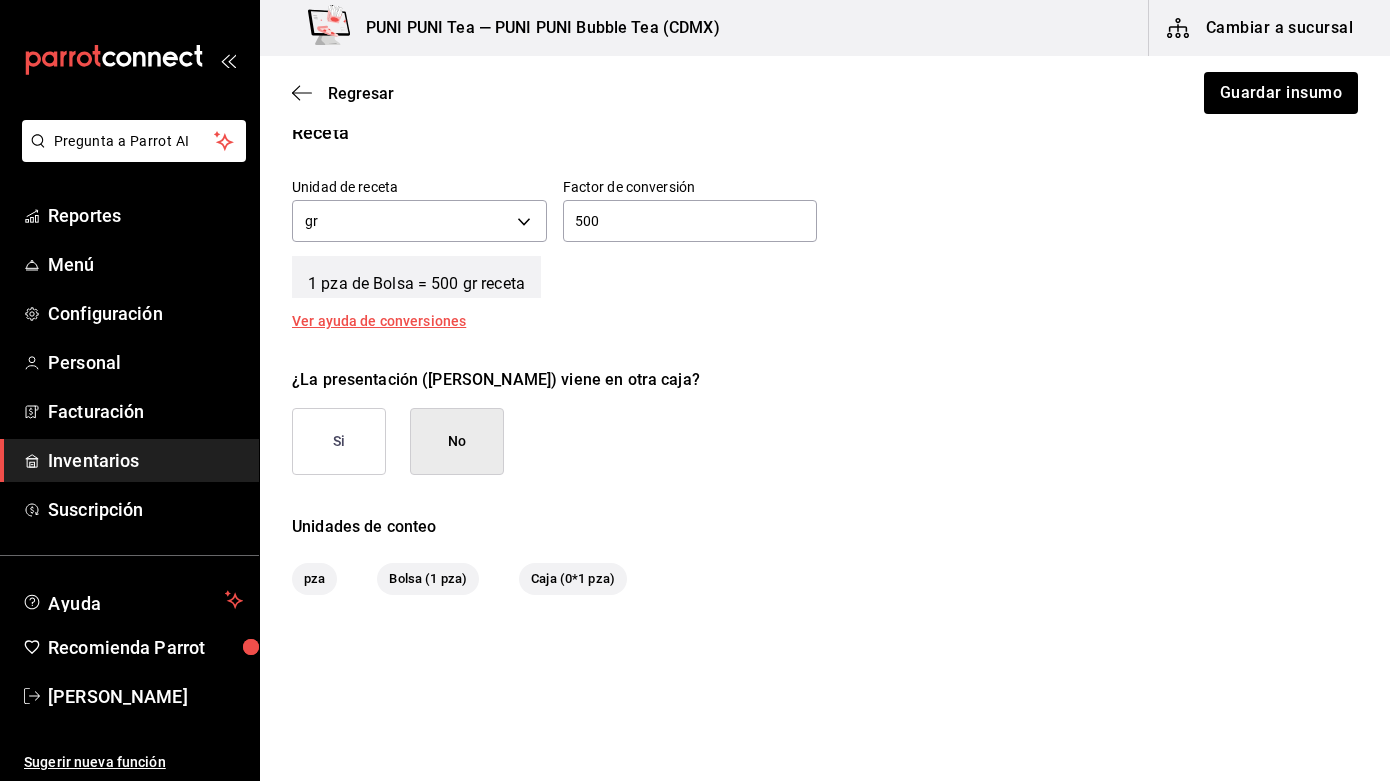 scroll, scrollTop: 508, scrollLeft: 0, axis: vertical 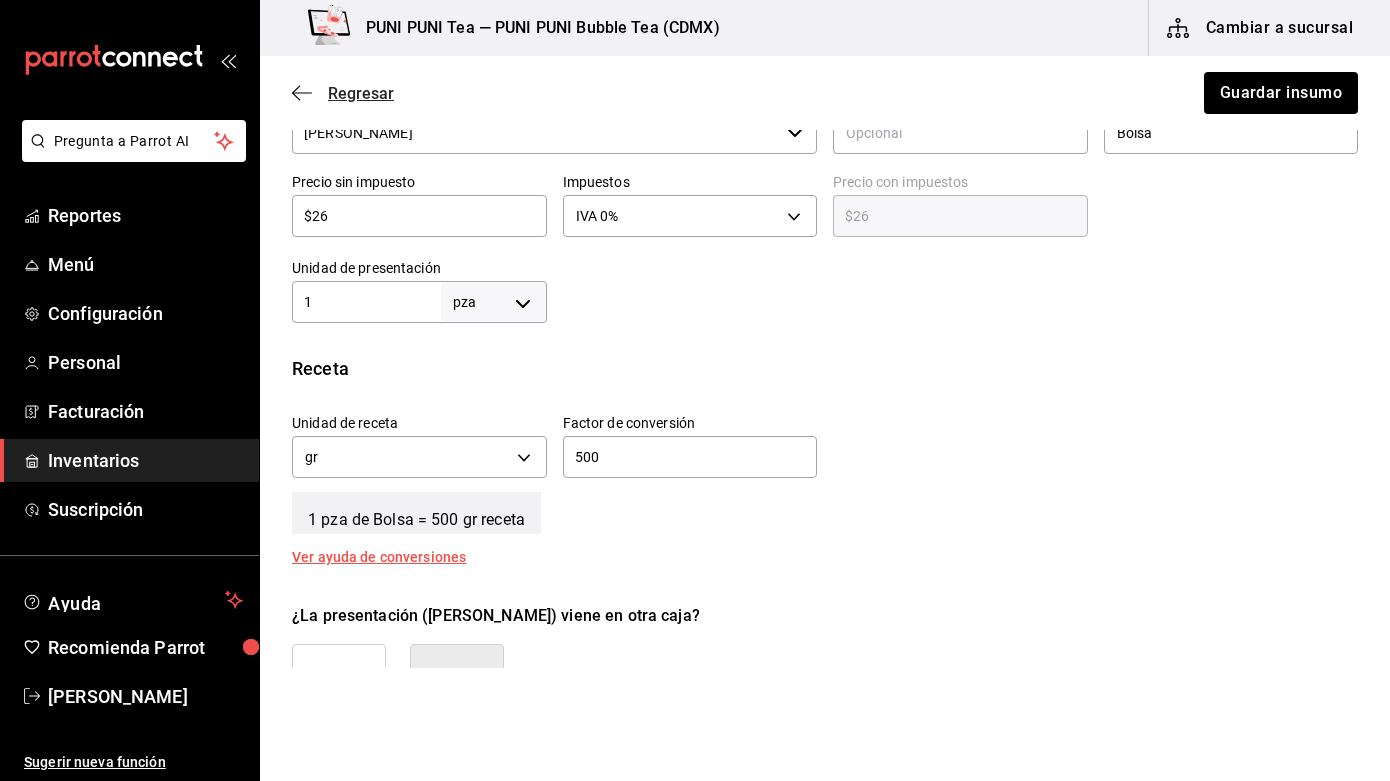 click 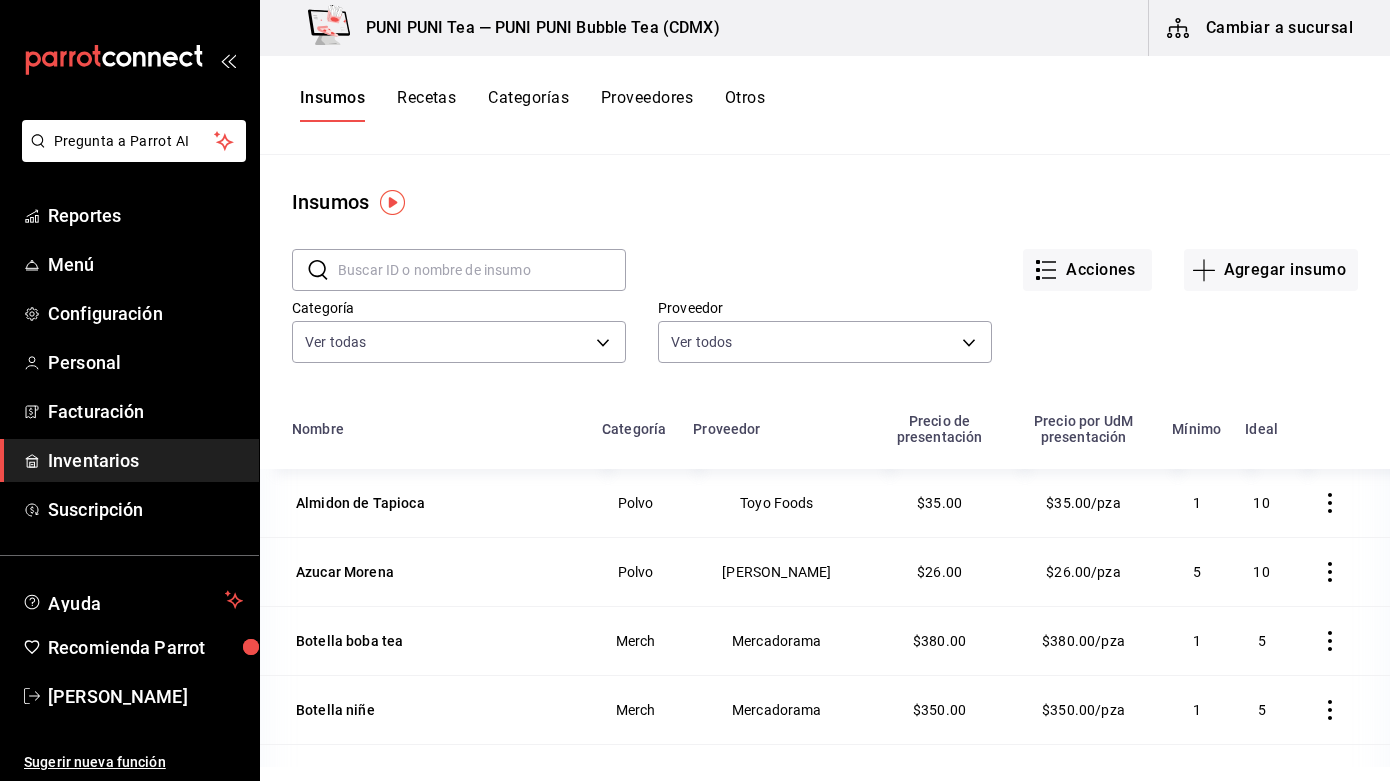 click at bounding box center [482, 270] 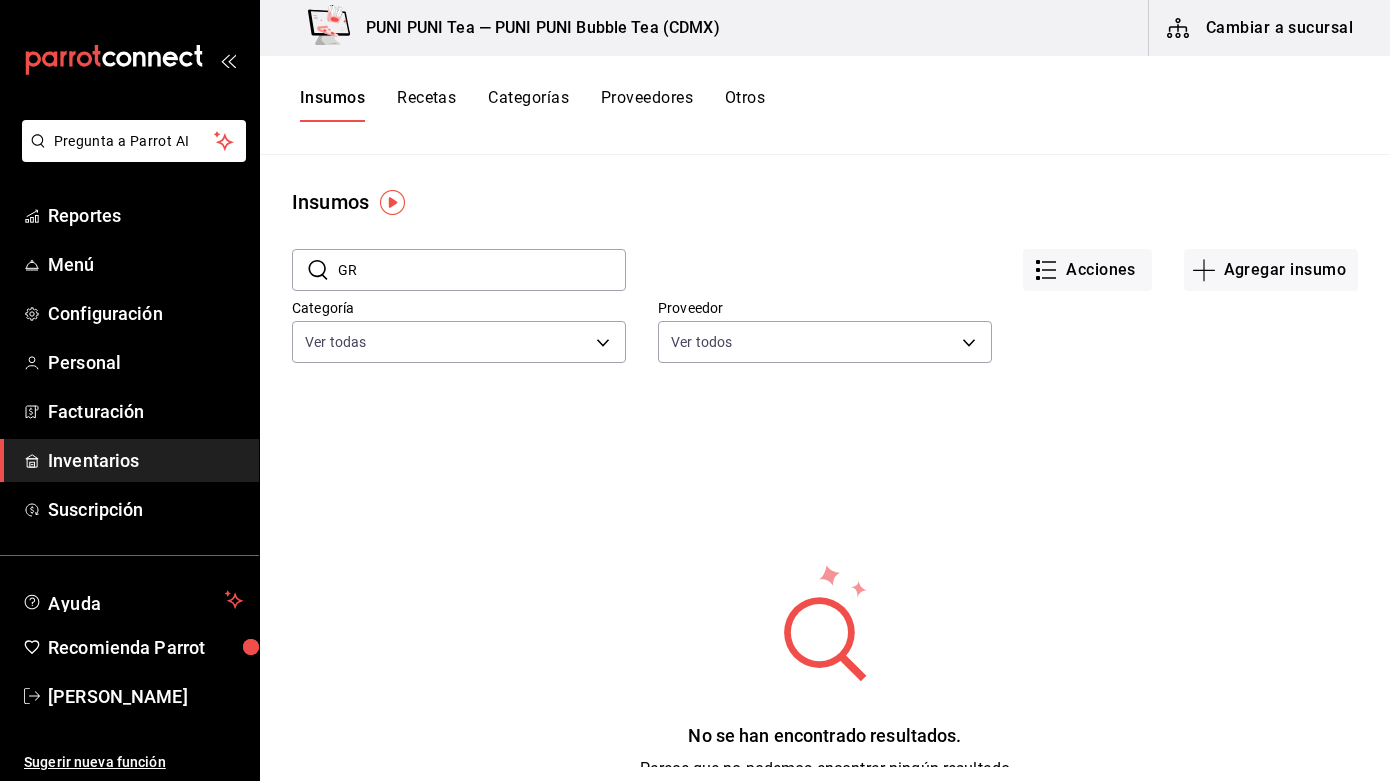 type on "G" 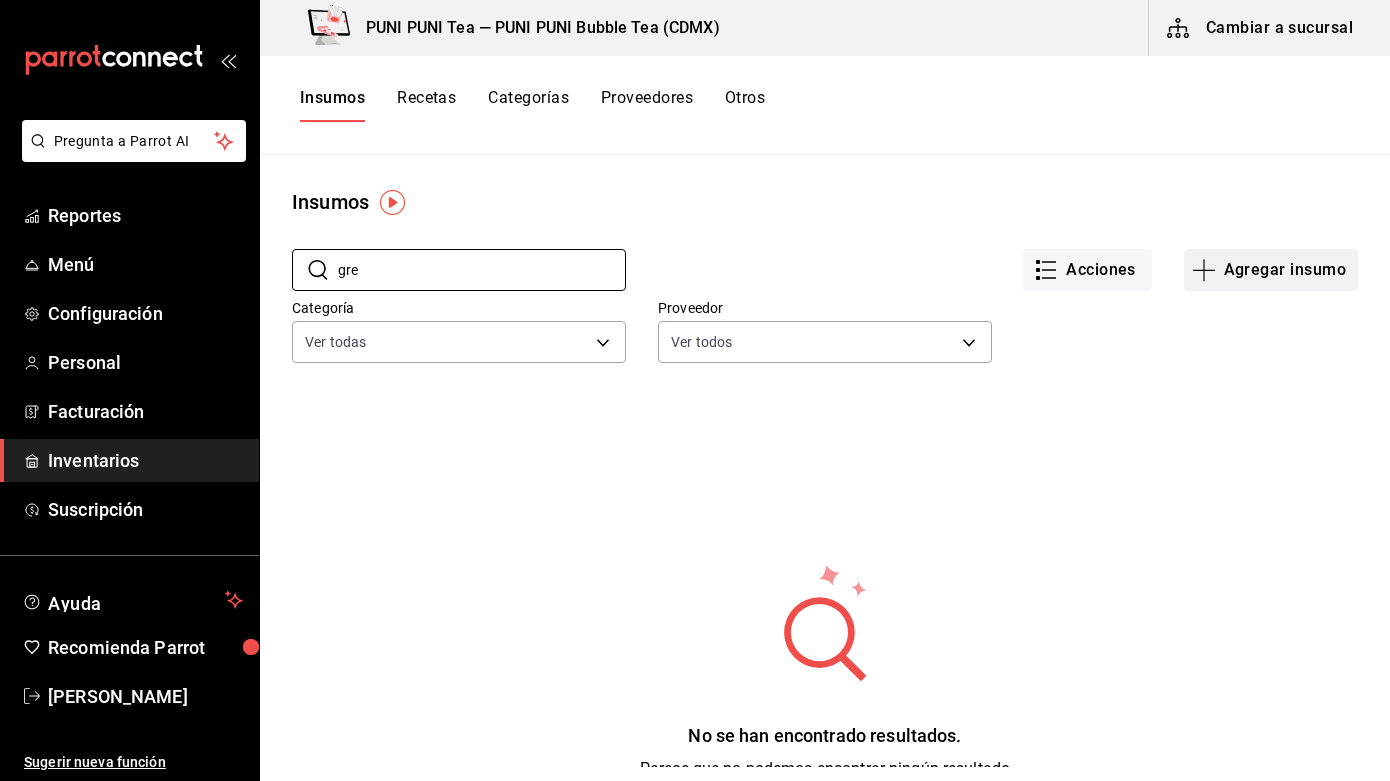 type on "gre" 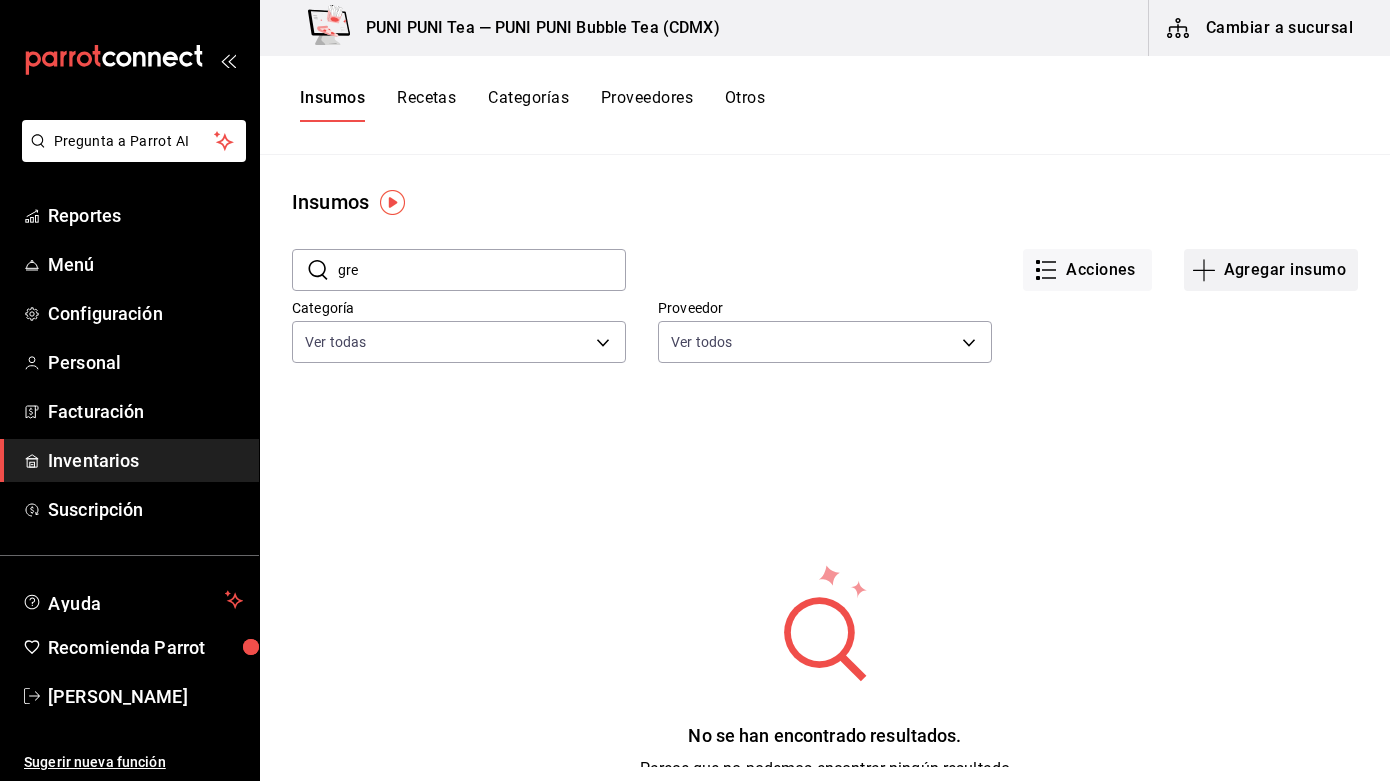 click on "Agregar insumo" at bounding box center [1271, 270] 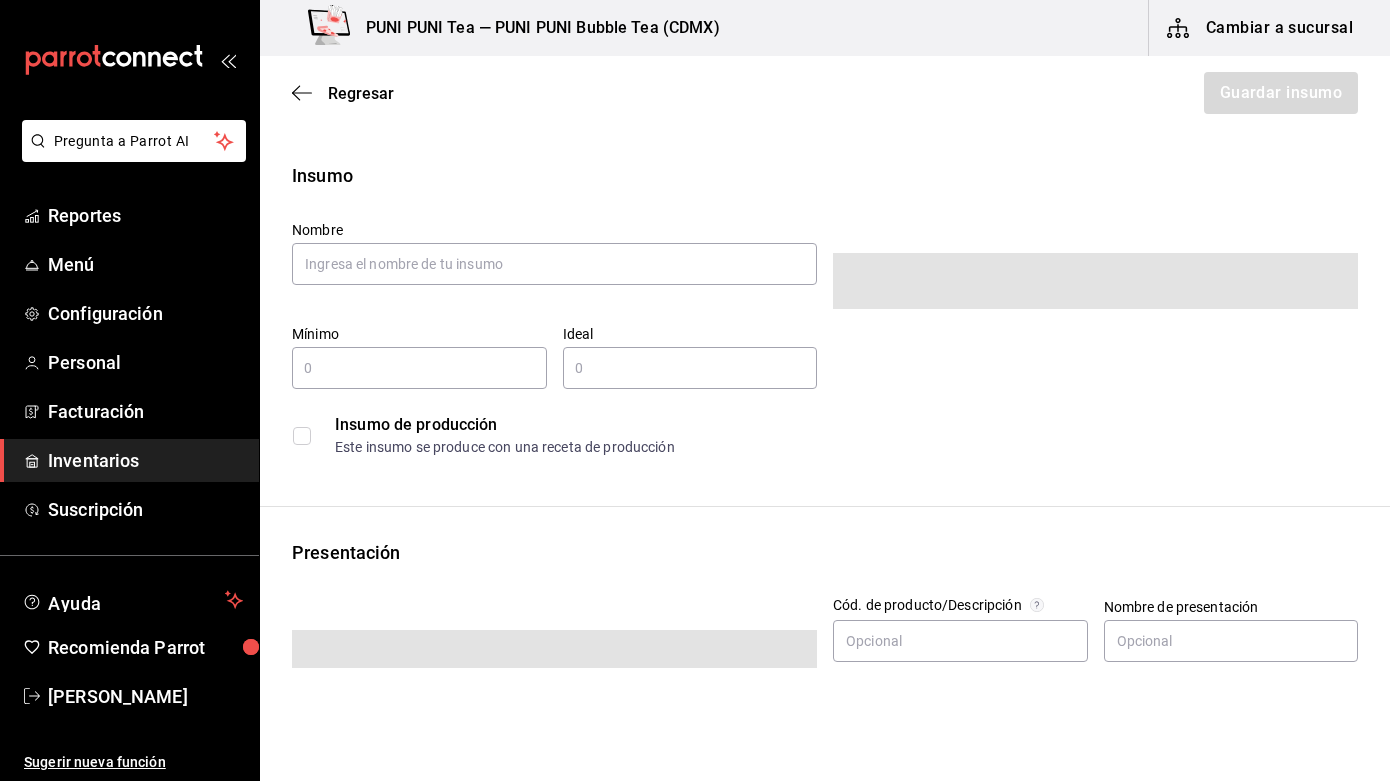 type on "$0.00" 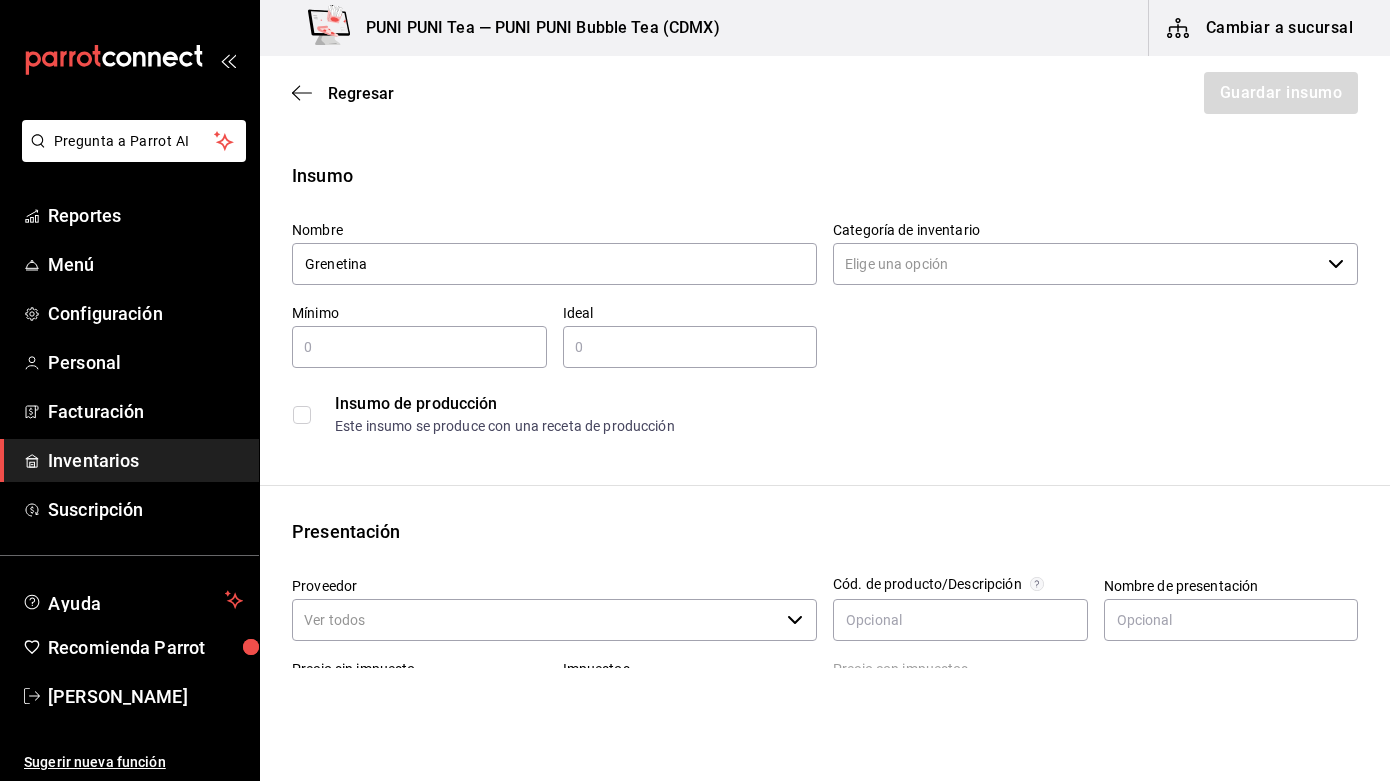 type on "Grenetina" 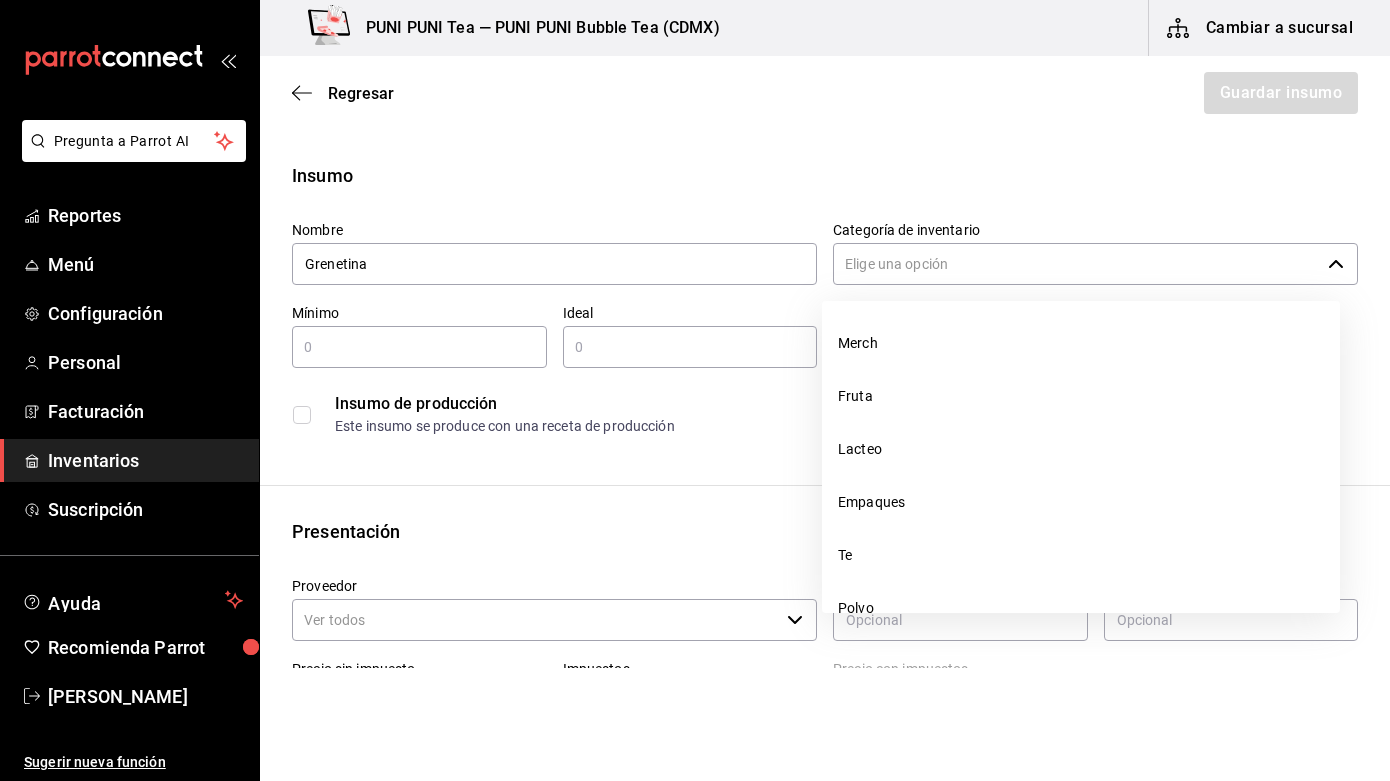 click on "Categoría de inventario" at bounding box center [1076, 264] 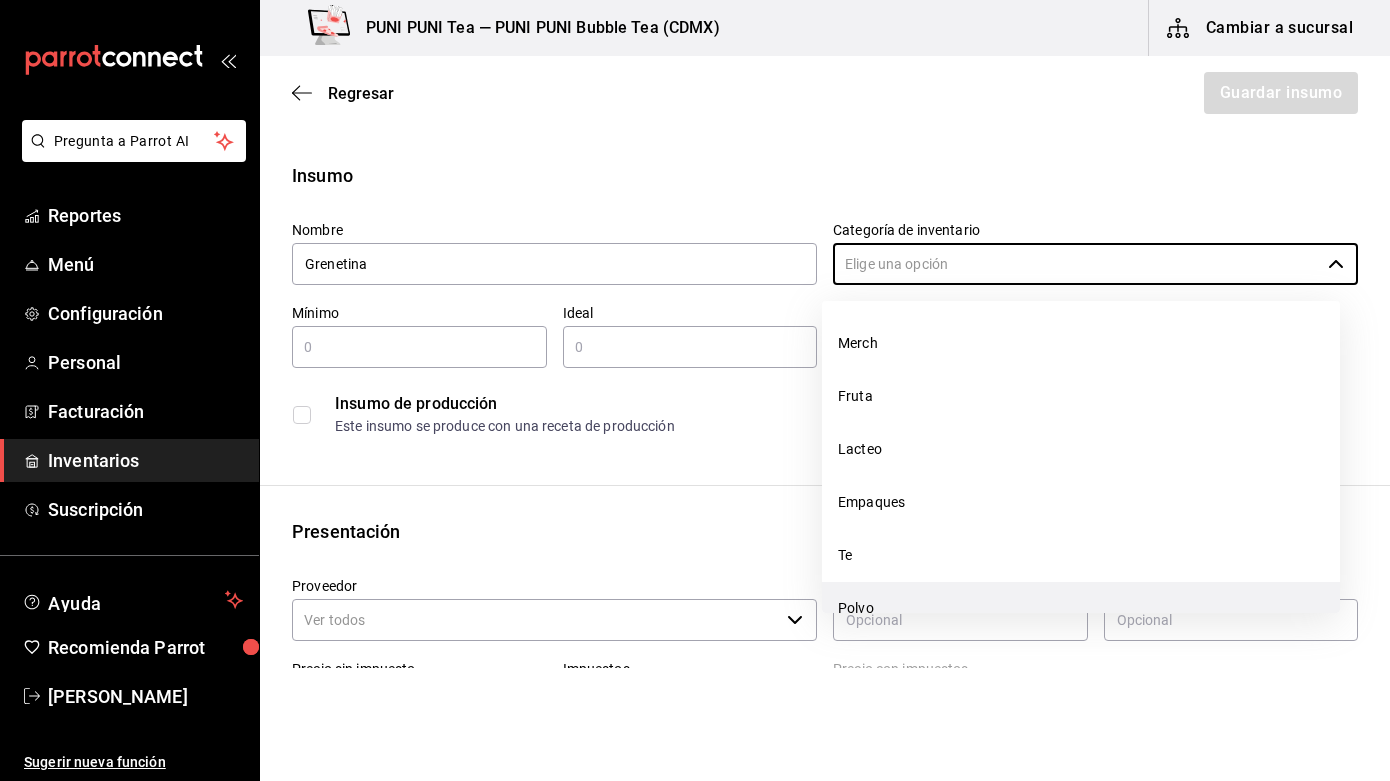 click on "Polvo" at bounding box center (1081, 608) 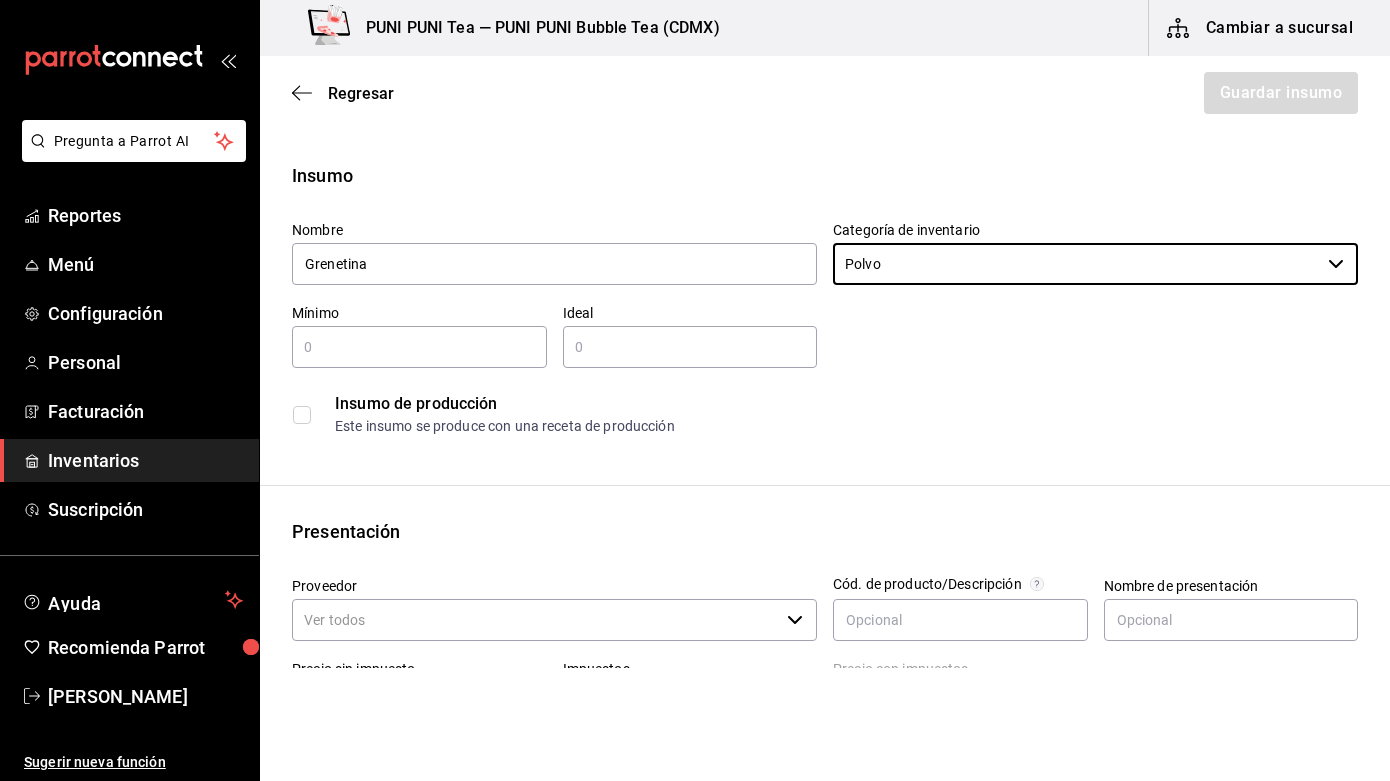 click on "​" at bounding box center [419, 347] 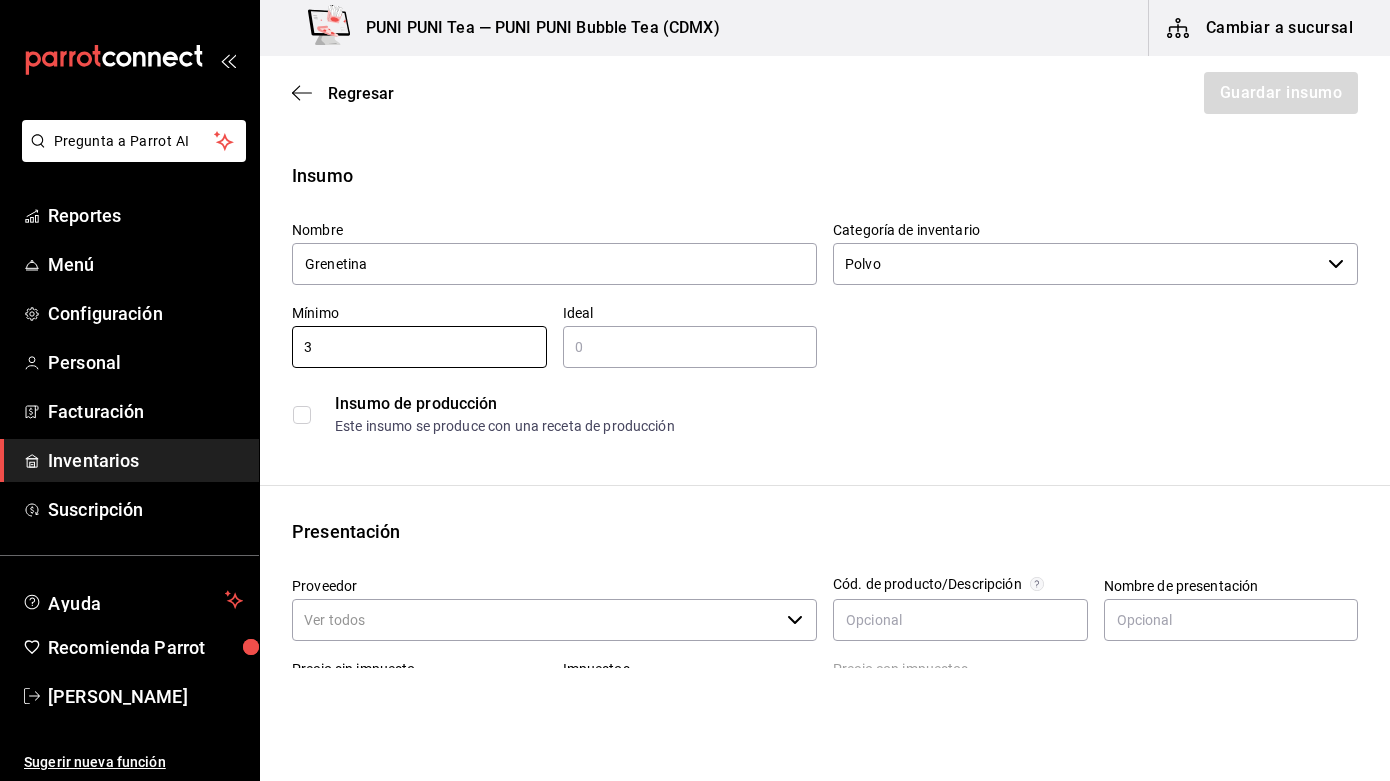 type on "3" 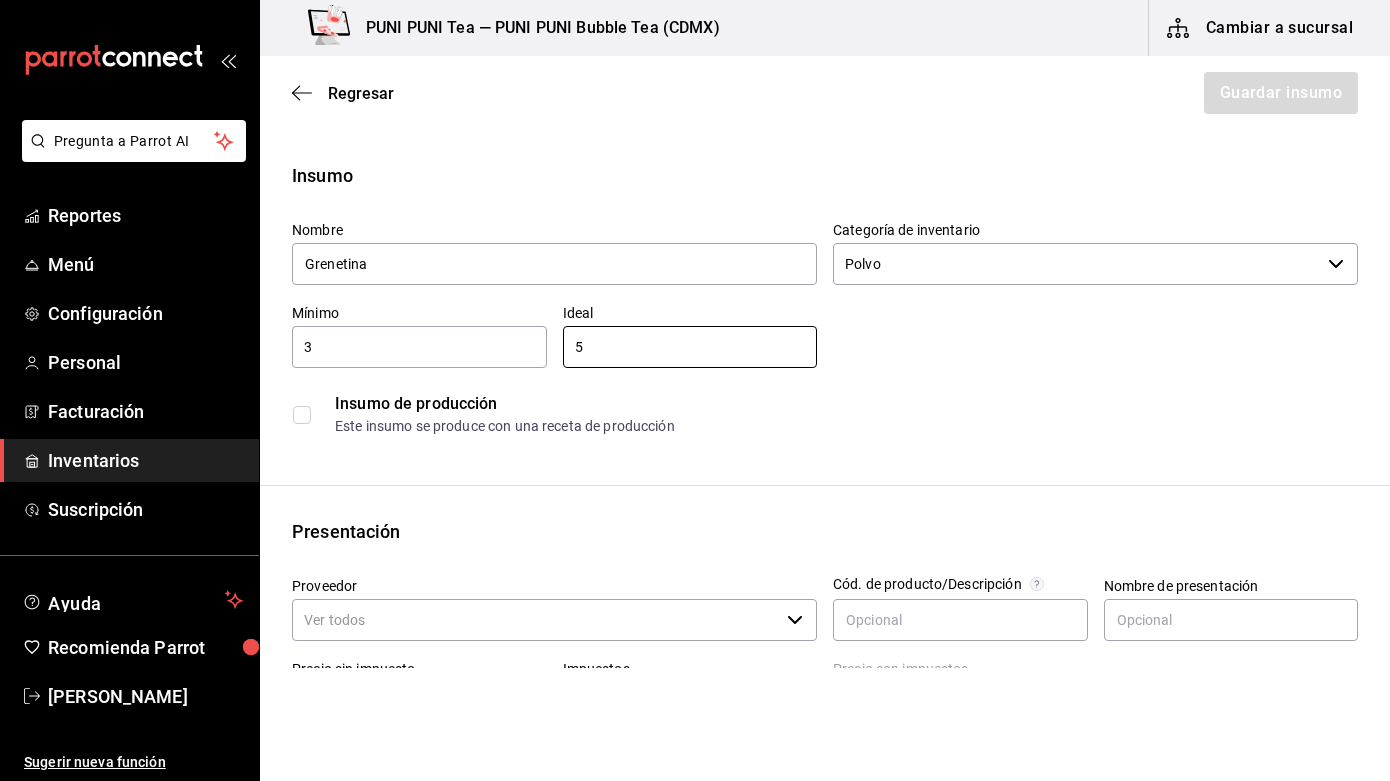 type on "5" 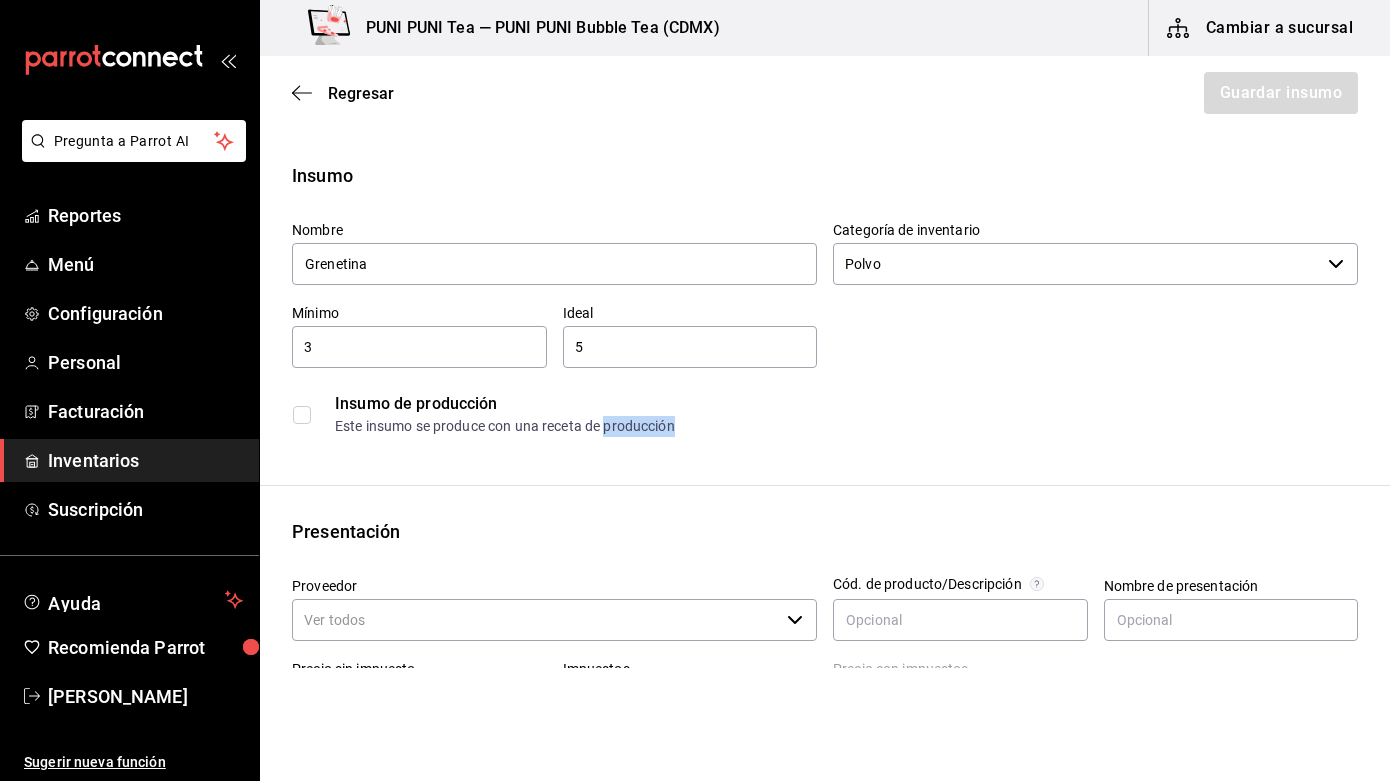click on "Este insumo se produce con una receta de producción" at bounding box center (846, 426) 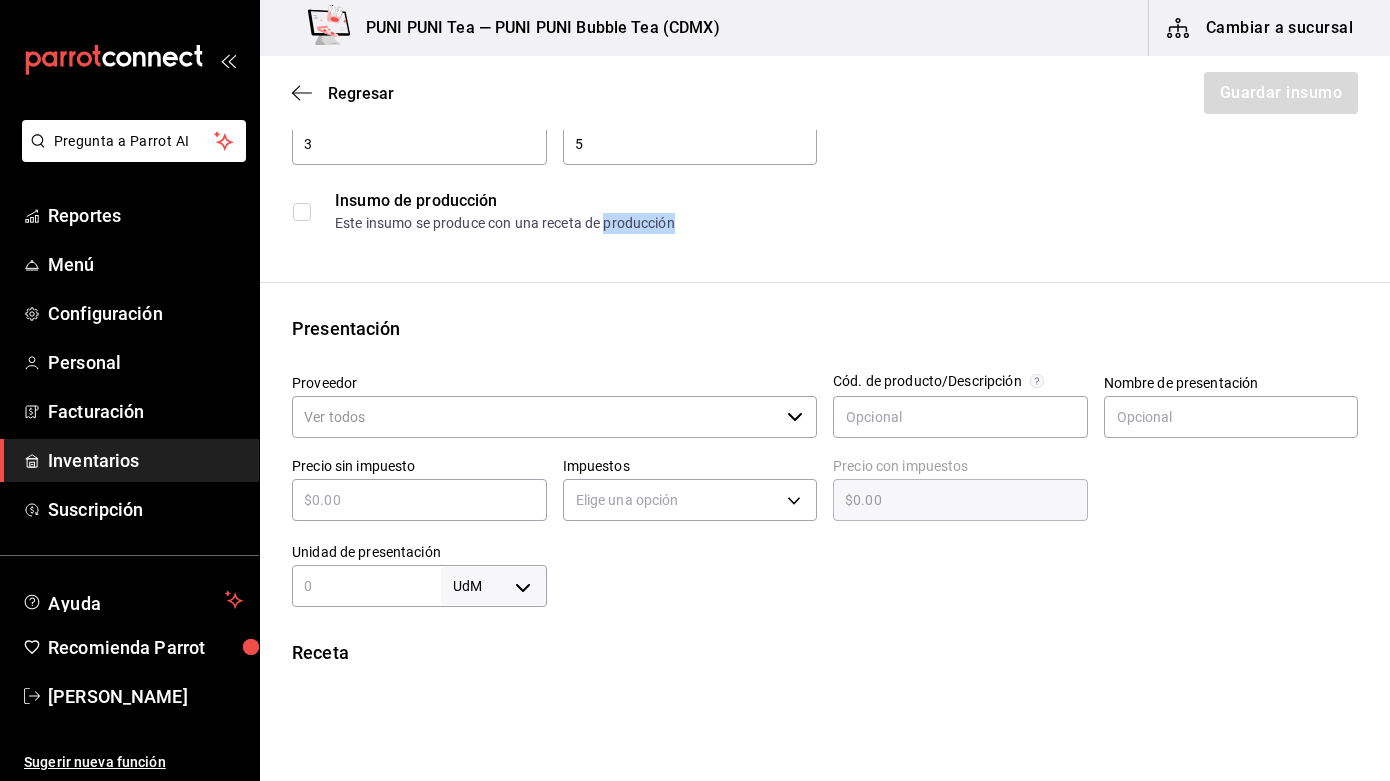 scroll, scrollTop: 255, scrollLeft: 0, axis: vertical 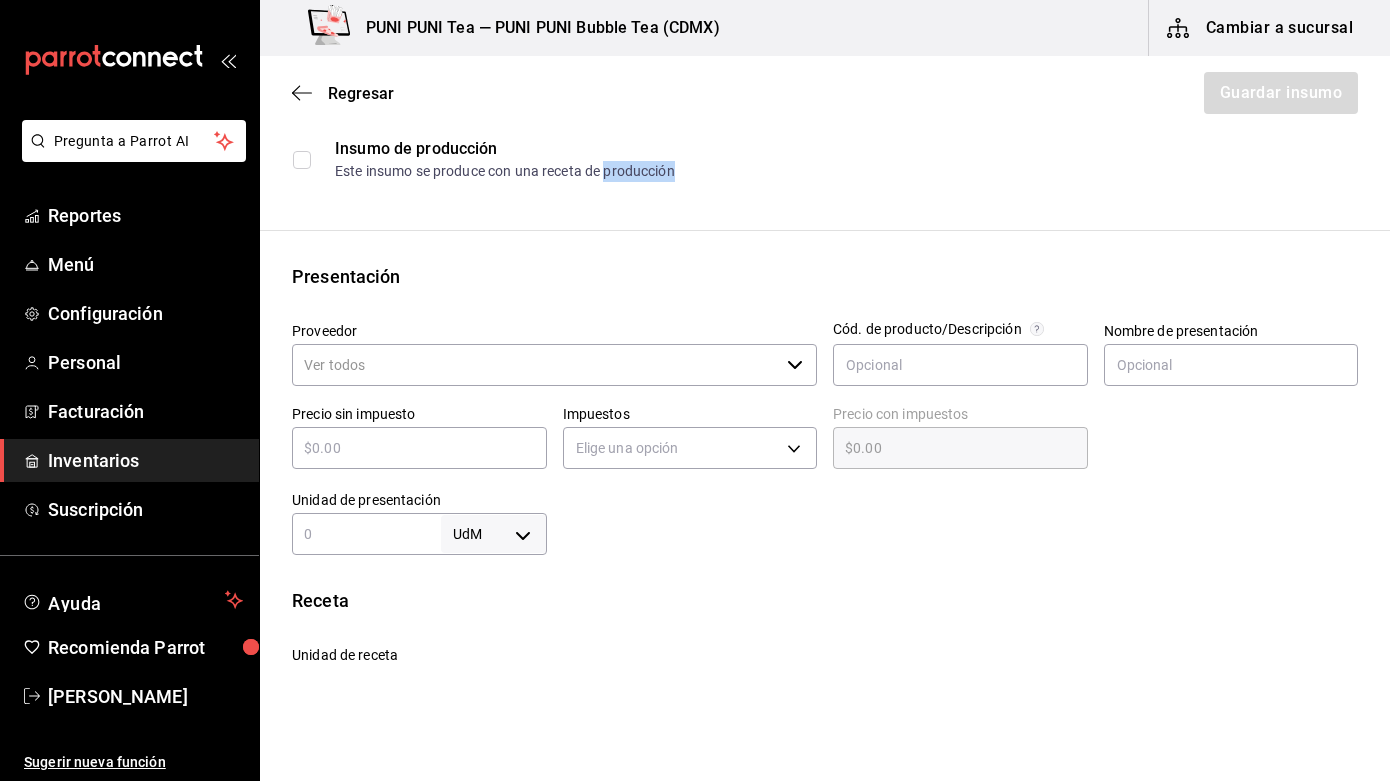 click on "​" at bounding box center [554, 365] 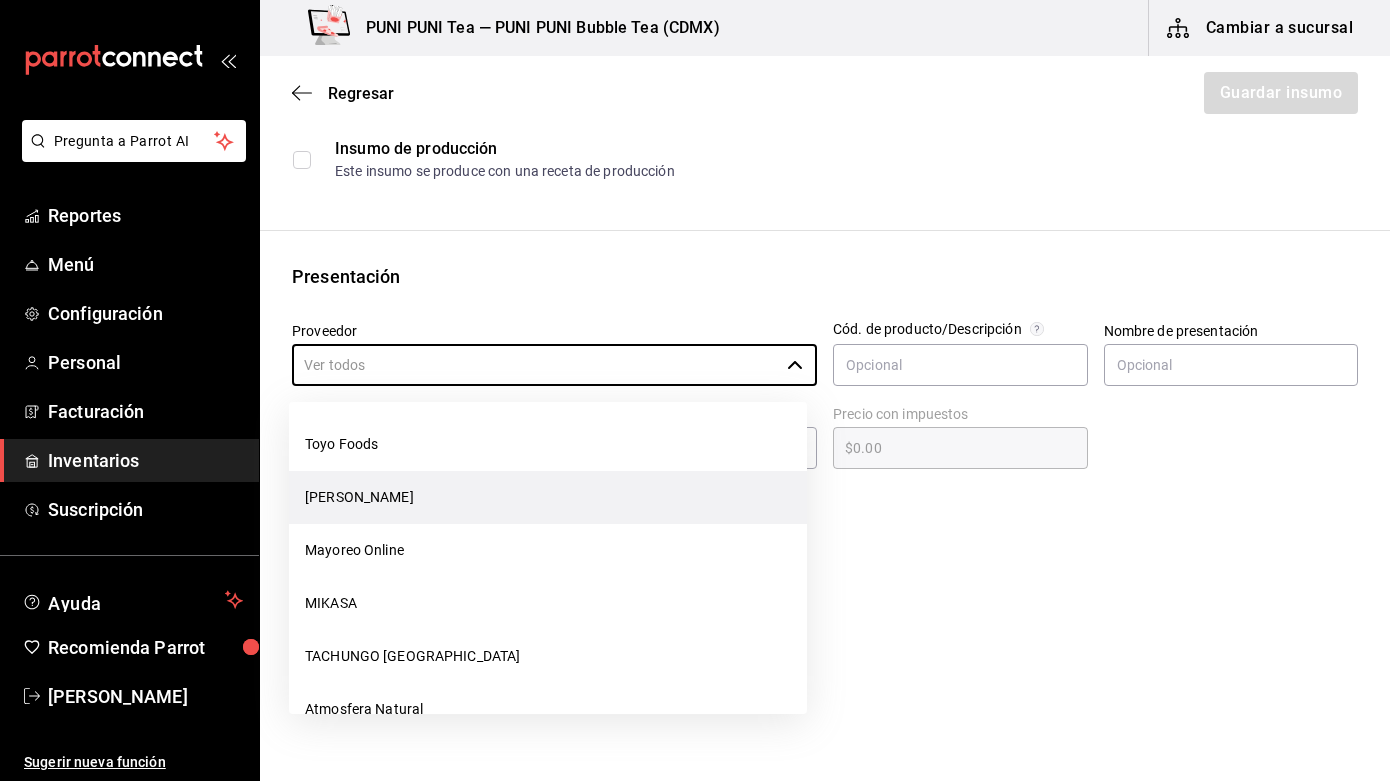 click on "[PERSON_NAME]" at bounding box center [548, 497] 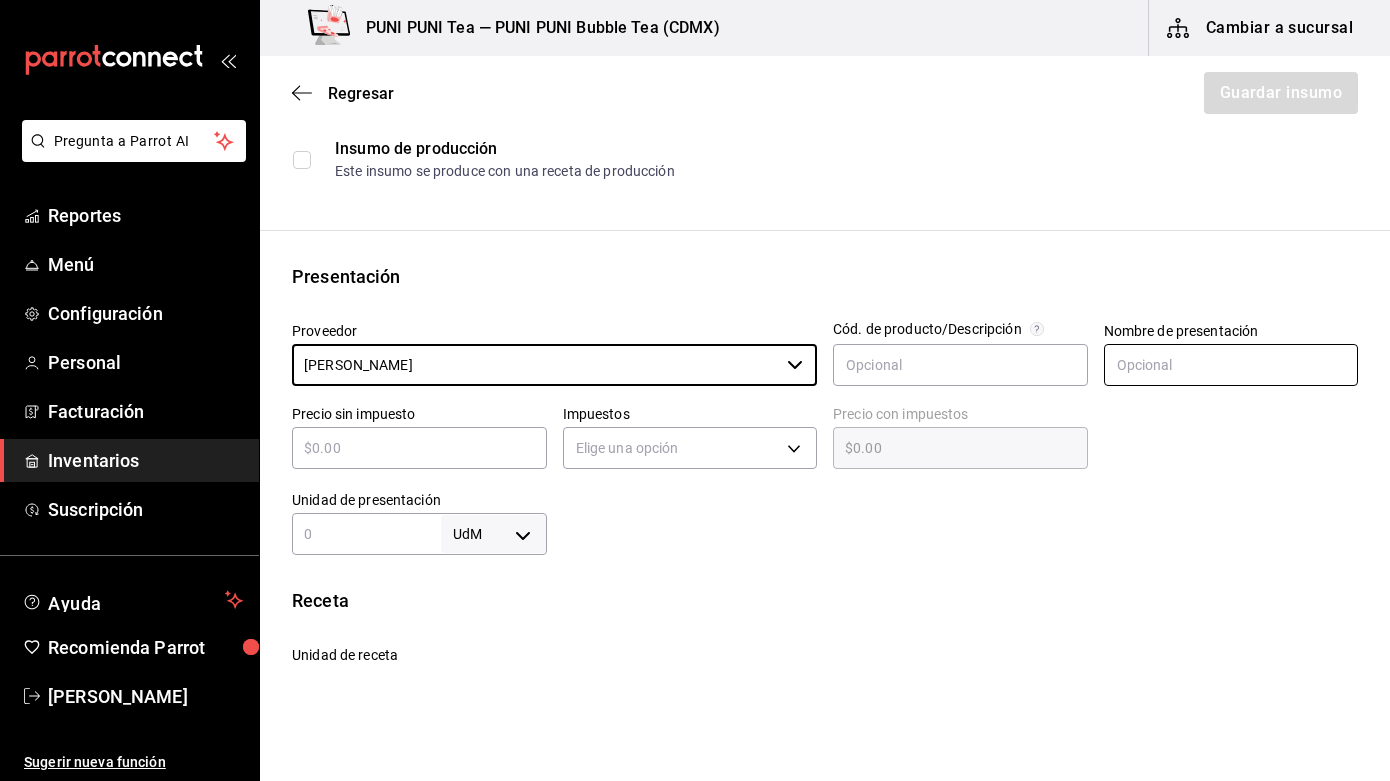 click at bounding box center [1231, 365] 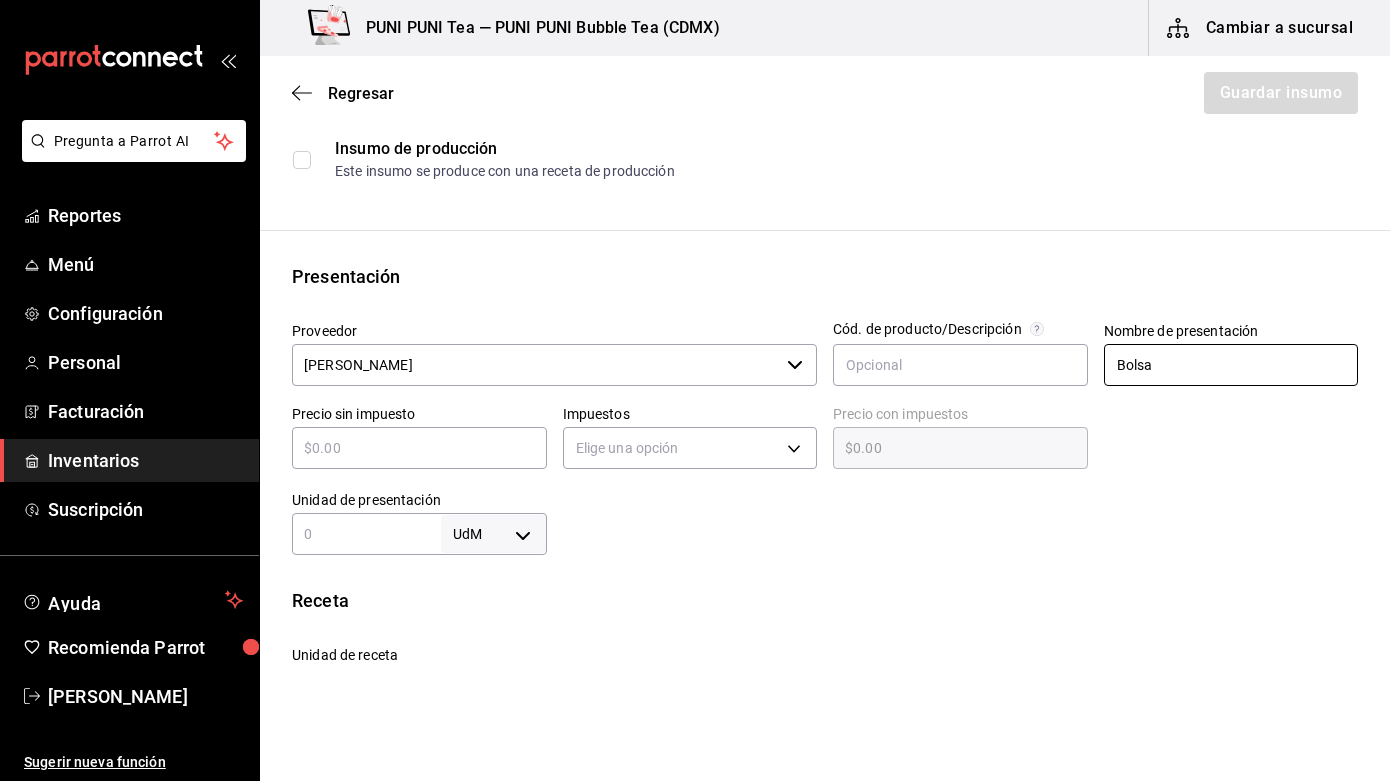type on "Bolsa" 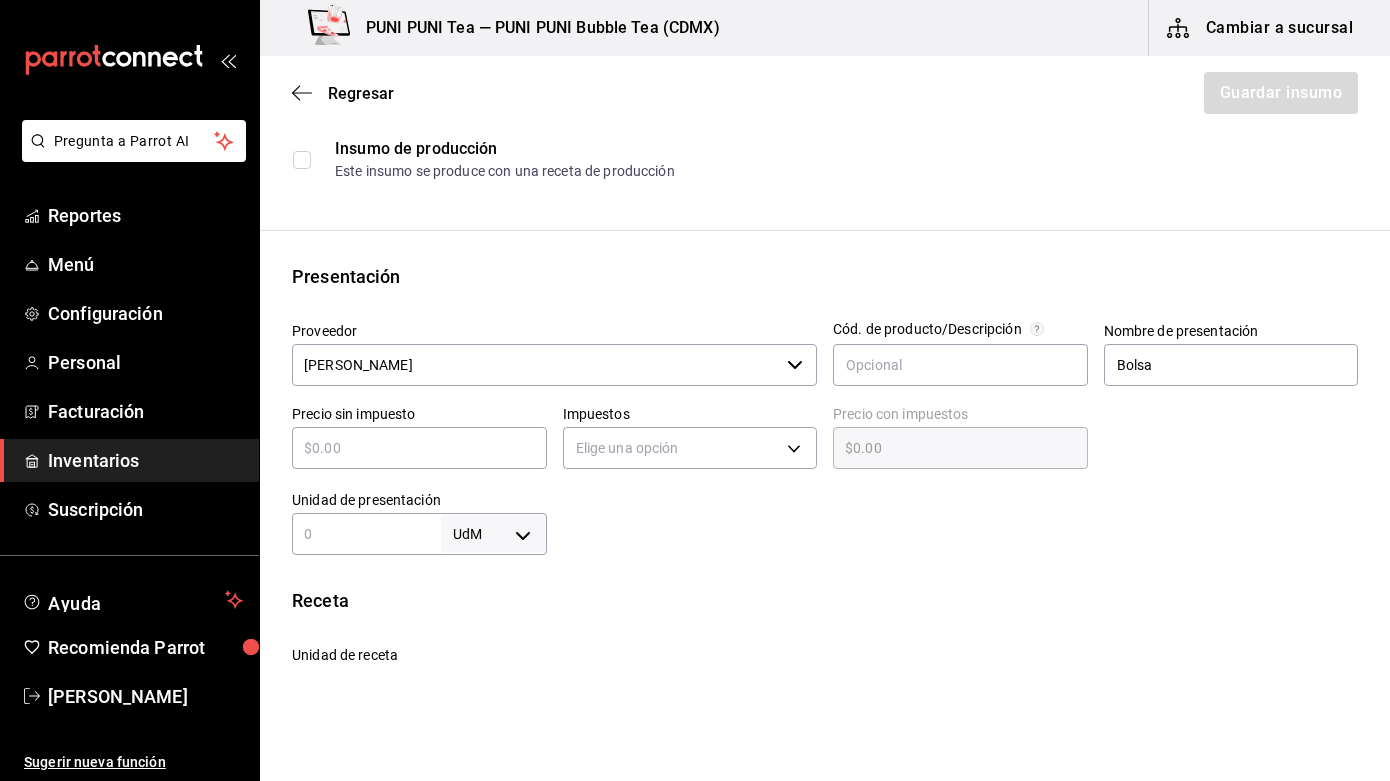 click on "​" at bounding box center (419, 448) 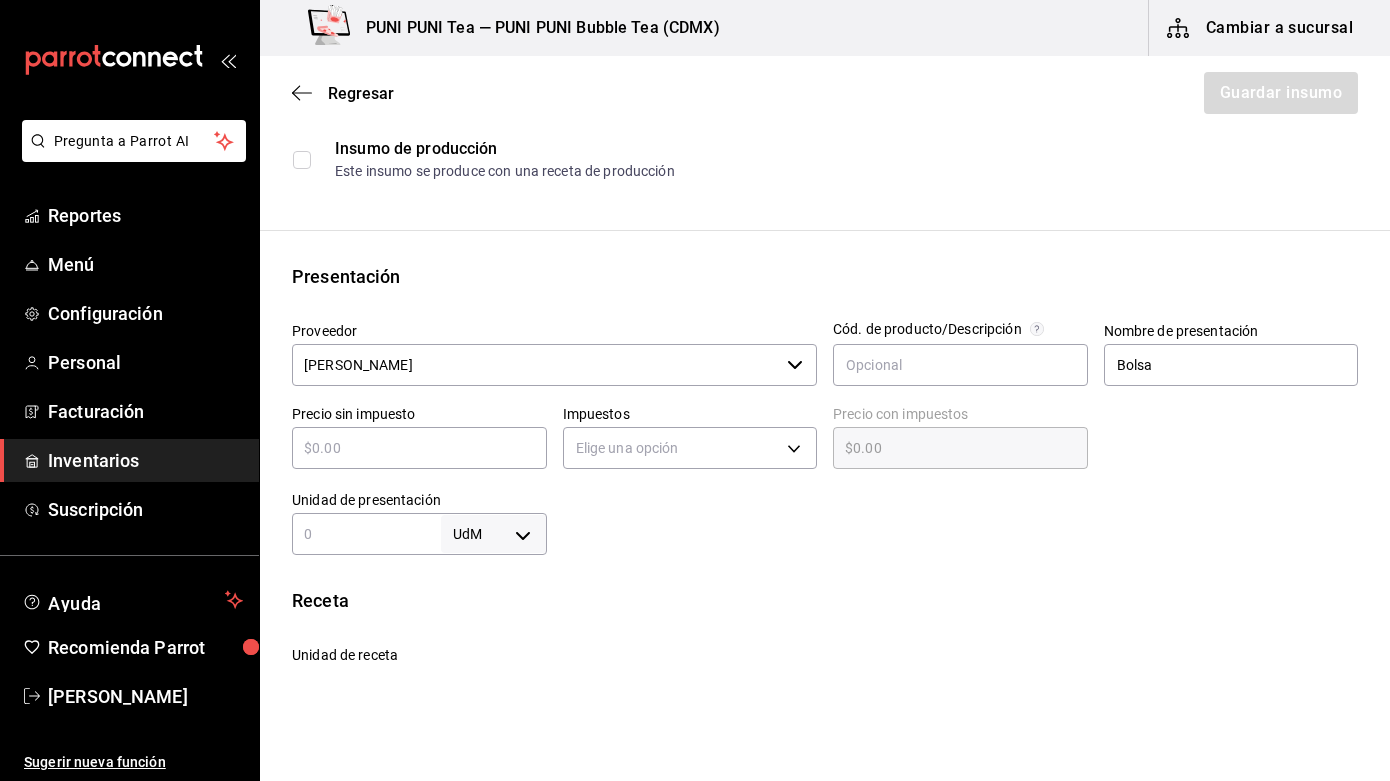 type on "$2" 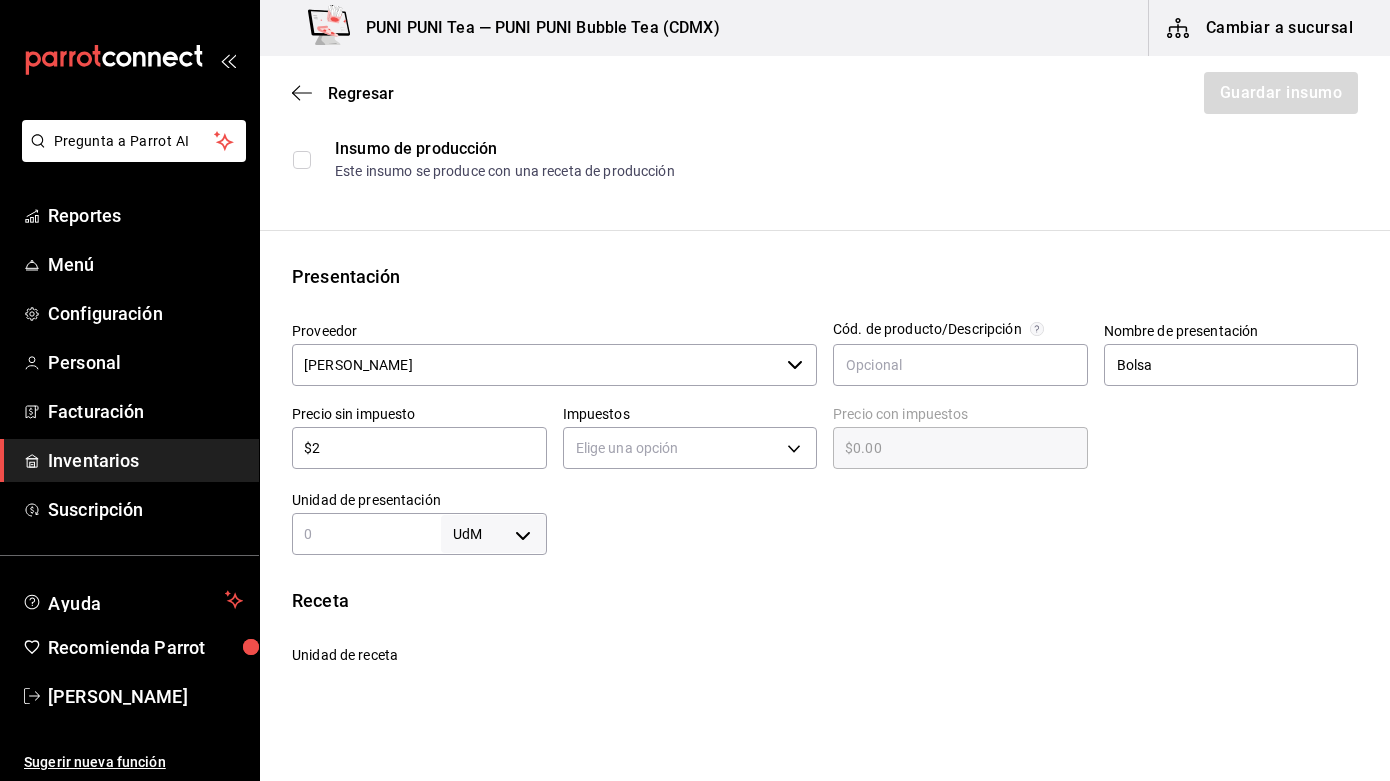 type on "$2.00" 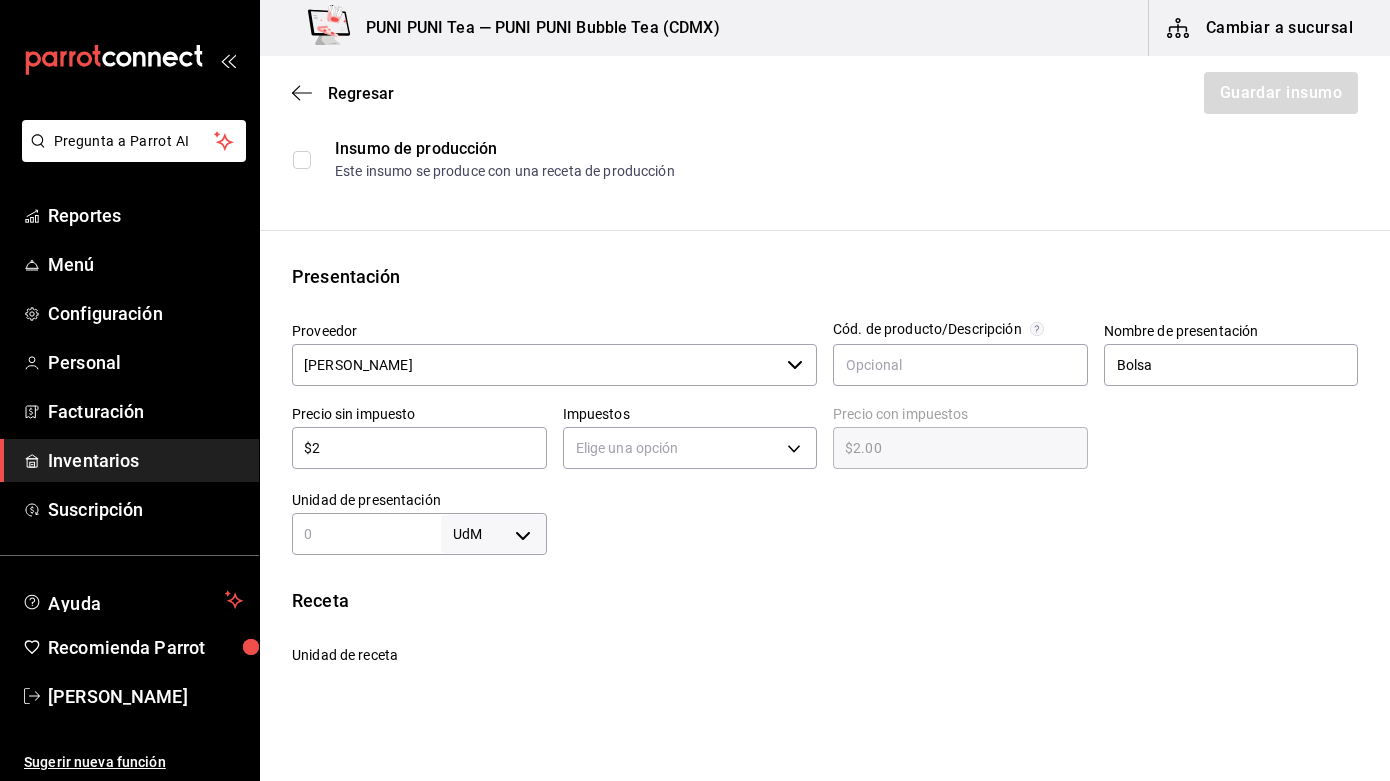 type on "$28" 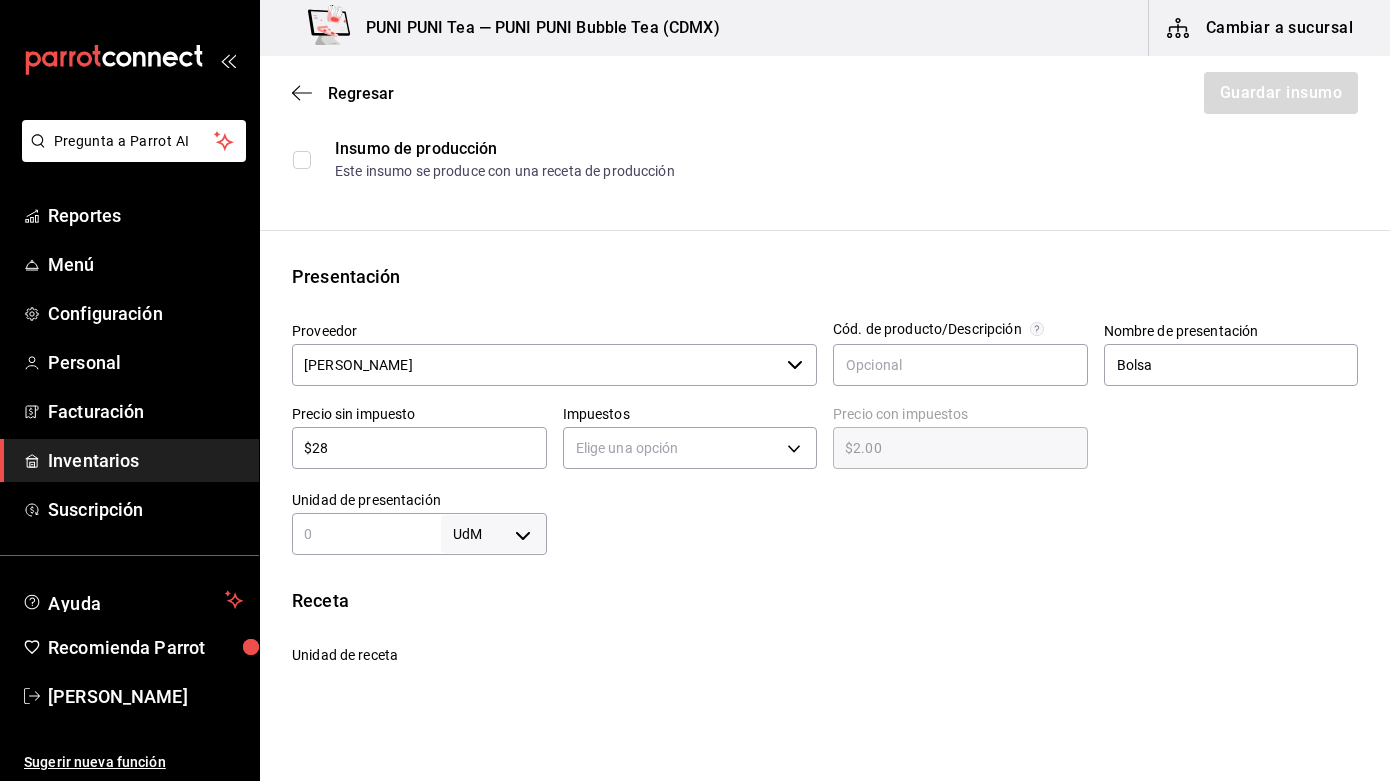 type on "$28.00" 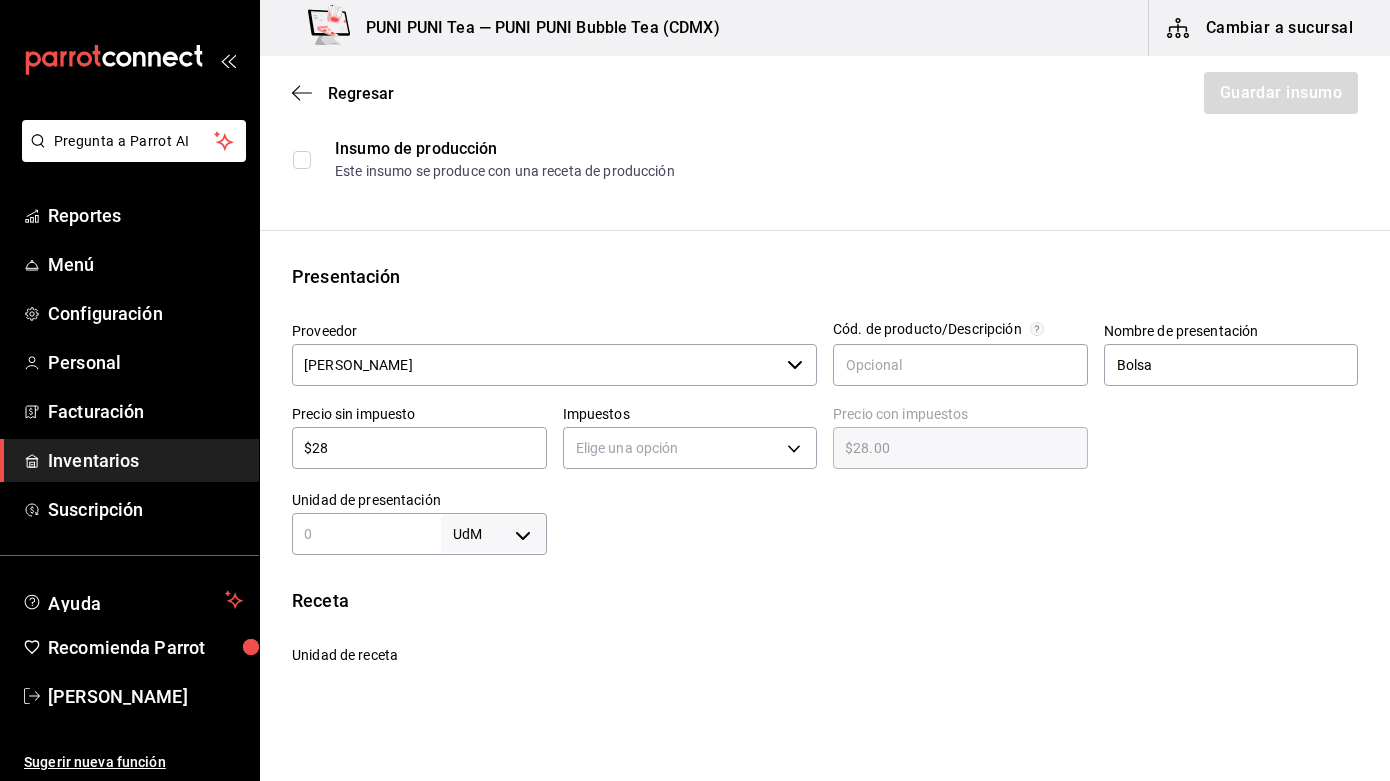 type on "$285" 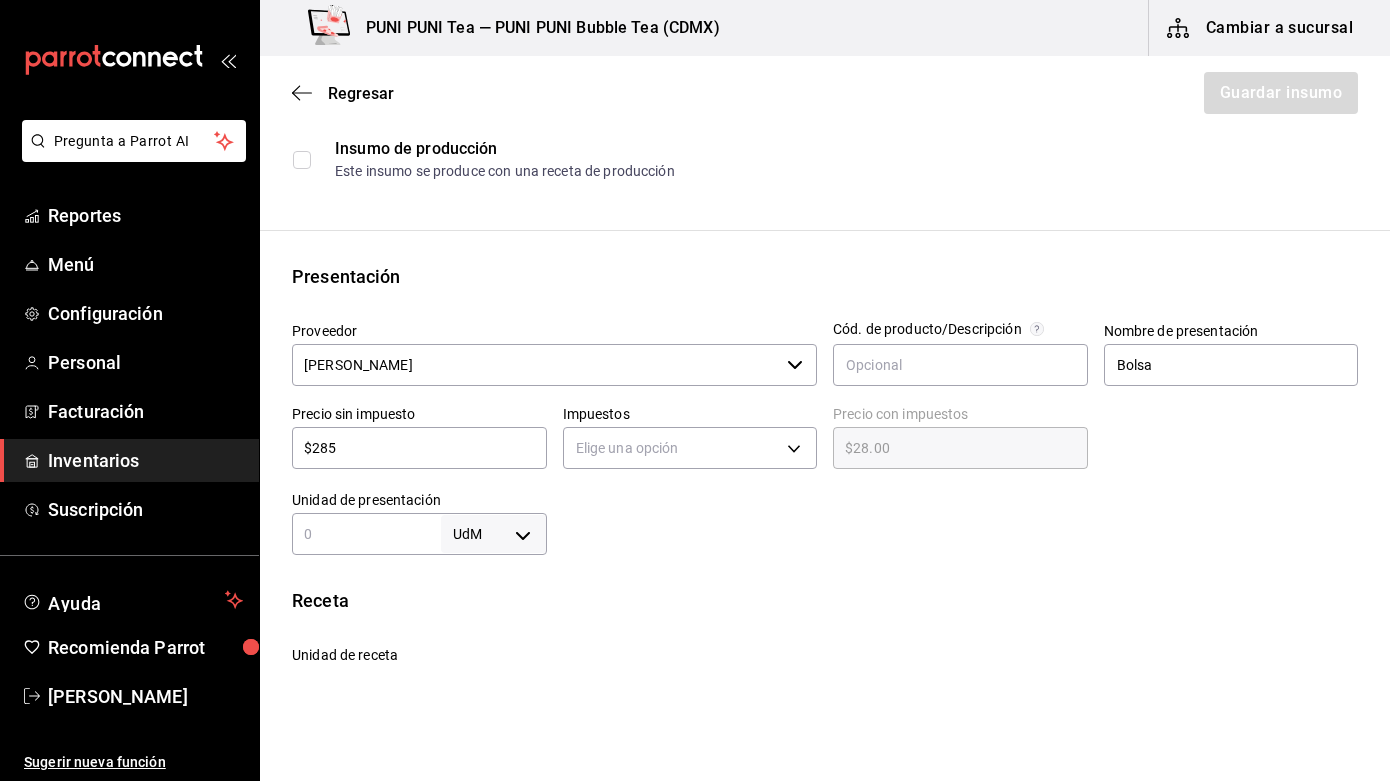 type on "$285.00" 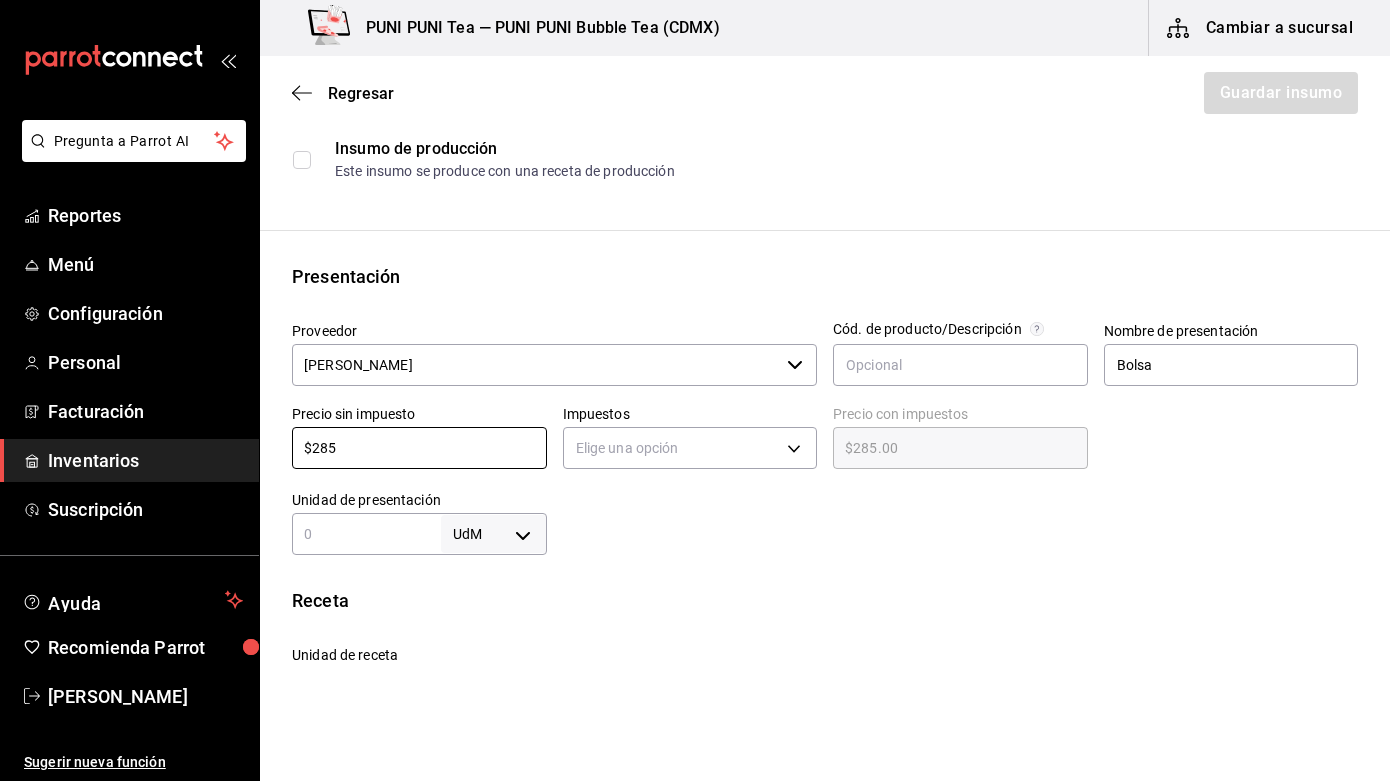 type on "$285" 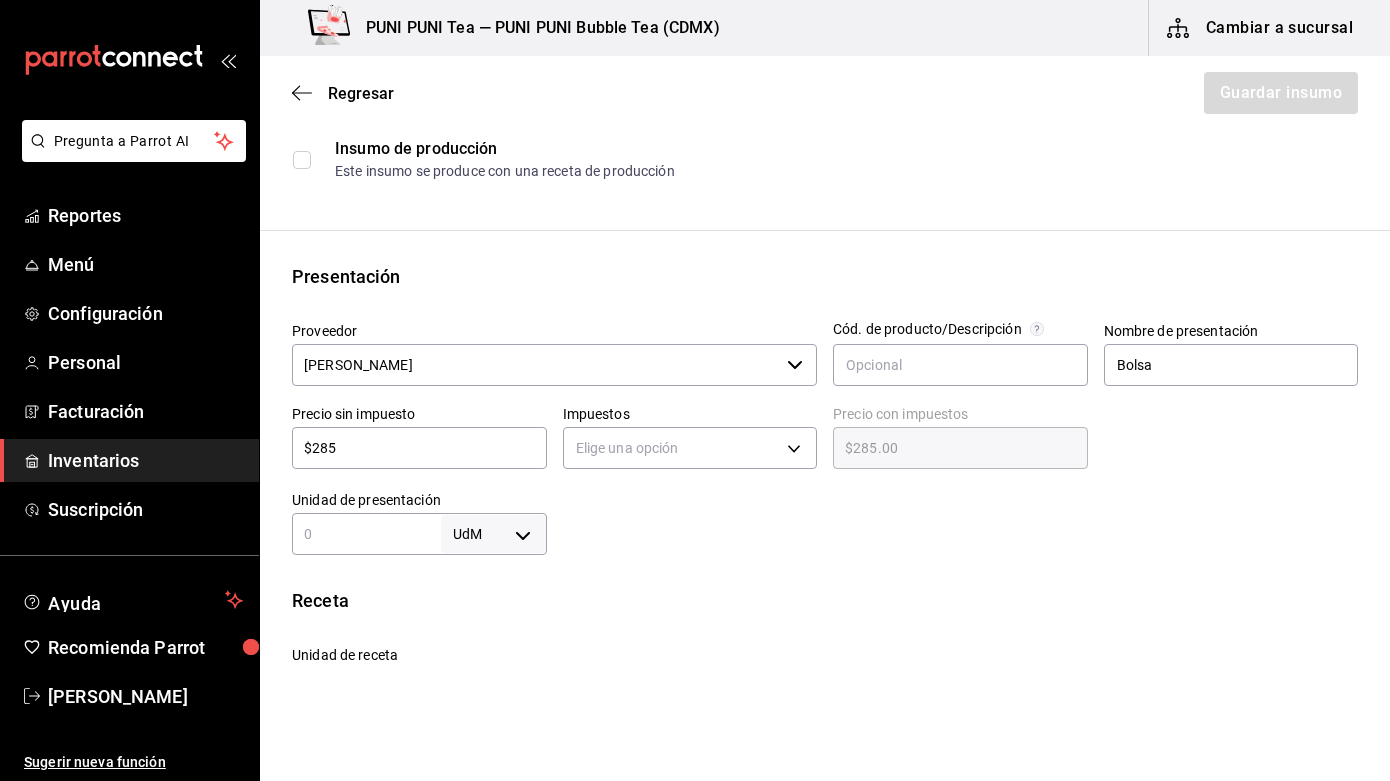 click on "Pregunta a Parrot AI Reportes   Menú   Configuración   Personal   Facturación   Inventarios   Suscripción   Ayuda Recomienda Parrot   Sayuri Hara   Sugerir nueva función   PUNI PUNI Tea — PUNI PUNI Bubble Tea (CDMX) Cambiar a sucursal Regresar Guardar insumo Insumo Nombre Grenetina Categoría de inventario Polvo ​ Mínimo 3 ​ Ideal 5 ​ Insumo de producción Este insumo se produce con una receta de producción Presentación Proveedor [PERSON_NAME] ​ Cód. de producto/Descripción Nombre de presentación Bolsa Precio sin impuesto $285 ​ Impuestos Elige una opción Precio con impuestos $285.00 ​ Unidad de presentación UdM ​ Receta Unidad de receta Elige una opción Factor de conversión ​ Ver ayuda de conversiones ¿La presentación (Bolsa) viene en otra caja? Si No Presentaciones por caja ​ Sin definir Unidades de conteo GANA 1 MES GRATIS EN TU SUSCRIPCIÓN AQUÍ Pregunta a Parrot AI Reportes   Menú   Configuración   Personal   Facturación   Inventarios   Suscripción" at bounding box center (695, 334) 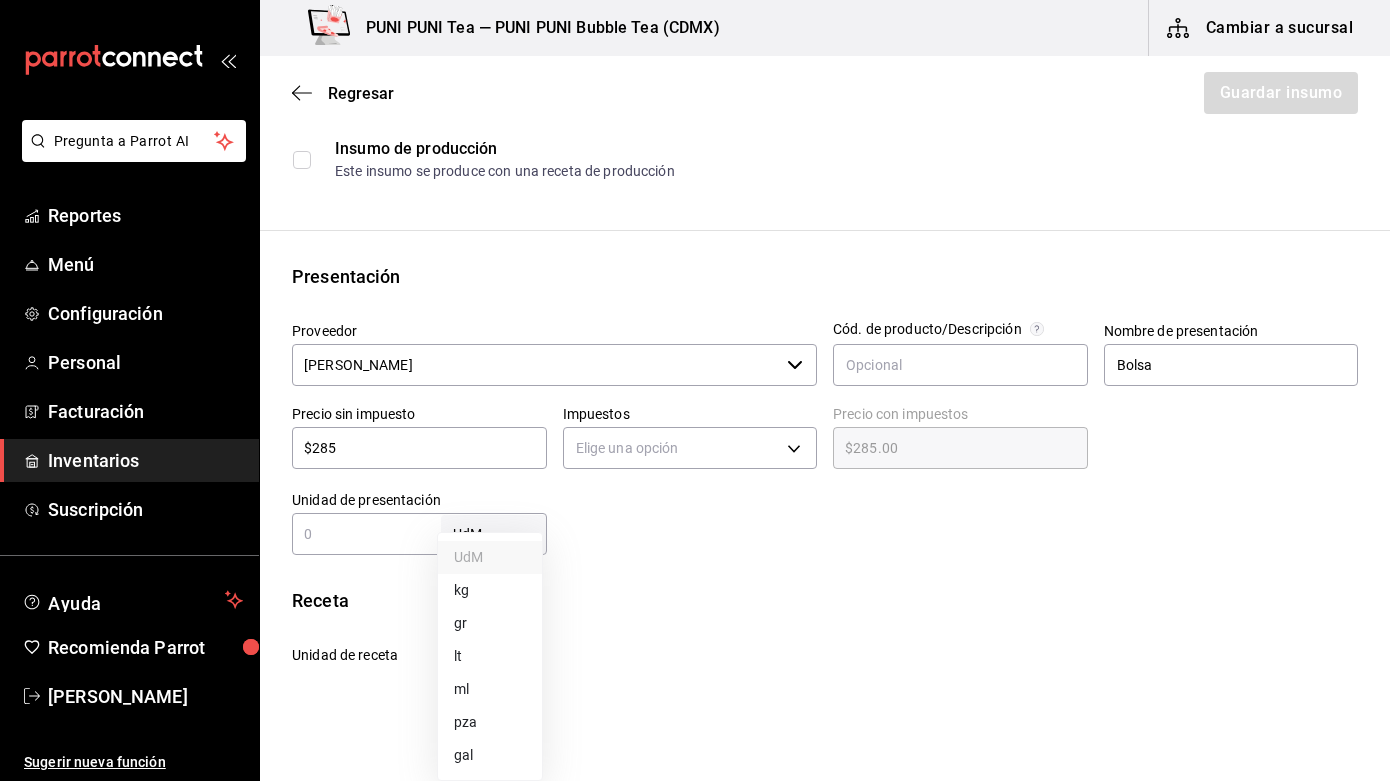 click on "pza" at bounding box center (490, 722) 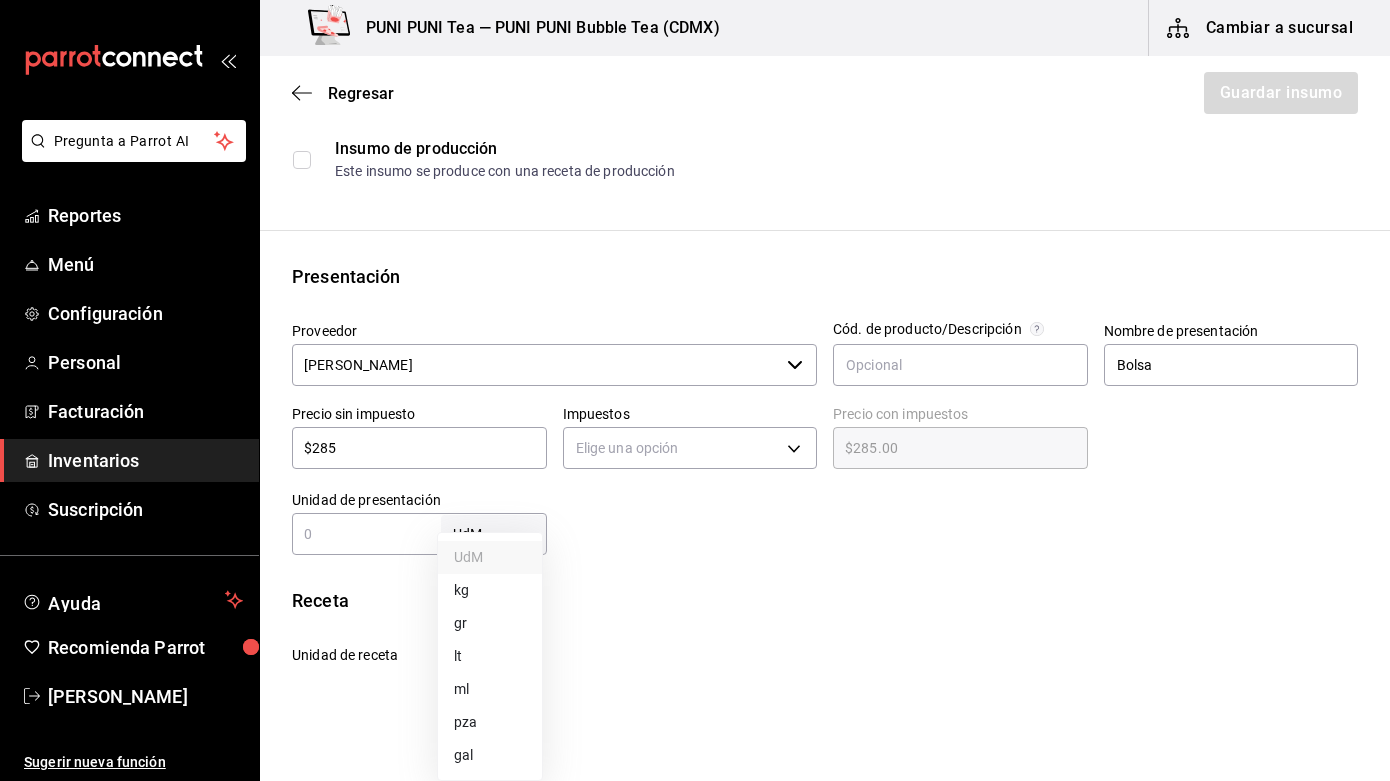 type on "UNIT" 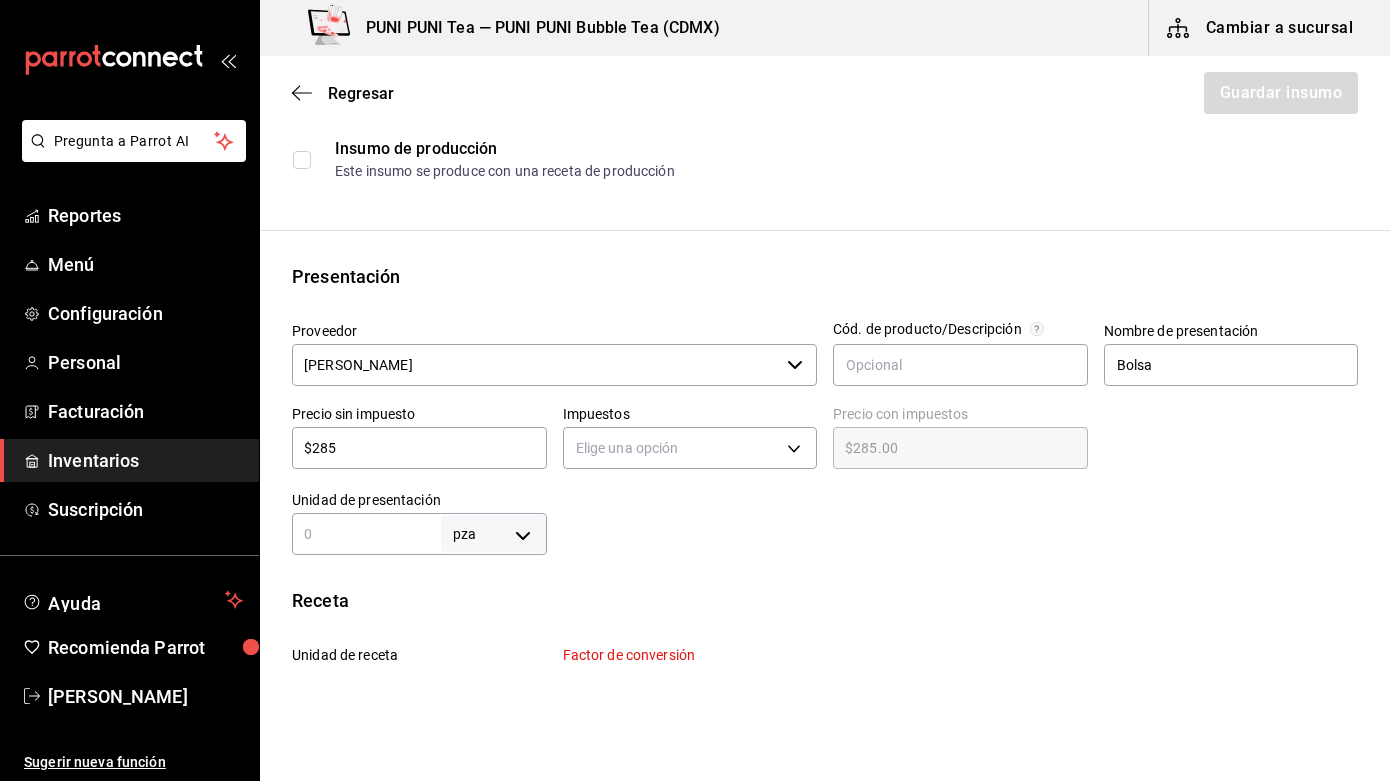 click at bounding box center (366, 534) 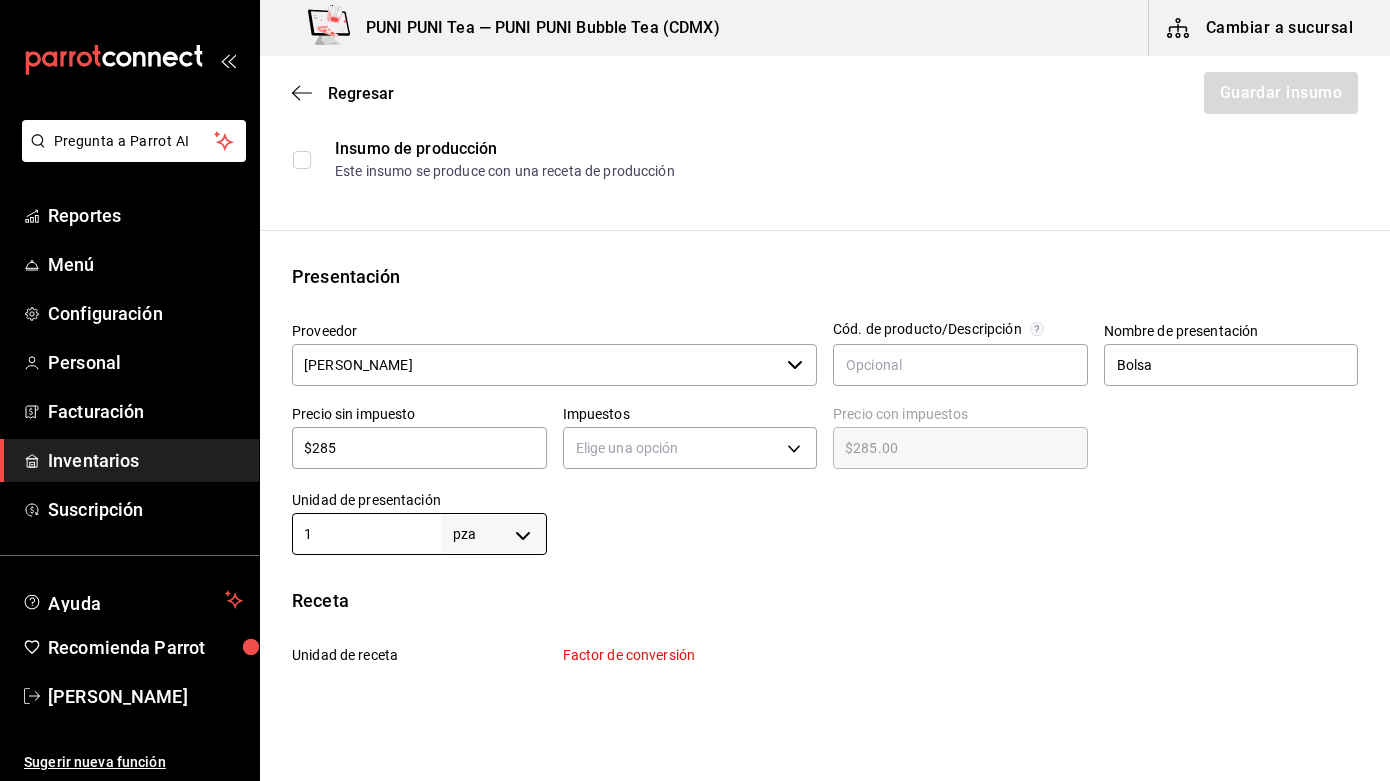 type on "1" 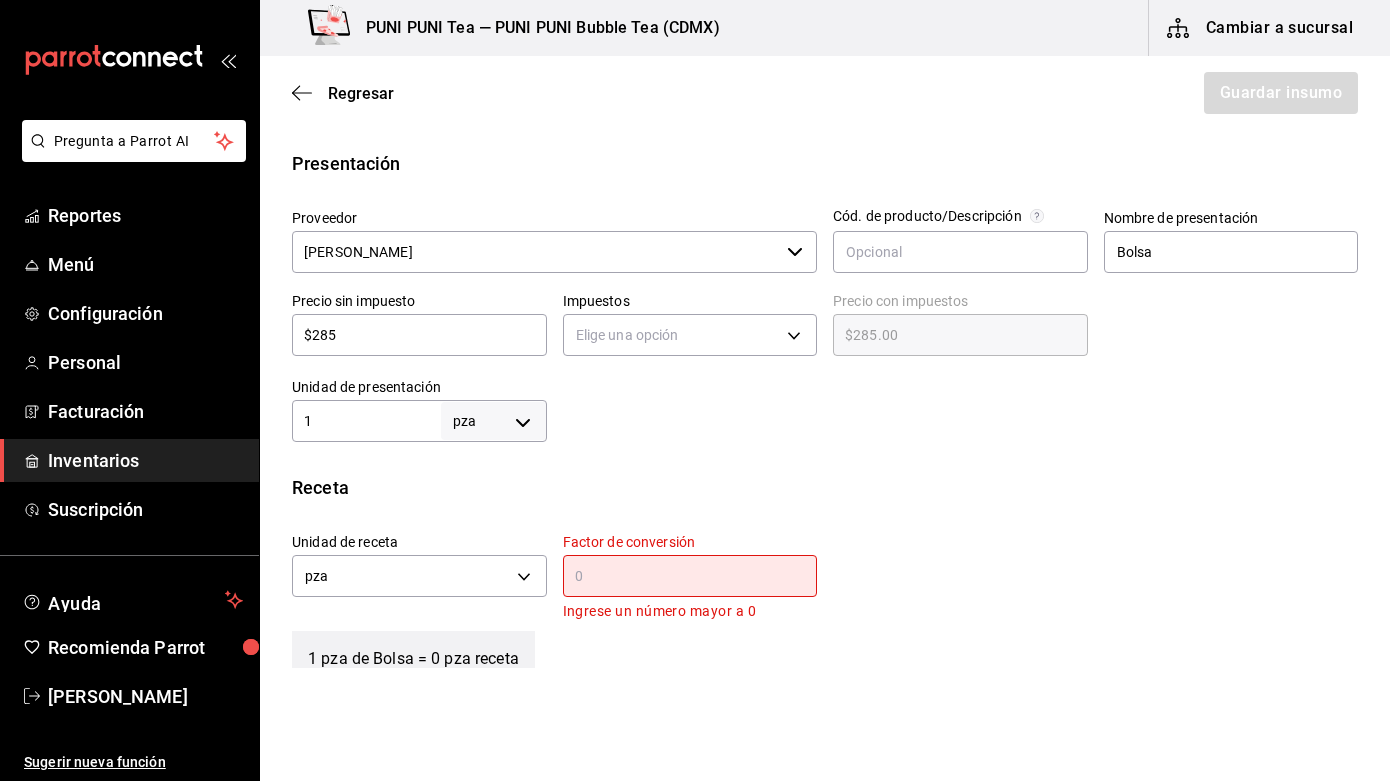 scroll, scrollTop: 459, scrollLeft: 0, axis: vertical 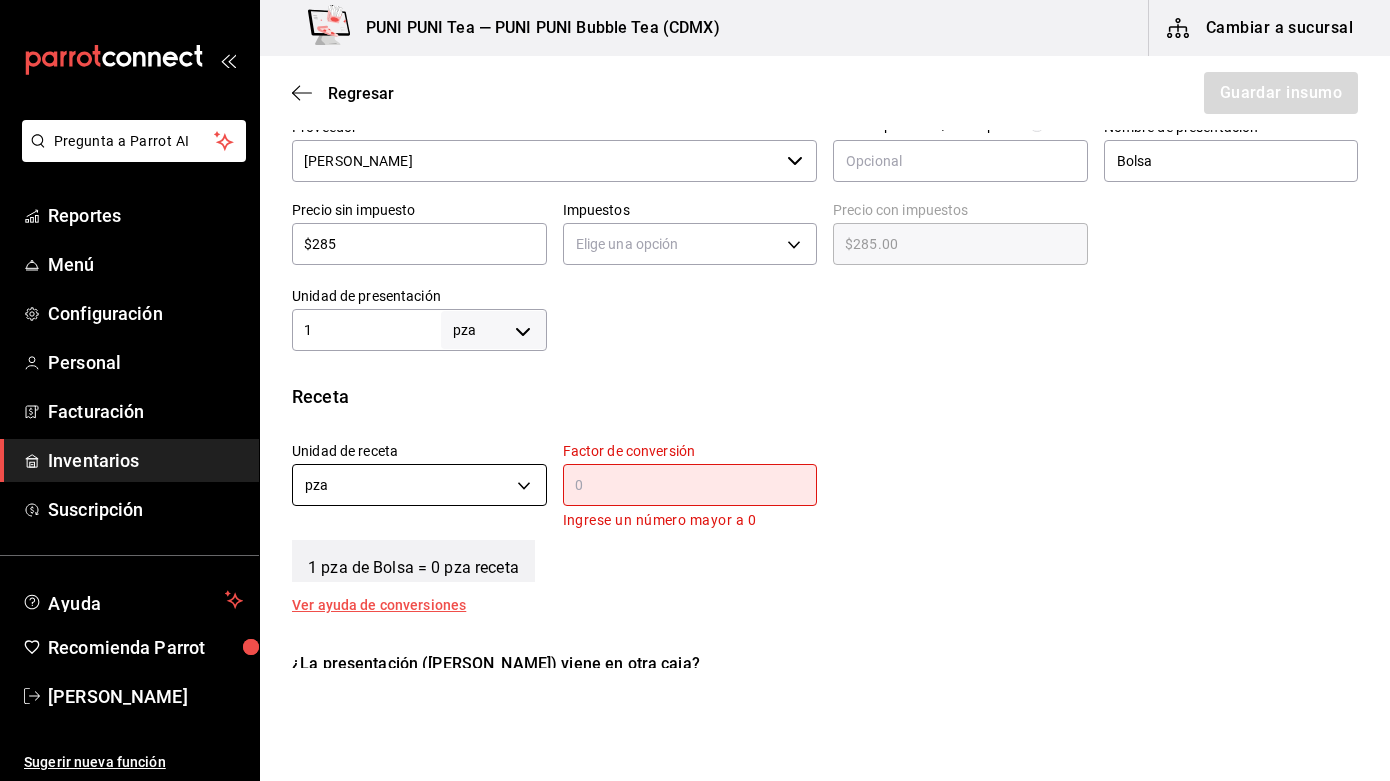 click on "Pregunta a Parrot AI Reportes   Menú   Configuración   Personal   Facturación   Inventarios   Suscripción   Ayuda Recomienda Parrot   Sayuri Hara   Sugerir nueva función   PUNI PUNI Tea — PUNI PUNI Bubble Tea (CDMX) Cambiar a sucursal Regresar Guardar insumo Insumo Nombre Grenetina Categoría de inventario Polvo ​ Mínimo 3 ​ Ideal 5 ​ Insumo de producción Este insumo se produce con una receta de producción Presentación Proveedor [PERSON_NAME] ​ Cód. de producto/Descripción Nombre de presentación Bolsa Precio sin impuesto $285 ​ Impuestos Elige una opción Precio con impuestos $285.00 ​ Unidad de presentación 1 pza UNIT ​ Receta Unidad de receta pza UNIT Factor de conversión ​ Ingrese un número mayor a 0 1 pza de Bolsa = 0 pza receta Ver ayuda de conversiones ¿La presentación (Bolsa) viene en otra caja? Si No Presentaciones por caja ​  Bolsa de 1 pza Unidades de conteo pza Bolsa (1 pza) GANA 1 MES GRATIS EN TU SUSCRIPCIÓN AQUÍ Pregunta a Parrot AI Reportes" at bounding box center (695, 334) 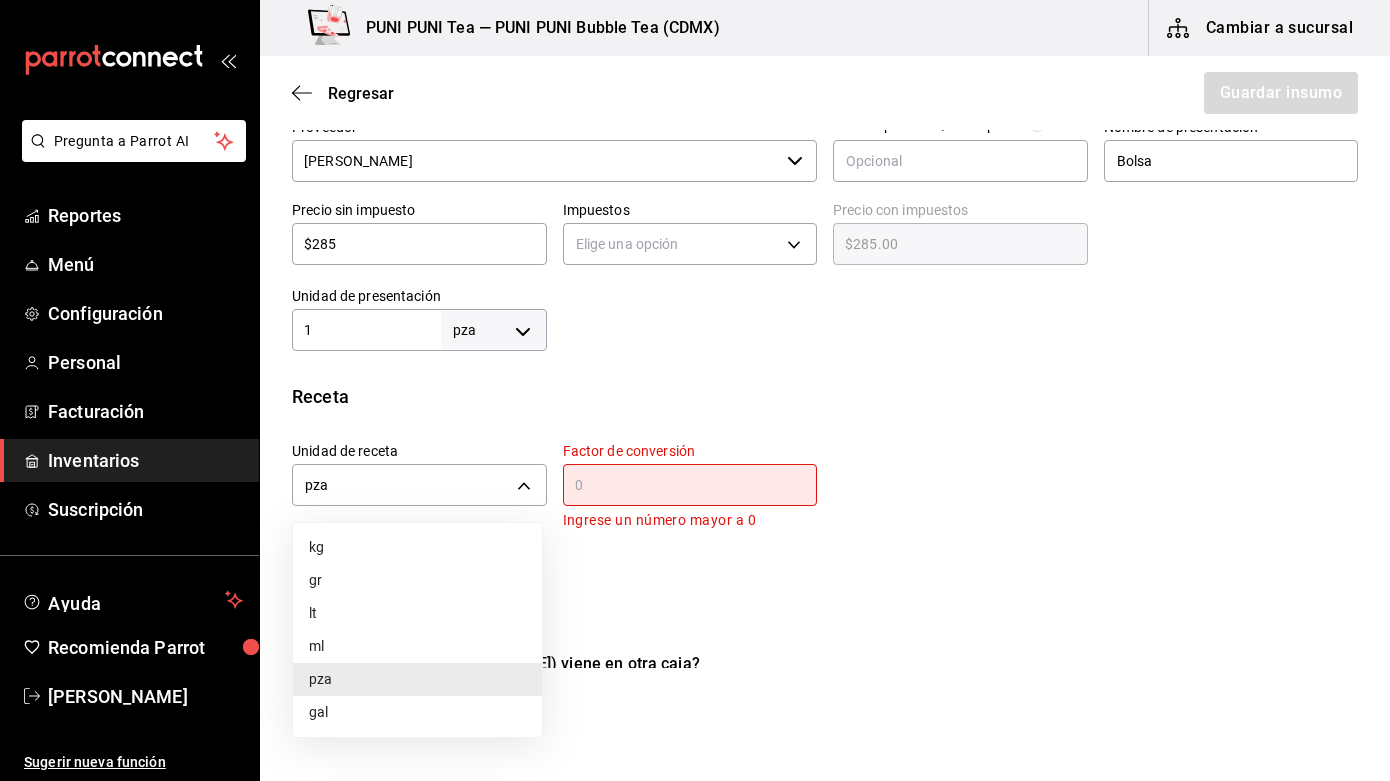 click on "gr" at bounding box center [417, 580] 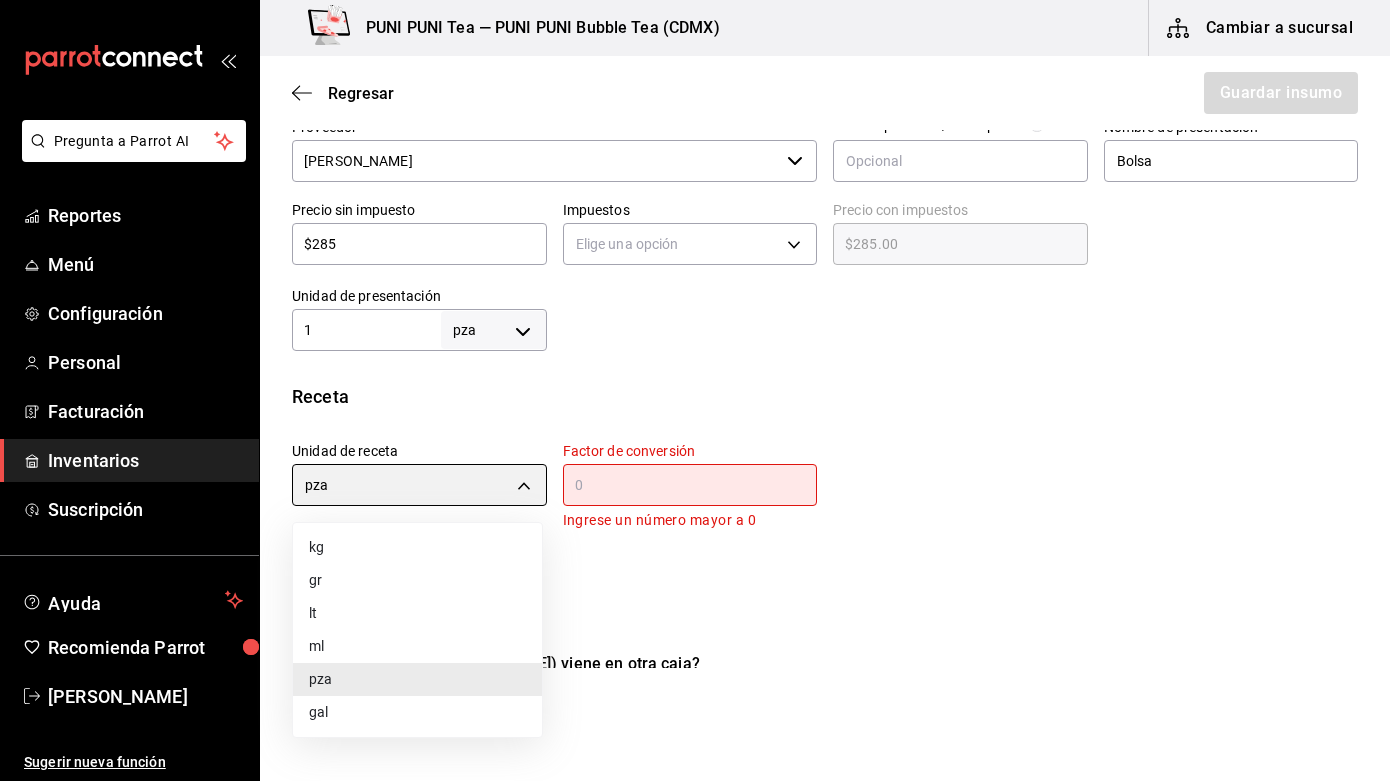 type on "GRAM" 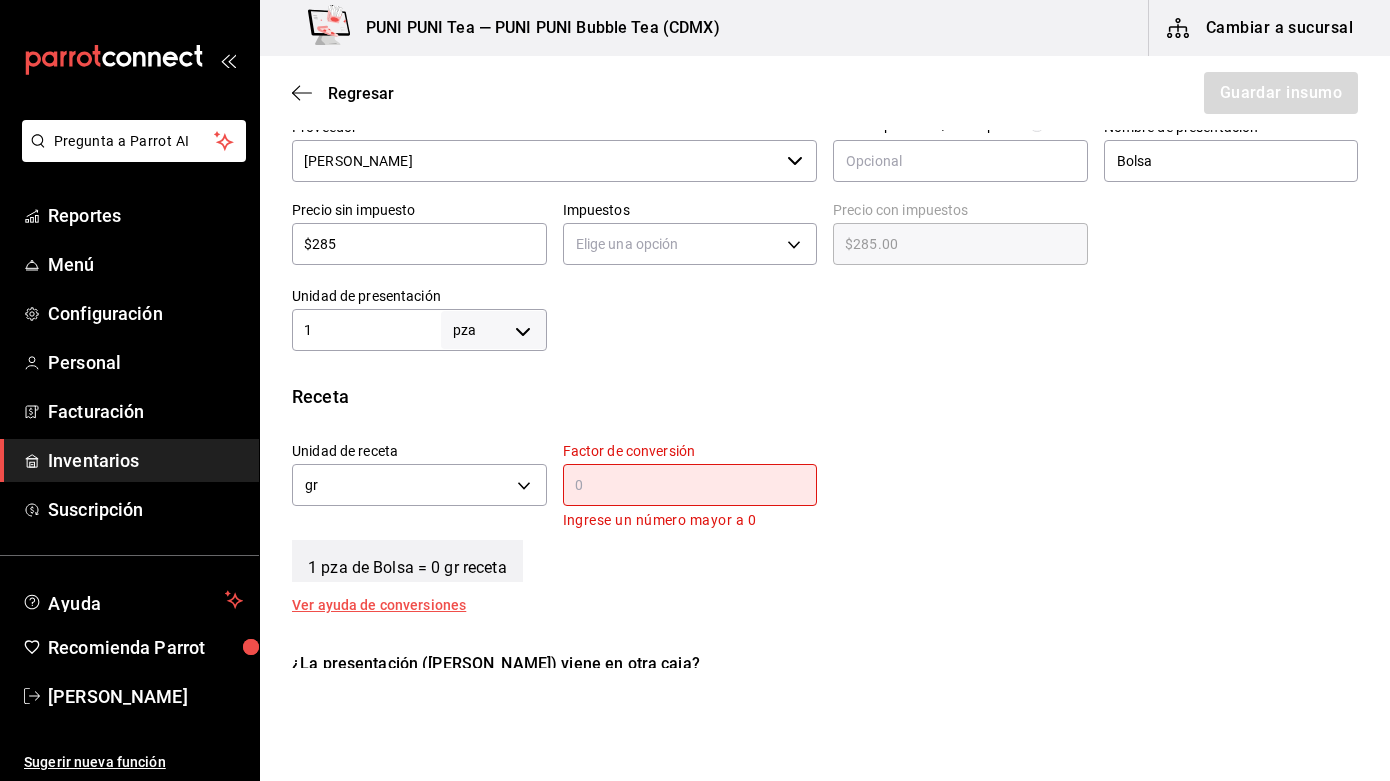 click at bounding box center [690, 485] 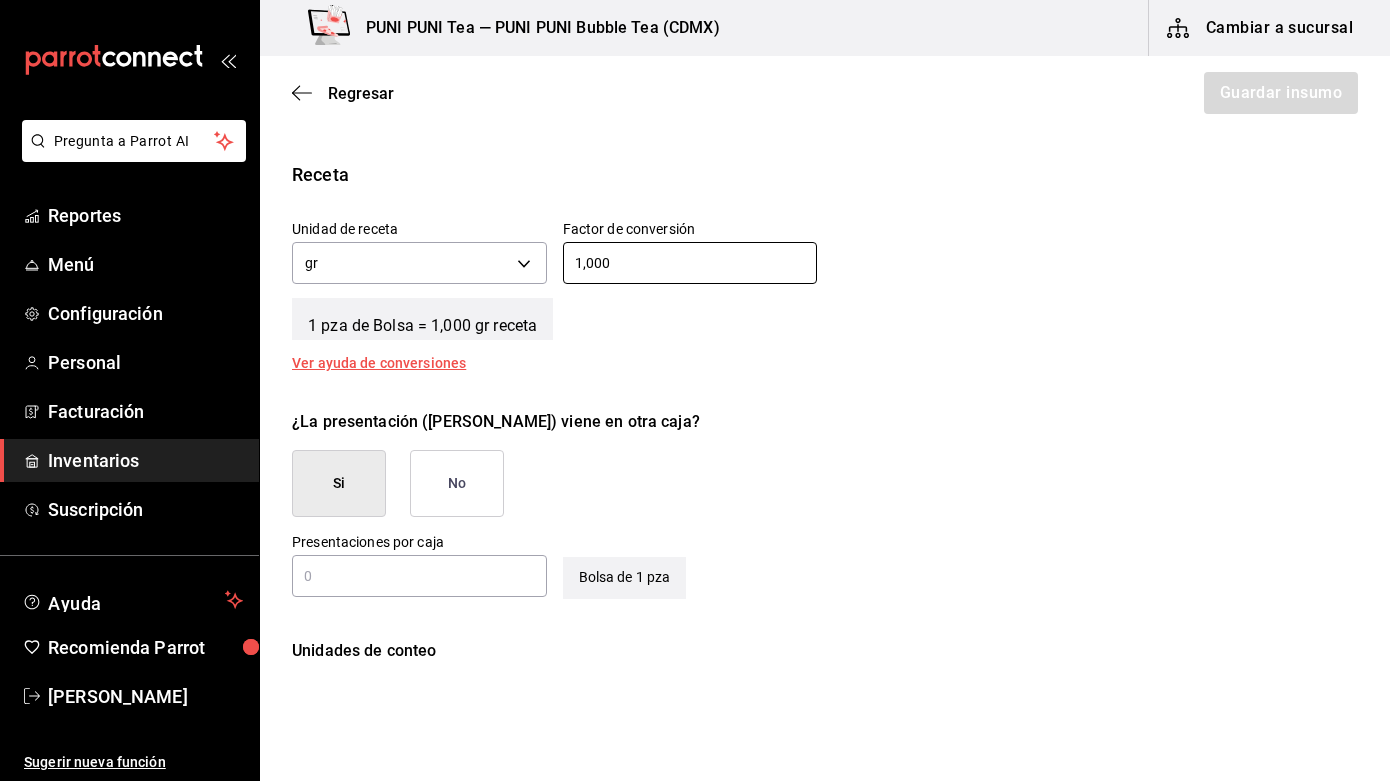 scroll, scrollTop: 678, scrollLeft: 0, axis: vertical 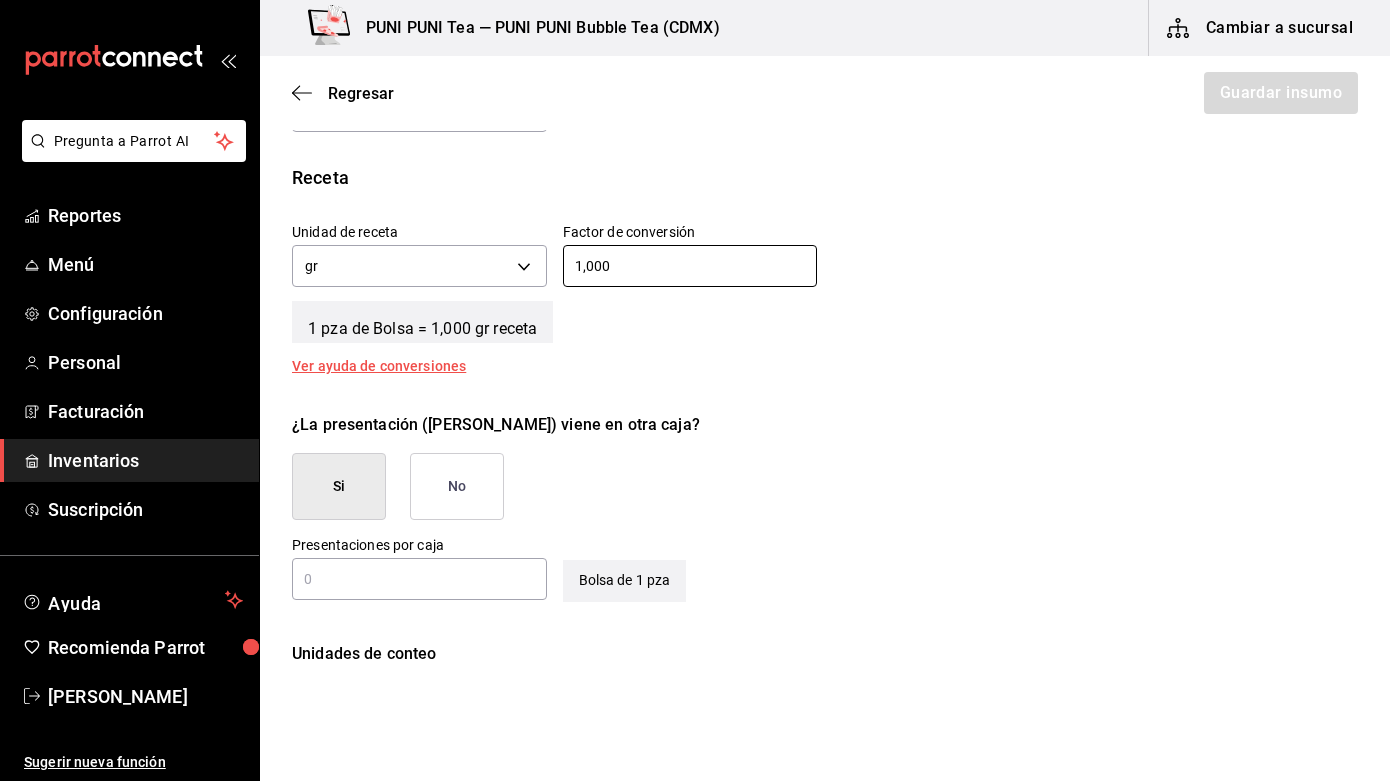 type on "1,000" 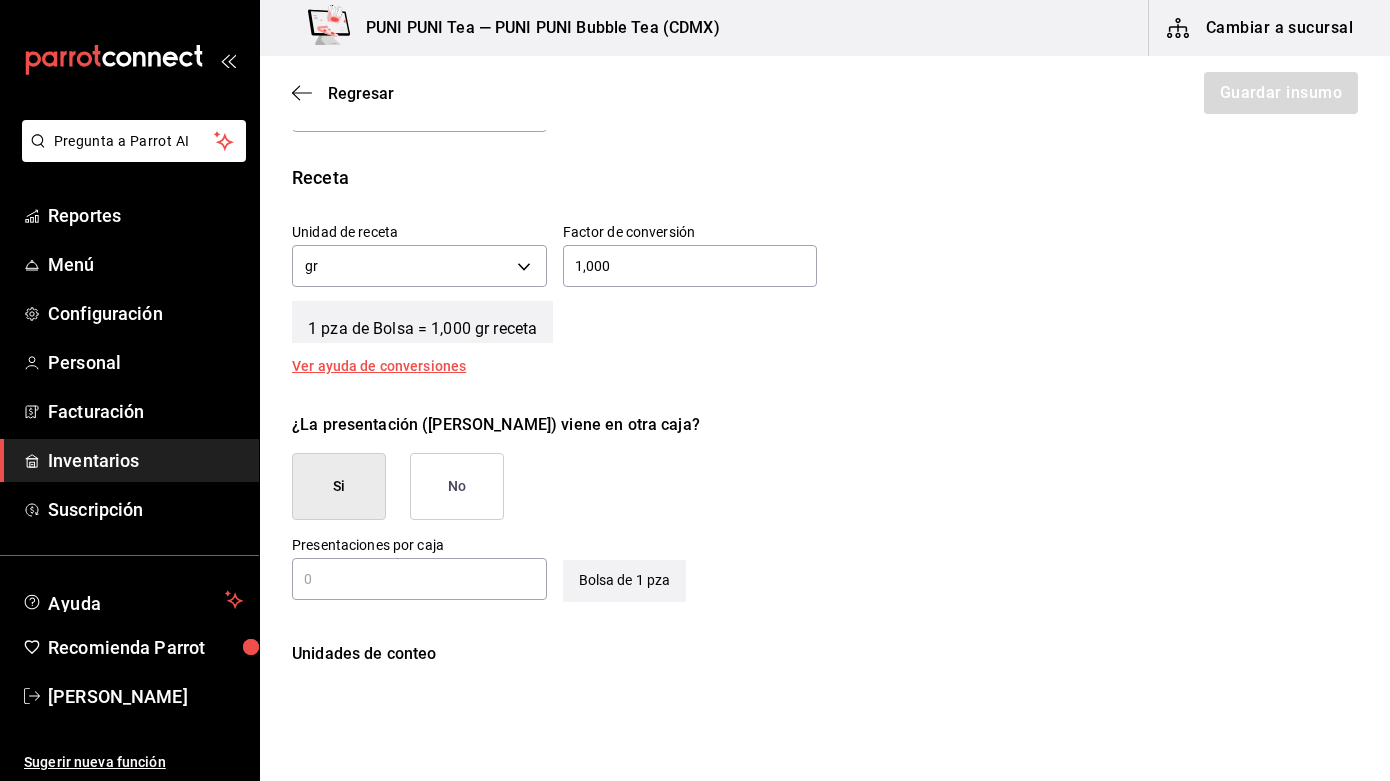 click on "No" at bounding box center [457, 486] 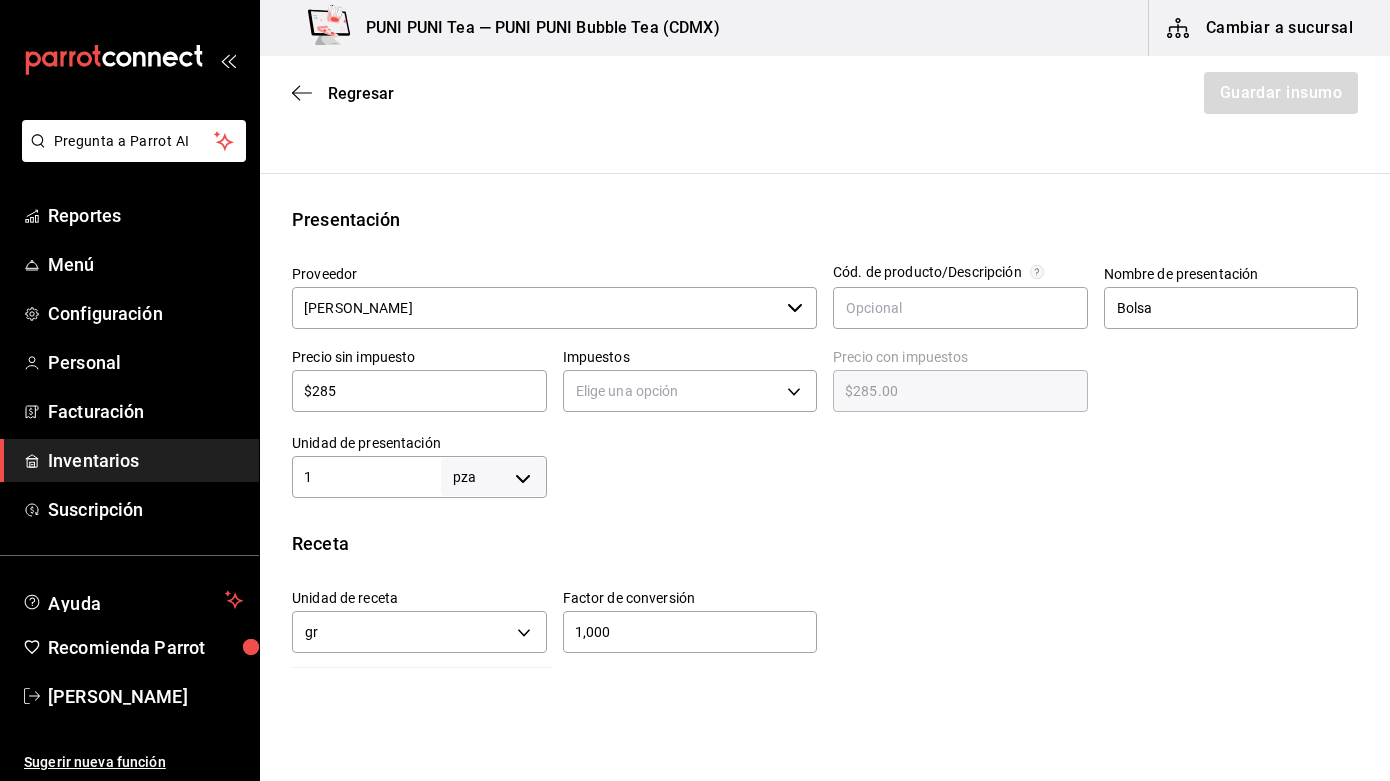 scroll, scrollTop: 308, scrollLeft: 0, axis: vertical 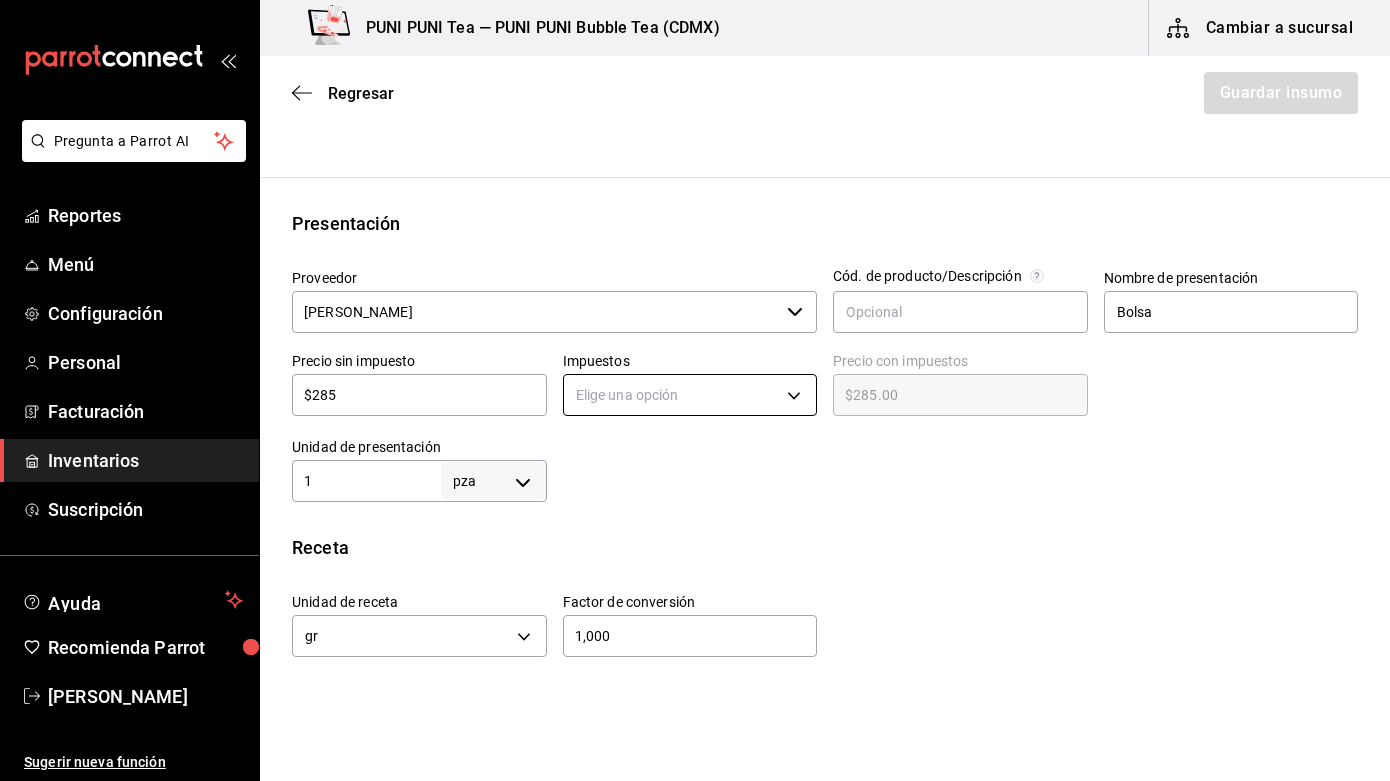 click on "Pregunta a Parrot AI Reportes   Menú   Configuración   Personal   Facturación   Inventarios   Suscripción   Ayuda Recomienda Parrot   Sayuri Hara   Sugerir nueva función   PUNI PUNI Tea — PUNI PUNI Bubble Tea (CDMX) Cambiar a sucursal Regresar Guardar insumo Insumo Nombre Grenetina Categoría de inventario Polvo ​ Mínimo 3 ​ Ideal 5 ​ Insumo de producción Este insumo se produce con una receta de producción Presentación Proveedor [PERSON_NAME] ​ Cód. de producto/Descripción Nombre de presentación Bolsa Precio sin impuesto $285 ​ Impuestos Elige una opción Precio con impuestos $285.00 ​ Unidad de presentación 1 pza UNIT ​ Receta Unidad de receta gr GRAM Factor de conversión 1,000 ​ 1 pza de Bolsa = 1,000 gr receta Ver ayuda de conversiones ¿La presentación (Bolsa) viene en otra caja? Si No Unidades de conteo pza Bolsa (1 pza) GANA 1 MES GRATIS EN TU SUSCRIPCIÓN AQUÍ Pregunta a Parrot AI Reportes   Menú   Configuración   Personal   Facturación   Inventarios" at bounding box center [695, 334] 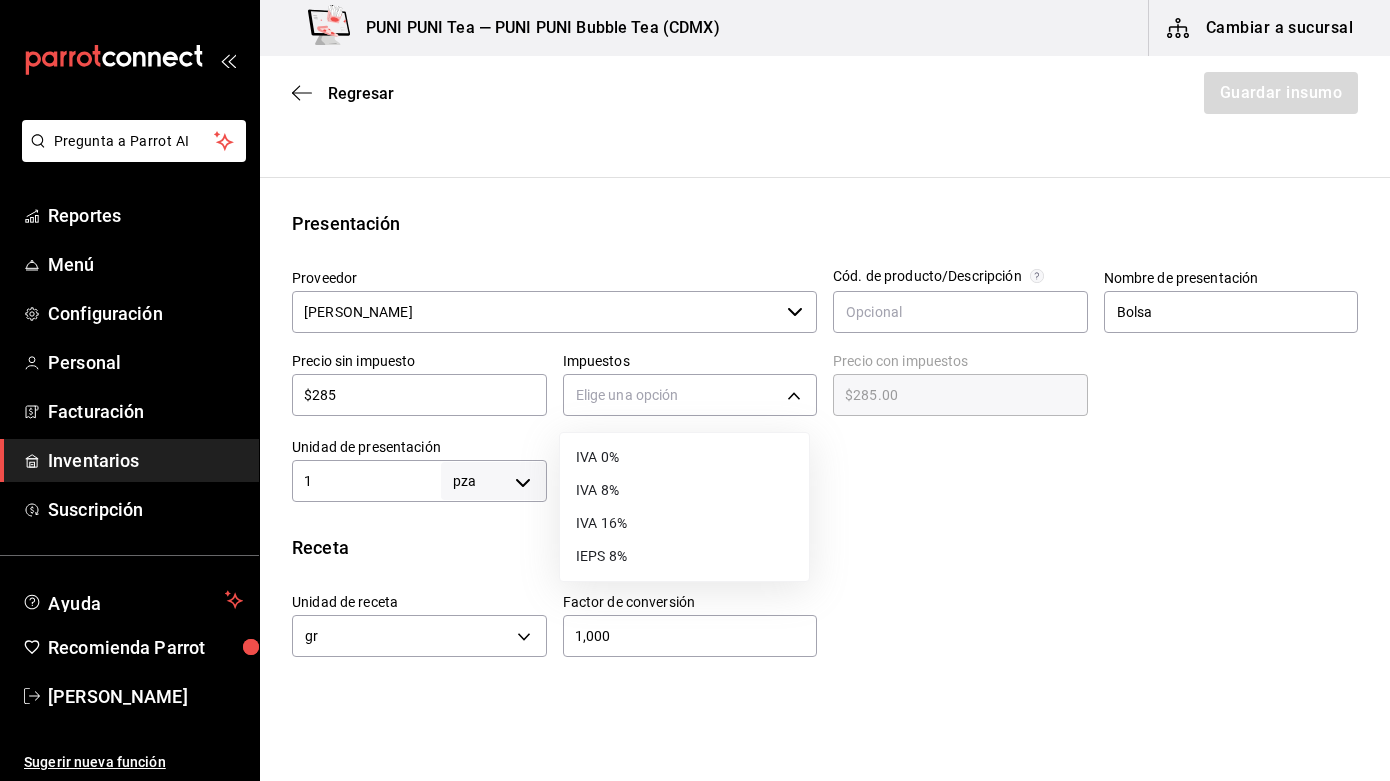 click on "IVA 0%" at bounding box center [684, 457] 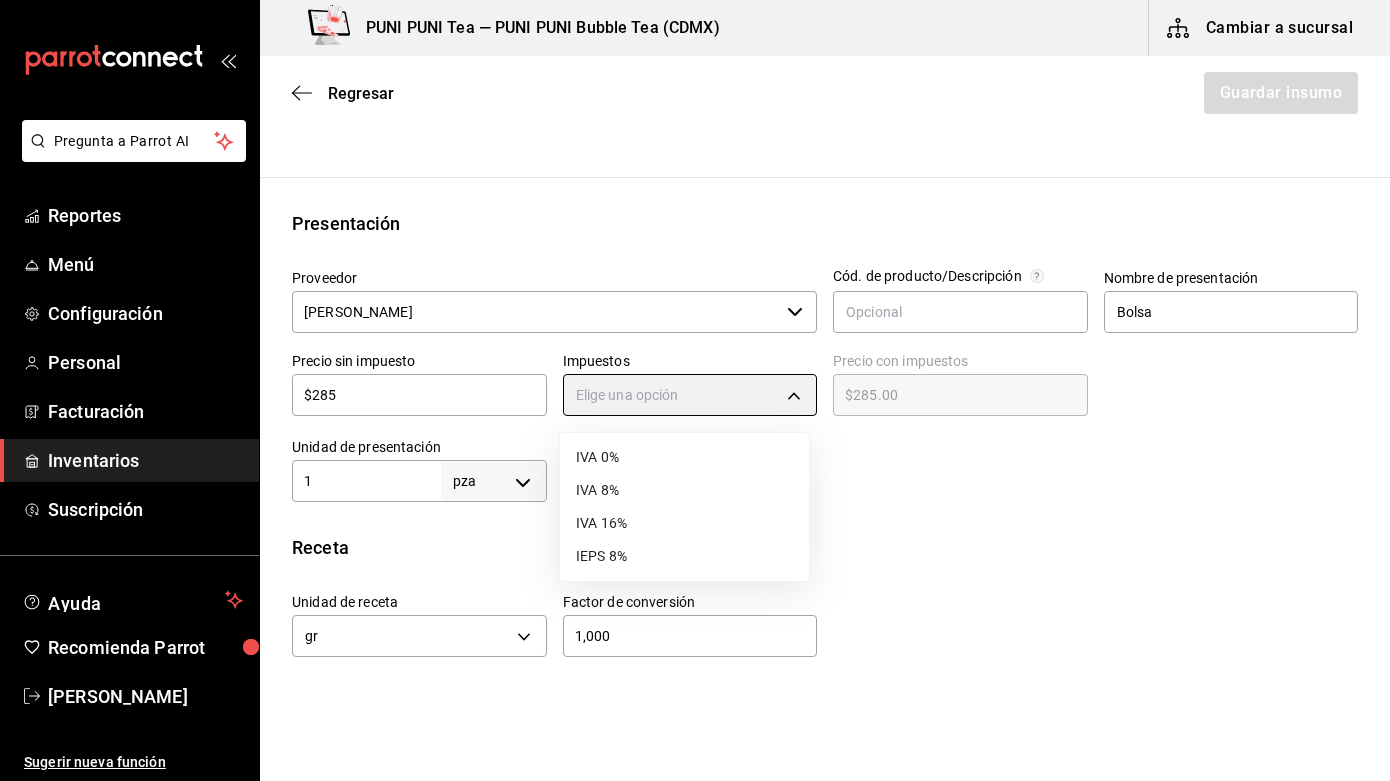 type on "IVA_0" 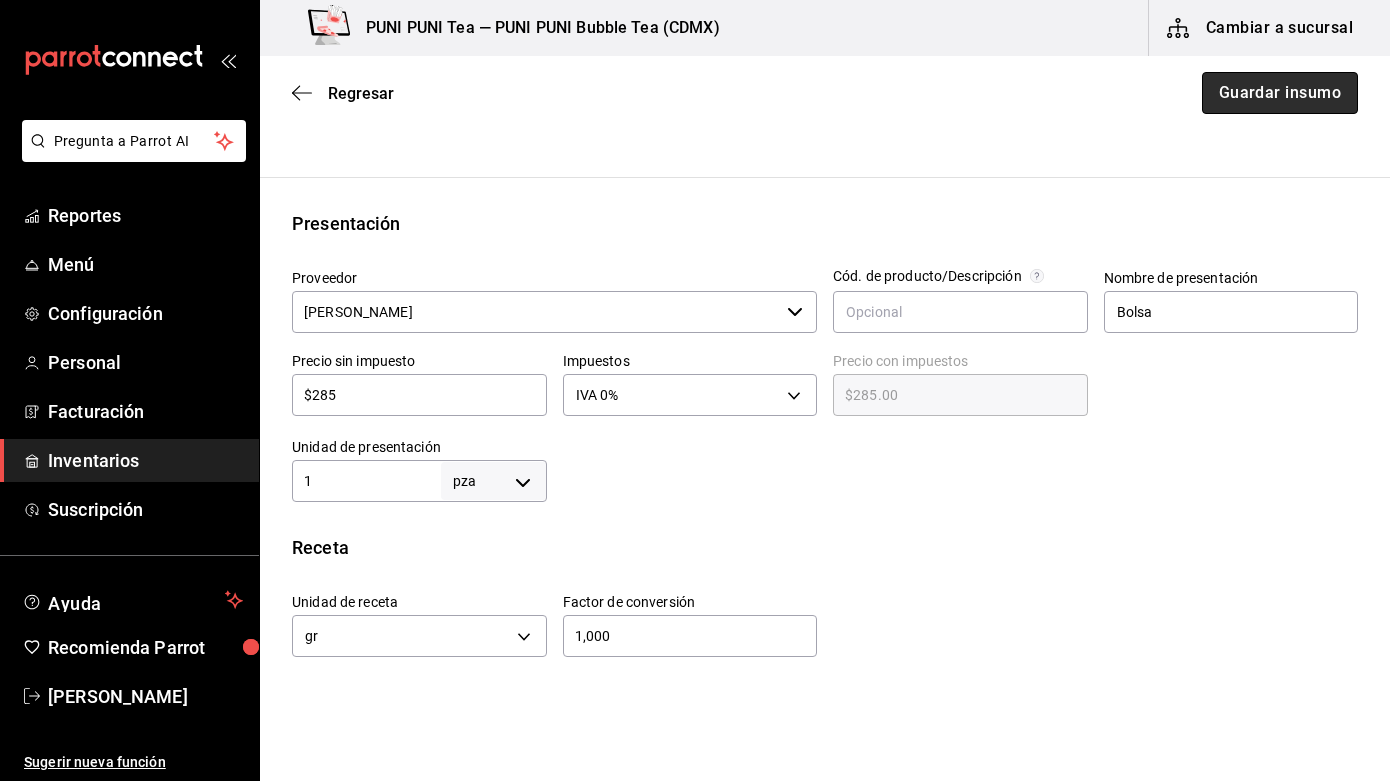click on "Guardar insumo" at bounding box center (1280, 93) 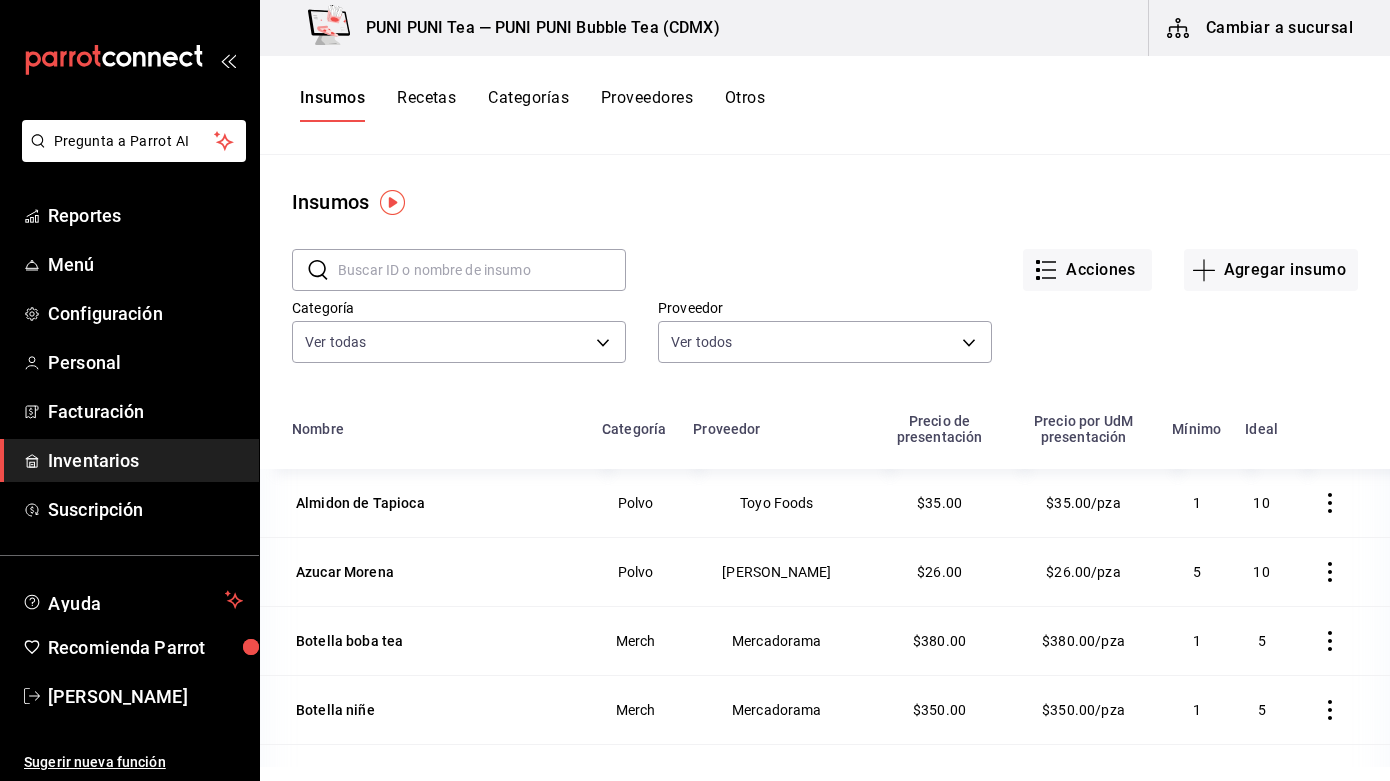 click on "Recetas" at bounding box center [426, 105] 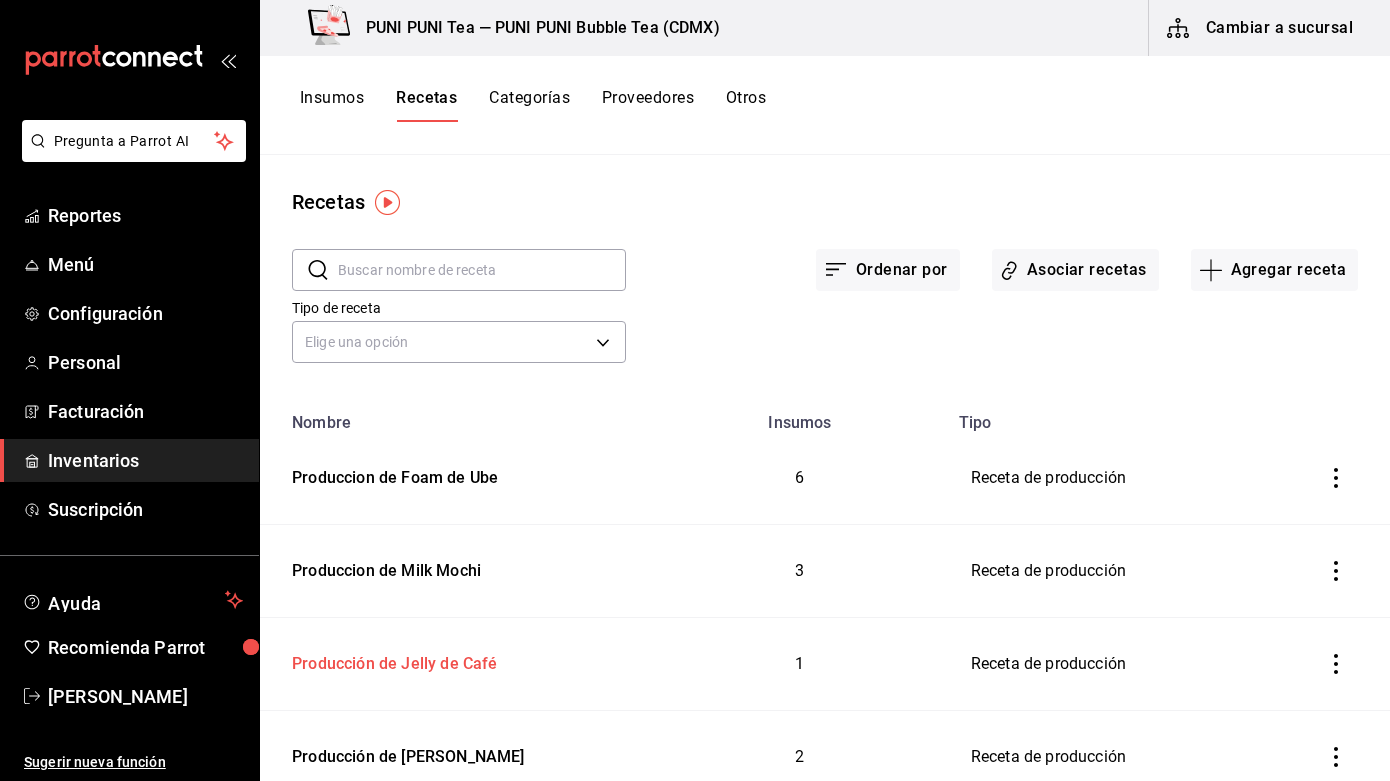 click on "Producción de Jelly de Café" at bounding box center [391, 660] 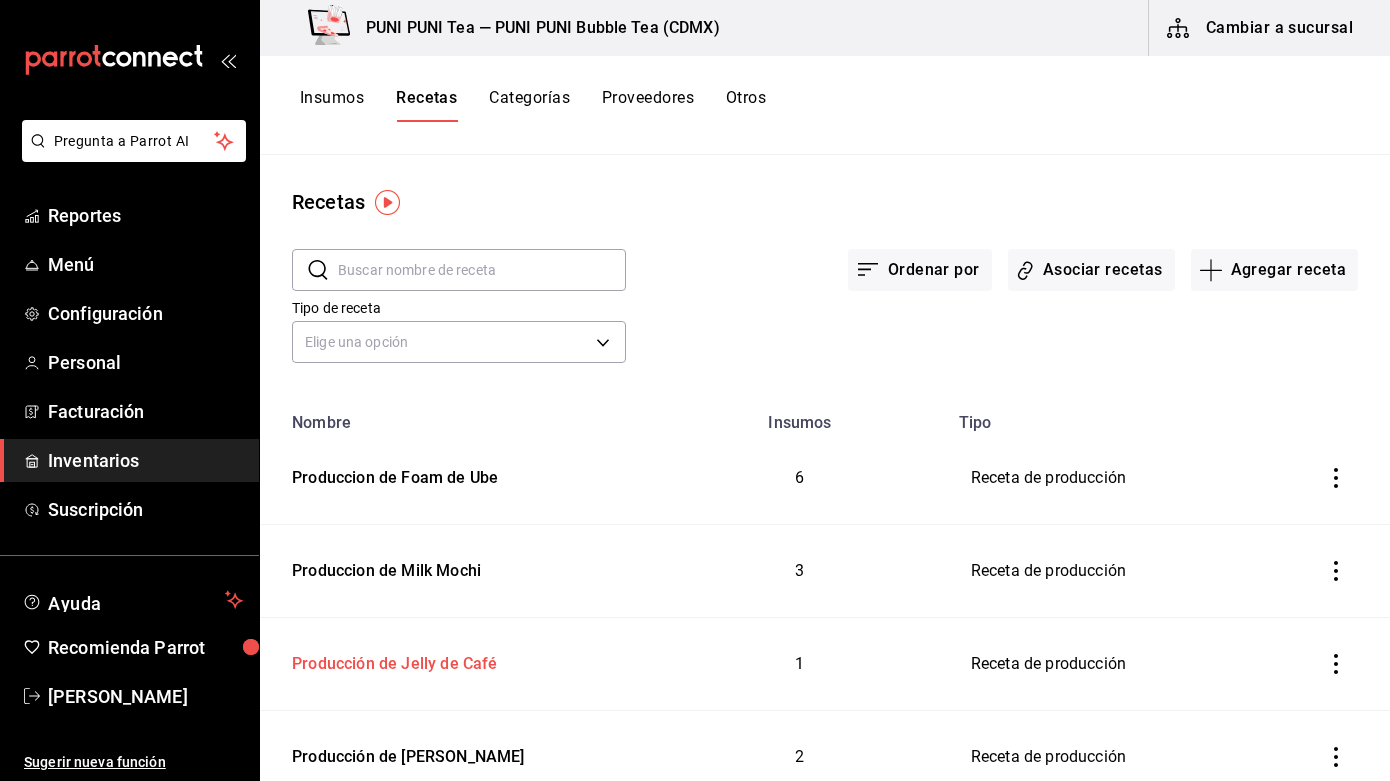 type on "Producción de Jelly de Café" 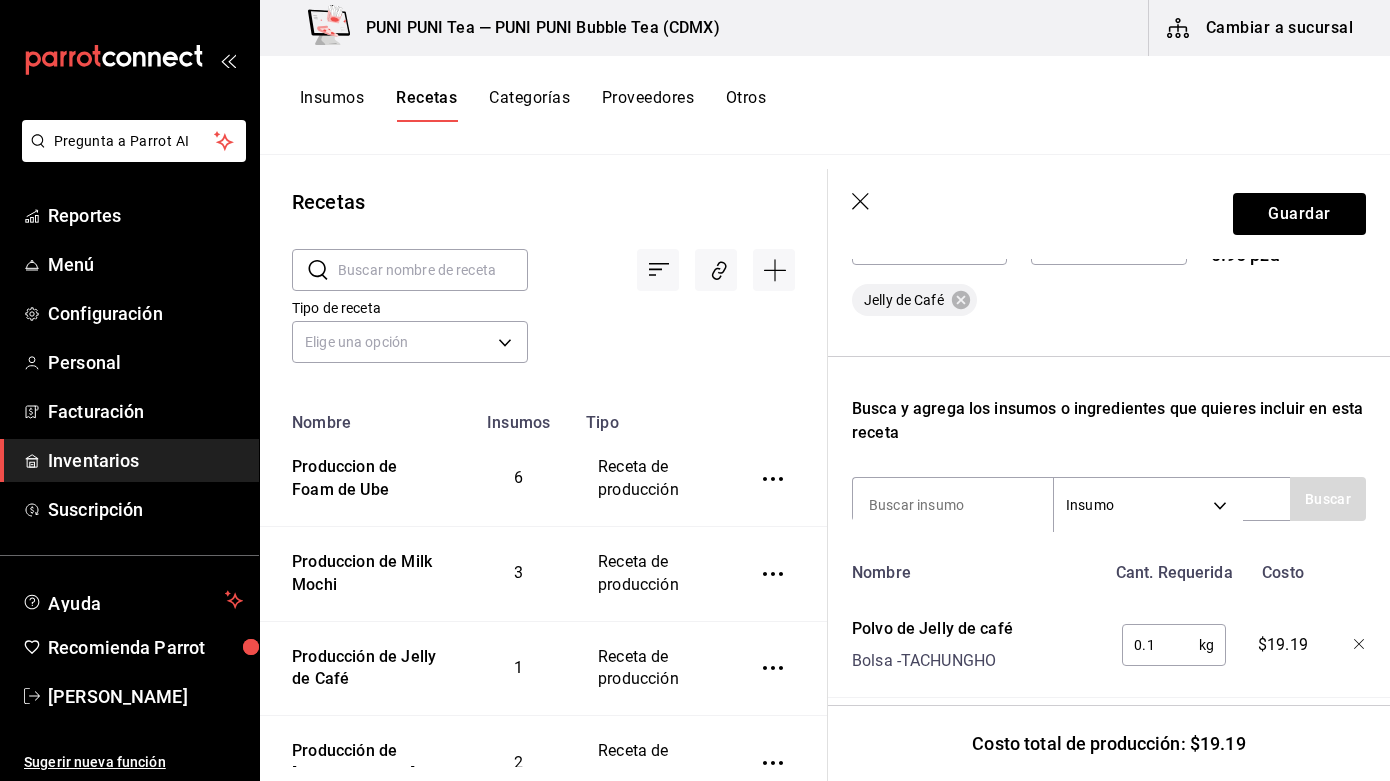 scroll, scrollTop: 525, scrollLeft: 0, axis: vertical 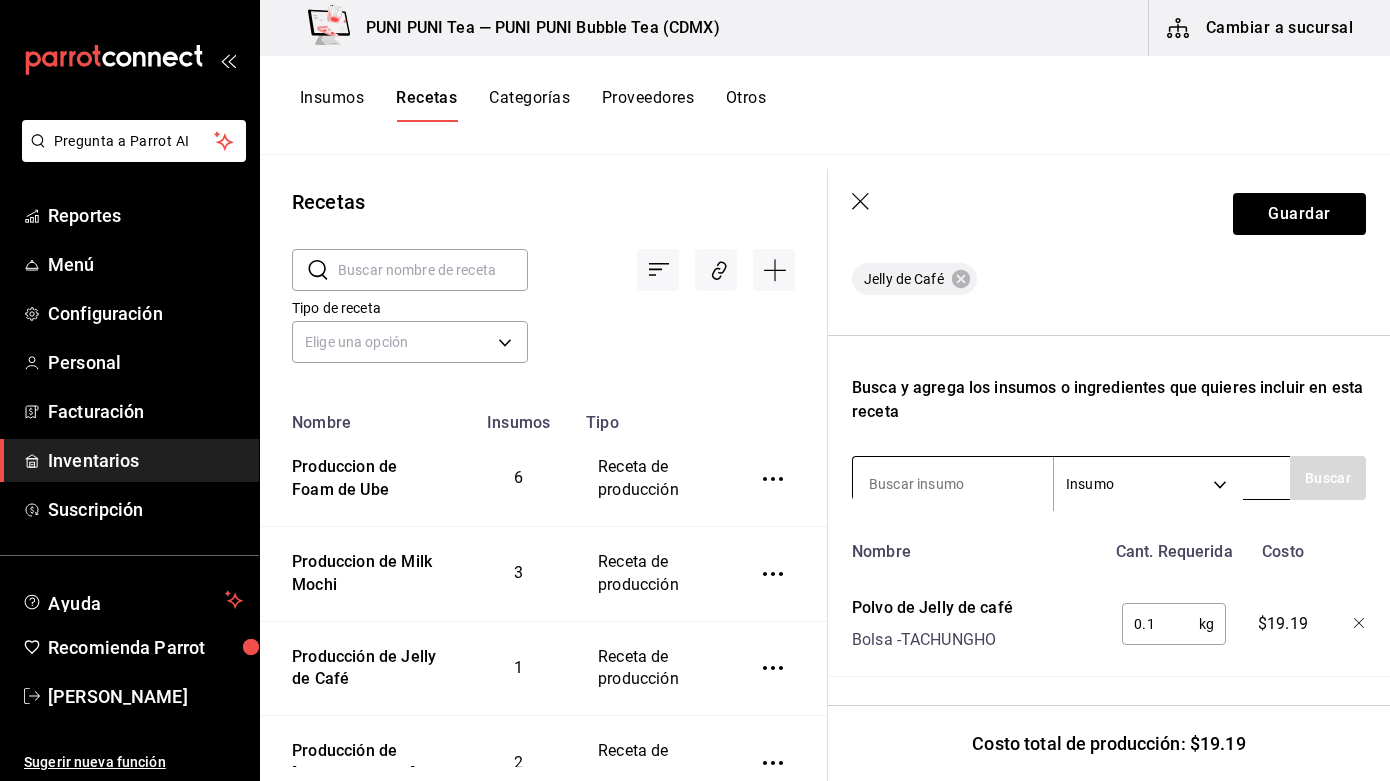 click at bounding box center (953, 484) 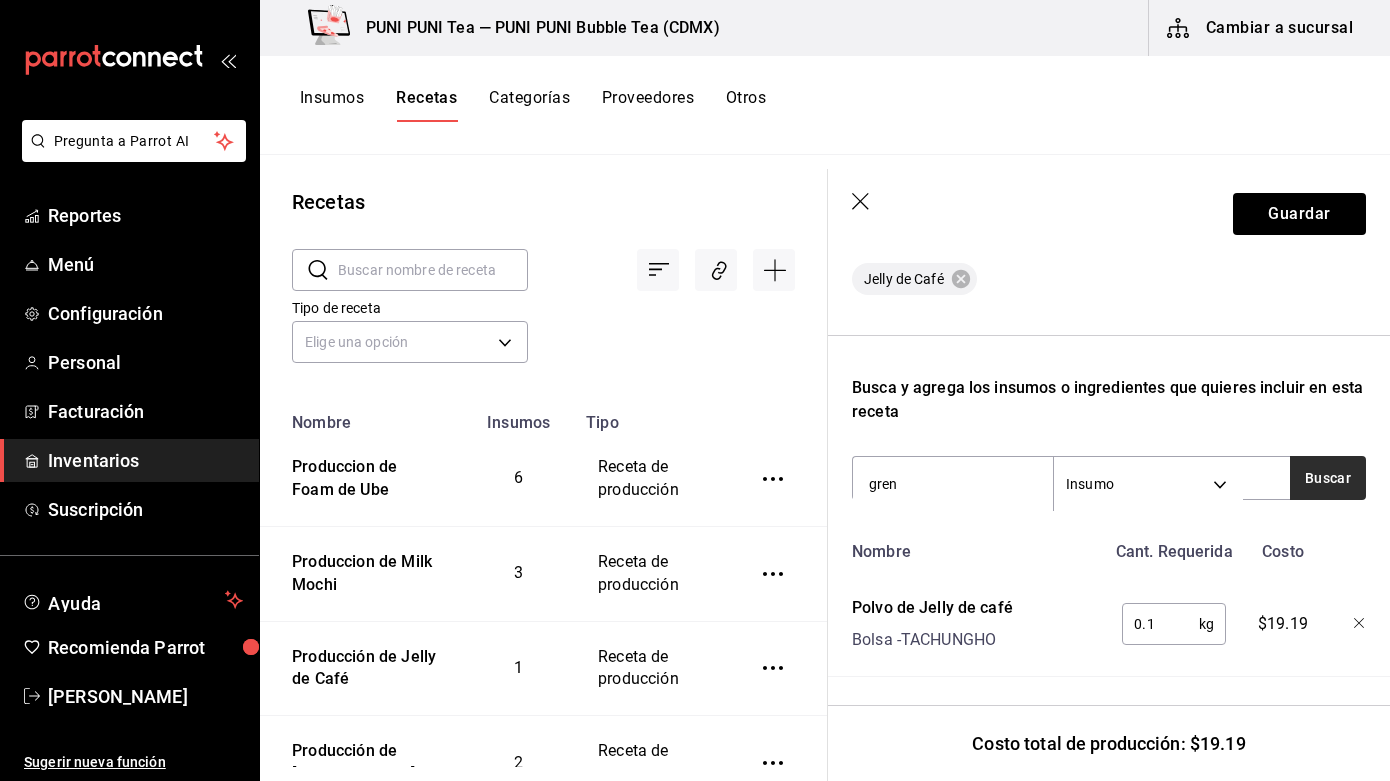 type on "gren" 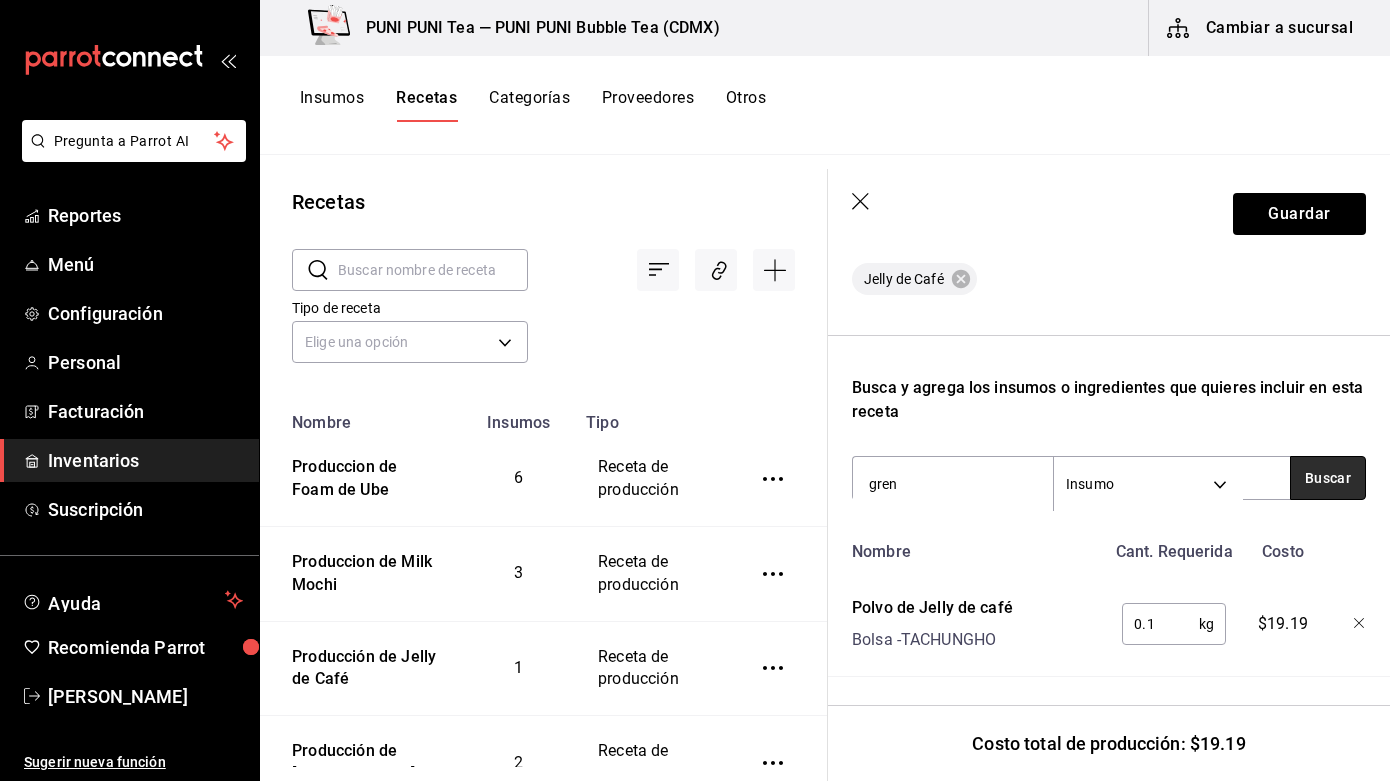 click on "Buscar" at bounding box center [1328, 478] 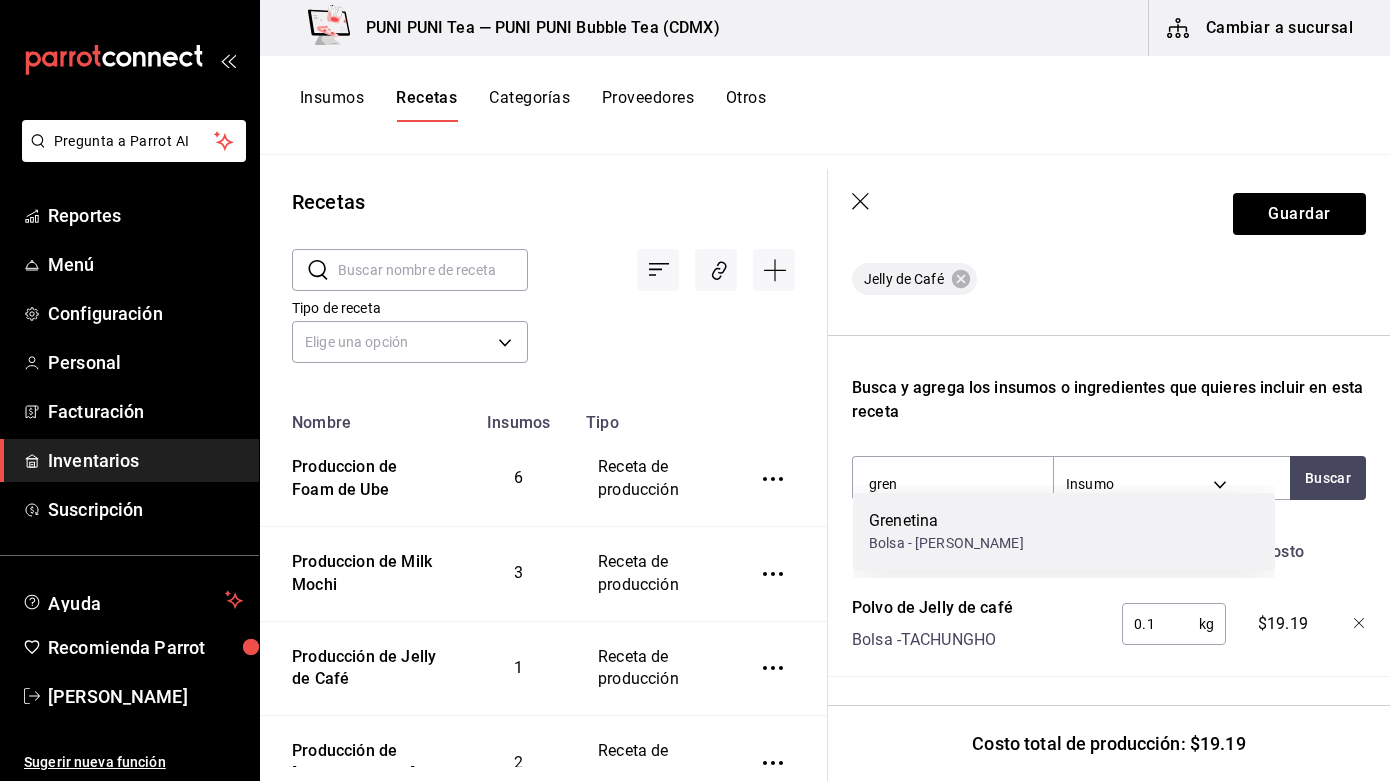 click on "Grenetina" at bounding box center [946, 521] 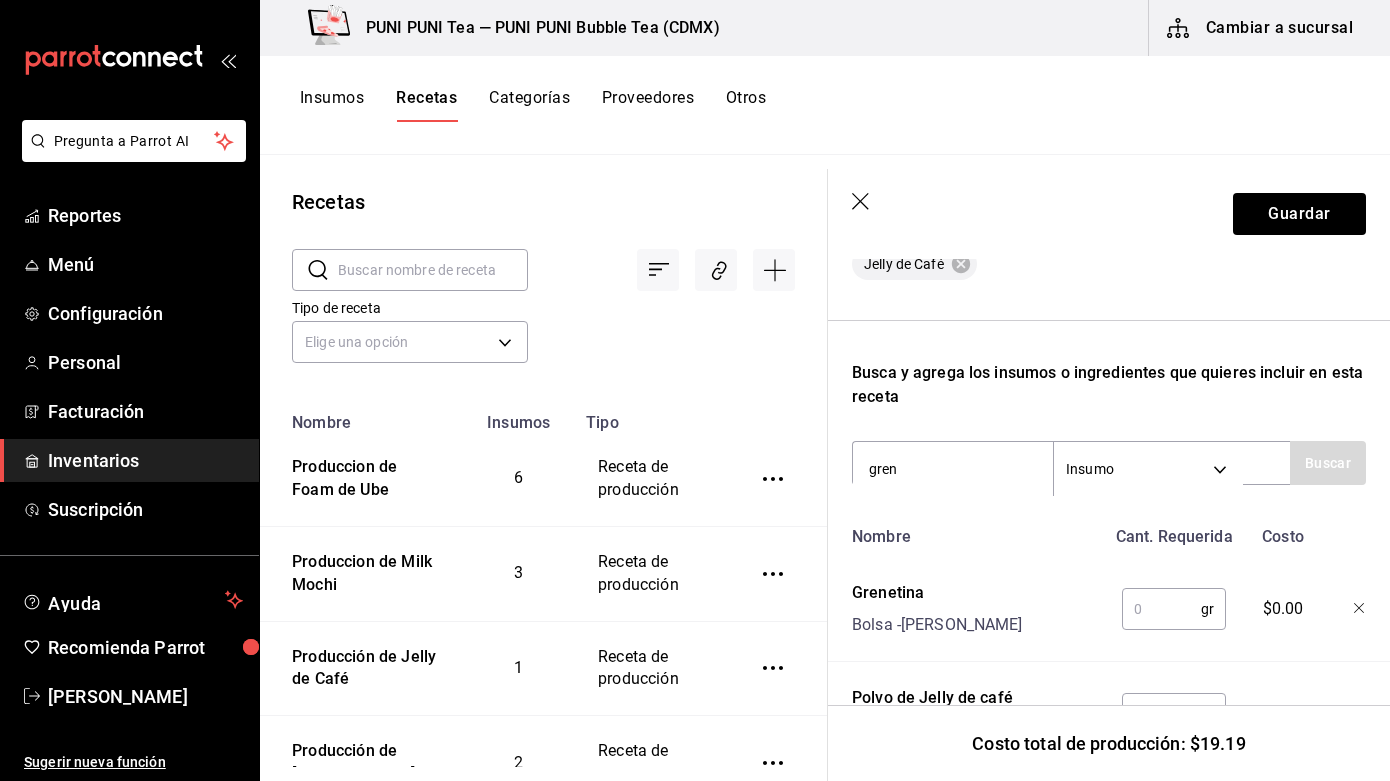 type 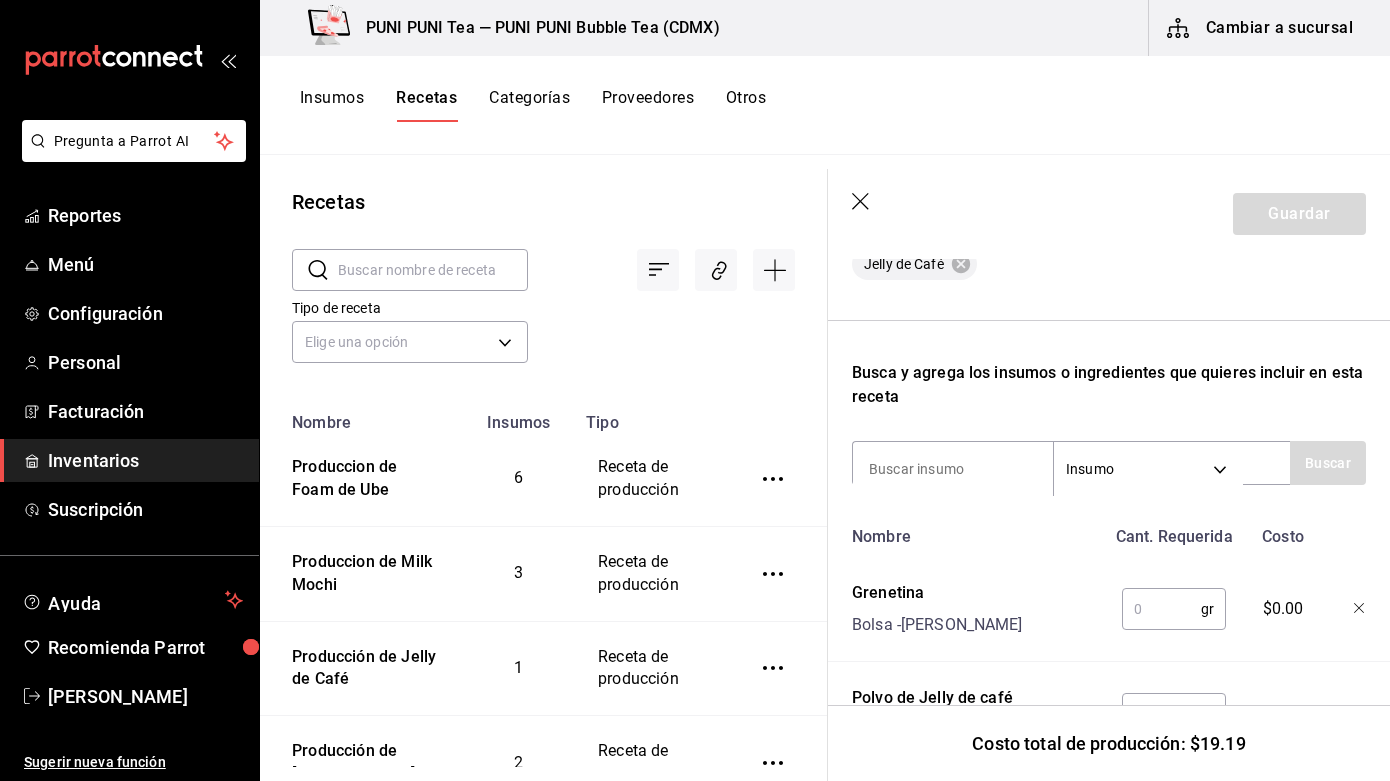 click at bounding box center [1161, 609] 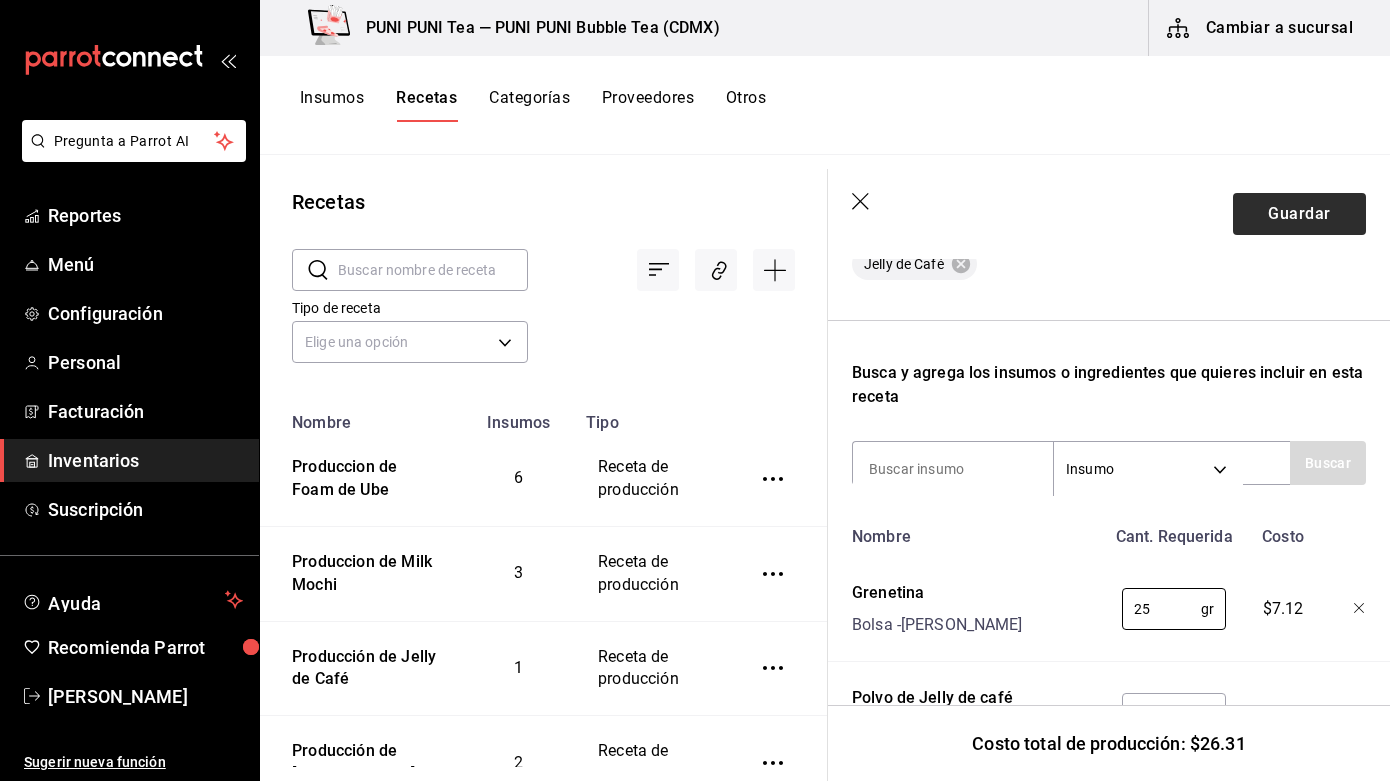 type on "25" 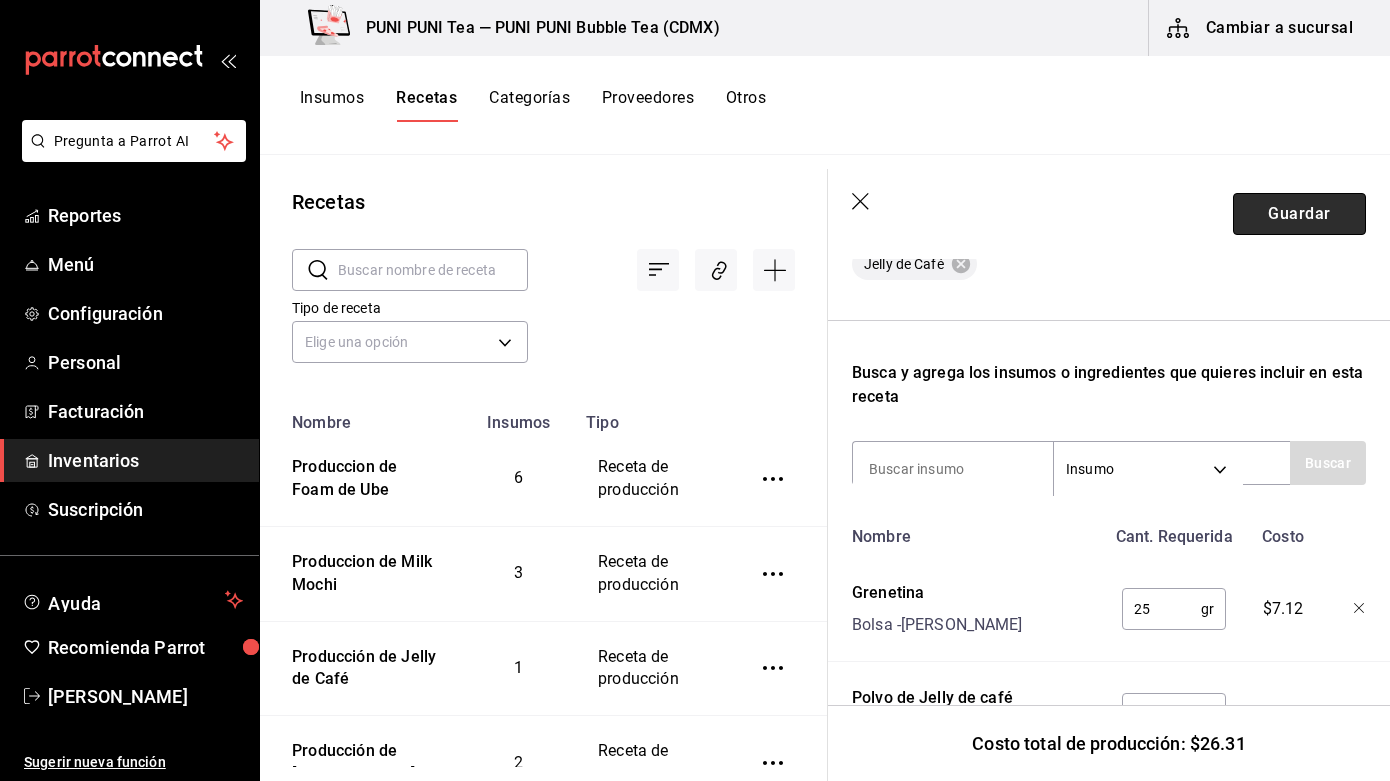 click on "Guardar" at bounding box center (1299, 214) 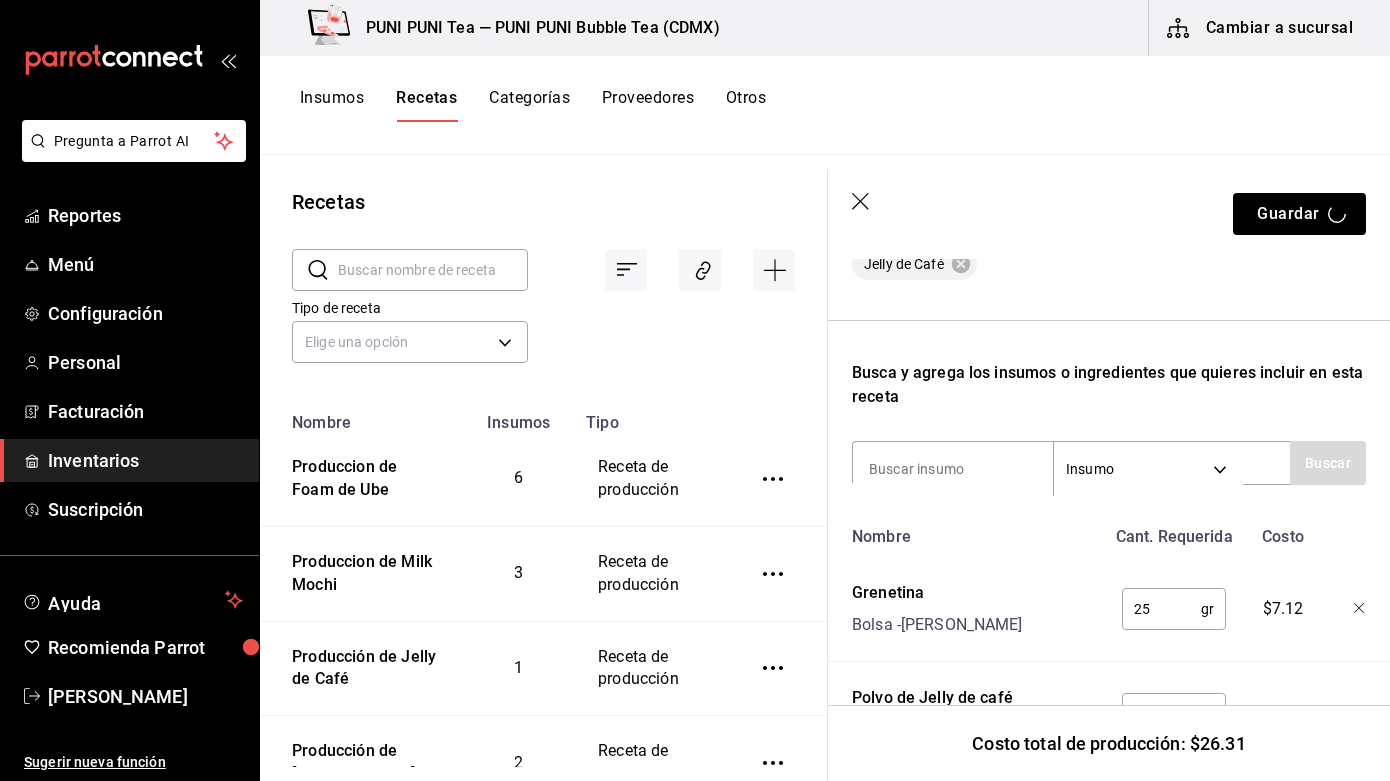 scroll, scrollTop: 489, scrollLeft: 0, axis: vertical 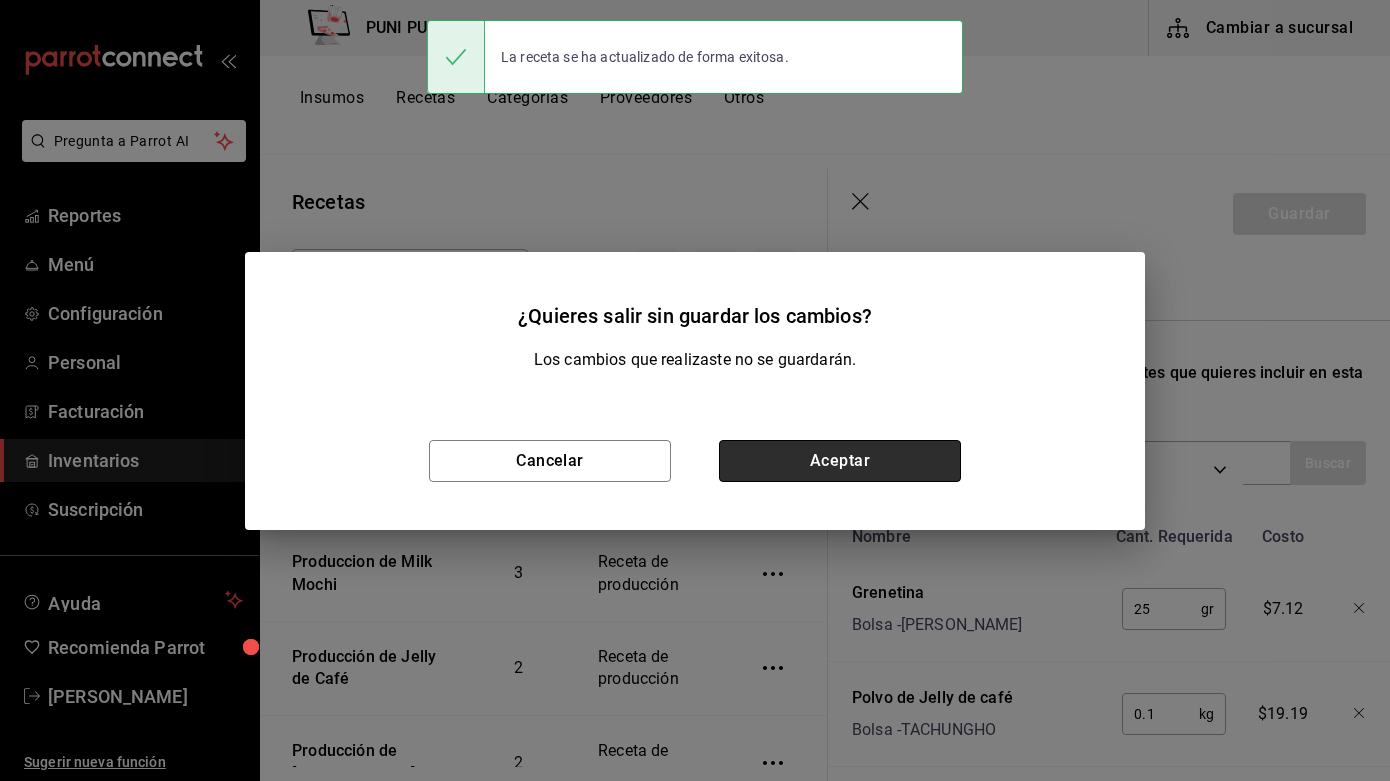 click on "Aceptar" at bounding box center (840, 461) 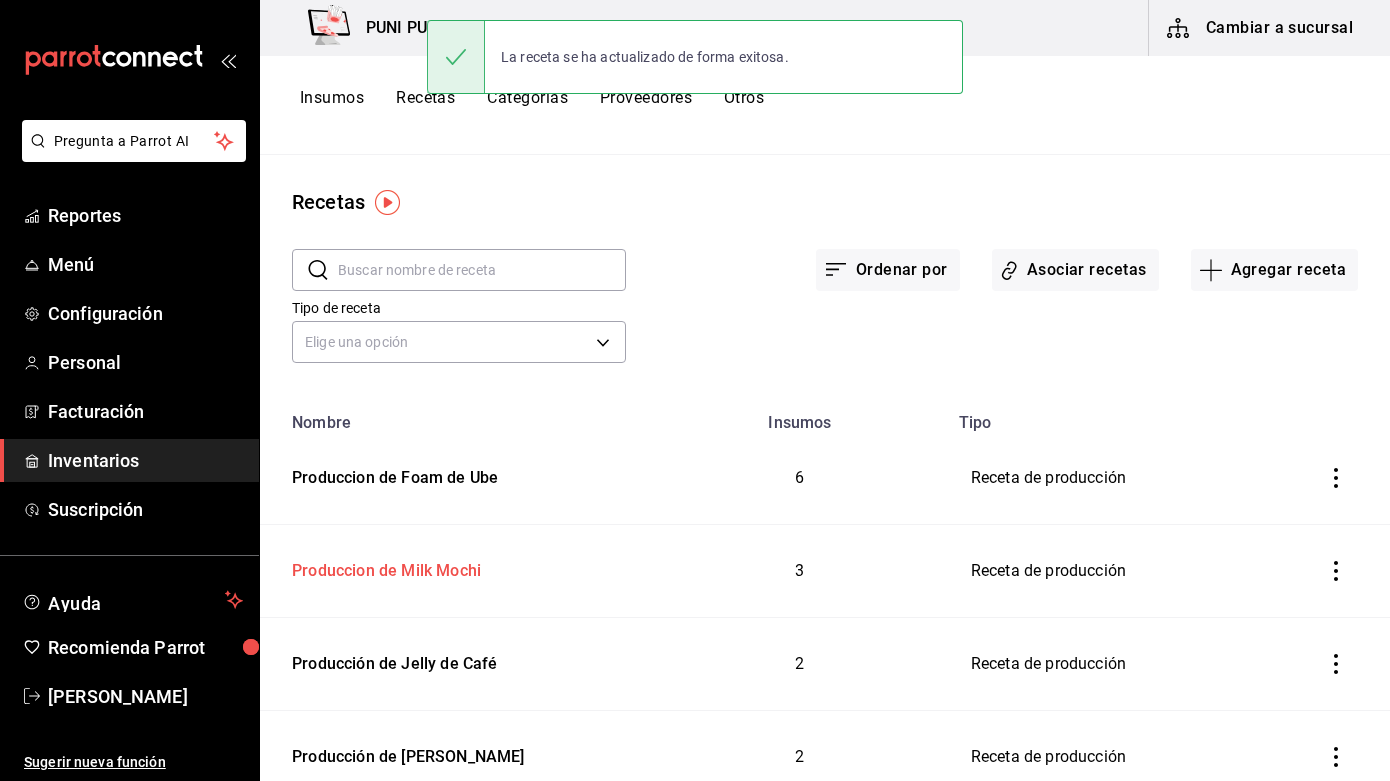 scroll, scrollTop: 0, scrollLeft: 0, axis: both 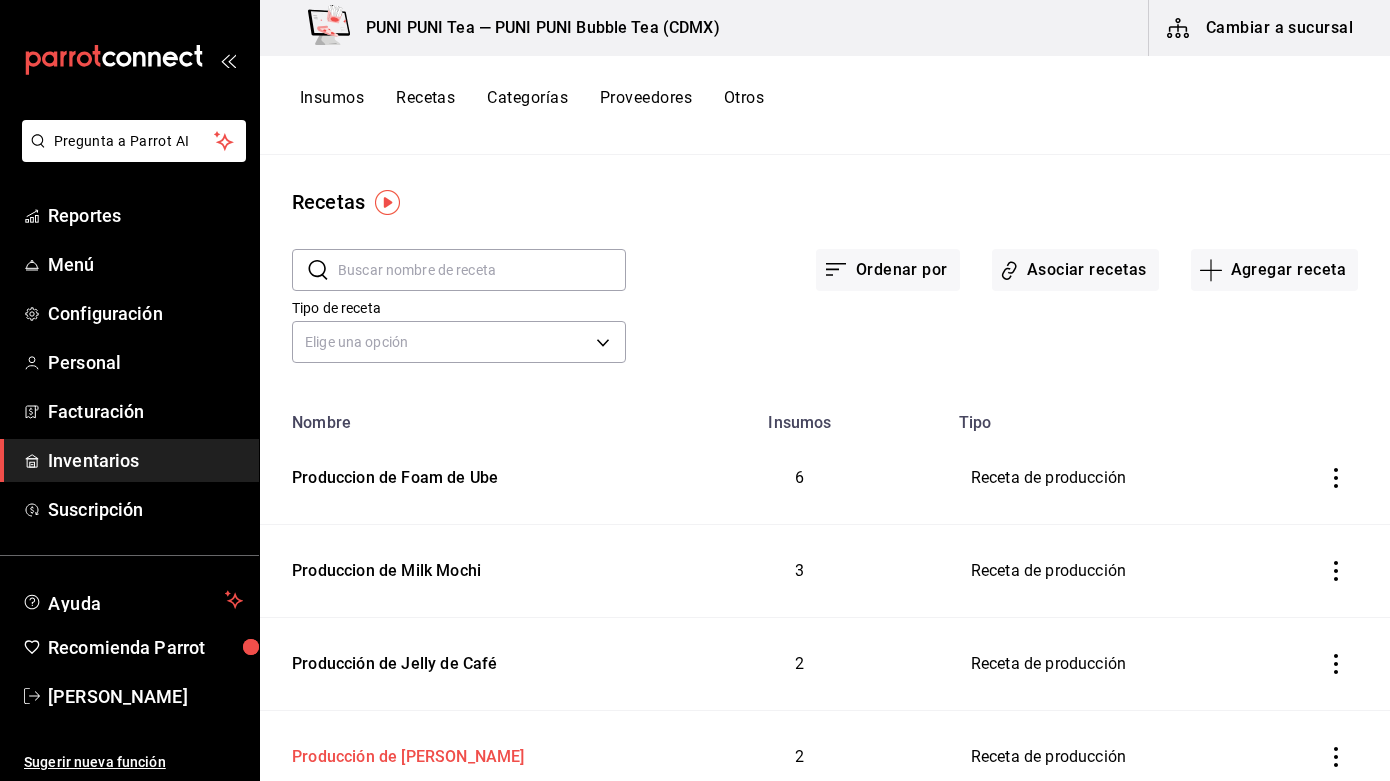 click on "Producción de [PERSON_NAME]" at bounding box center [404, 753] 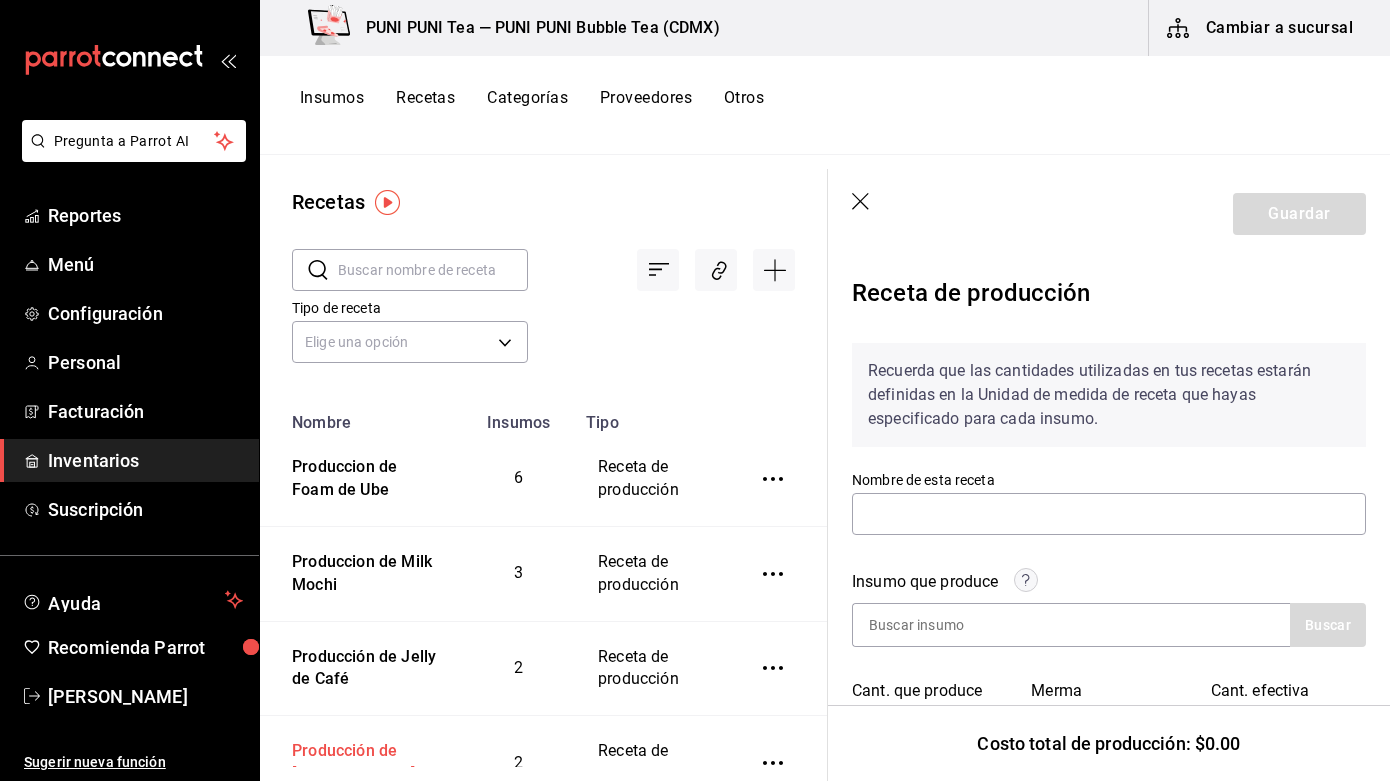 type on "Producción de [PERSON_NAME]" 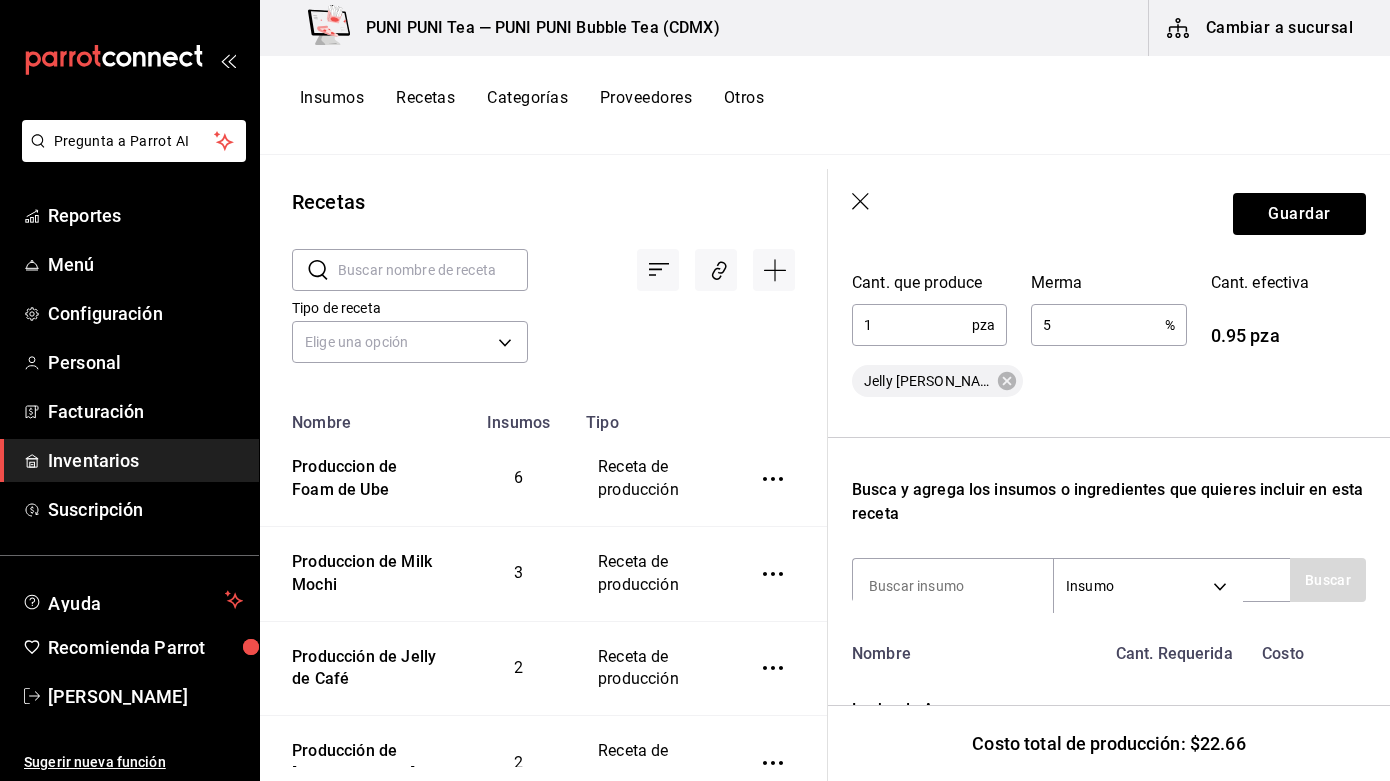 scroll, scrollTop: 425, scrollLeft: 0, axis: vertical 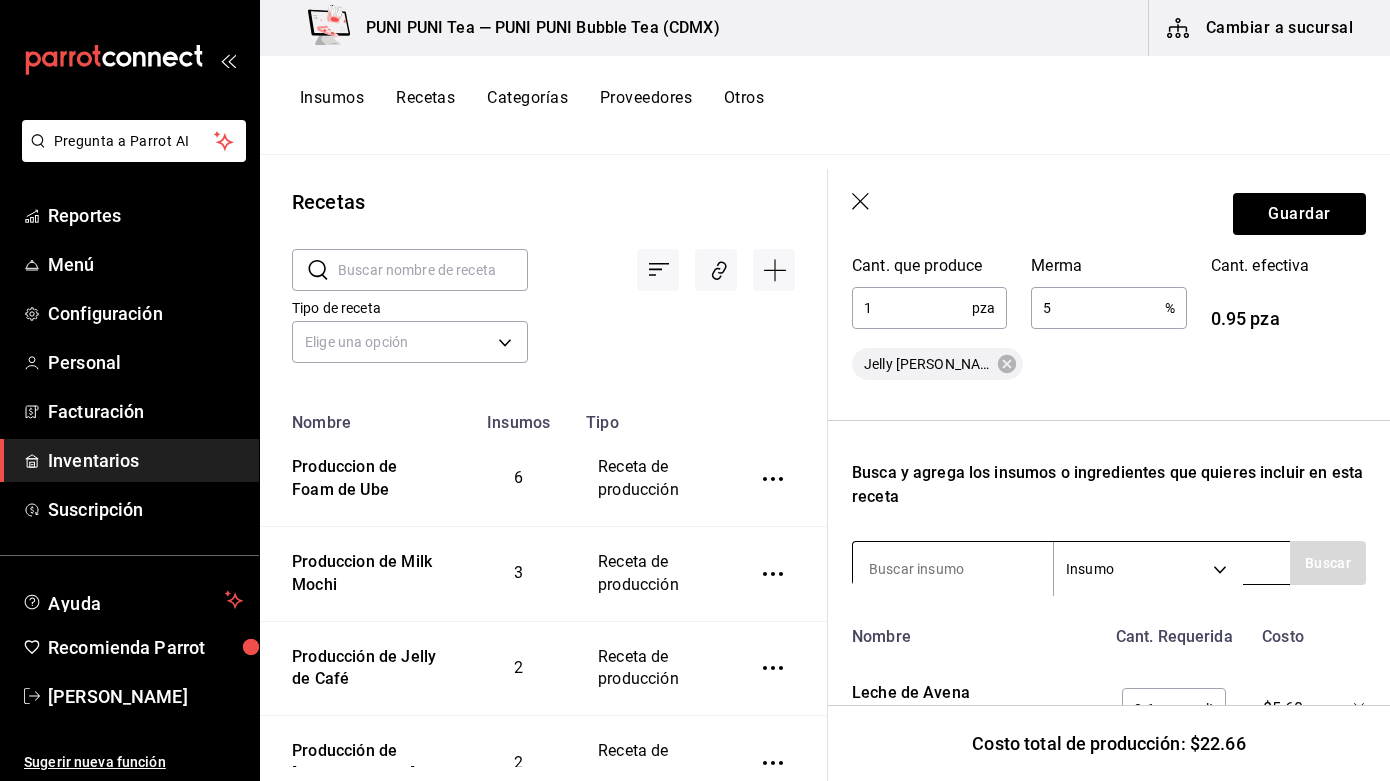 click at bounding box center [953, 569] 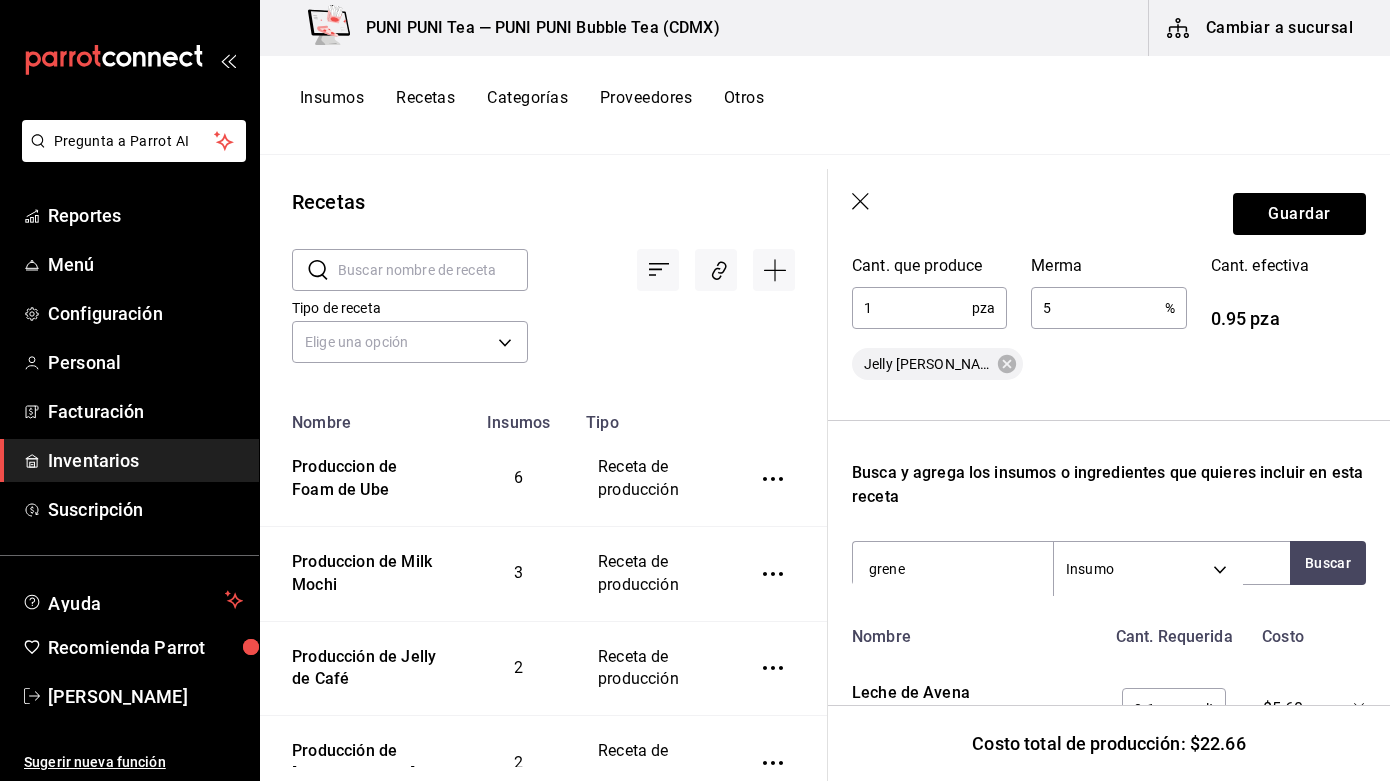 type on "gren" 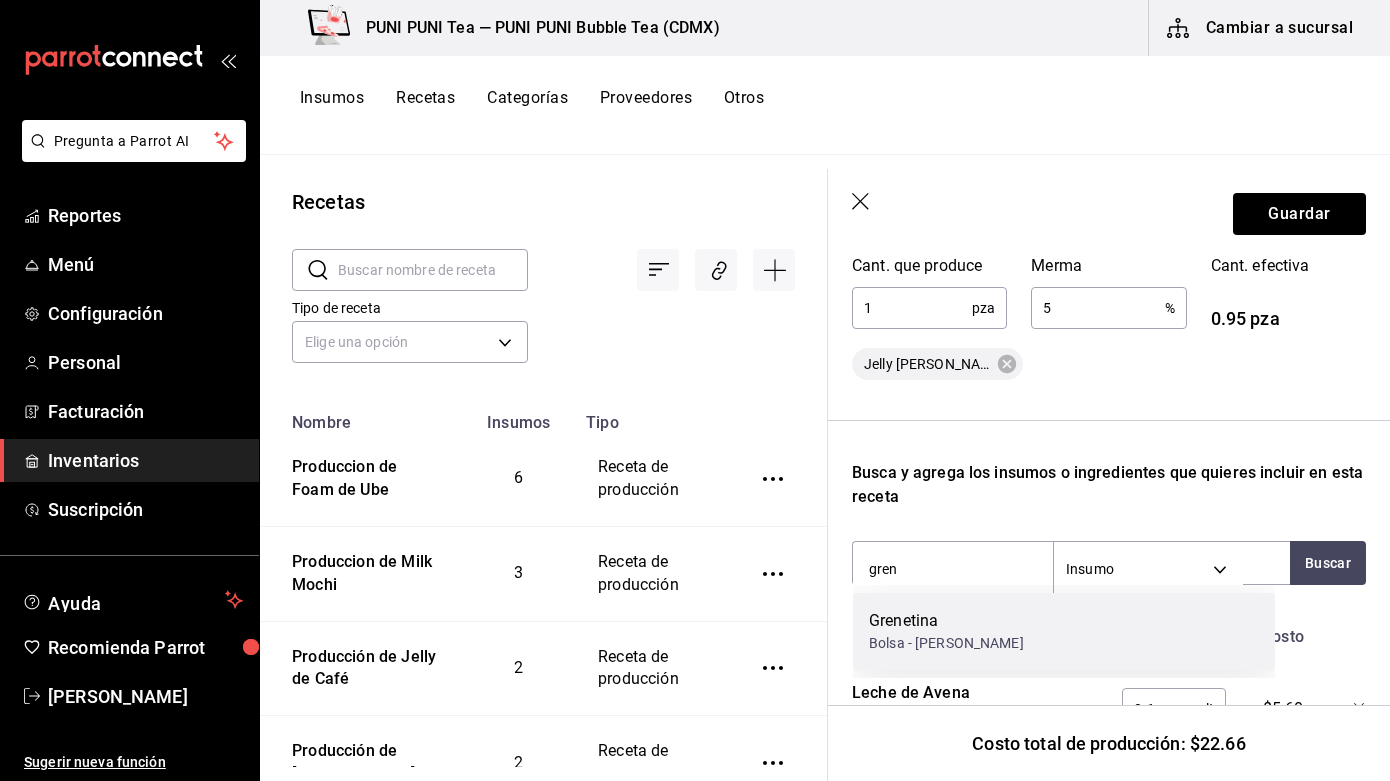 click on "Grenetina" at bounding box center [946, 621] 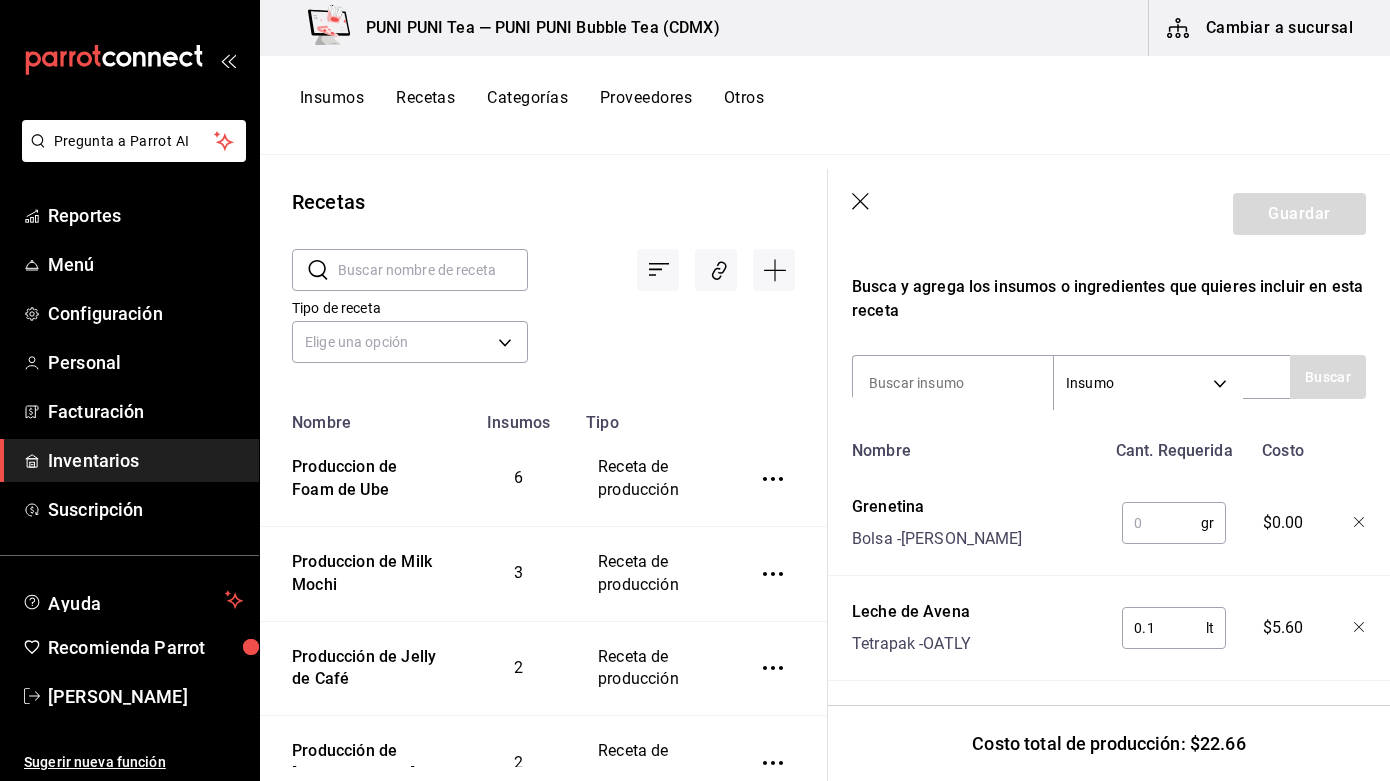 scroll, scrollTop: 613, scrollLeft: 0, axis: vertical 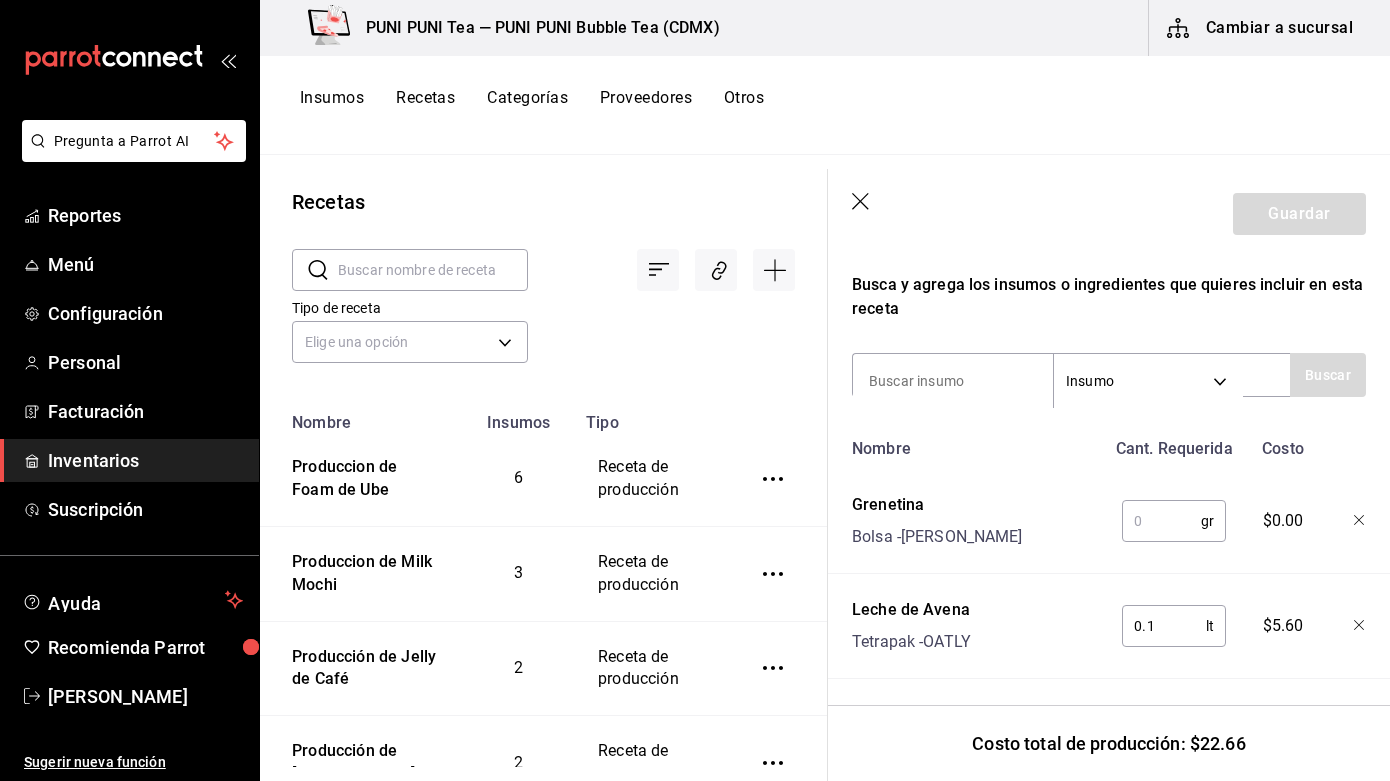 click at bounding box center [1161, 521] 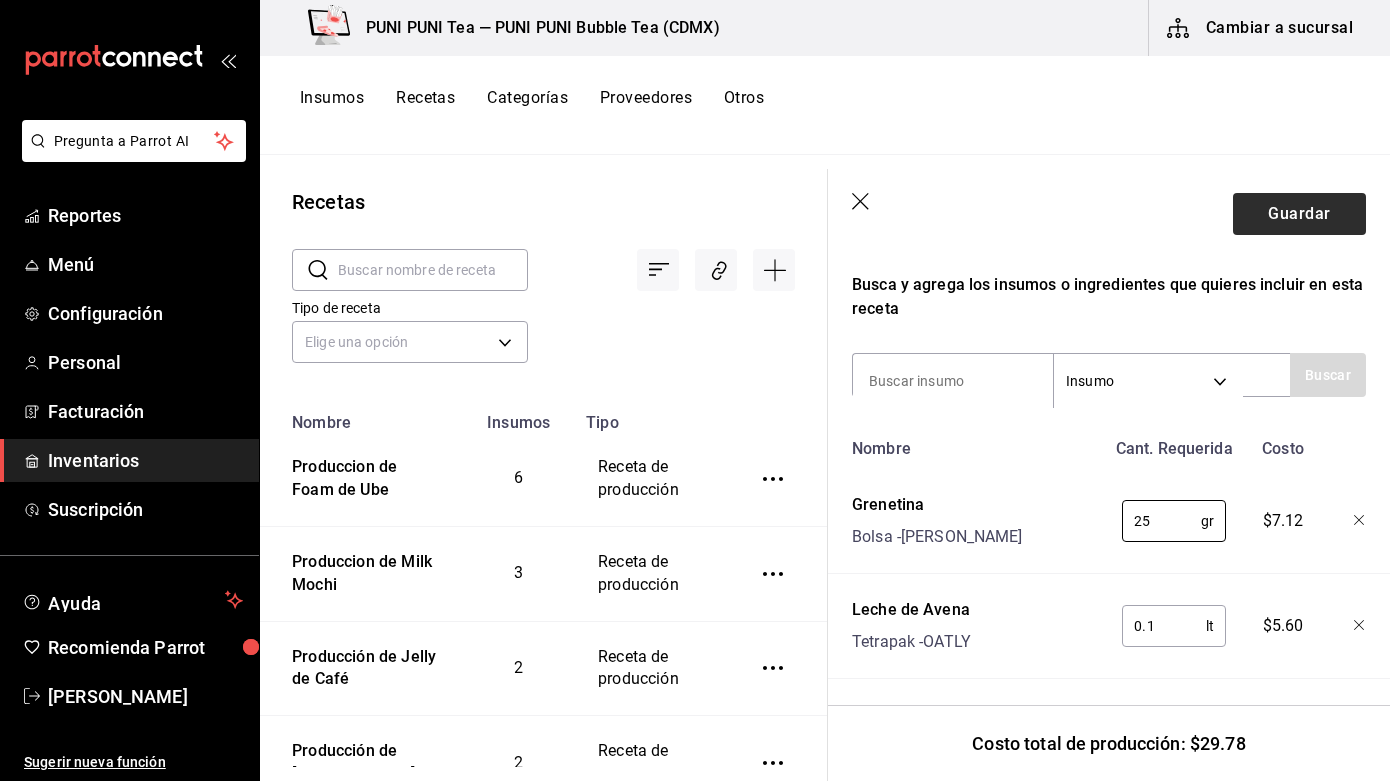 type on "25" 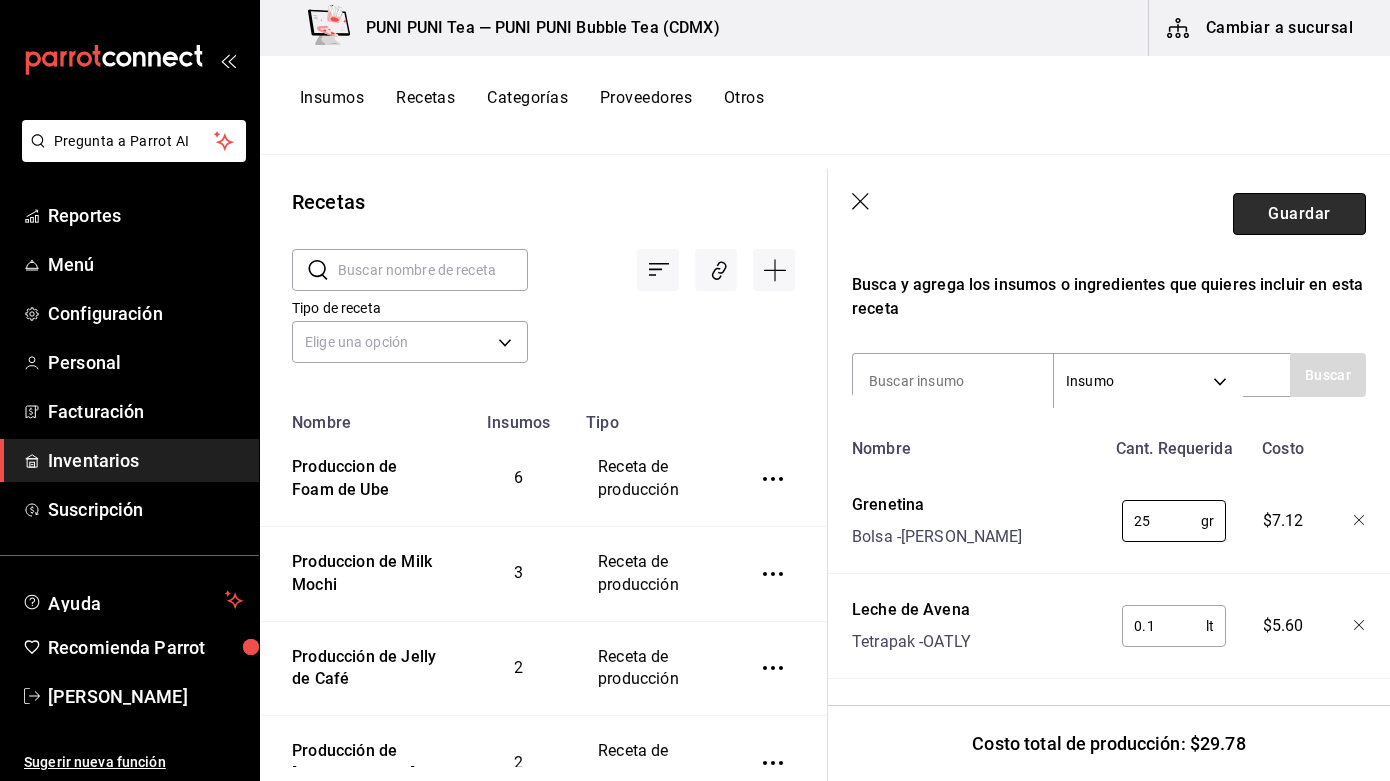 click on "Guardar" at bounding box center (1299, 214) 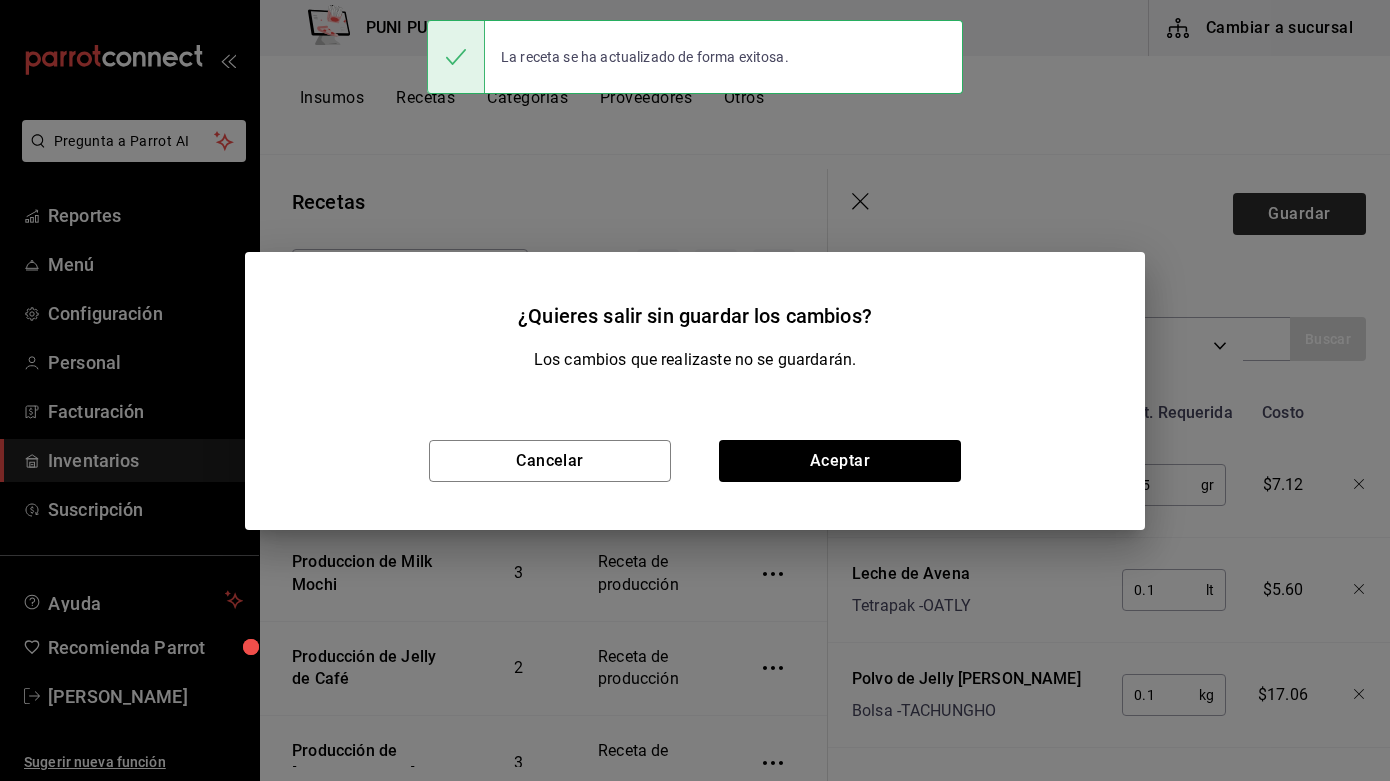 scroll, scrollTop: 577, scrollLeft: 0, axis: vertical 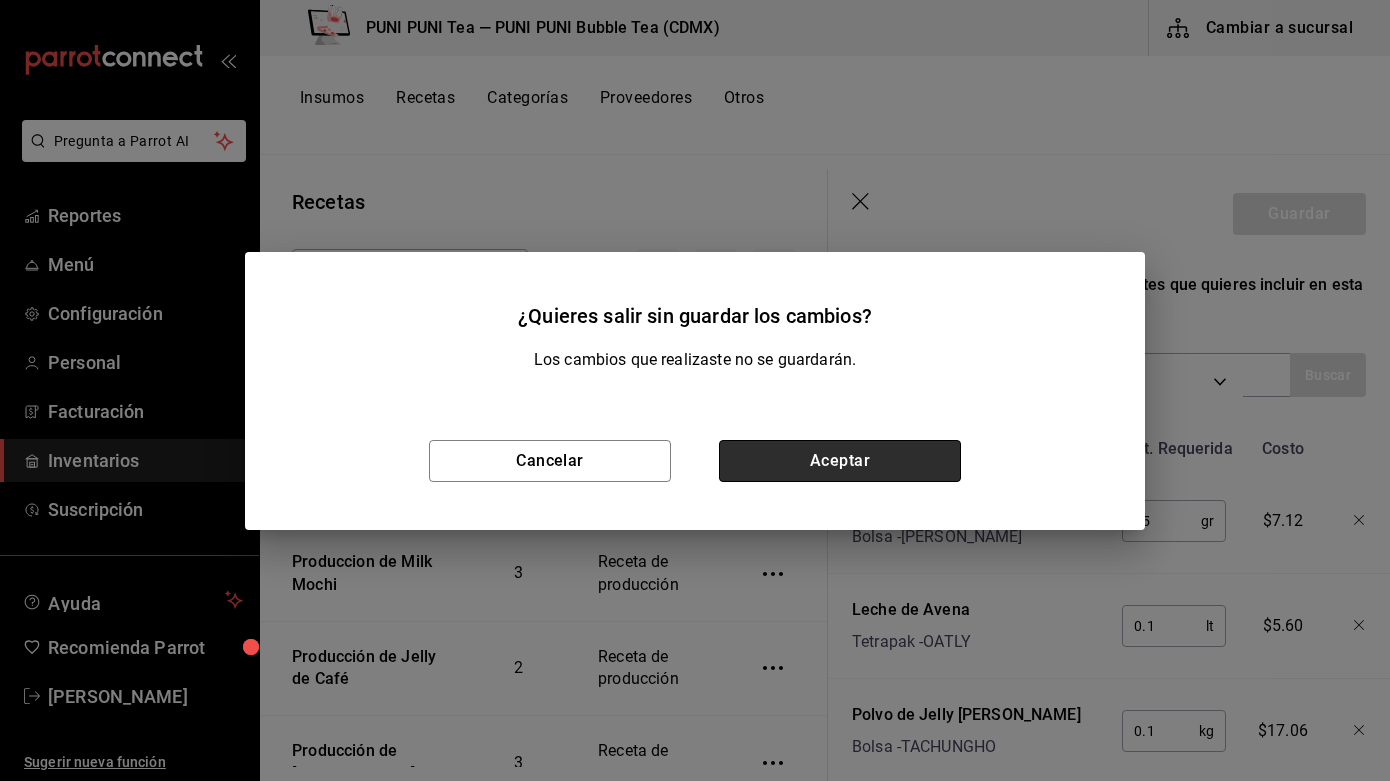 click on "Aceptar" at bounding box center (840, 461) 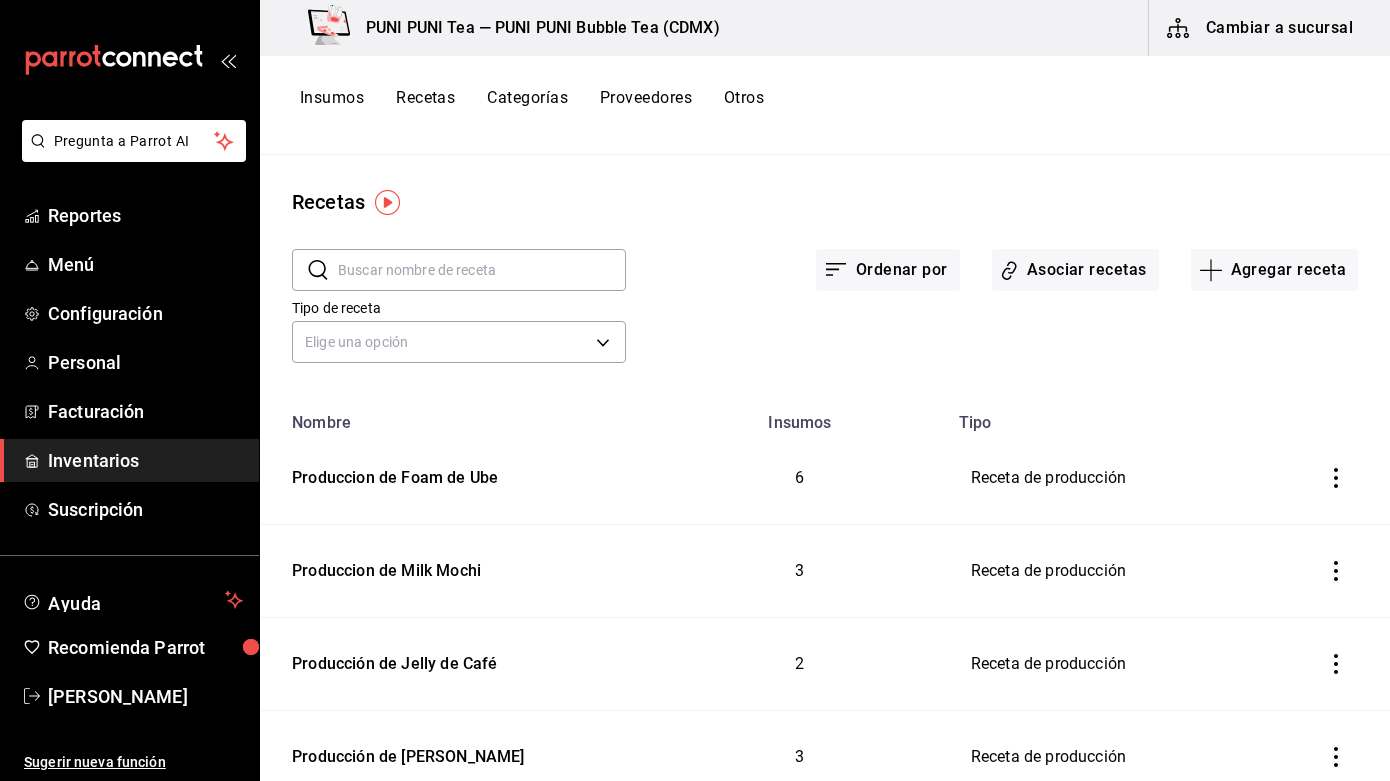 scroll, scrollTop: 0, scrollLeft: 0, axis: both 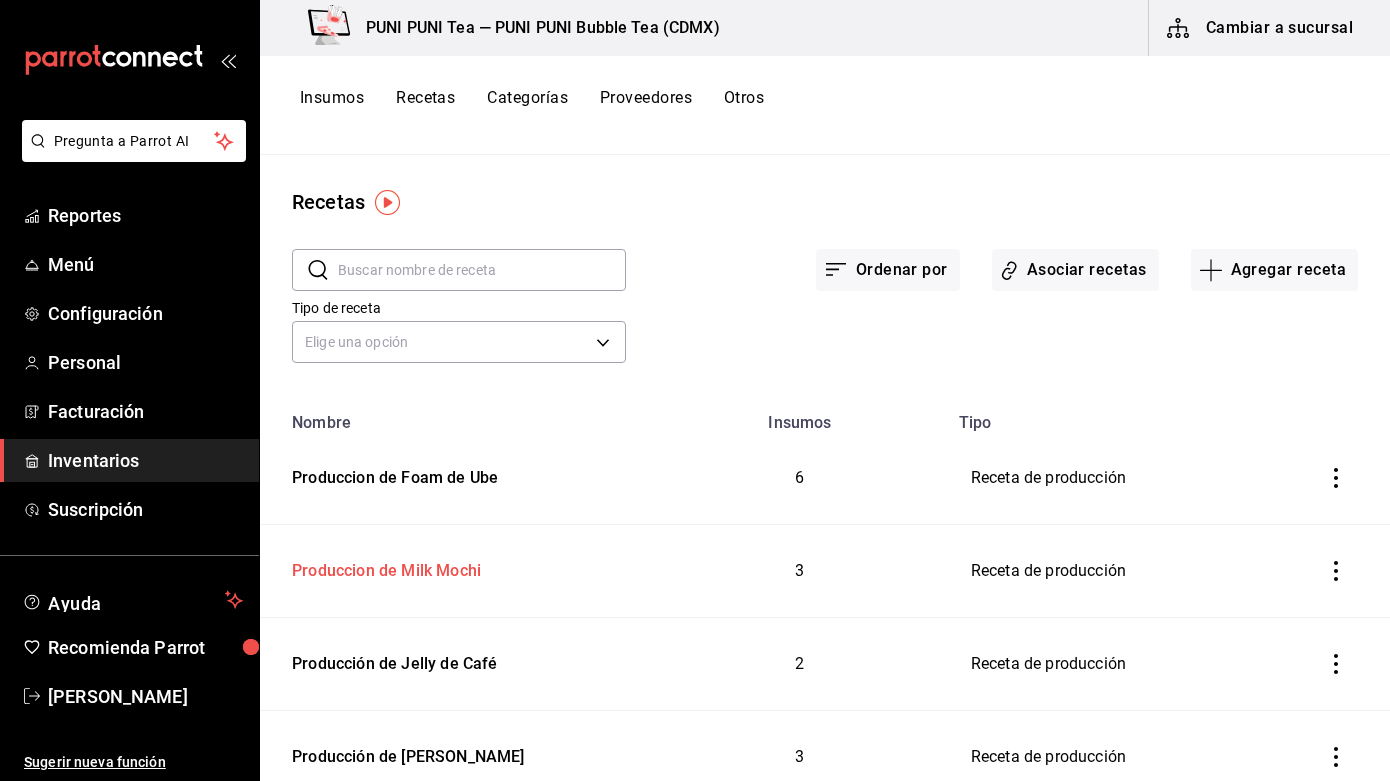 click on "Produccion de Milk Mochi" at bounding box center (382, 567) 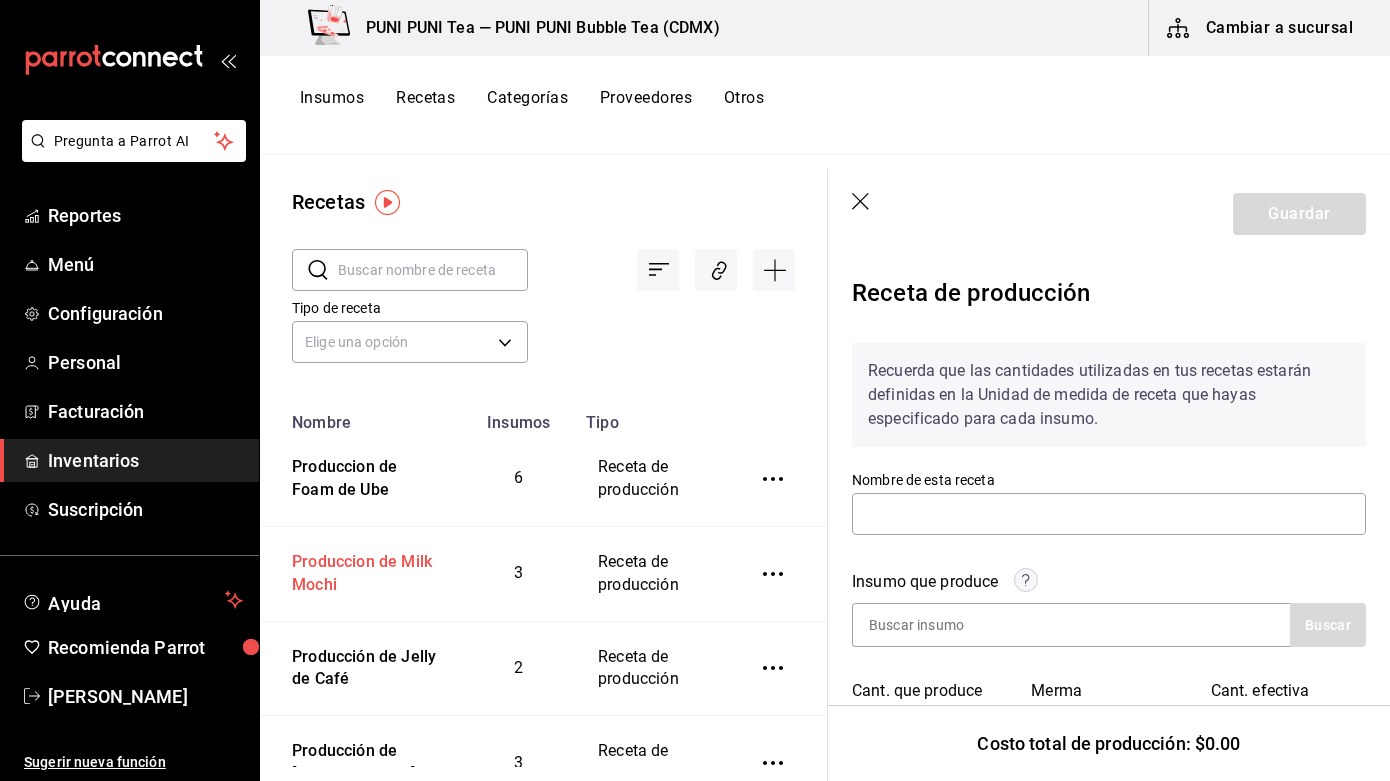 type on "Produccion de Milk Mochi" 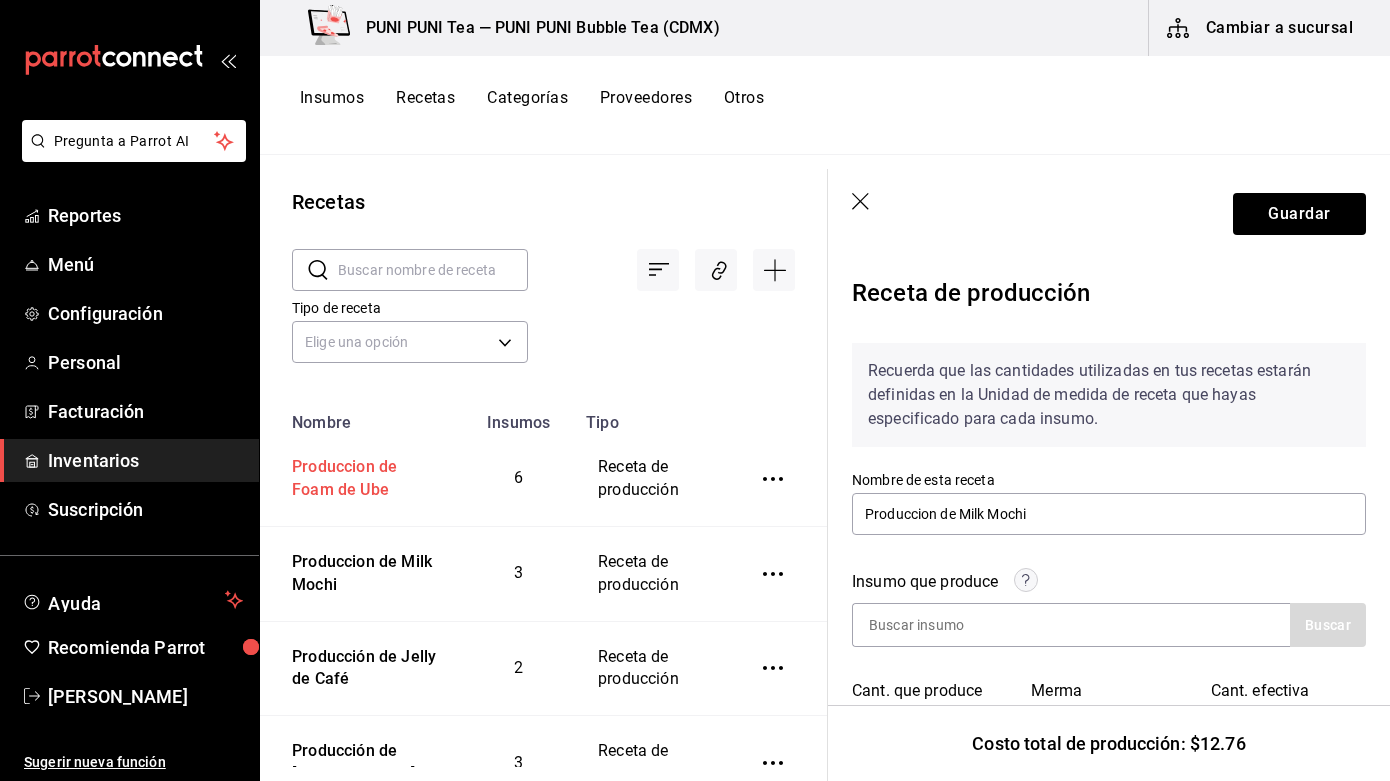 click on "Produccion de Foam de Ube" at bounding box center (361, 475) 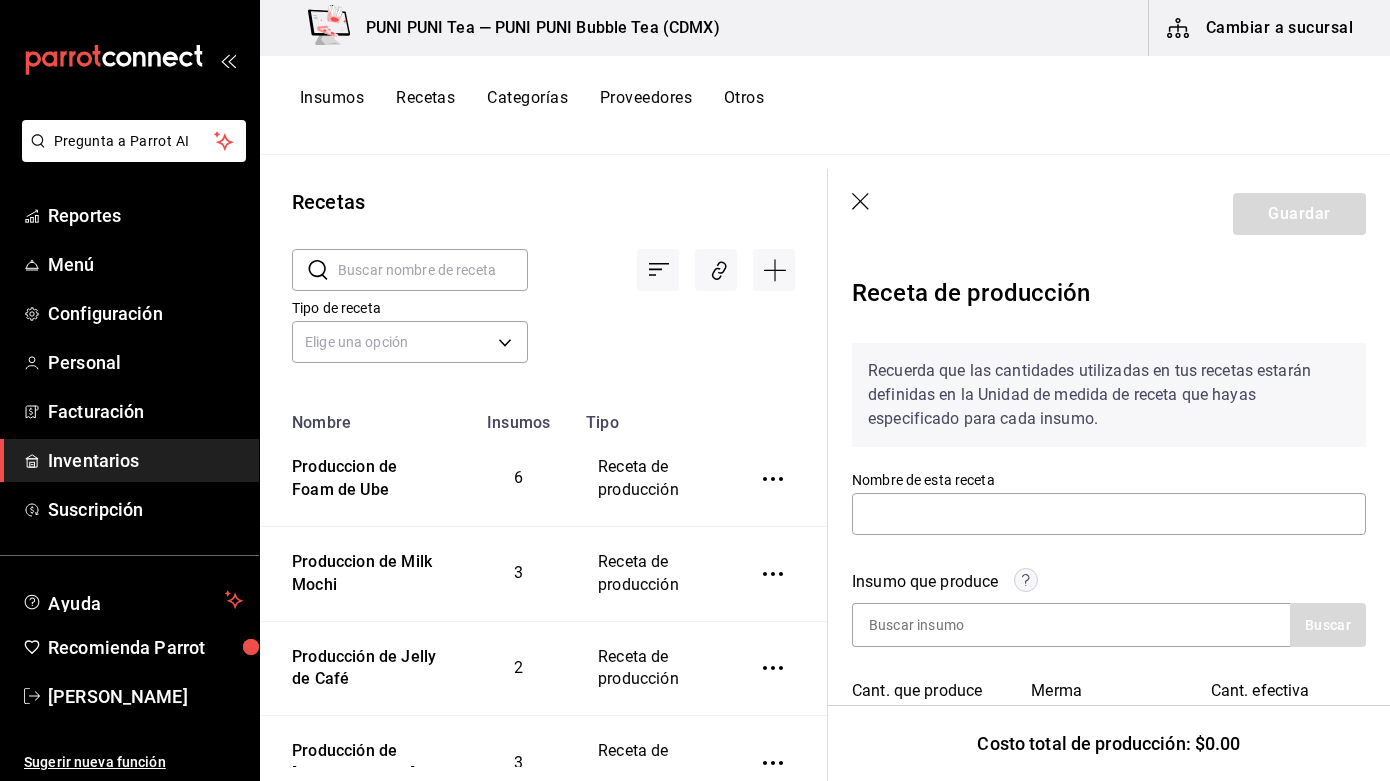 type on "Produccion de Foam de Ube" 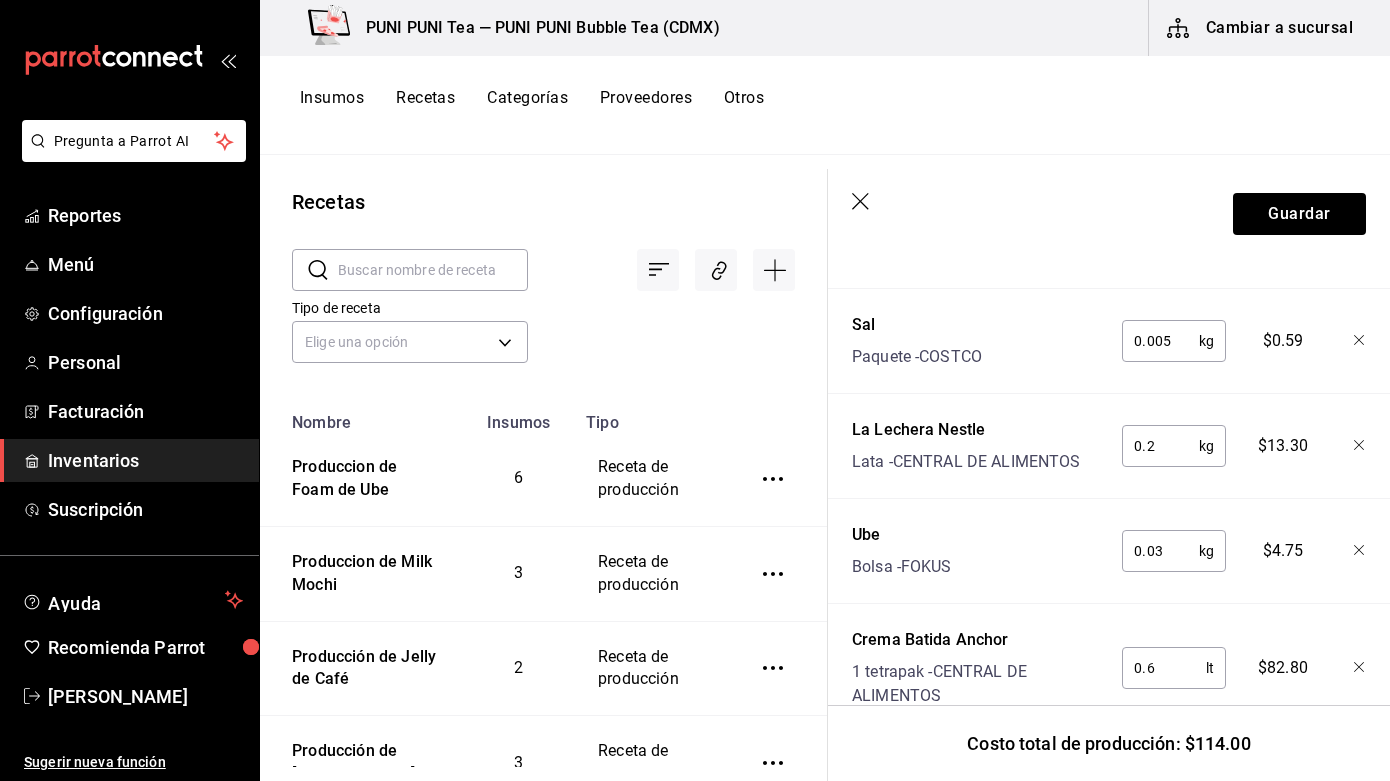 scroll, scrollTop: 1098, scrollLeft: 0, axis: vertical 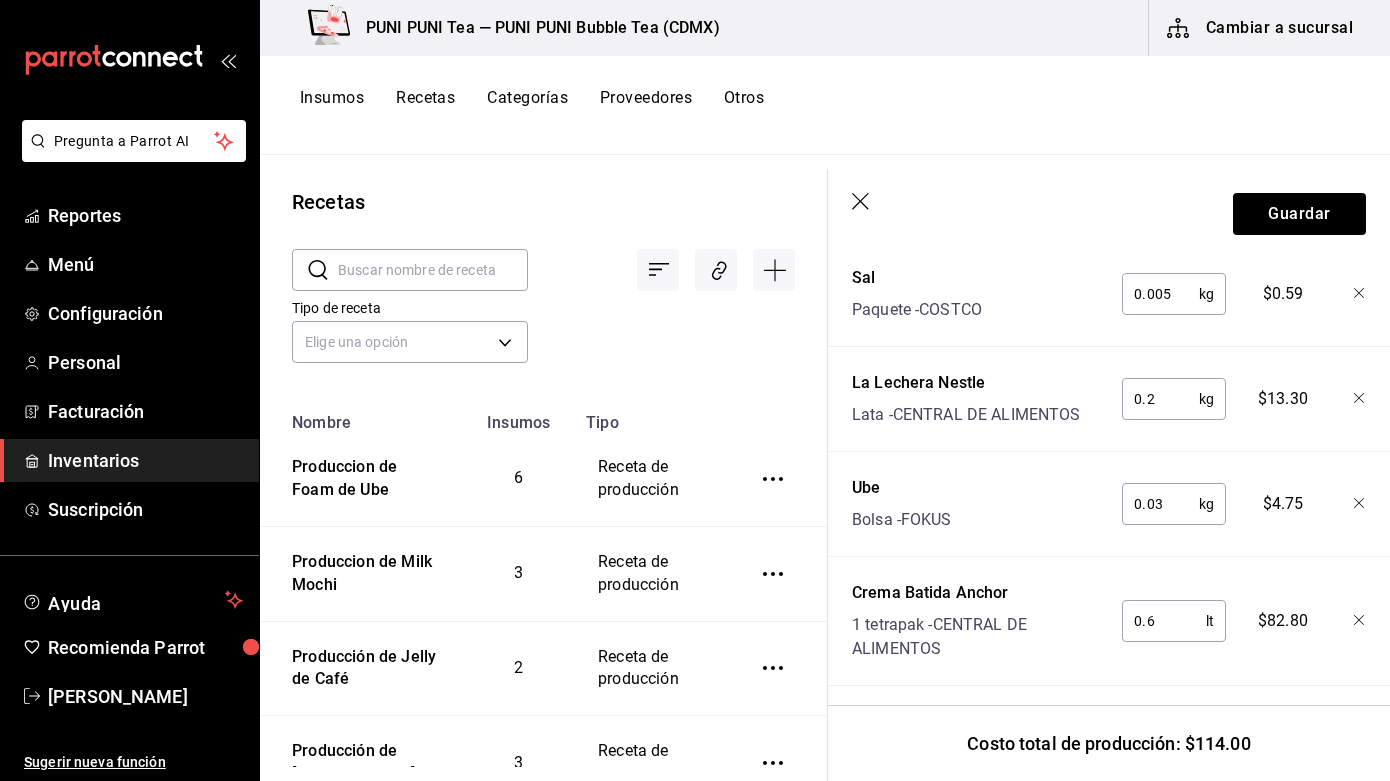 drag, startPoint x: 1157, startPoint y: 600, endPoint x: 1062, endPoint y: 588, distance: 95.7549 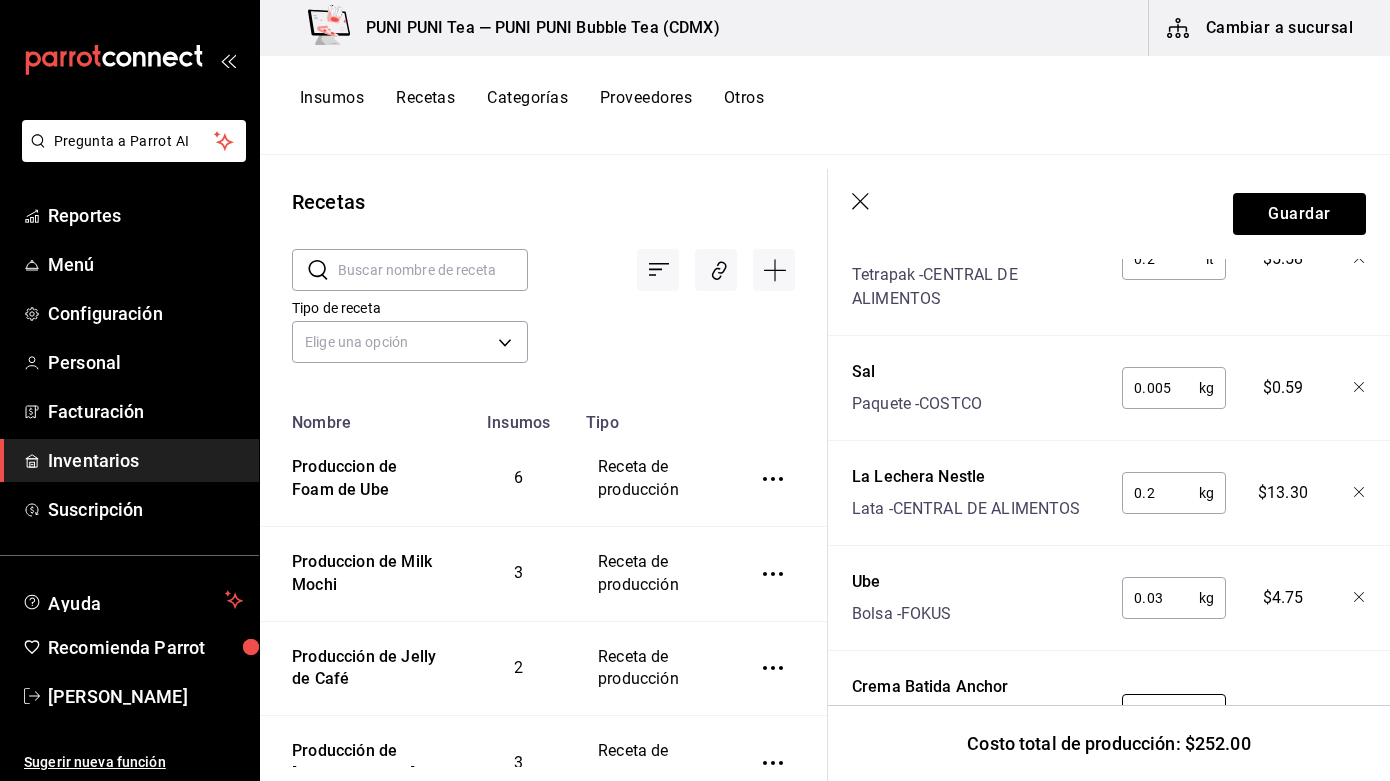 scroll, scrollTop: 1010, scrollLeft: 0, axis: vertical 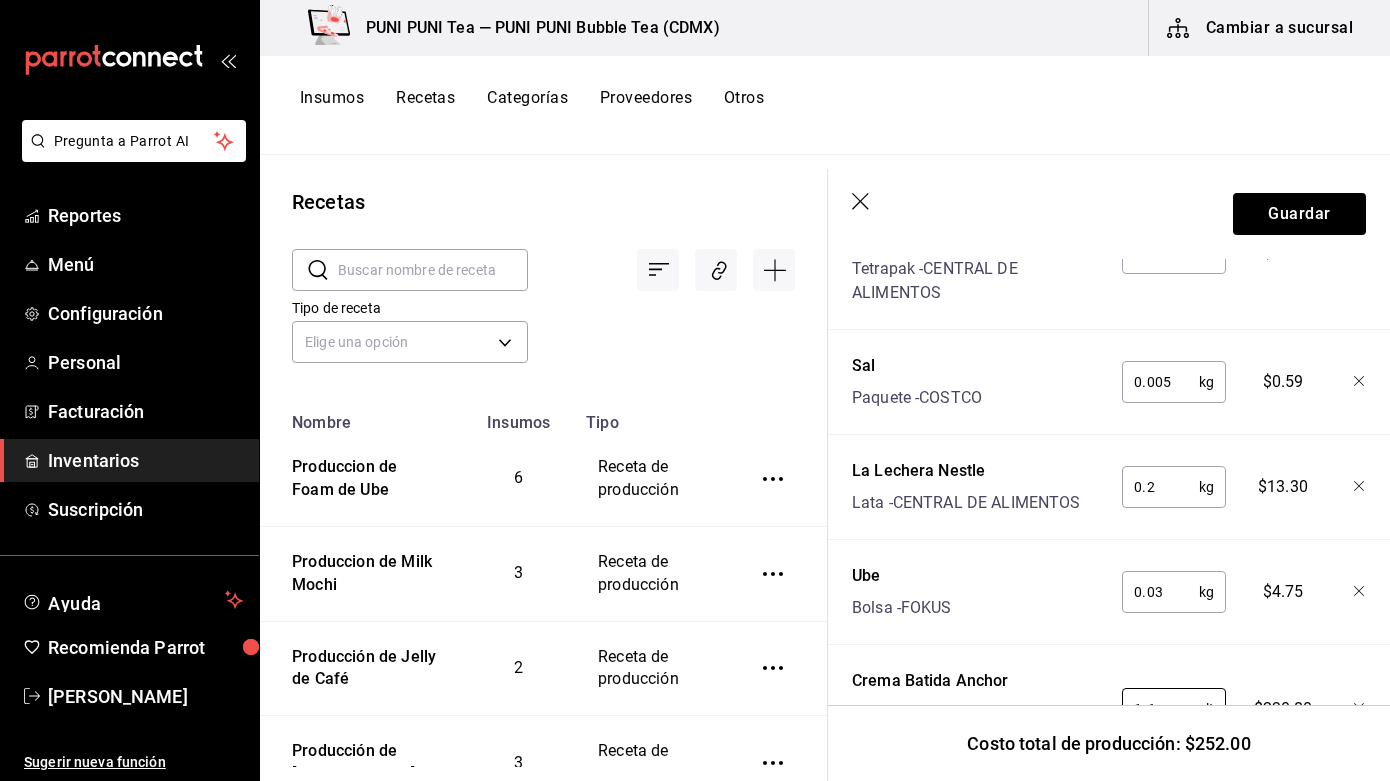 type on "1.6" 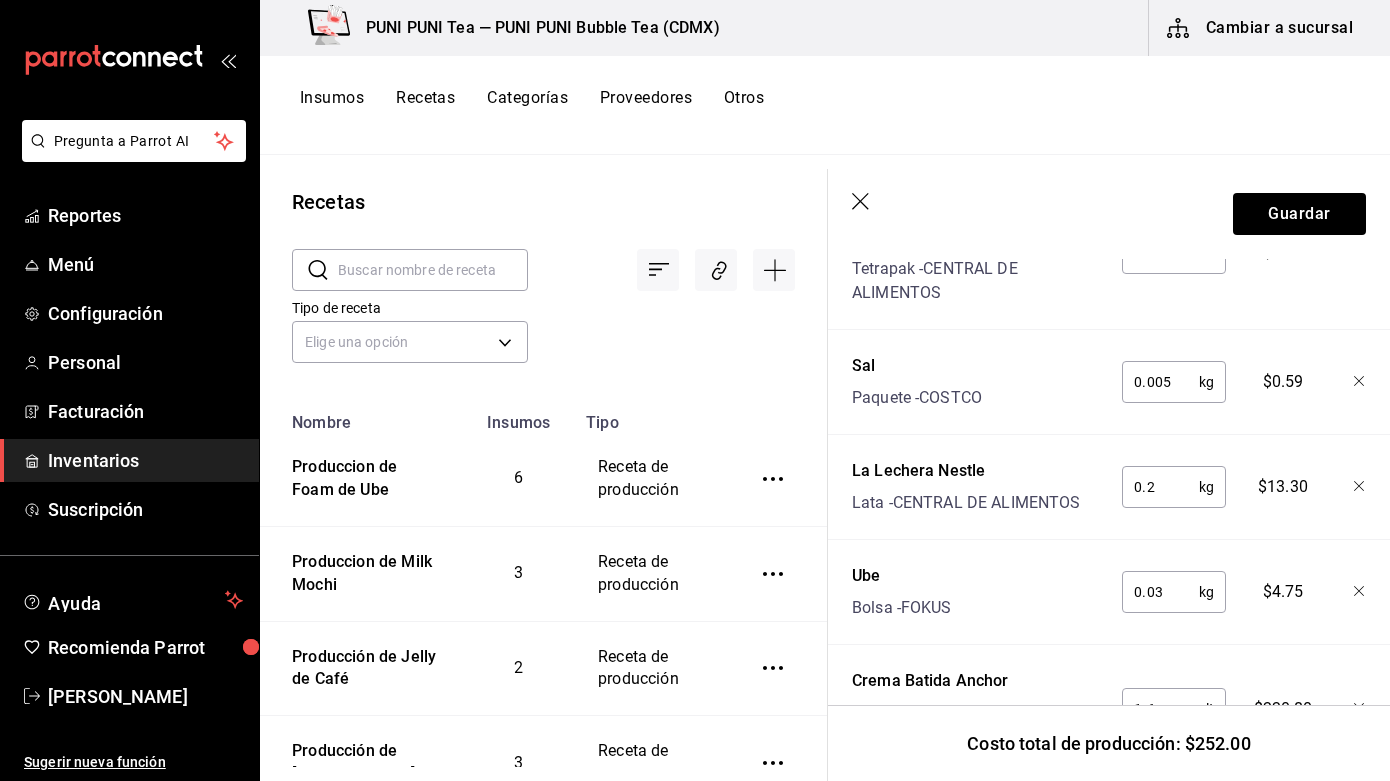 drag, startPoint x: 1165, startPoint y: 567, endPoint x: 999, endPoint y: 552, distance: 166.67633 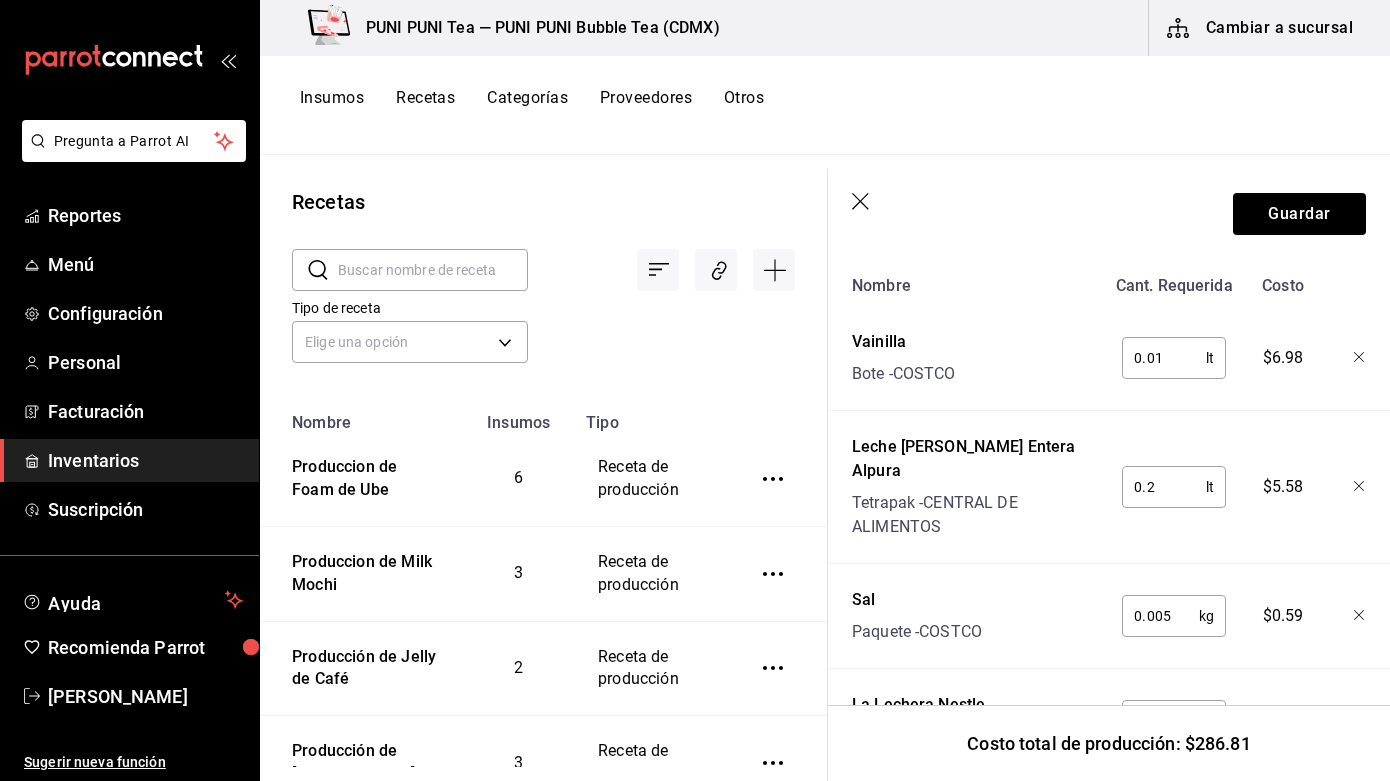 scroll, scrollTop: 773, scrollLeft: 0, axis: vertical 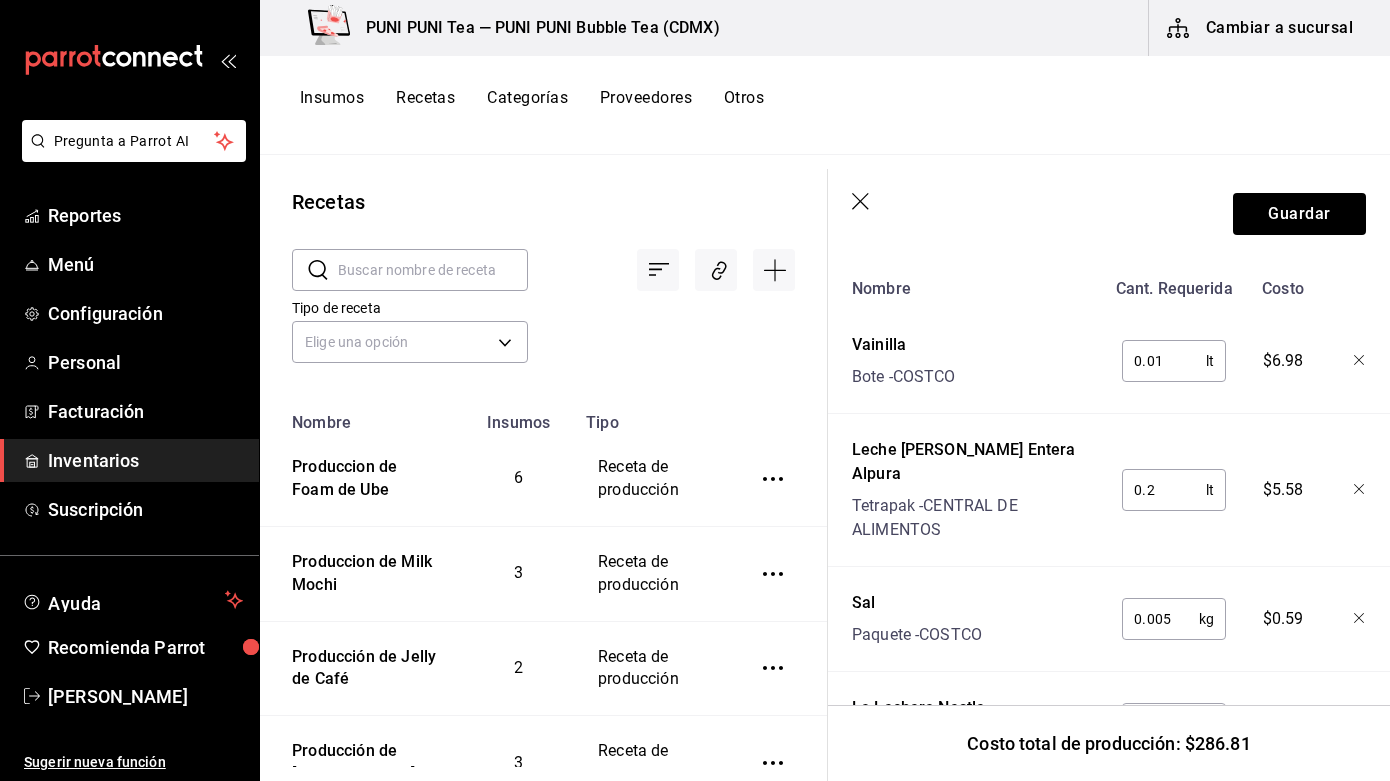 type on "0.25" 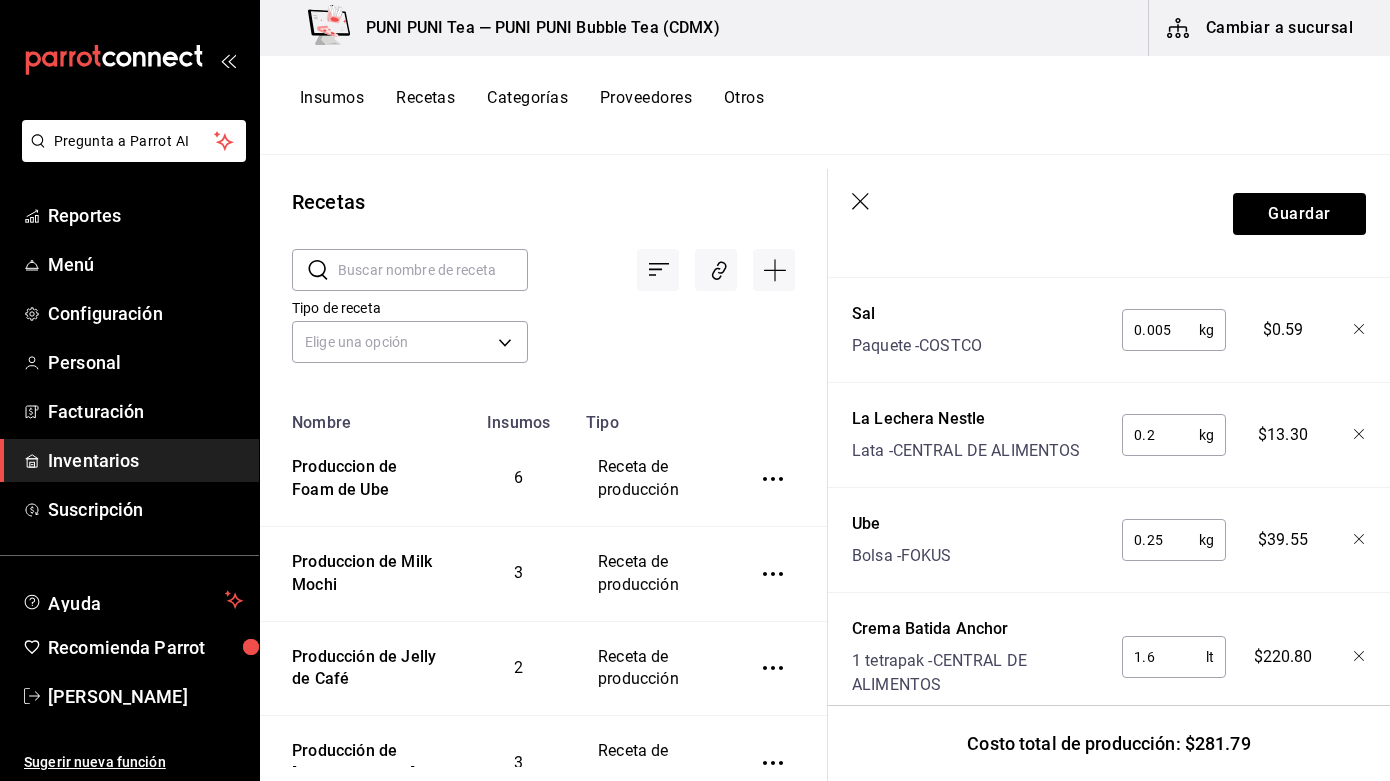 scroll, scrollTop: 1059, scrollLeft: 0, axis: vertical 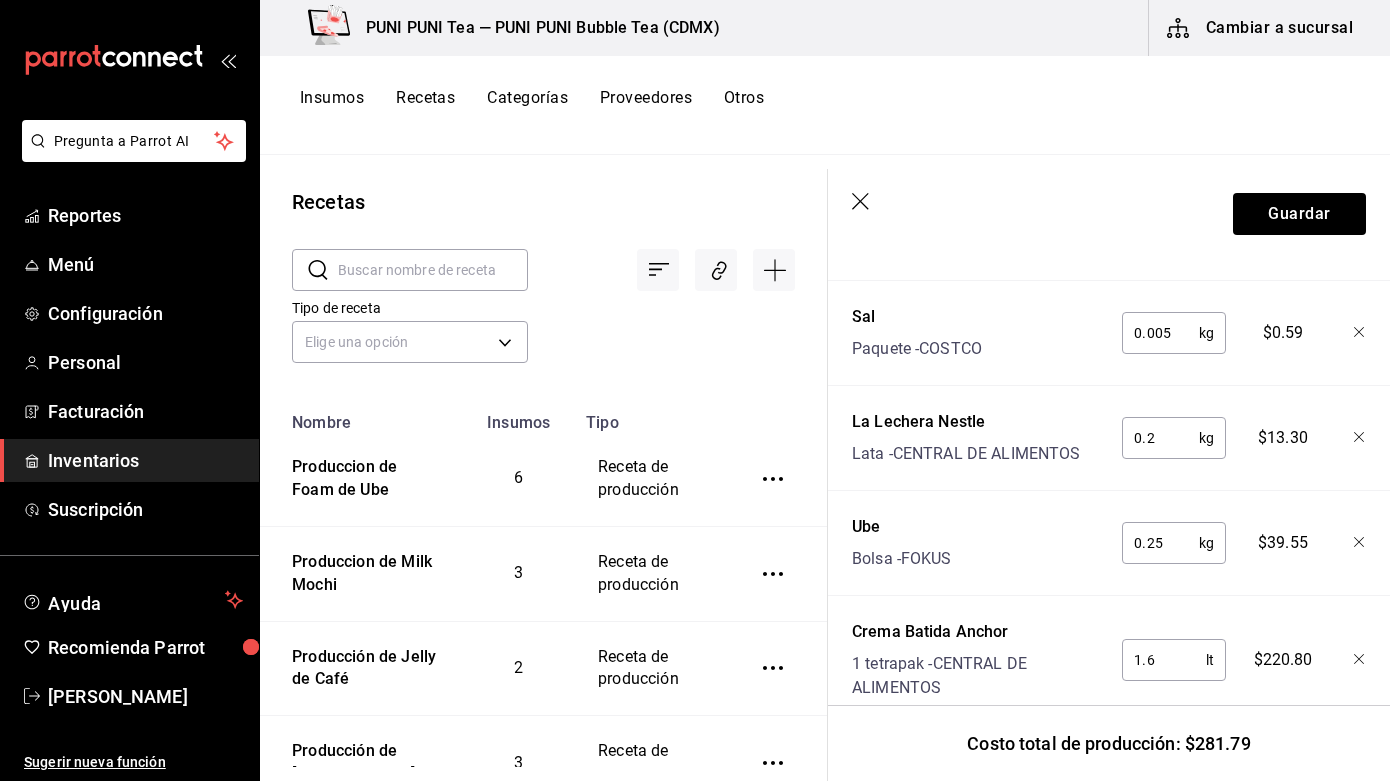 type on "0.02" 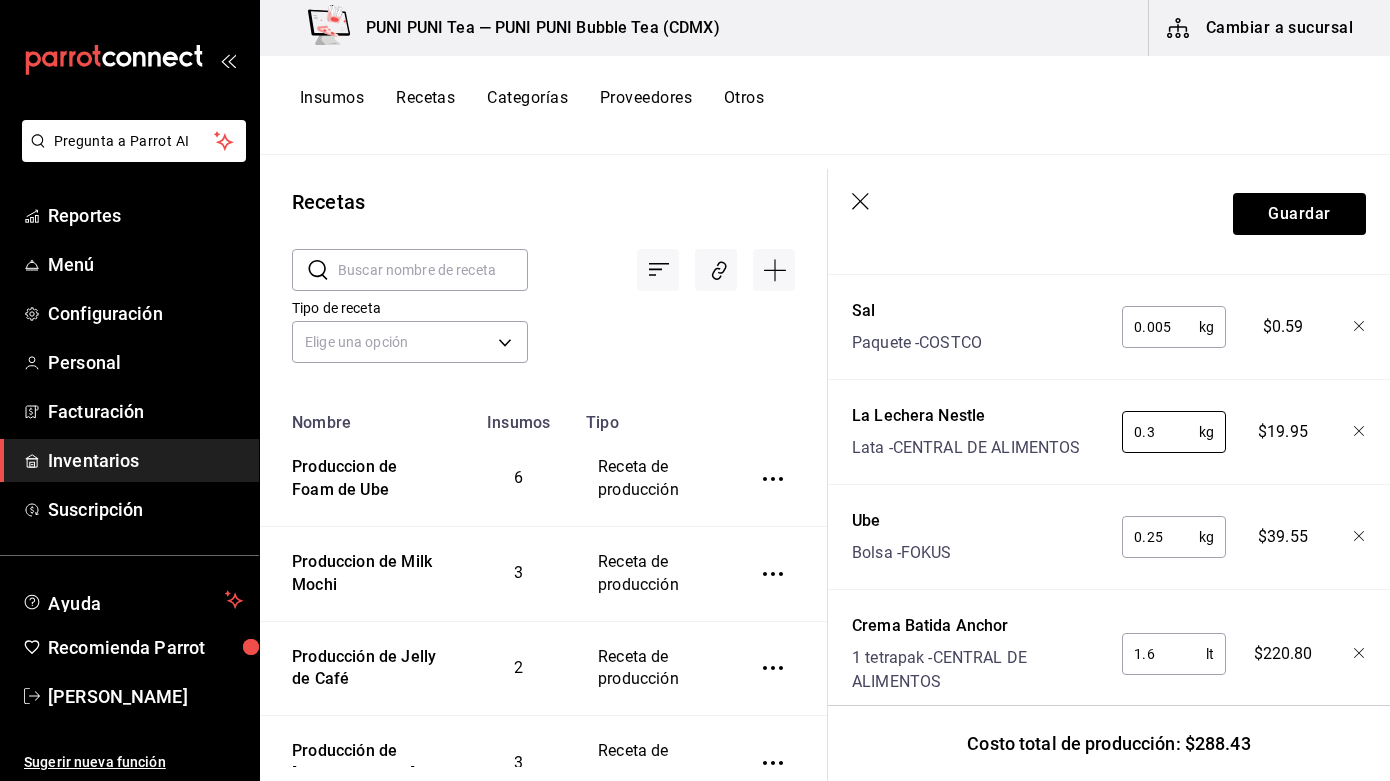 scroll, scrollTop: 1098, scrollLeft: 0, axis: vertical 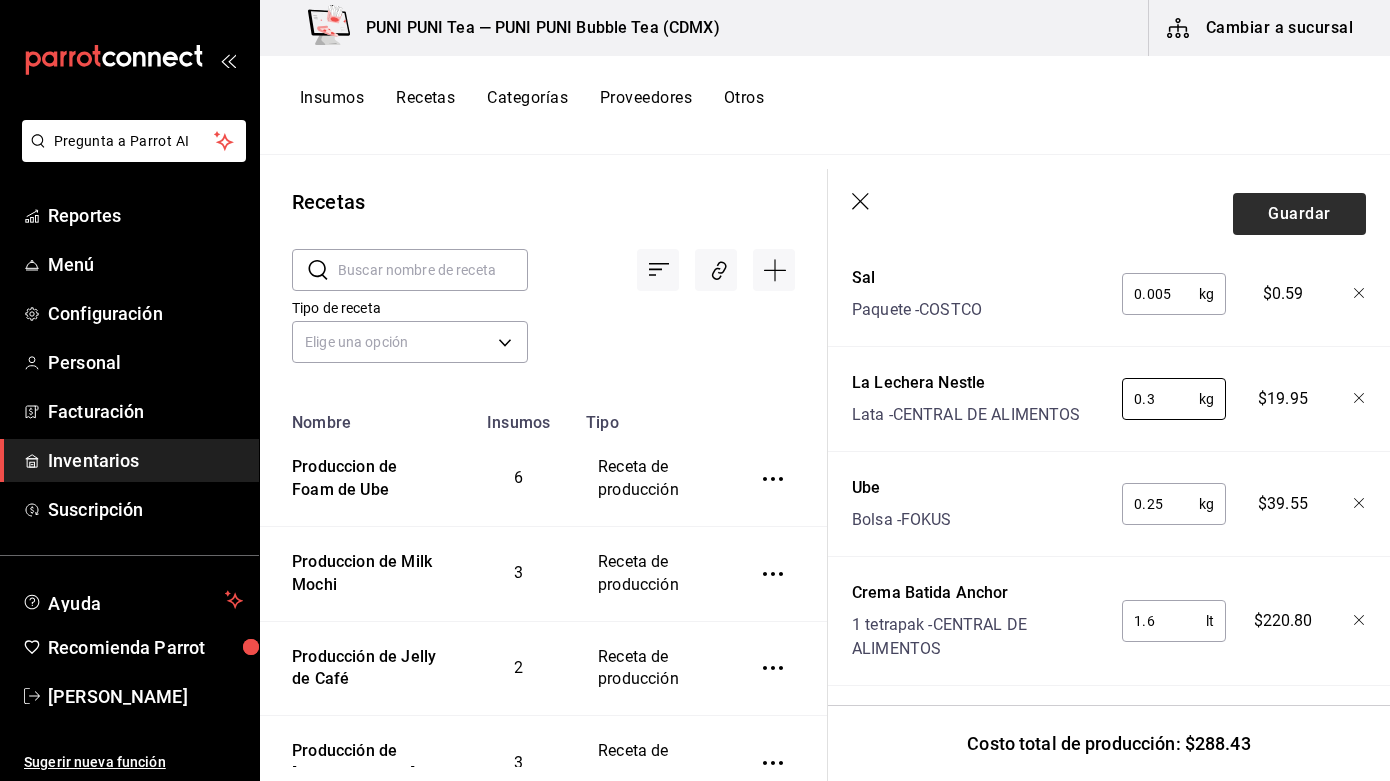 type on "0.3" 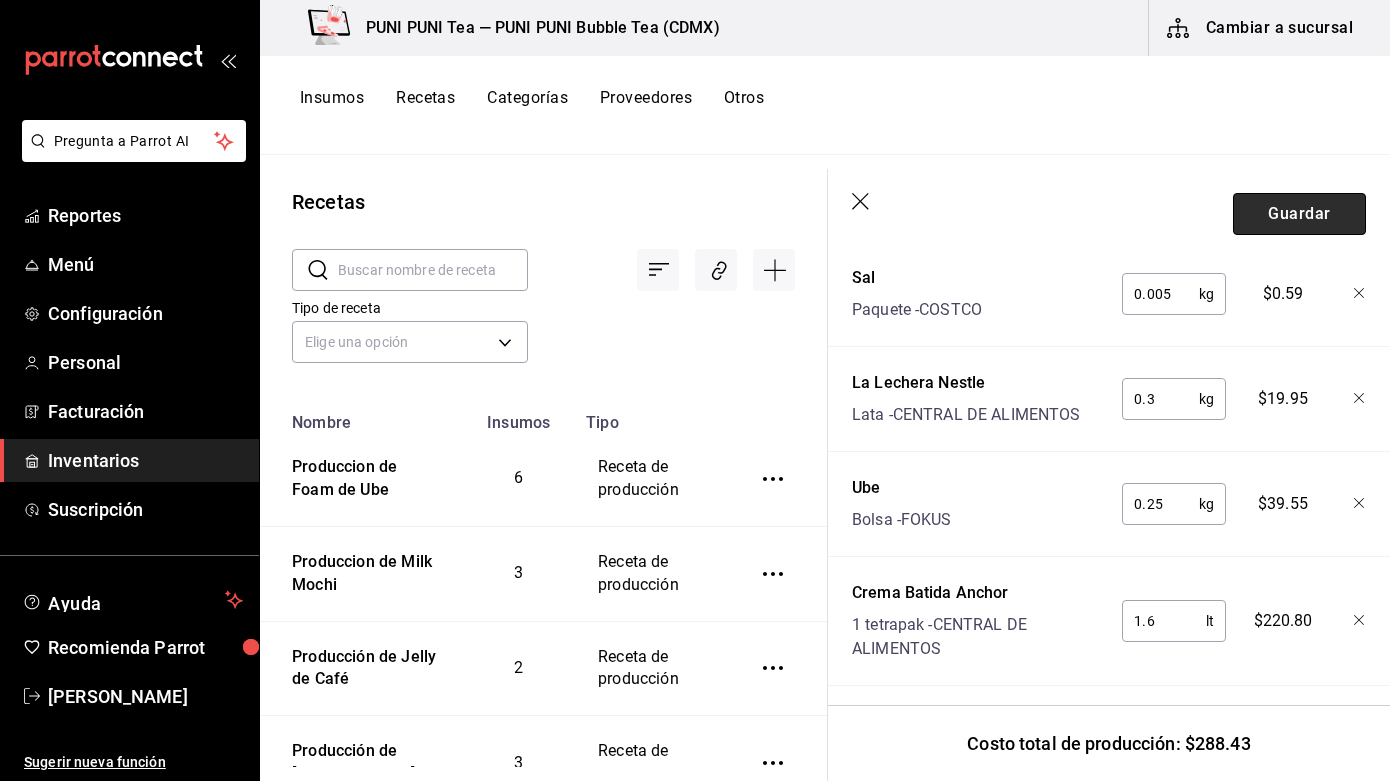 click on "Guardar" at bounding box center [1299, 214] 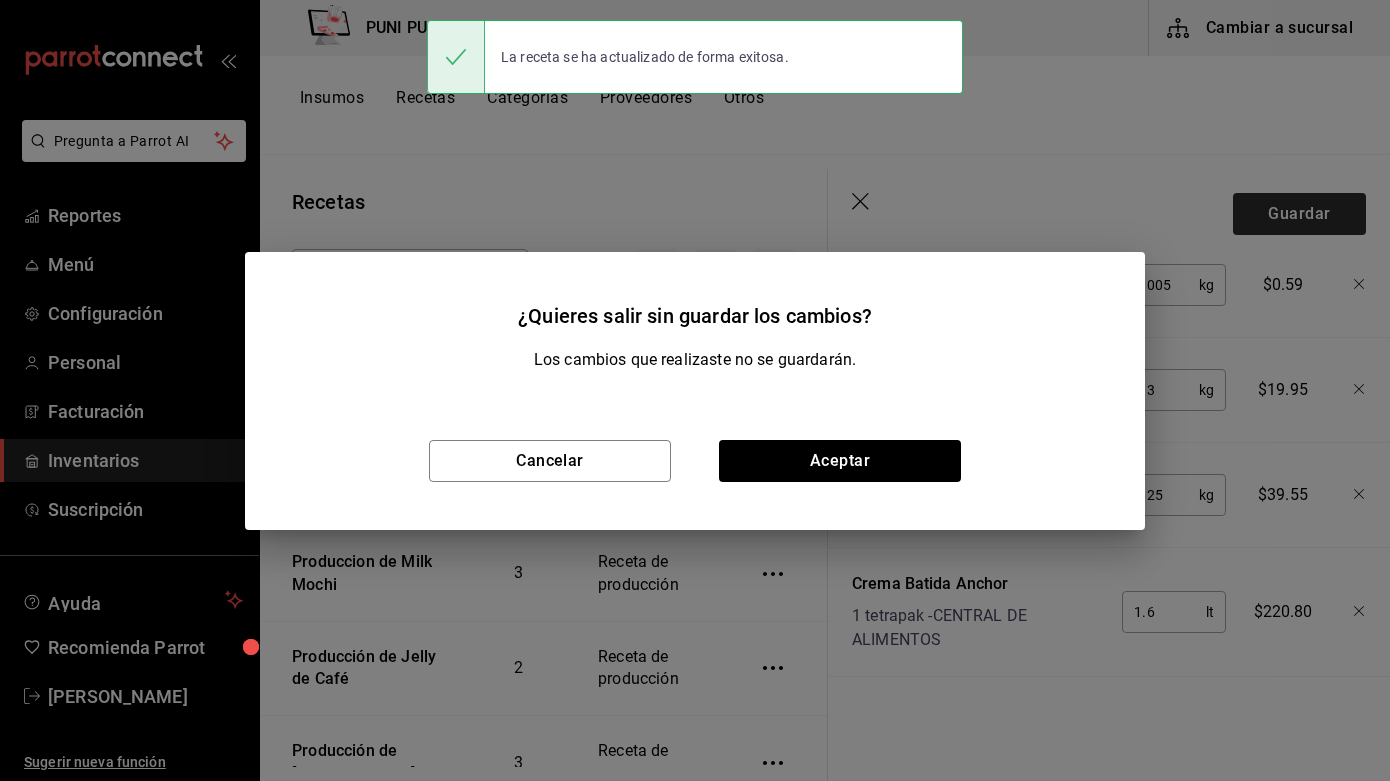 scroll, scrollTop: 1062, scrollLeft: 0, axis: vertical 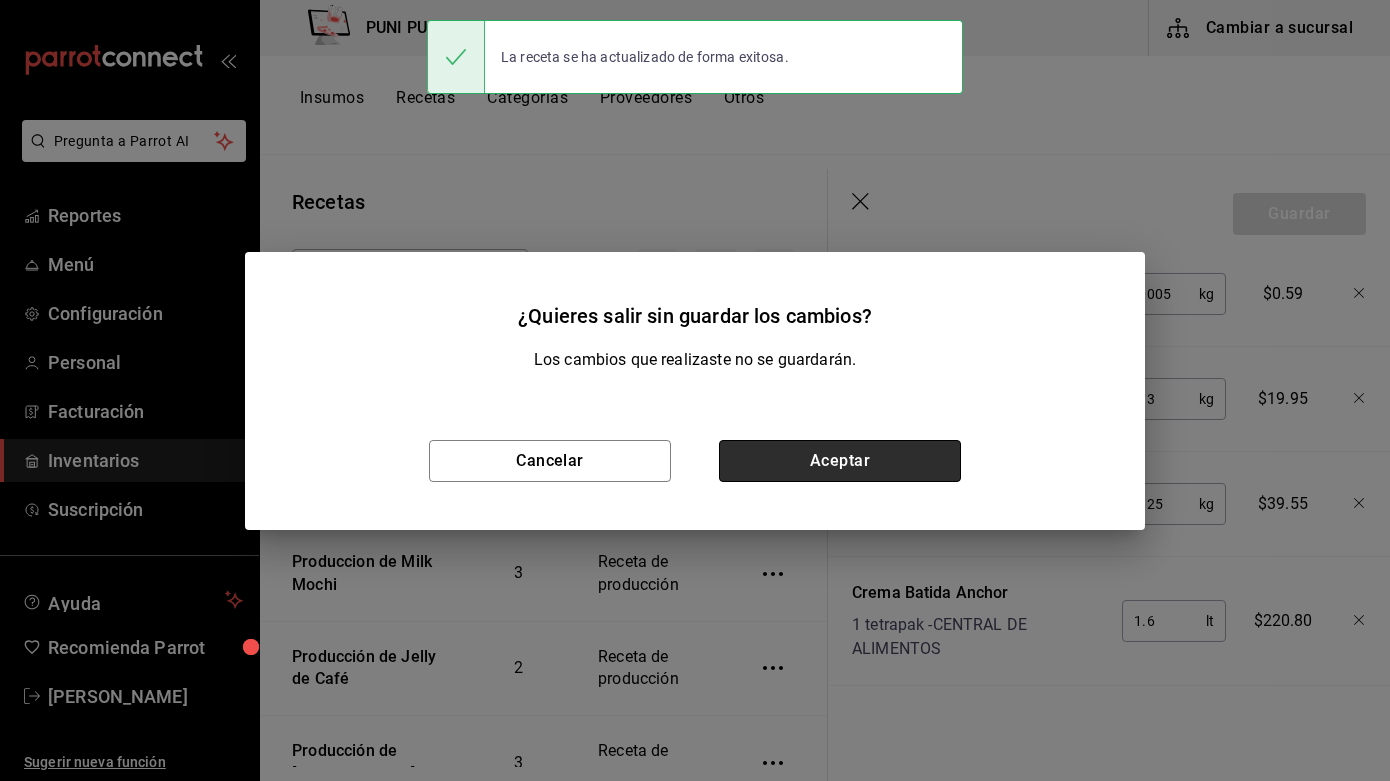 click on "Aceptar" at bounding box center [840, 461] 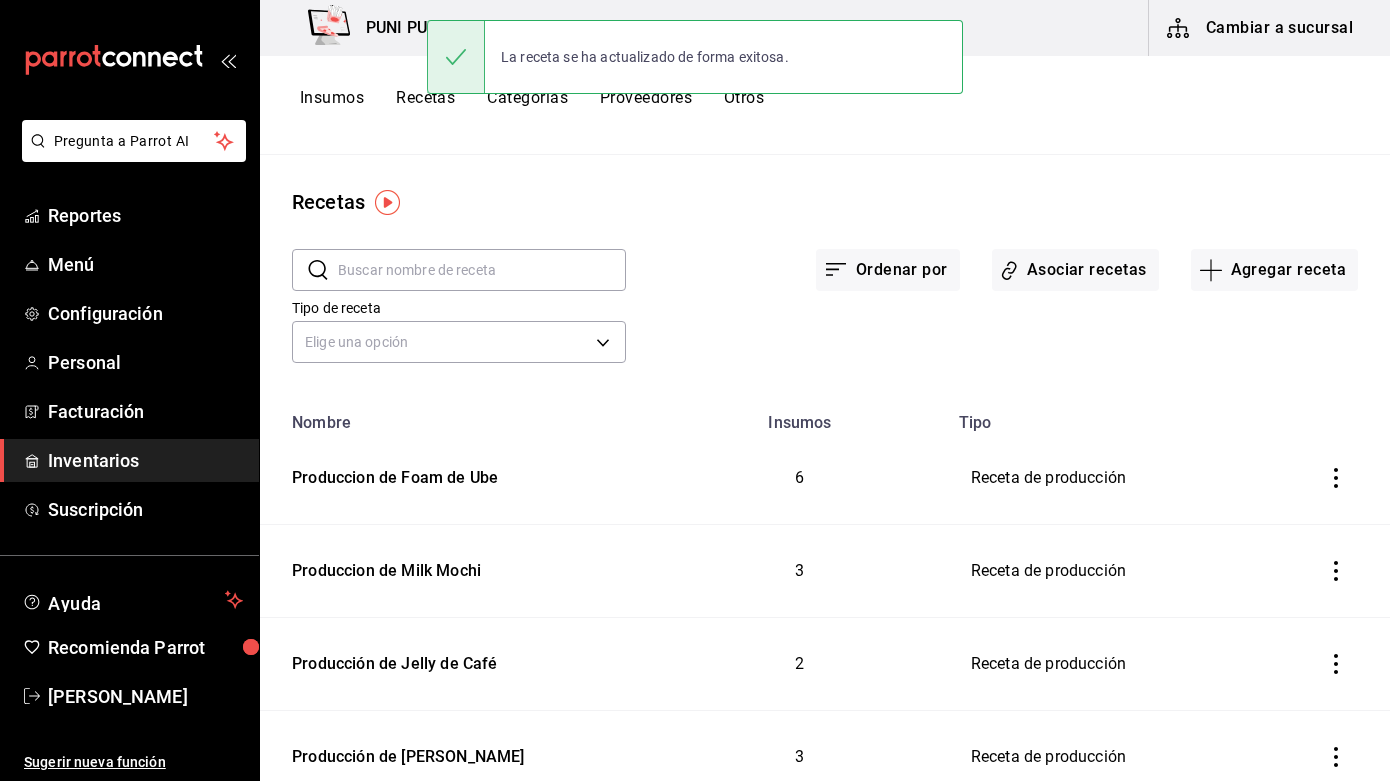 scroll, scrollTop: 0, scrollLeft: 0, axis: both 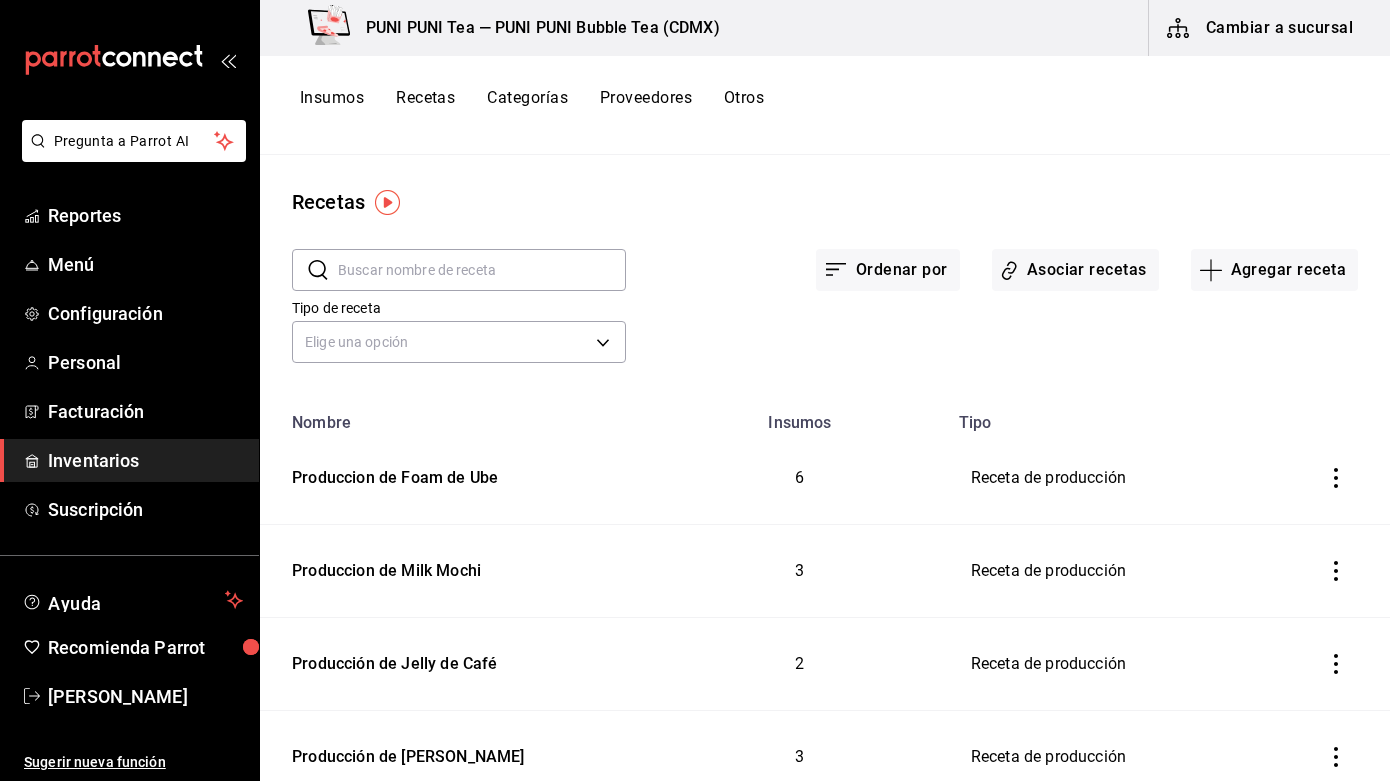 click on "Insumos" at bounding box center [332, 105] 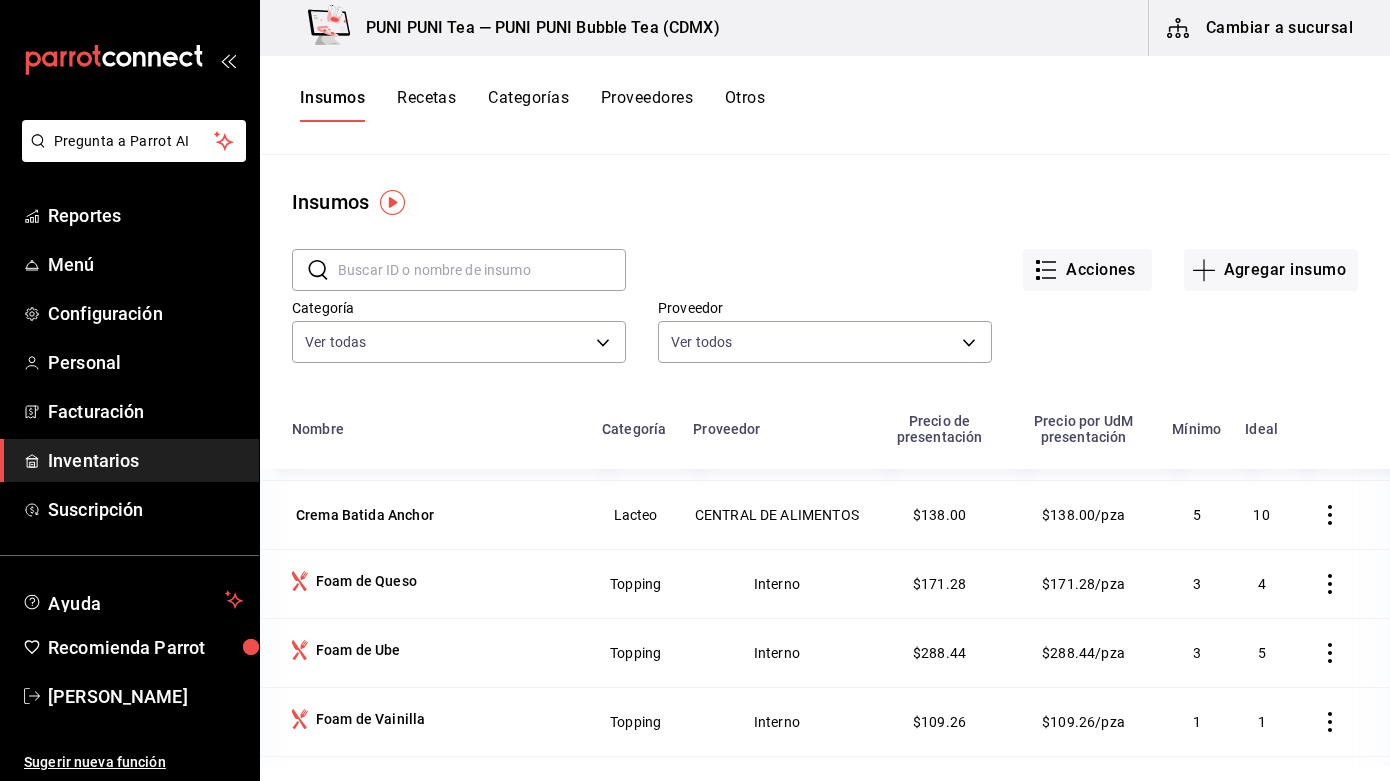 scroll, scrollTop: 494, scrollLeft: 0, axis: vertical 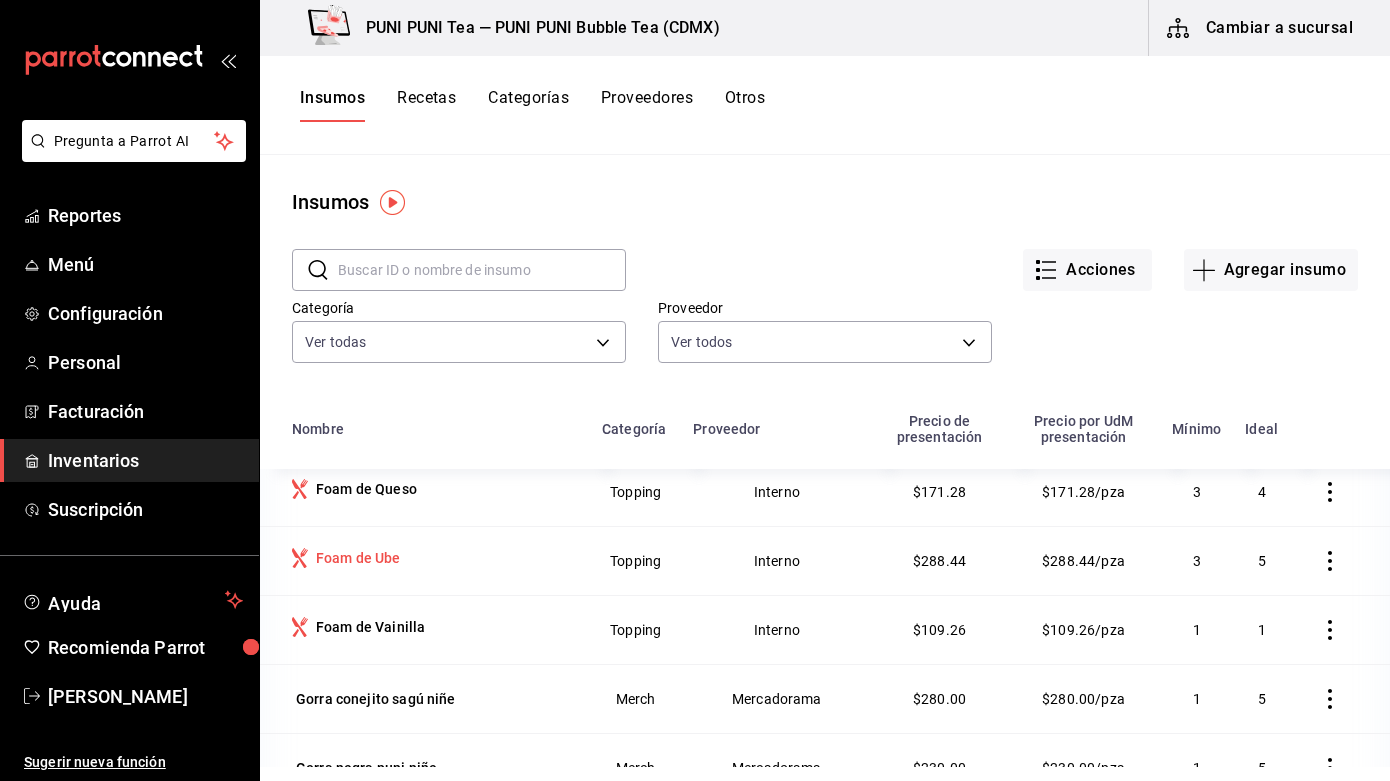 click on "Foam de Ube" at bounding box center [358, 558] 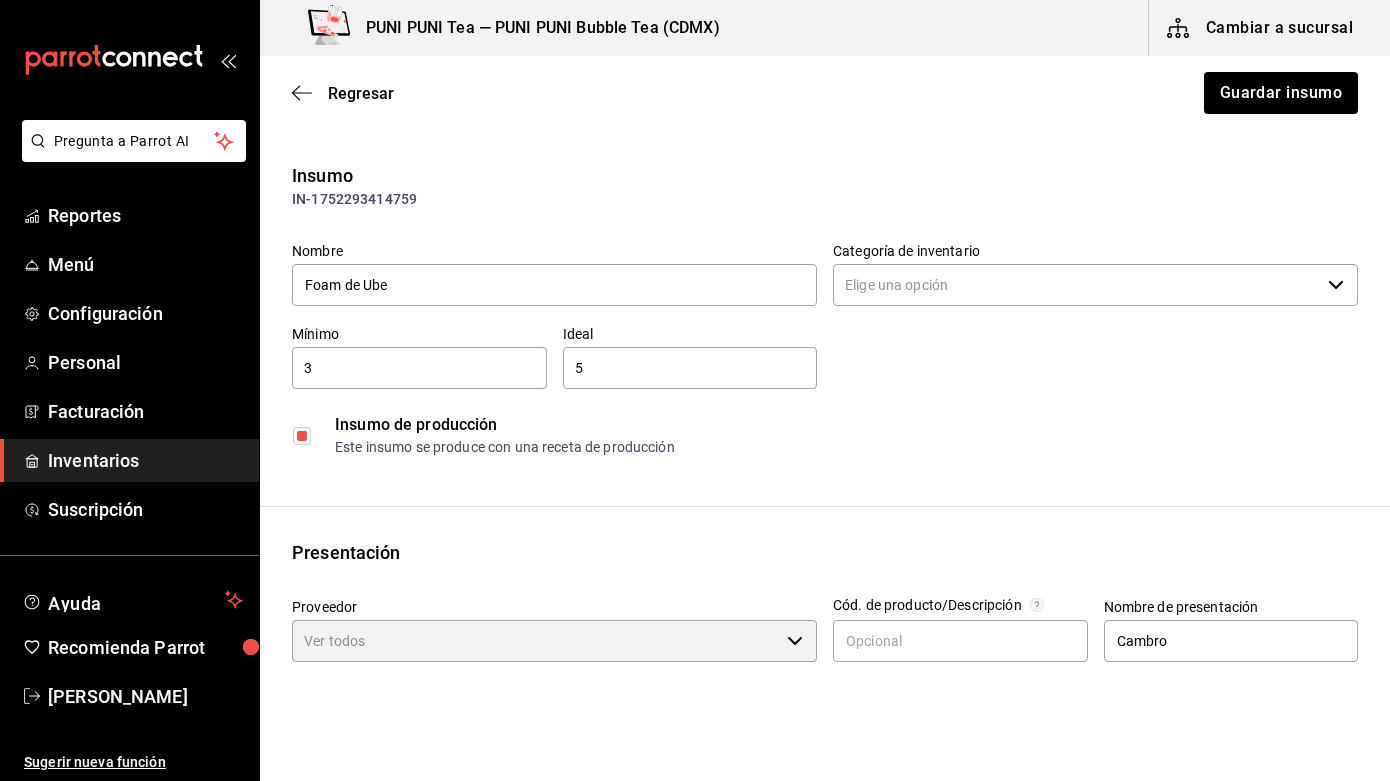 type on "Topping" 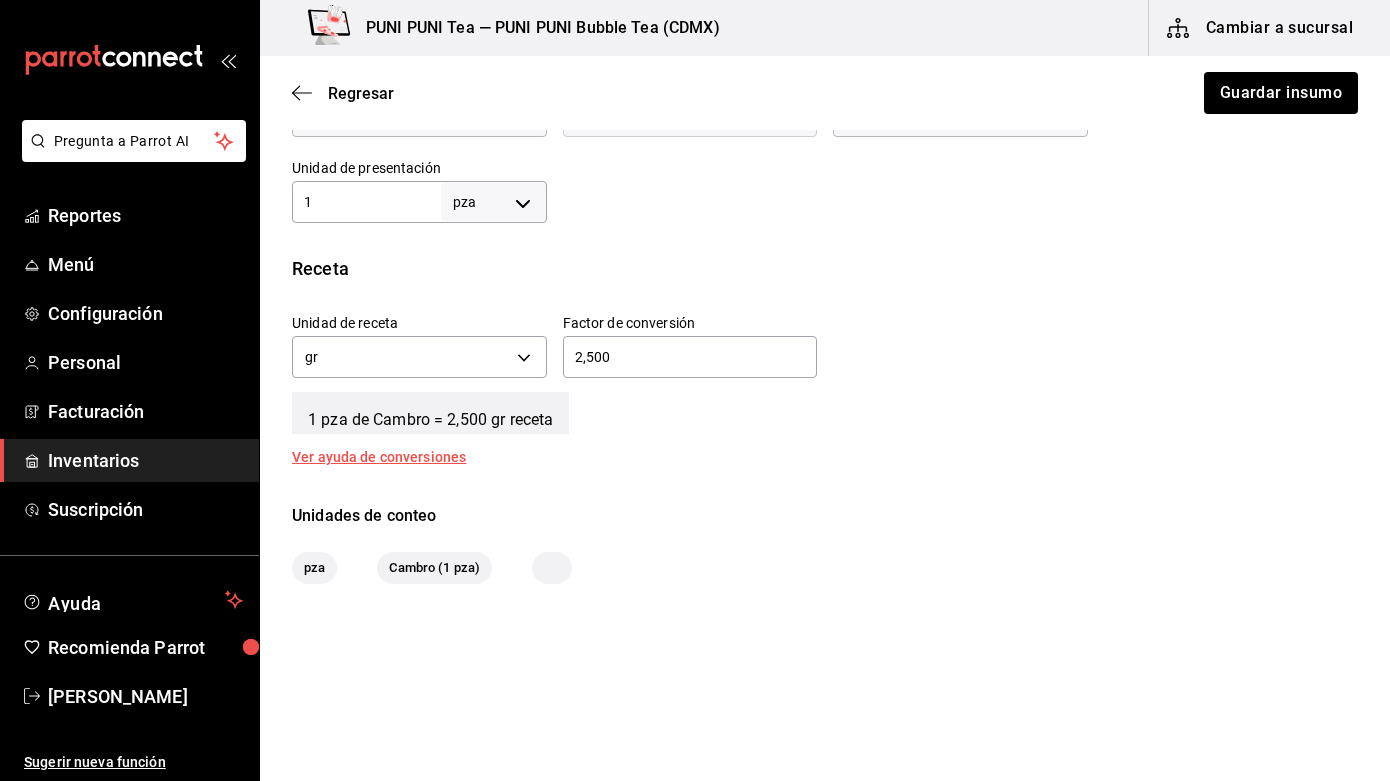 scroll, scrollTop: 619, scrollLeft: 0, axis: vertical 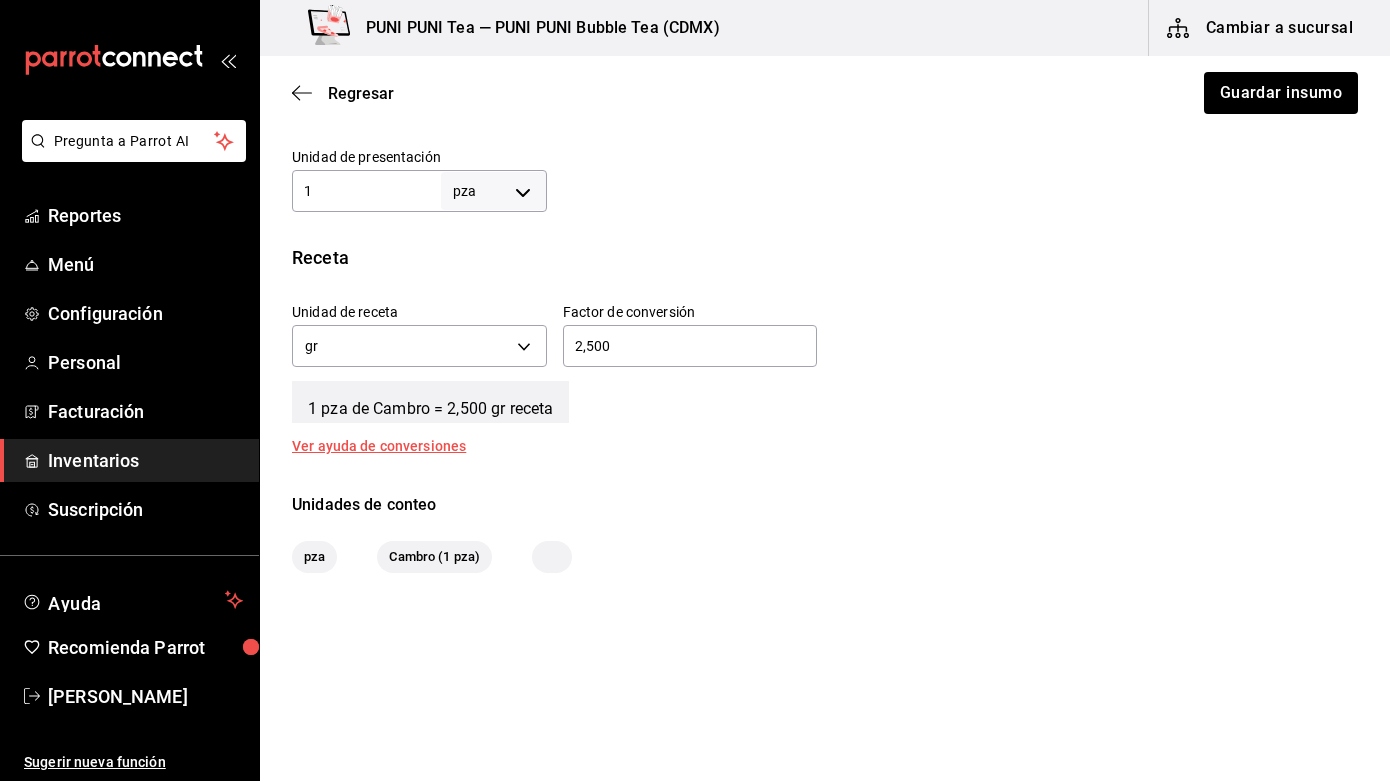 click on "2,500" at bounding box center [690, 346] 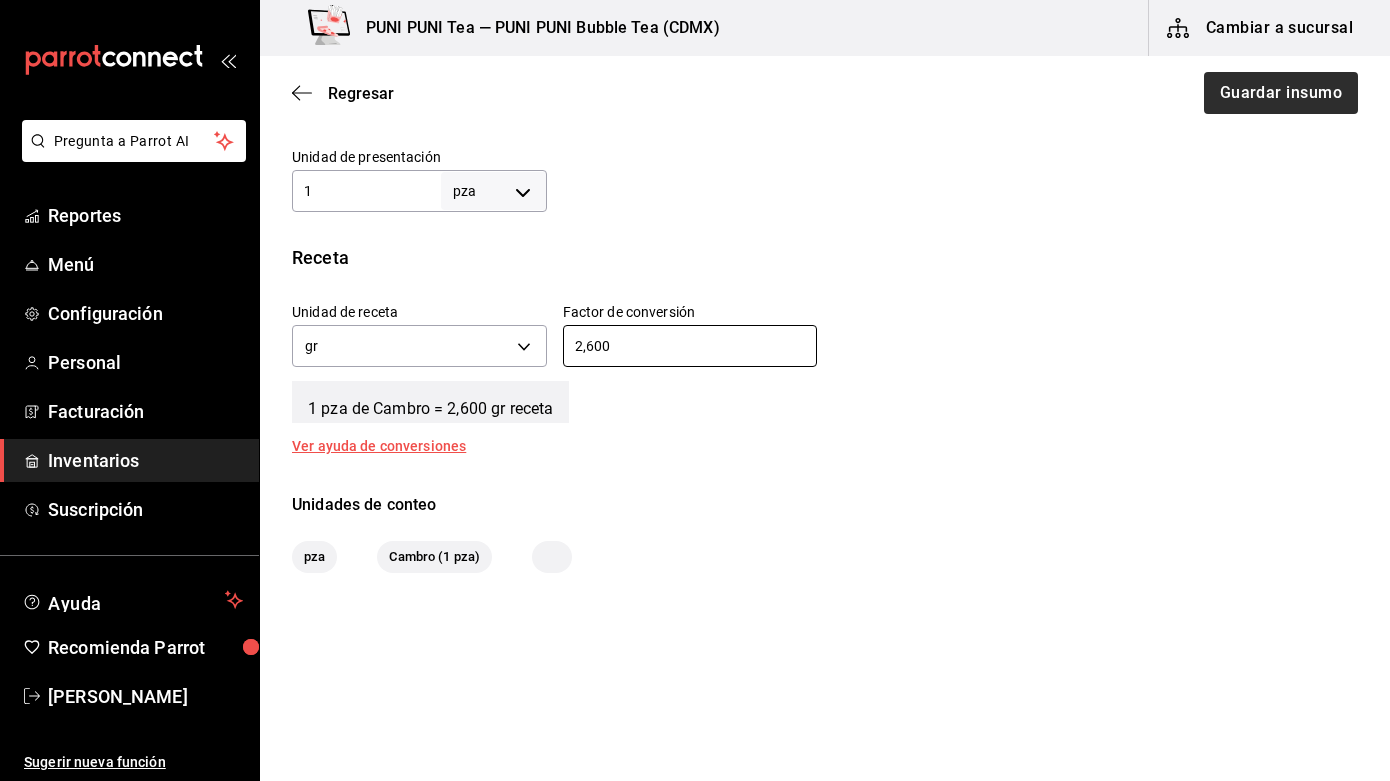 type on "2,600" 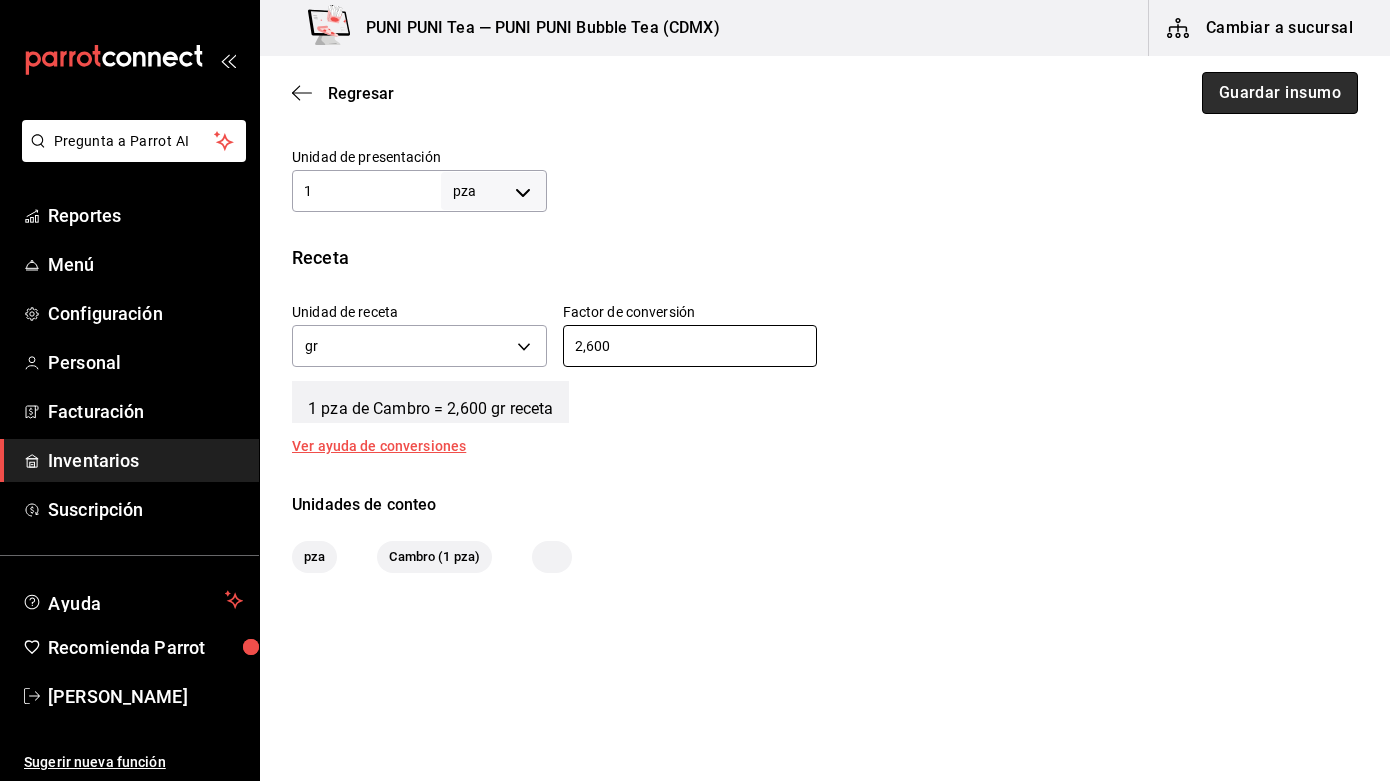 click on "Guardar insumo" at bounding box center [1280, 93] 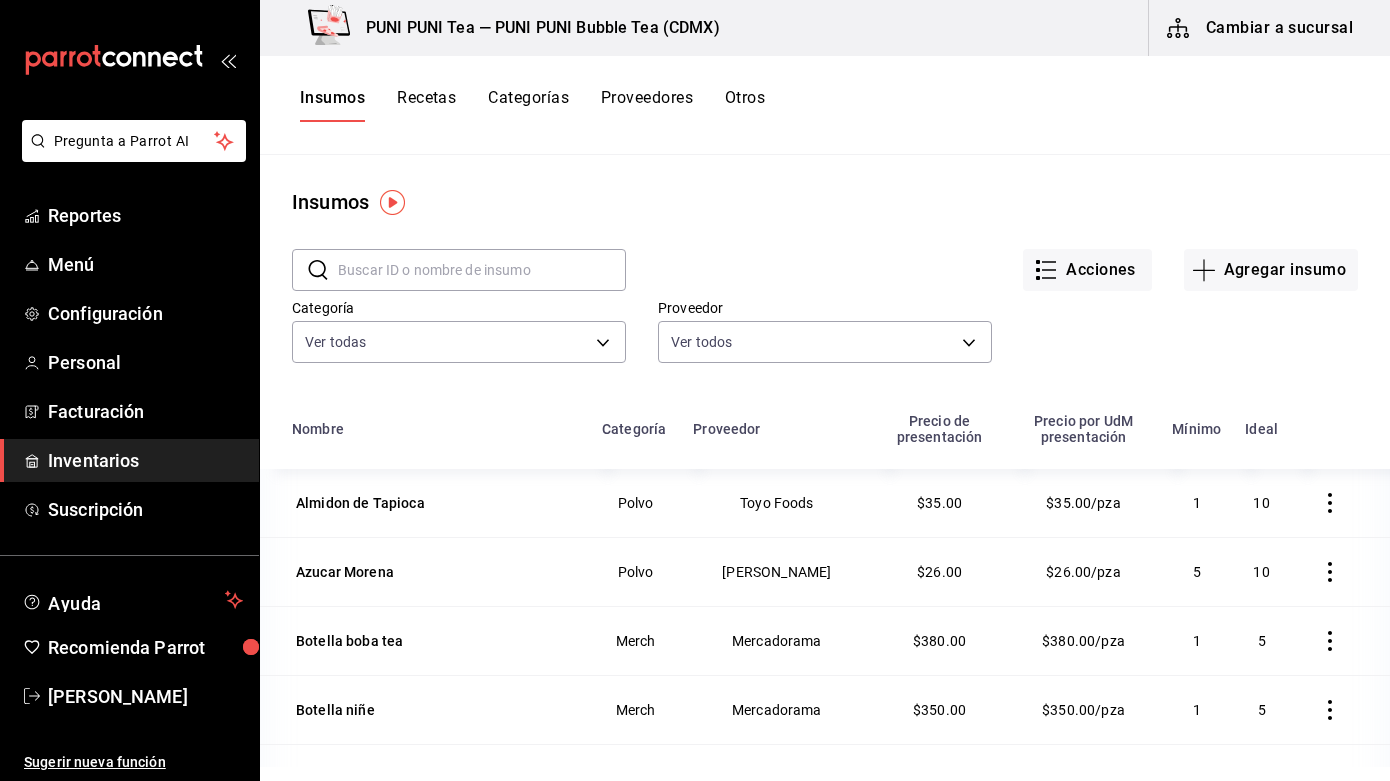 click on "Recetas" at bounding box center (426, 105) 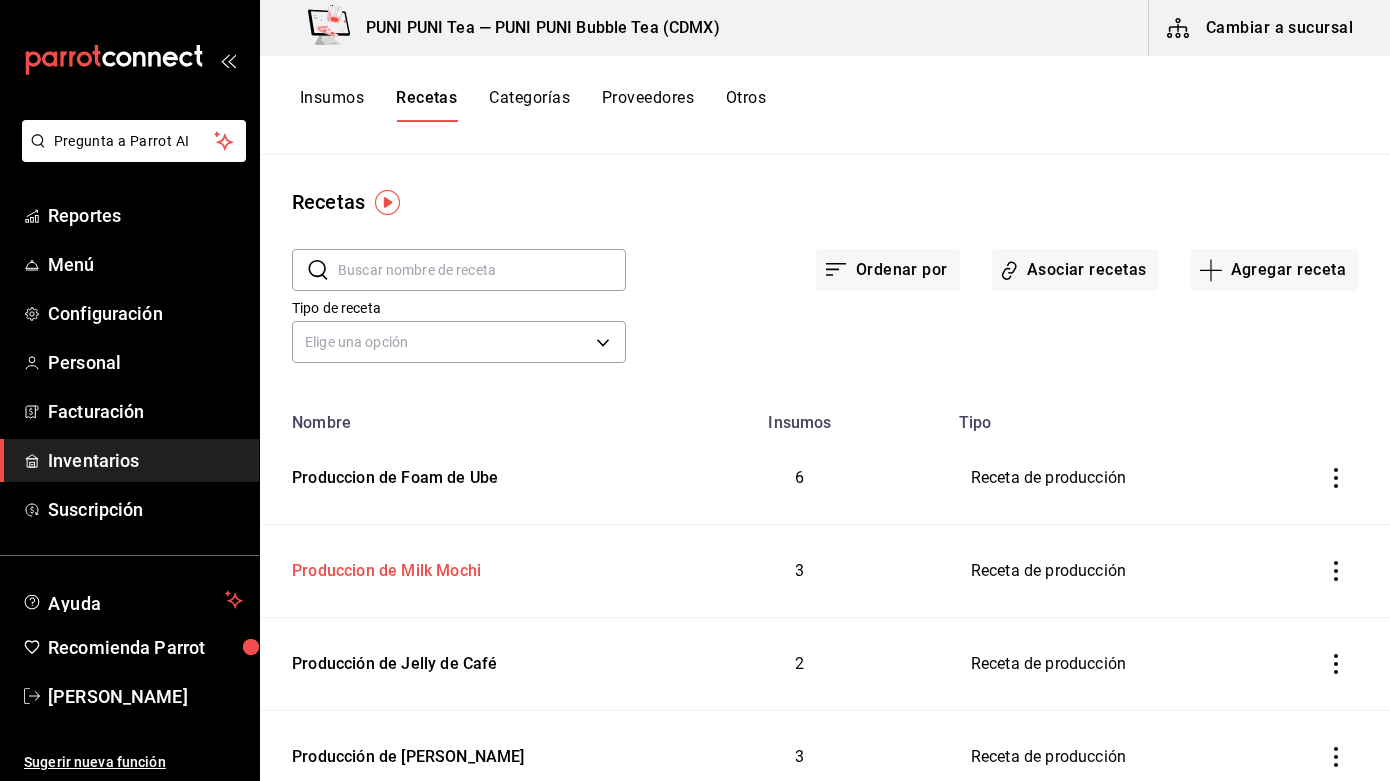 click on "Produccion de Milk Mochi" at bounding box center [382, 567] 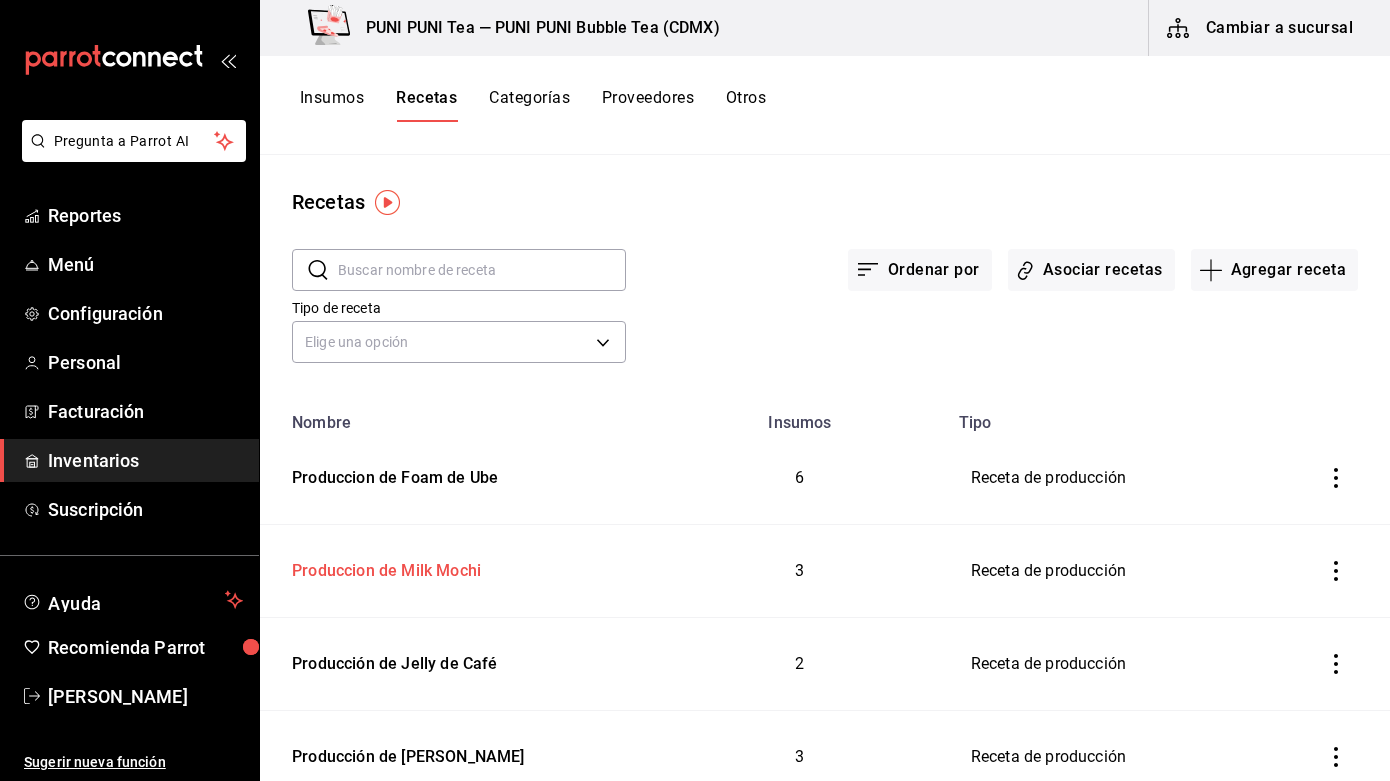 type on "Produccion de Milk Mochi" 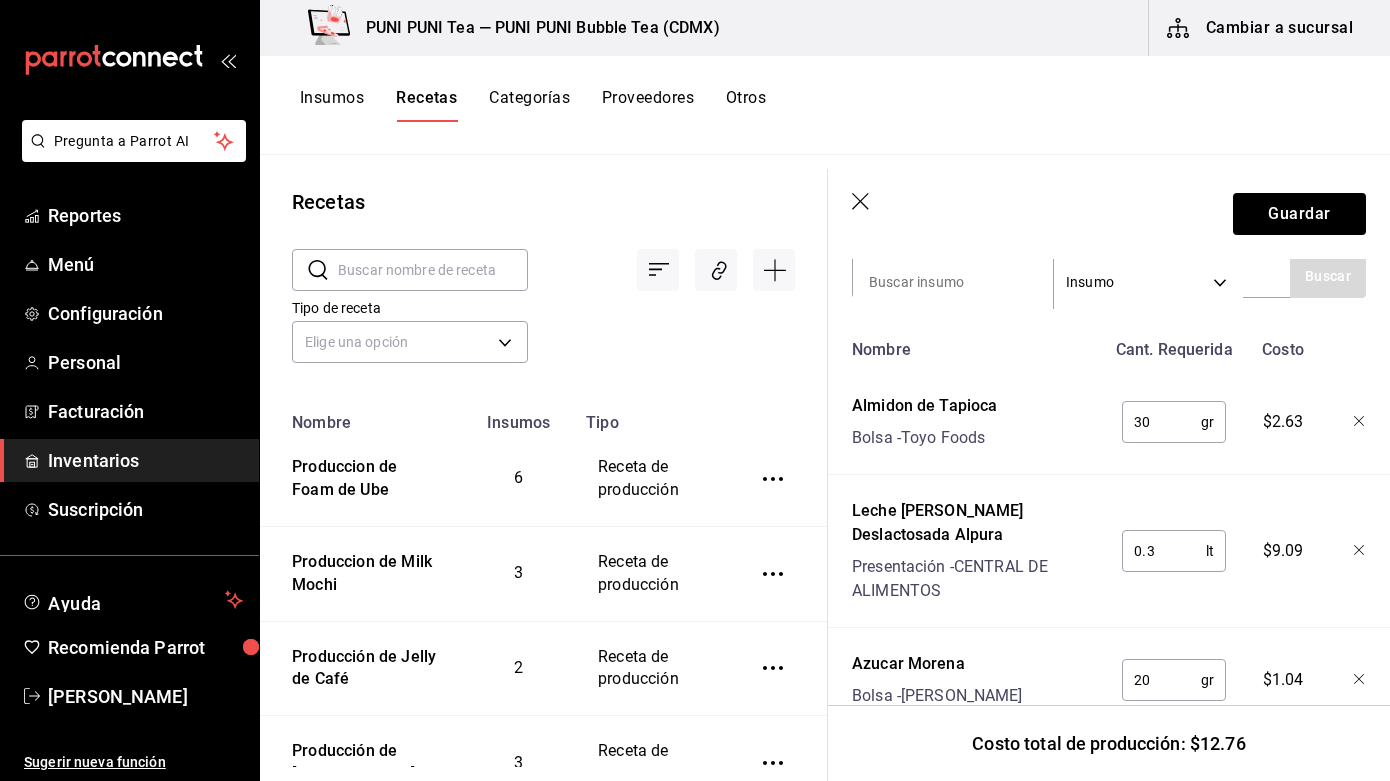 scroll, scrollTop: 783, scrollLeft: 0, axis: vertical 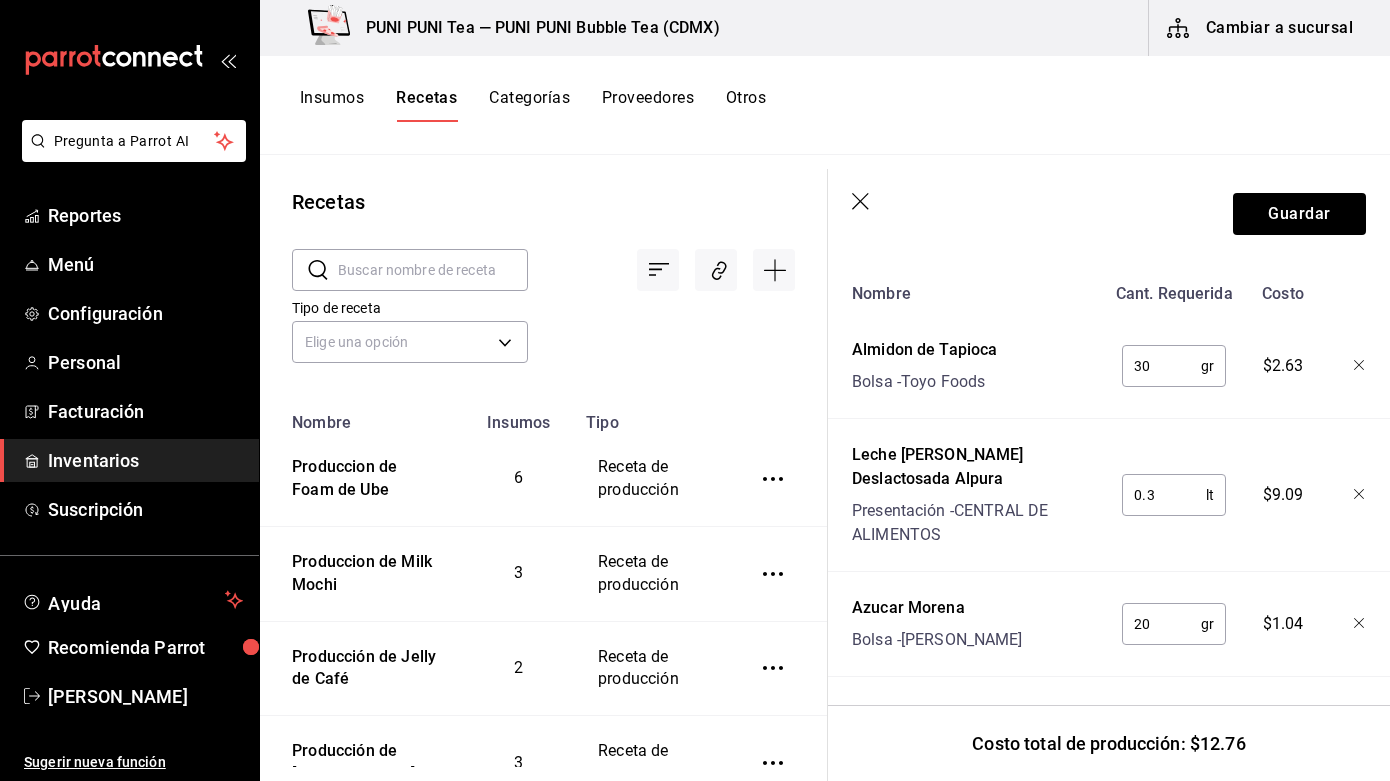 click on "Insumos Recetas Categorías Proveedores Otros" at bounding box center [825, 105] 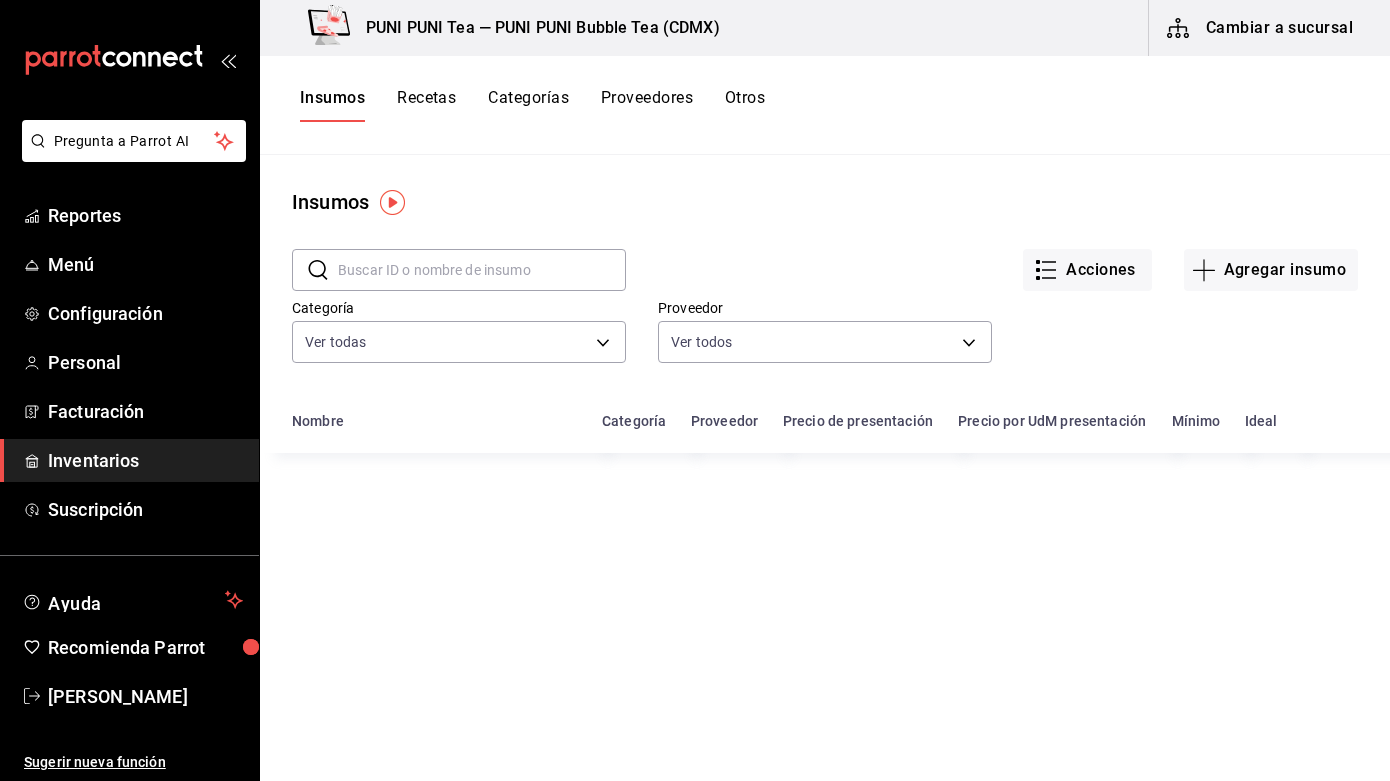 click on "Recetas" at bounding box center [426, 105] 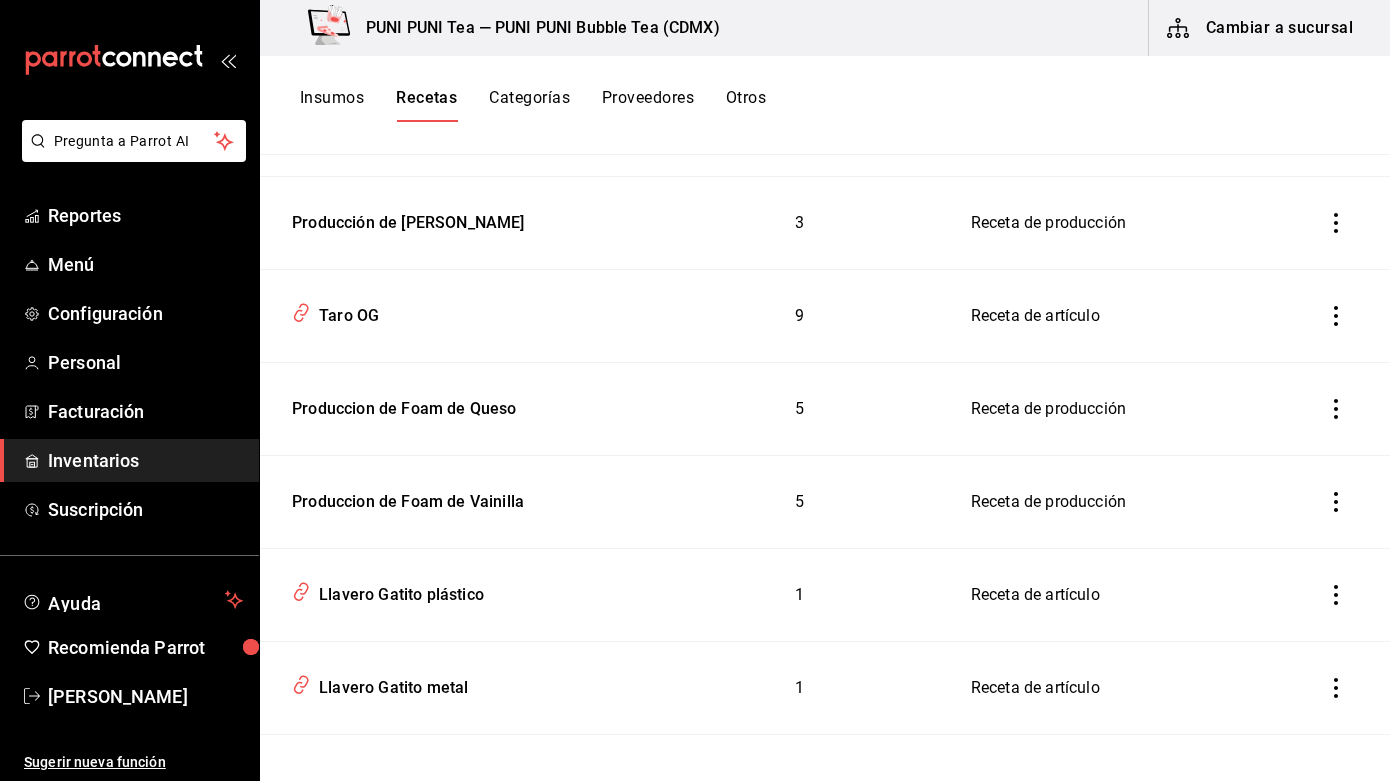 scroll, scrollTop: 573, scrollLeft: 0, axis: vertical 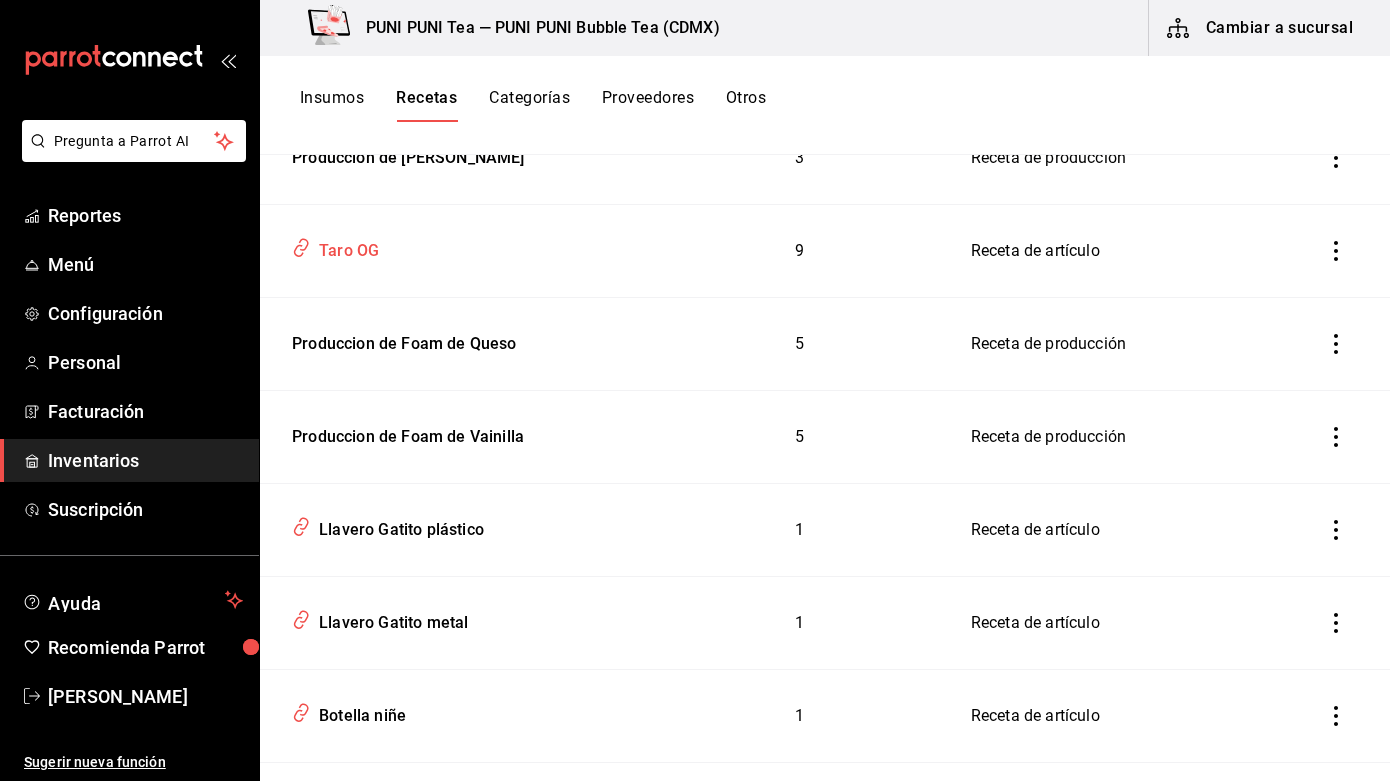 click on "Taro OG" at bounding box center (345, 247) 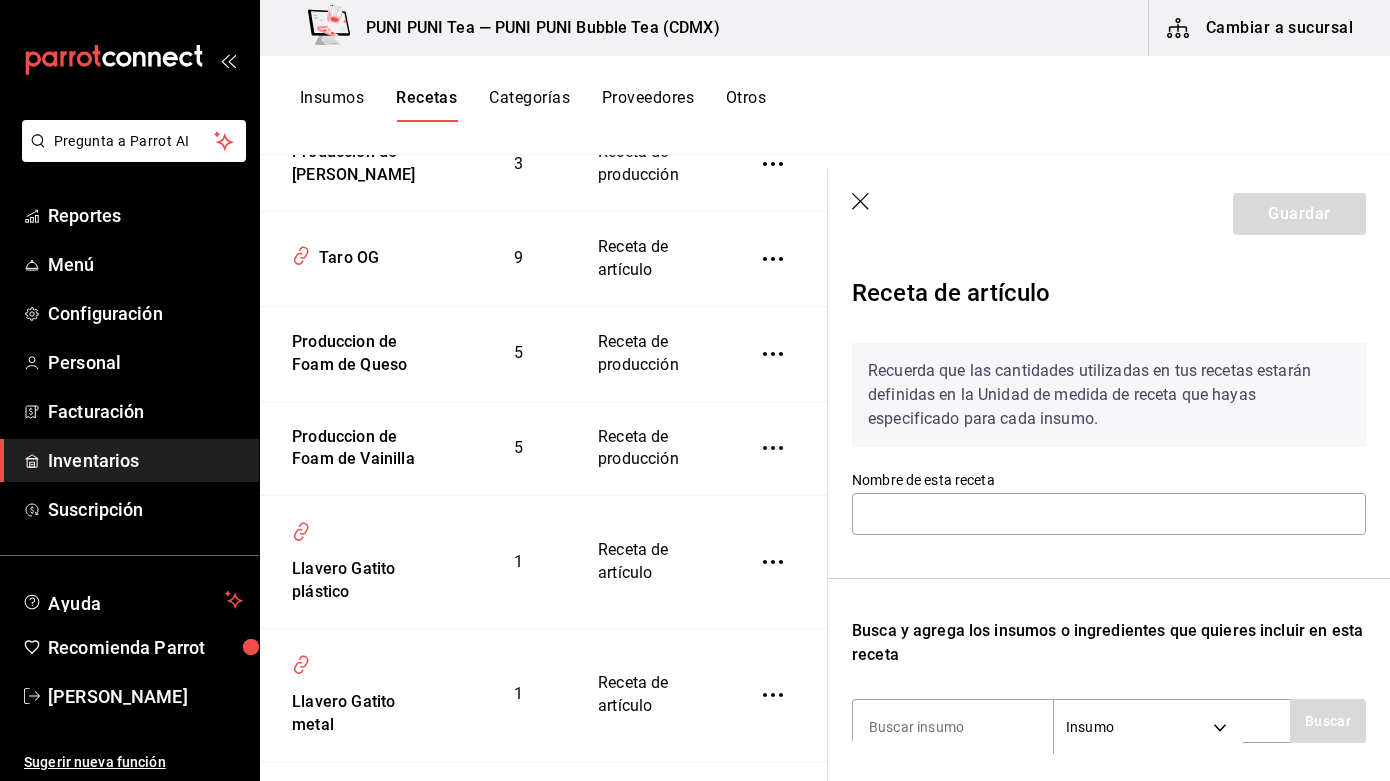 type on "Taro OG" 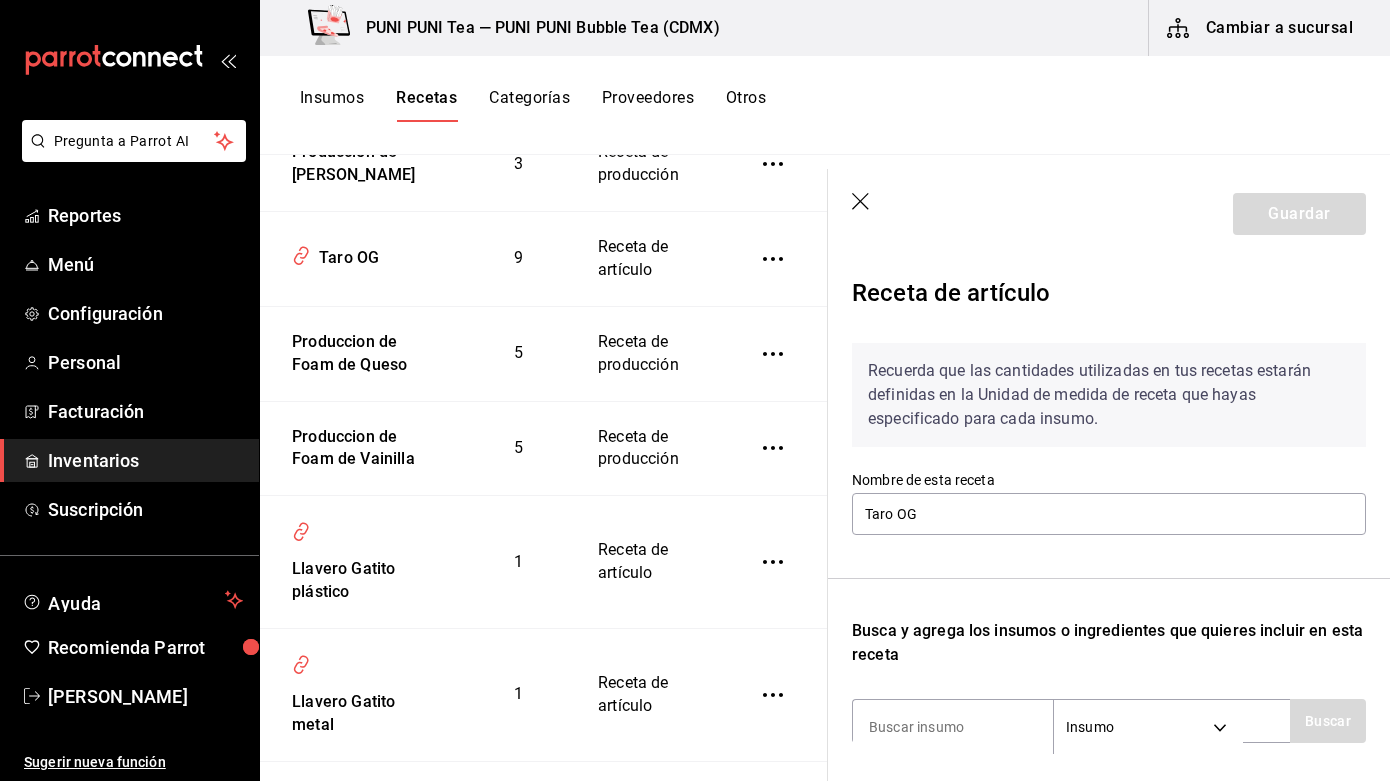 scroll, scrollTop: 594, scrollLeft: 0, axis: vertical 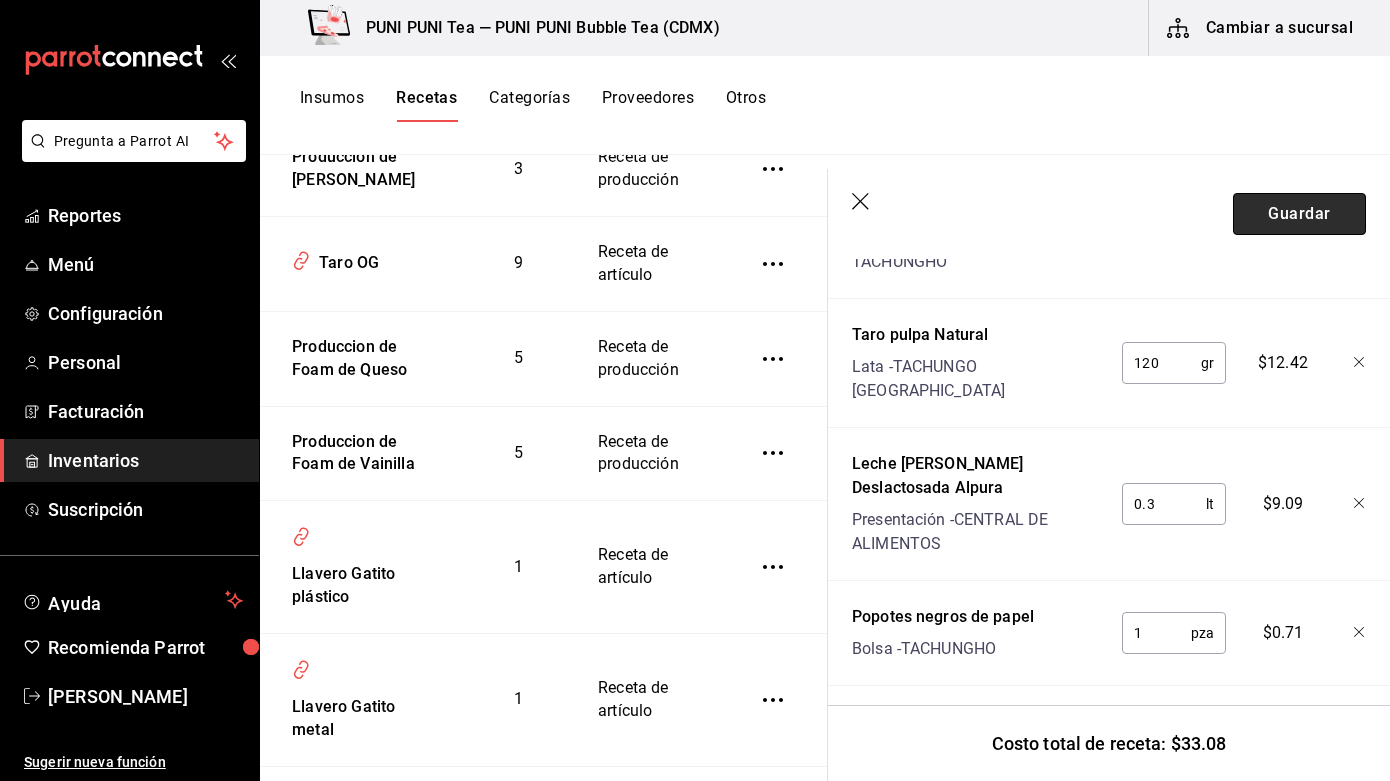 click on "Guardar" at bounding box center (1299, 214) 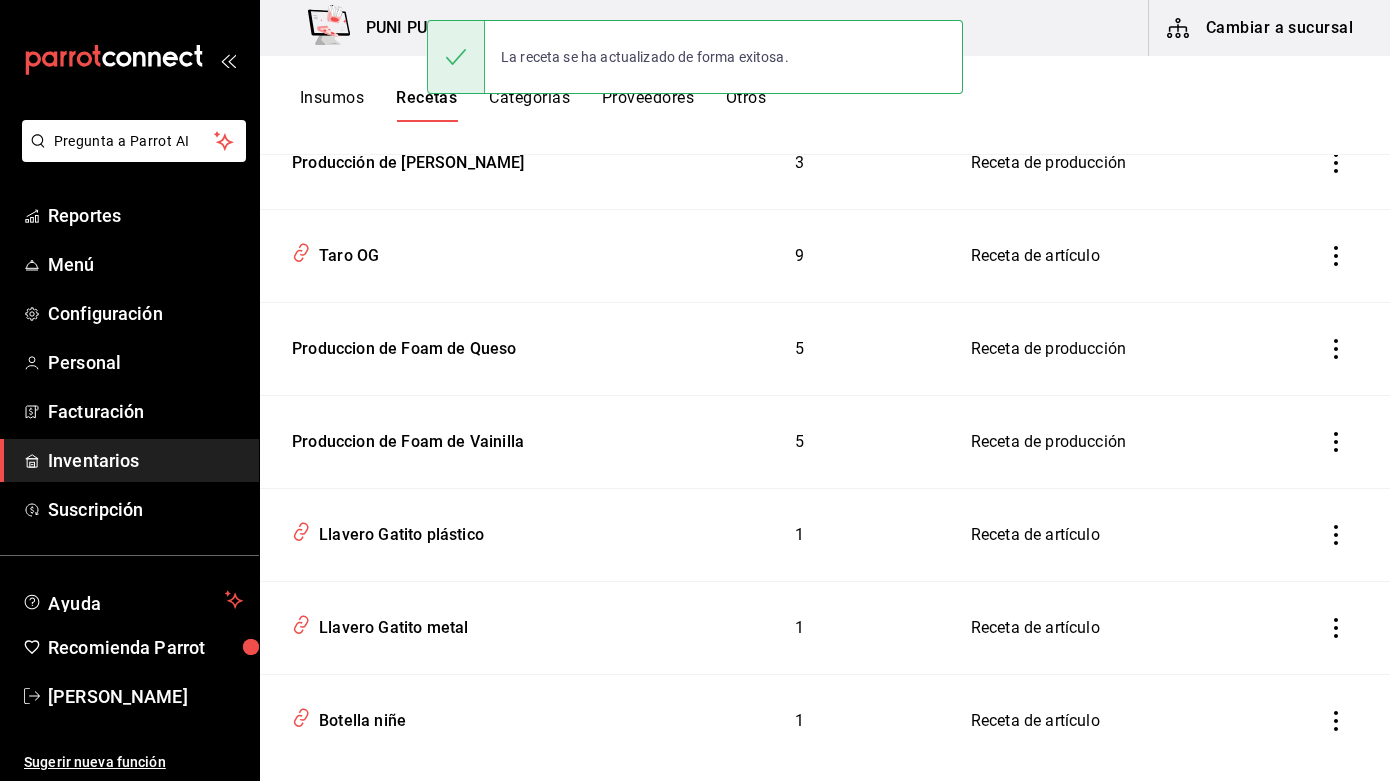 scroll, scrollTop: 0, scrollLeft: 0, axis: both 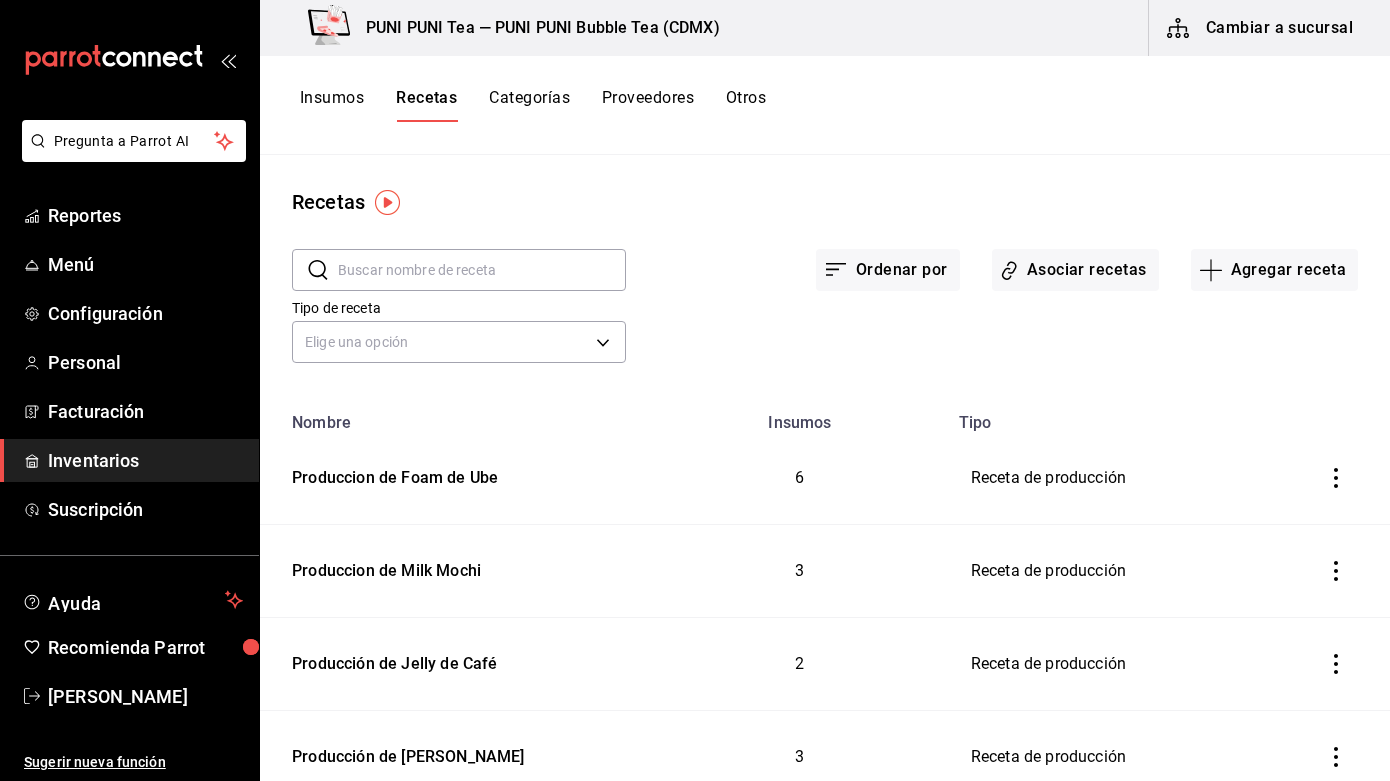 click on "Otros" at bounding box center (746, 105) 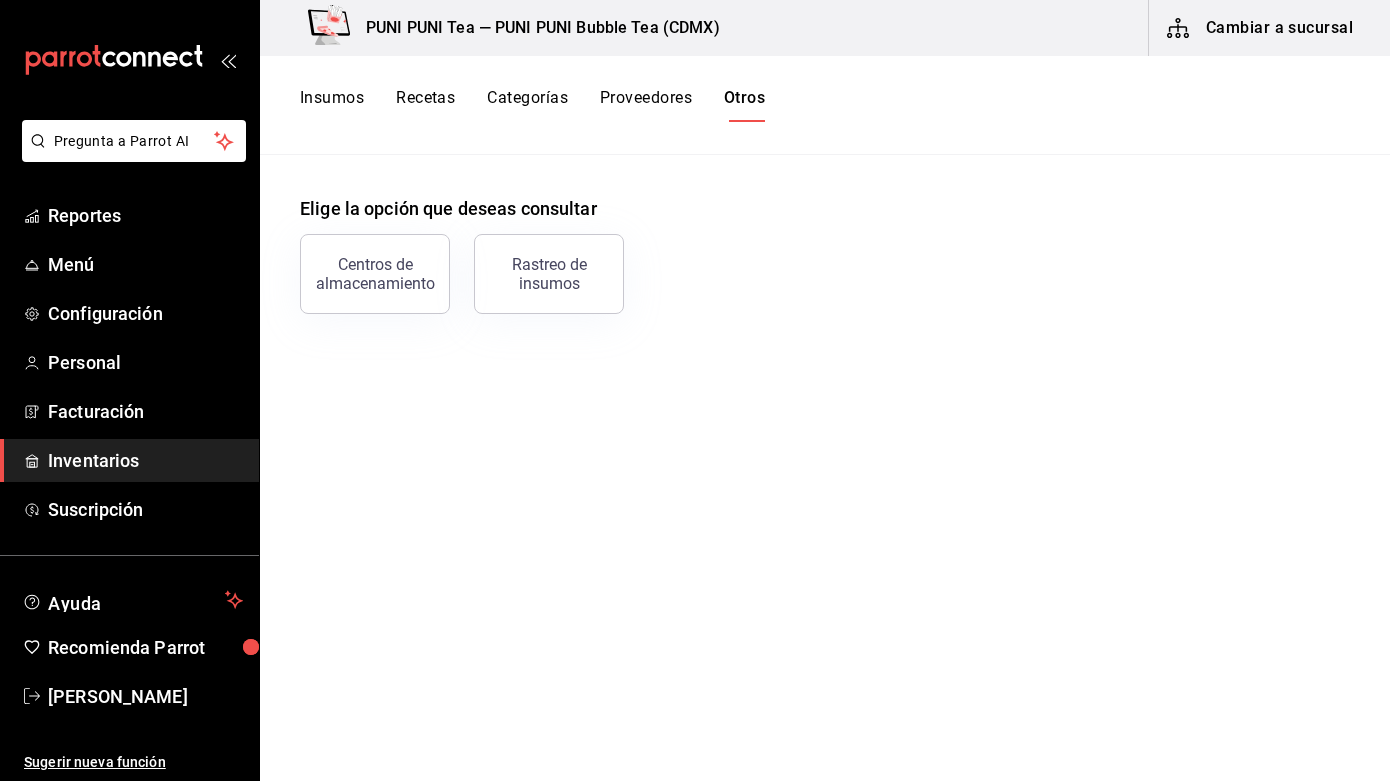 click on "Inventarios" at bounding box center (145, 460) 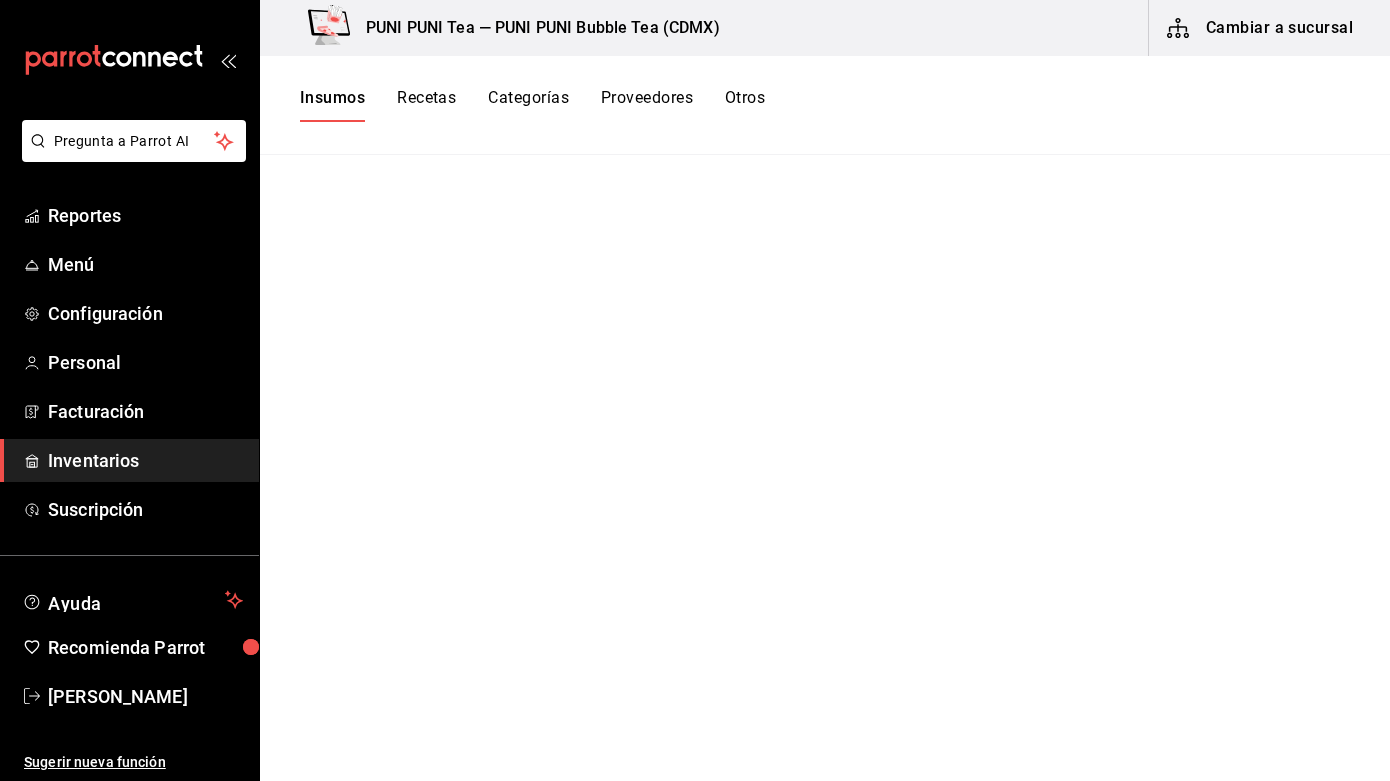 click on "Otros" at bounding box center (745, 105) 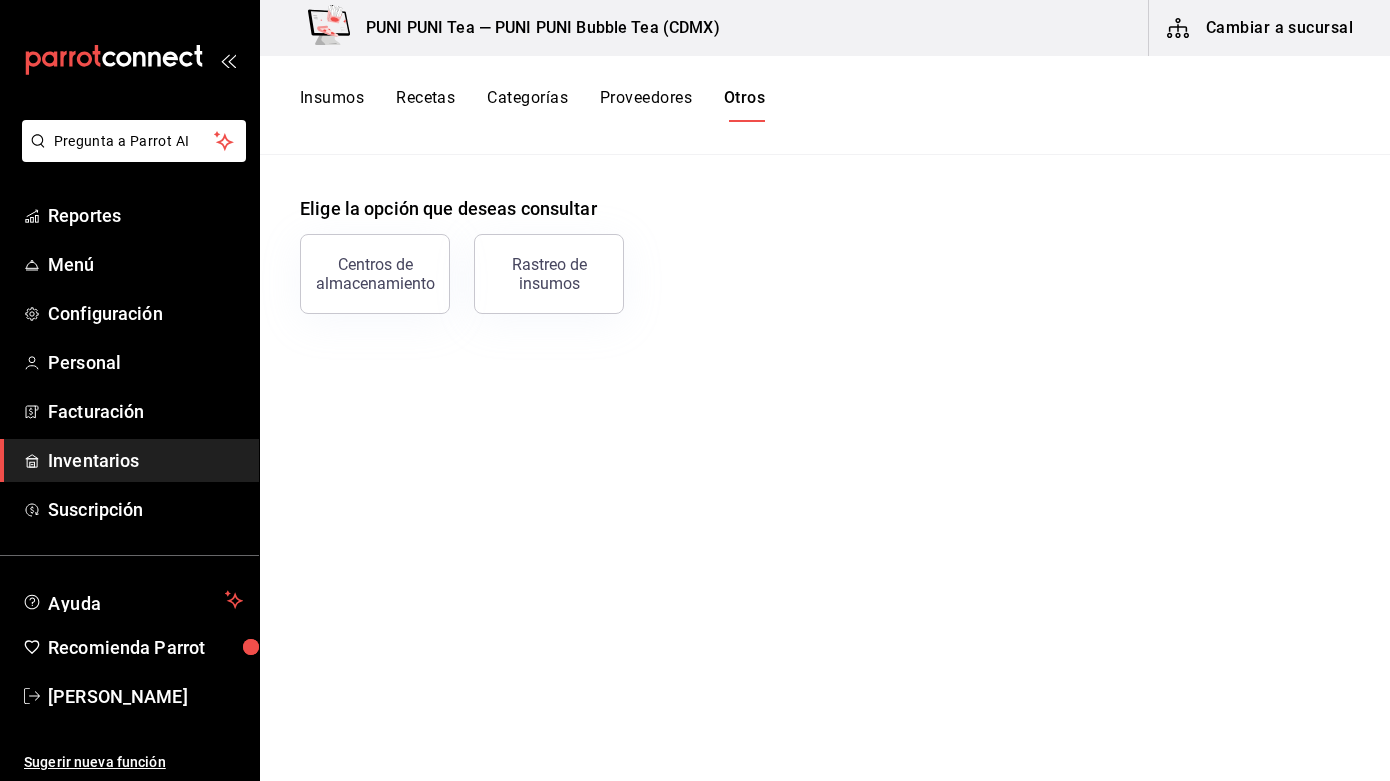 click on "Recetas" at bounding box center [425, 105] 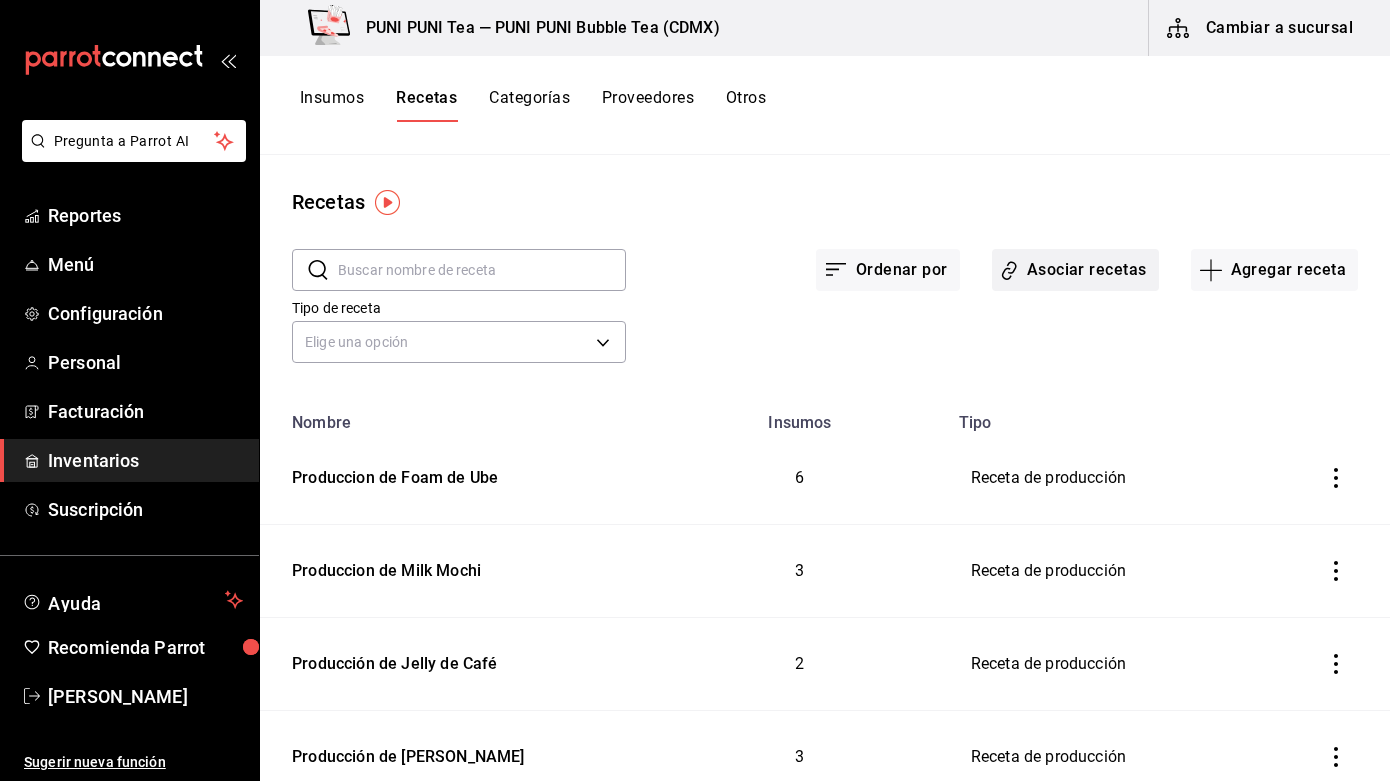 click on "Asociar recetas" at bounding box center (1075, 270) 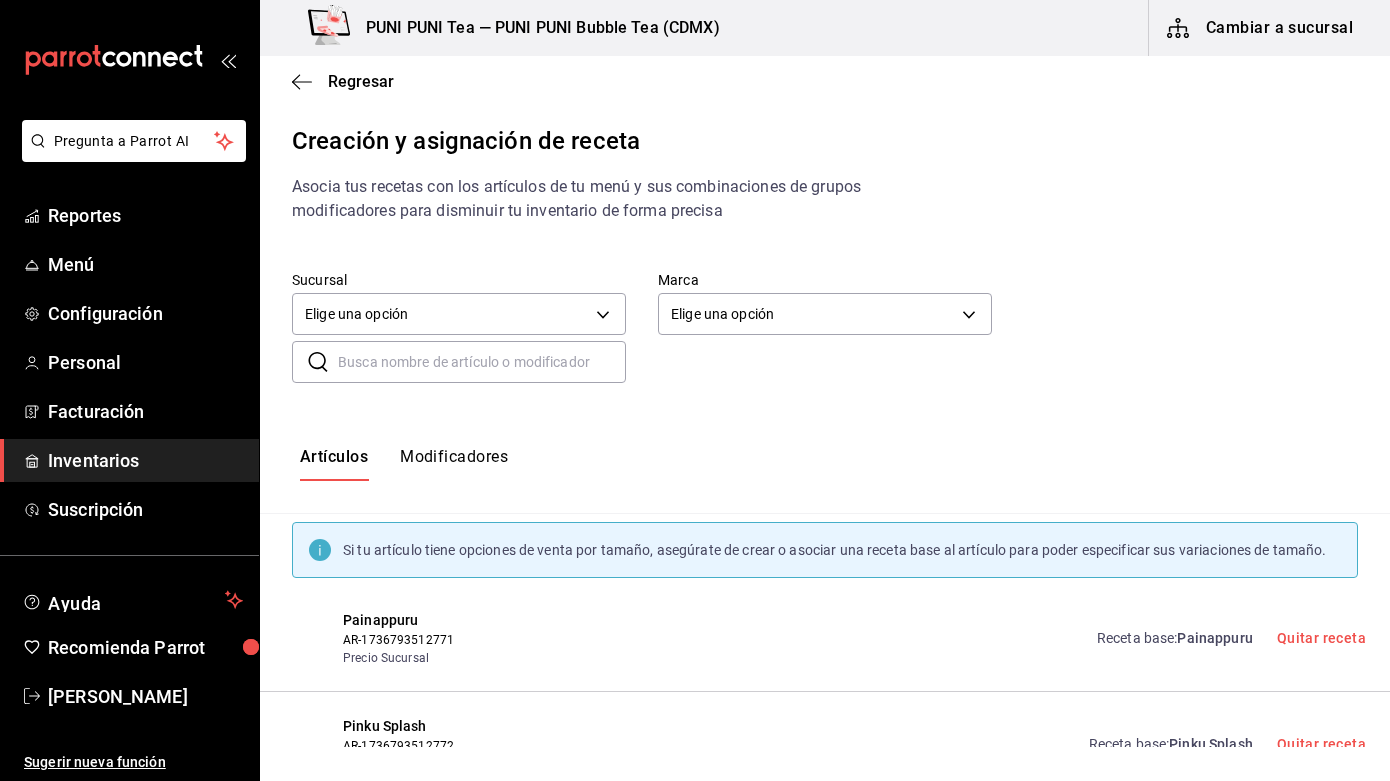click at bounding box center [482, 362] 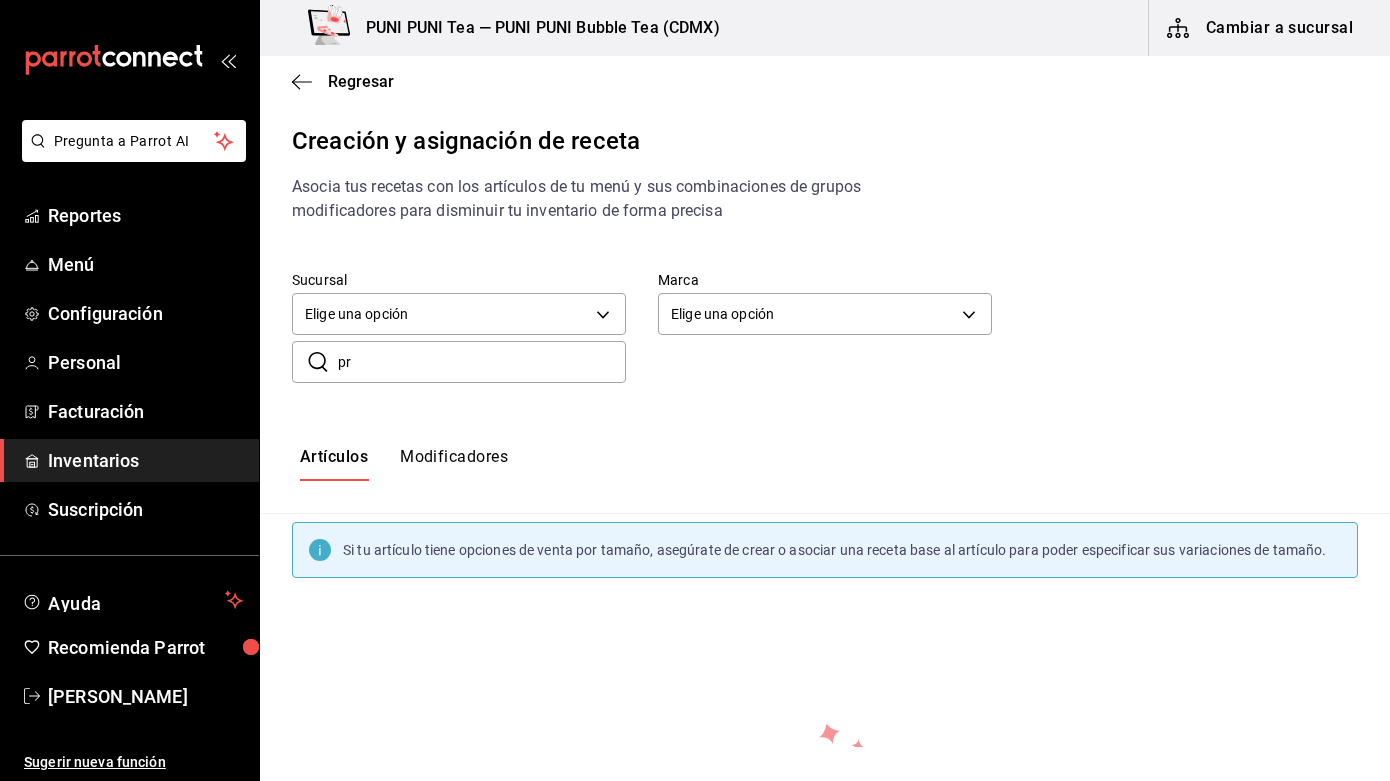 type on "p" 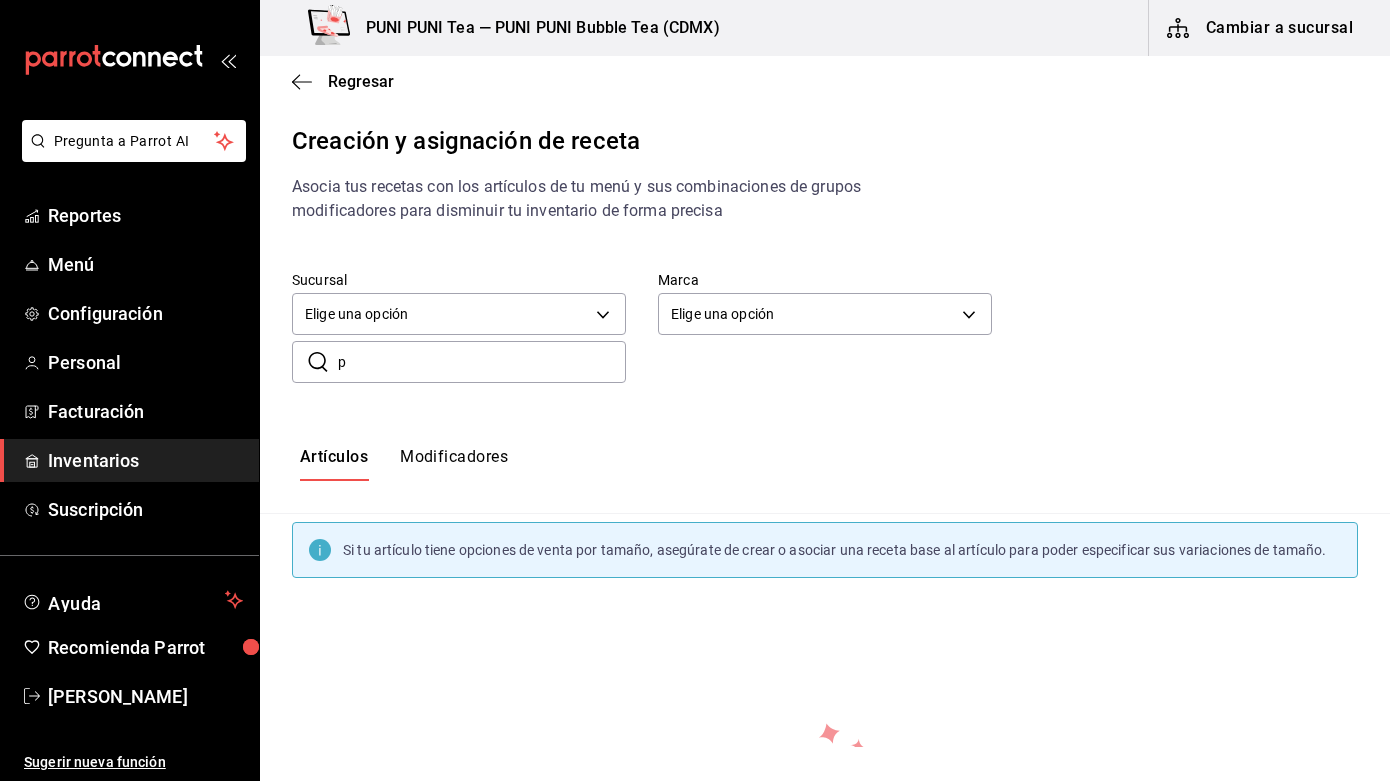 type 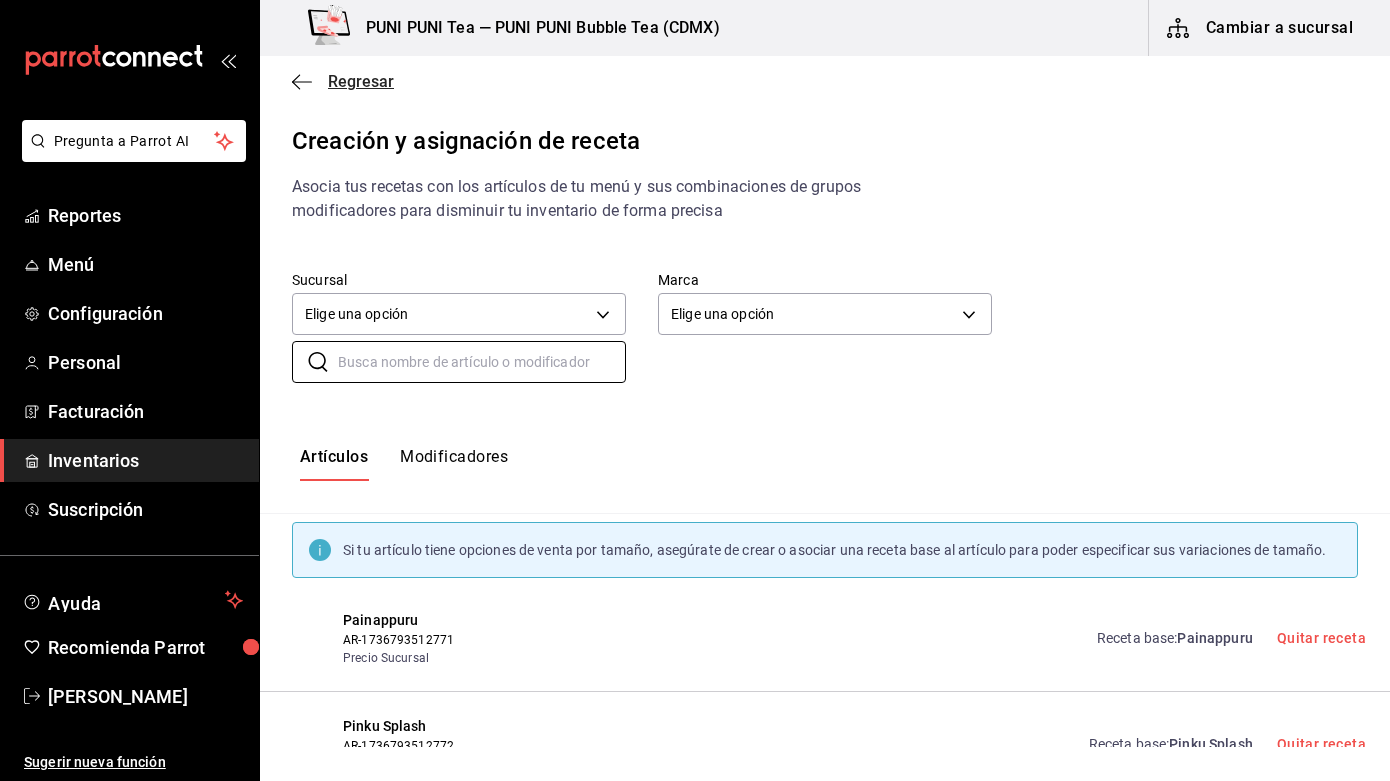 click 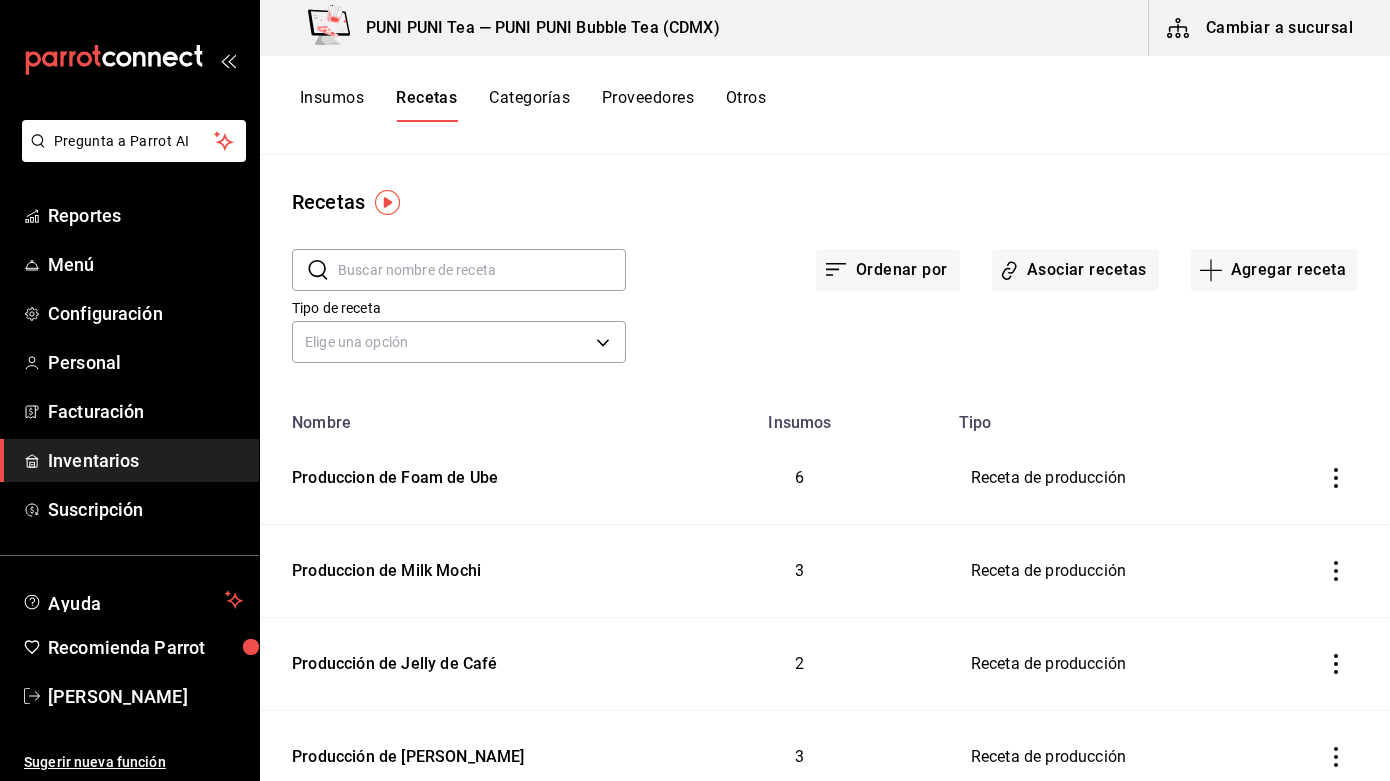 click on "Insumos" at bounding box center (332, 105) 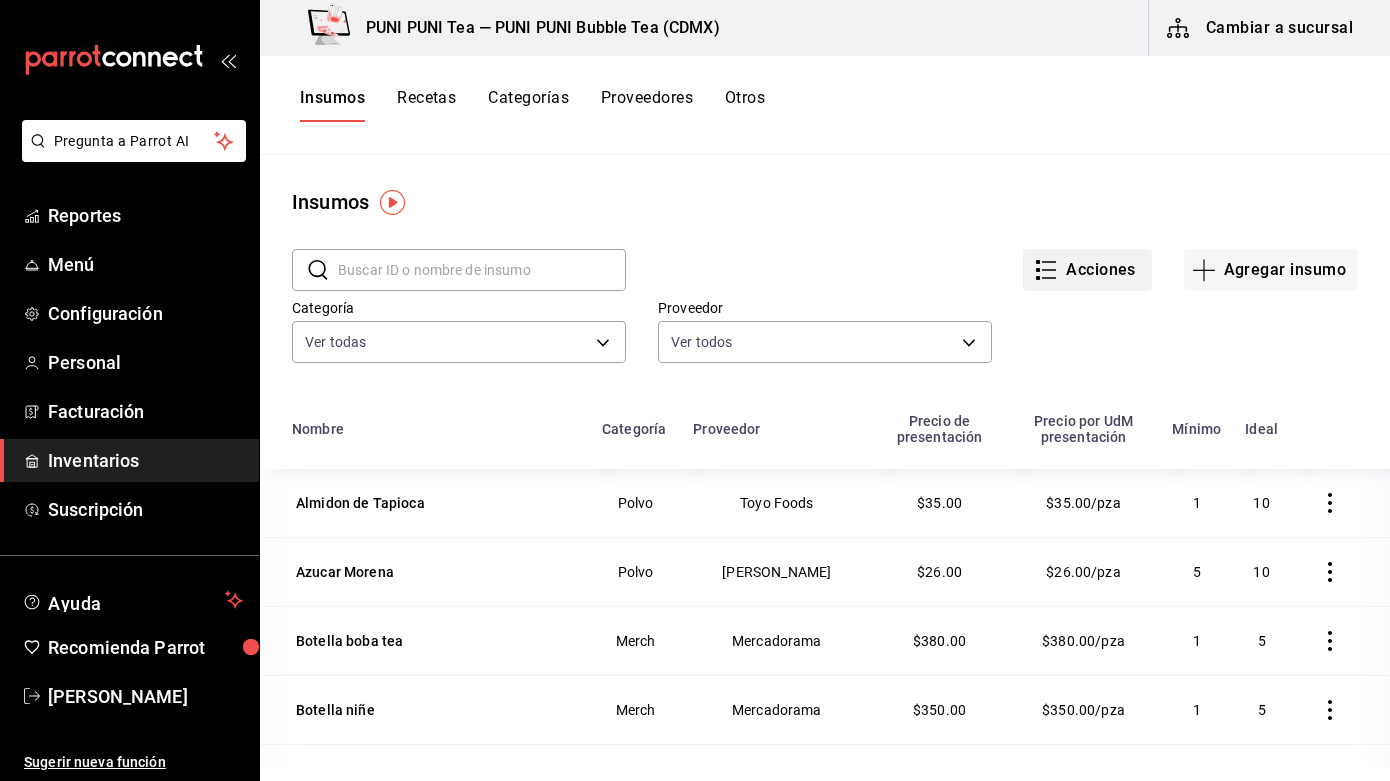 click 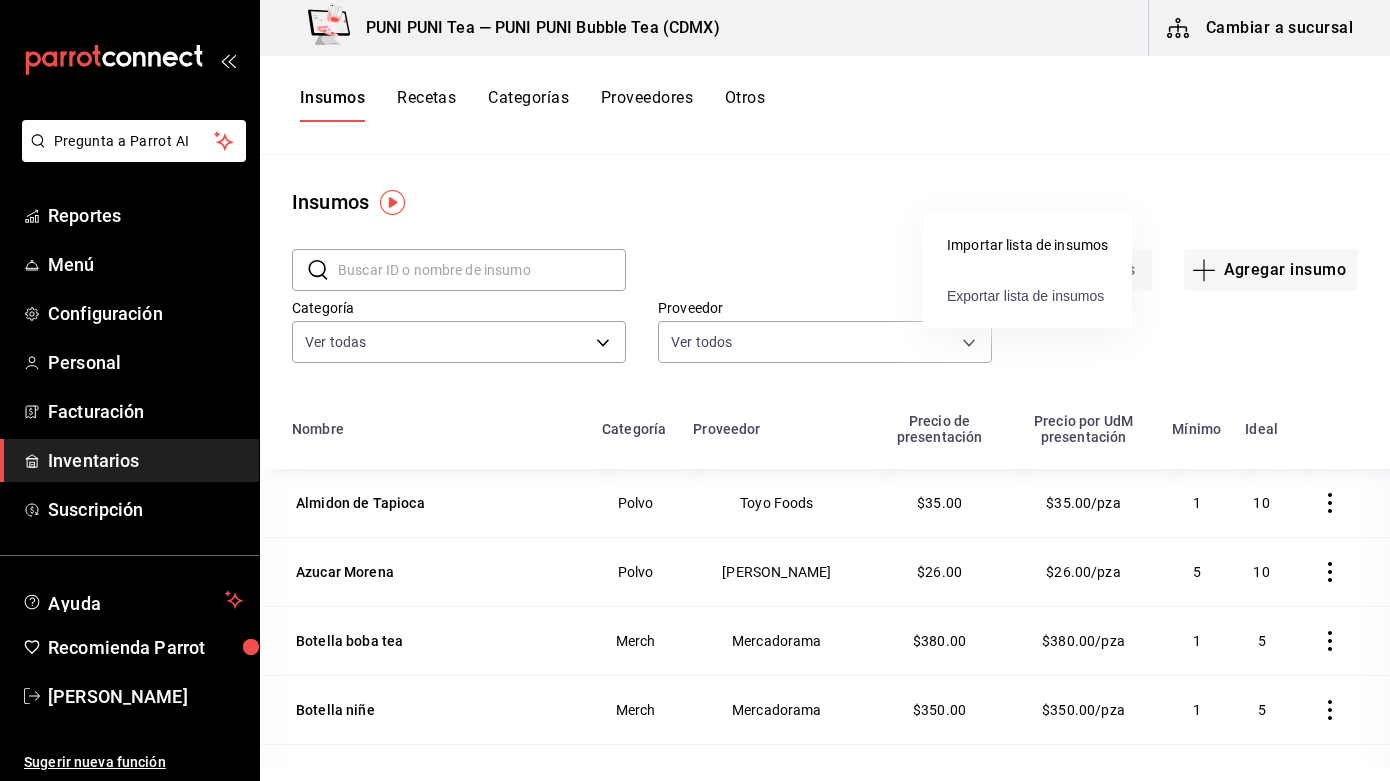 click on "Exportar lista de insumos" at bounding box center (1025, 296) 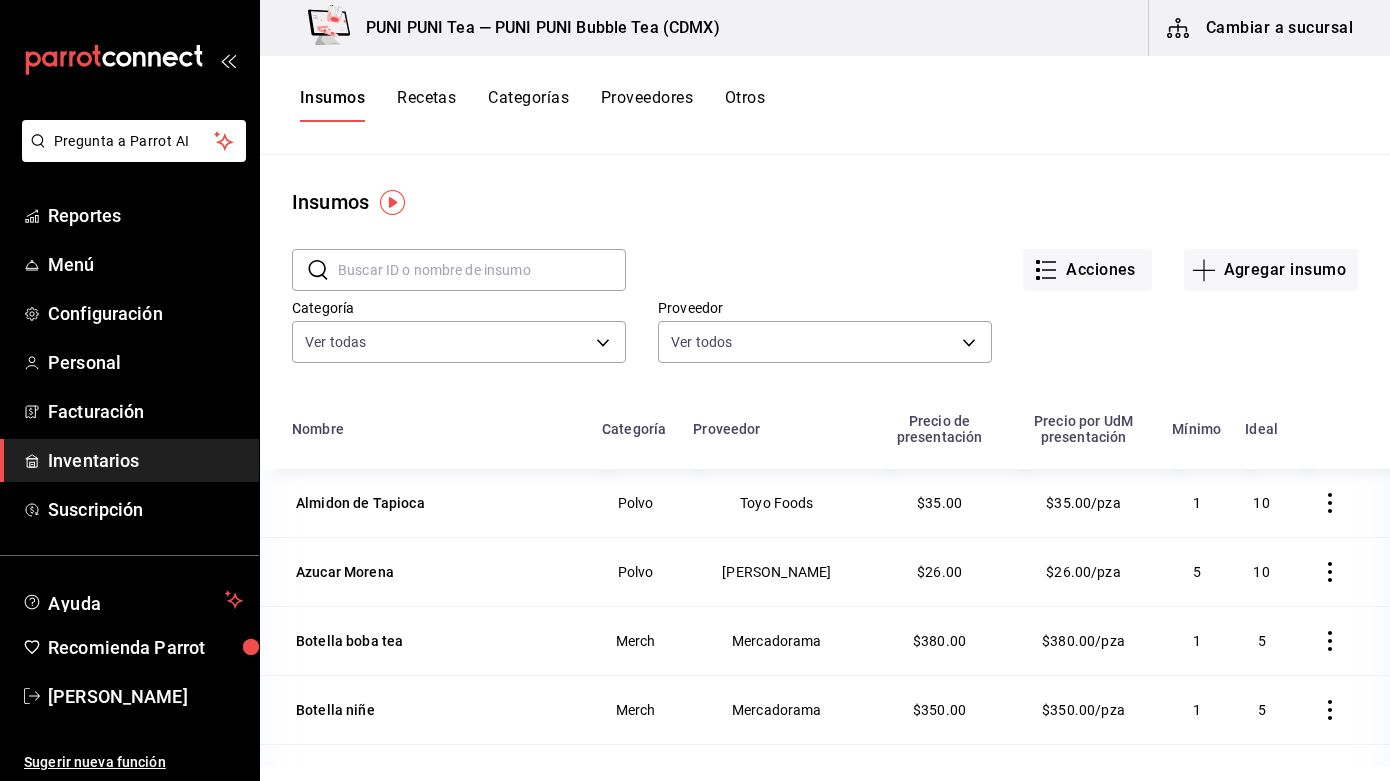 click at bounding box center [482, 270] 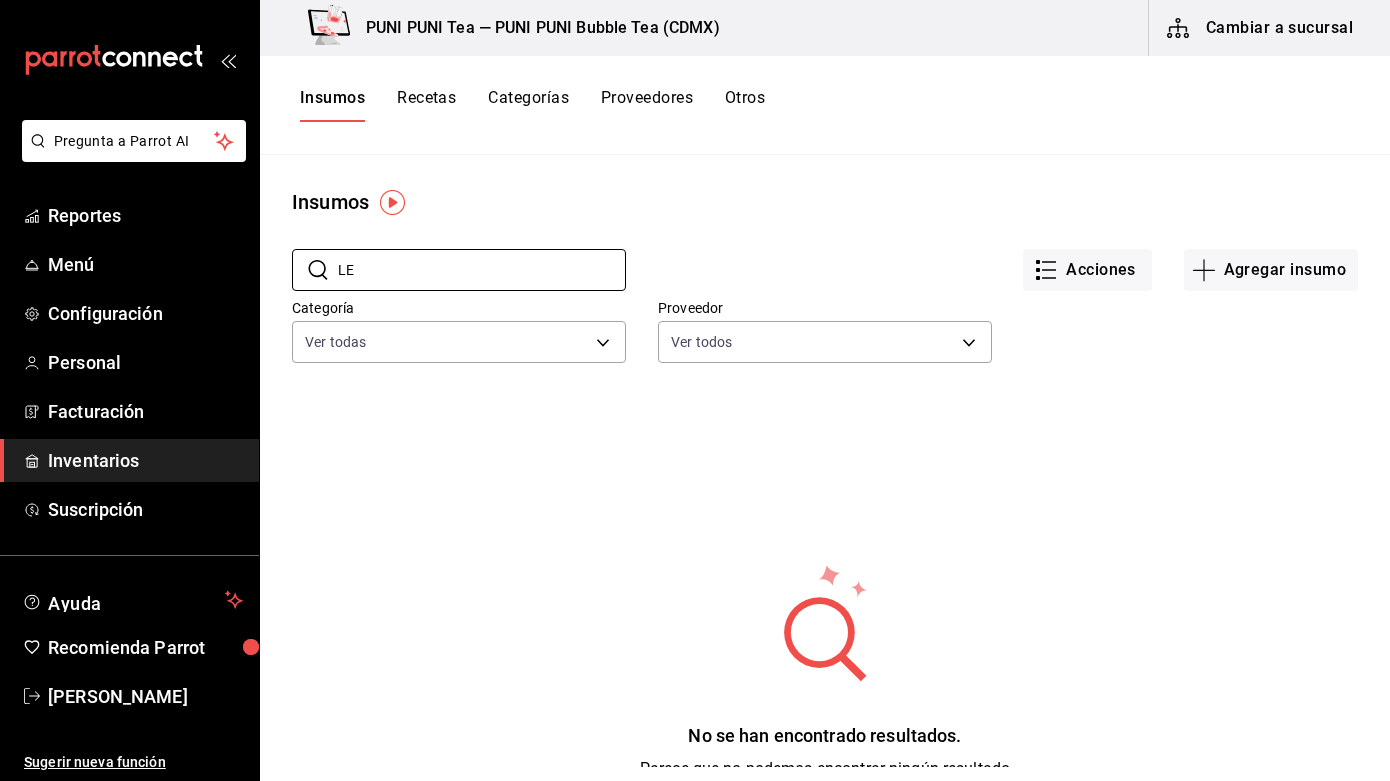 type on "L" 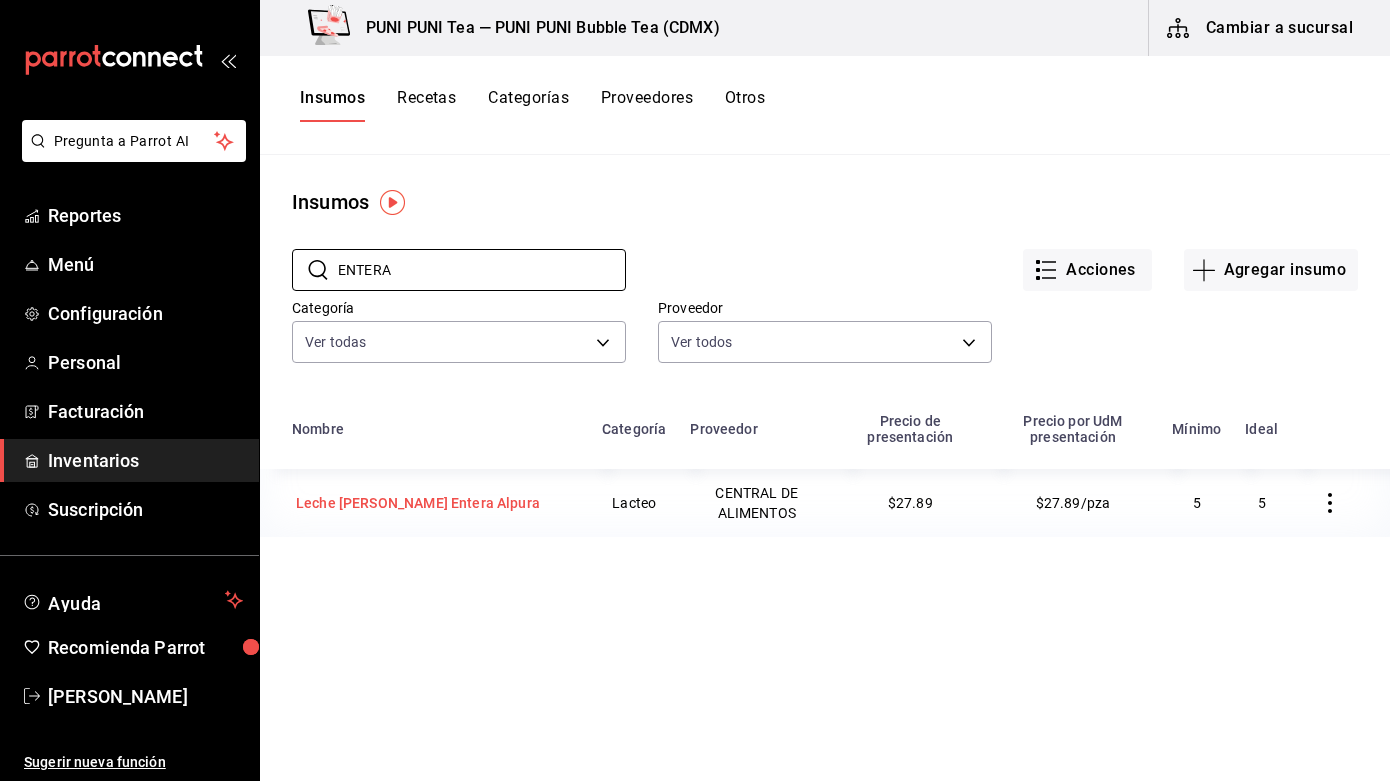 type on "ENTERA" 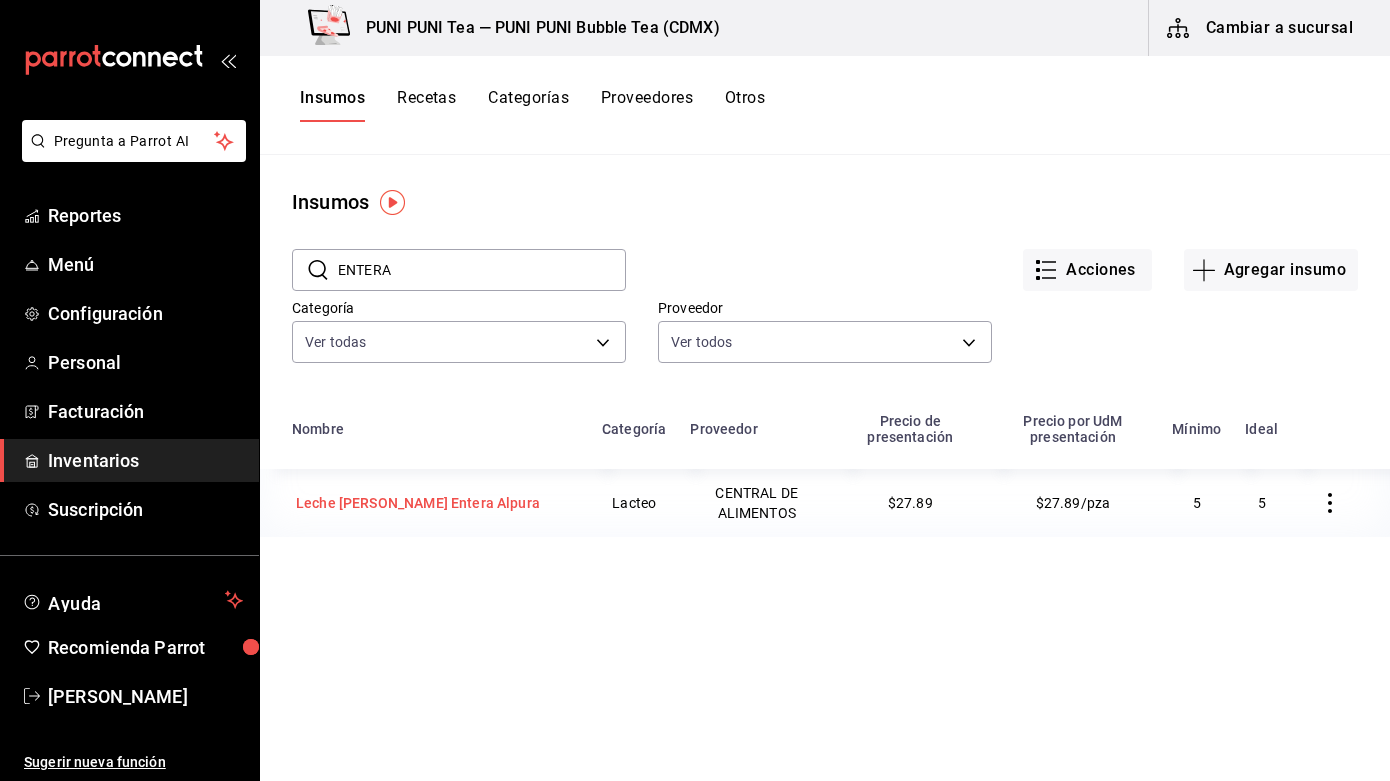 click on "Leche [PERSON_NAME] Entera Alpura" at bounding box center (418, 503) 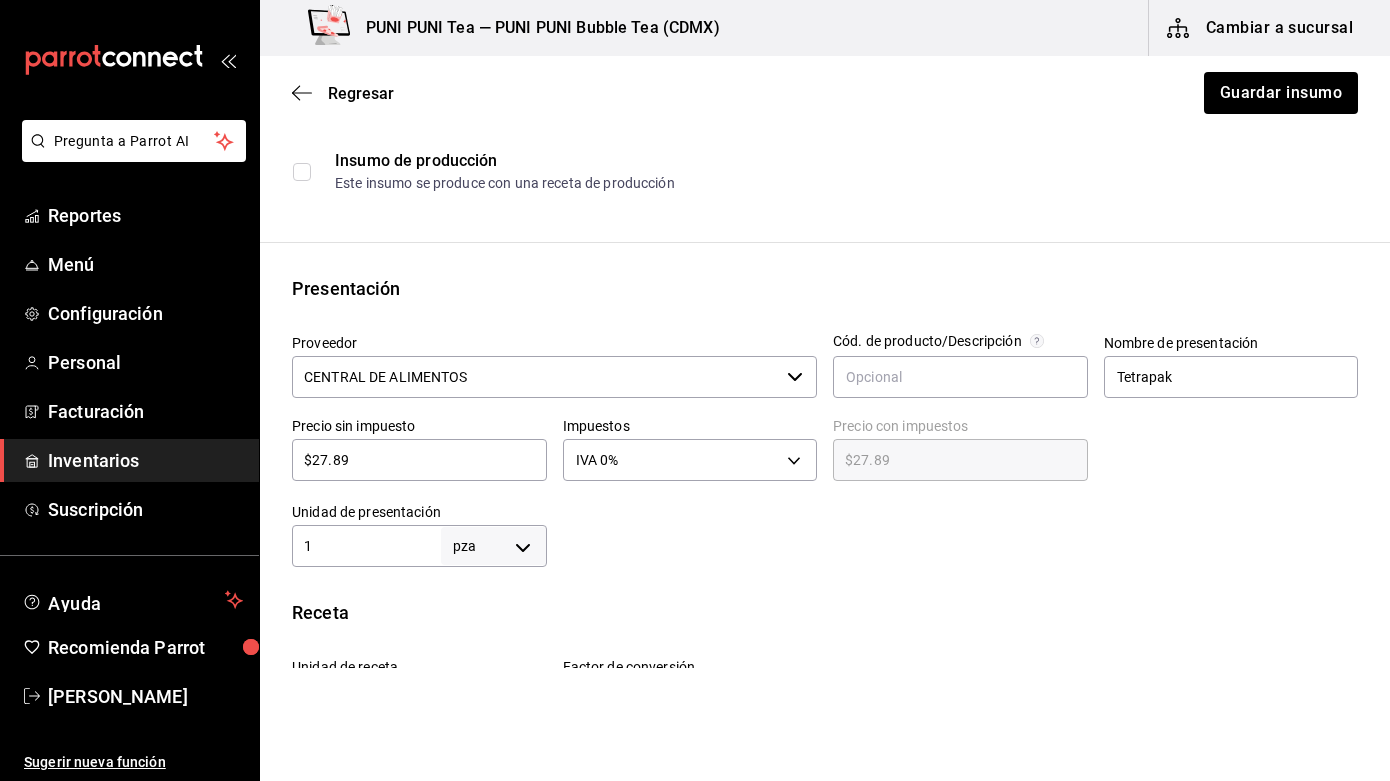 scroll, scrollTop: 332, scrollLeft: 0, axis: vertical 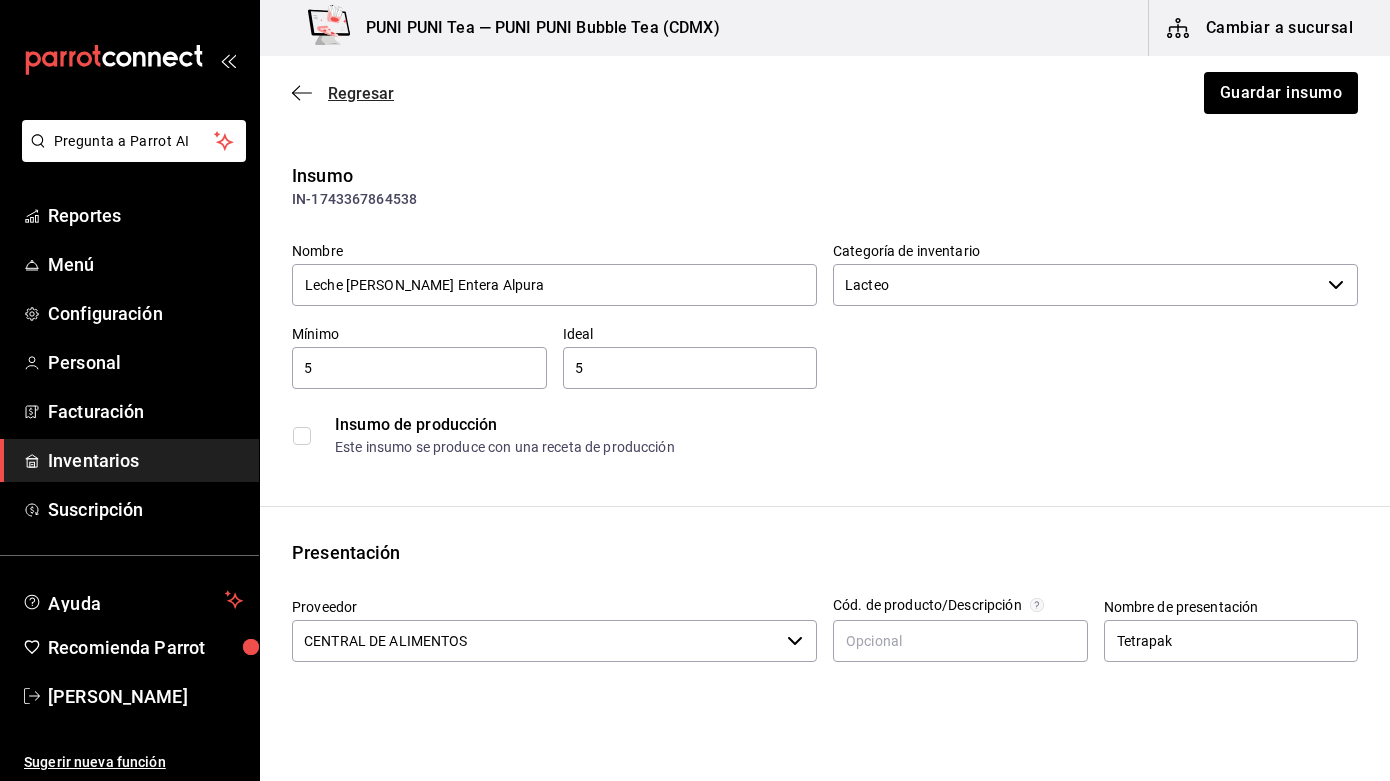 click 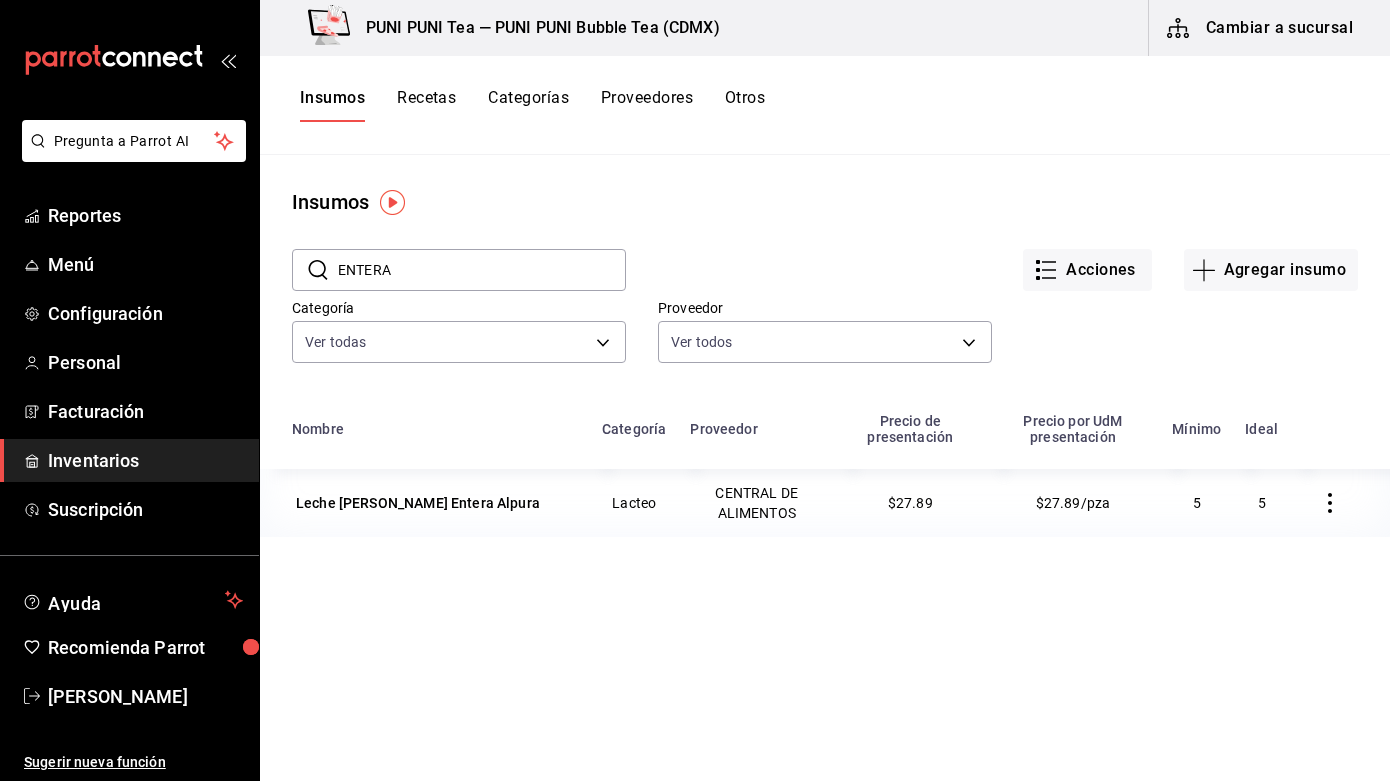 drag, startPoint x: 327, startPoint y: 252, endPoint x: 232, endPoint y: 233, distance: 96.88137 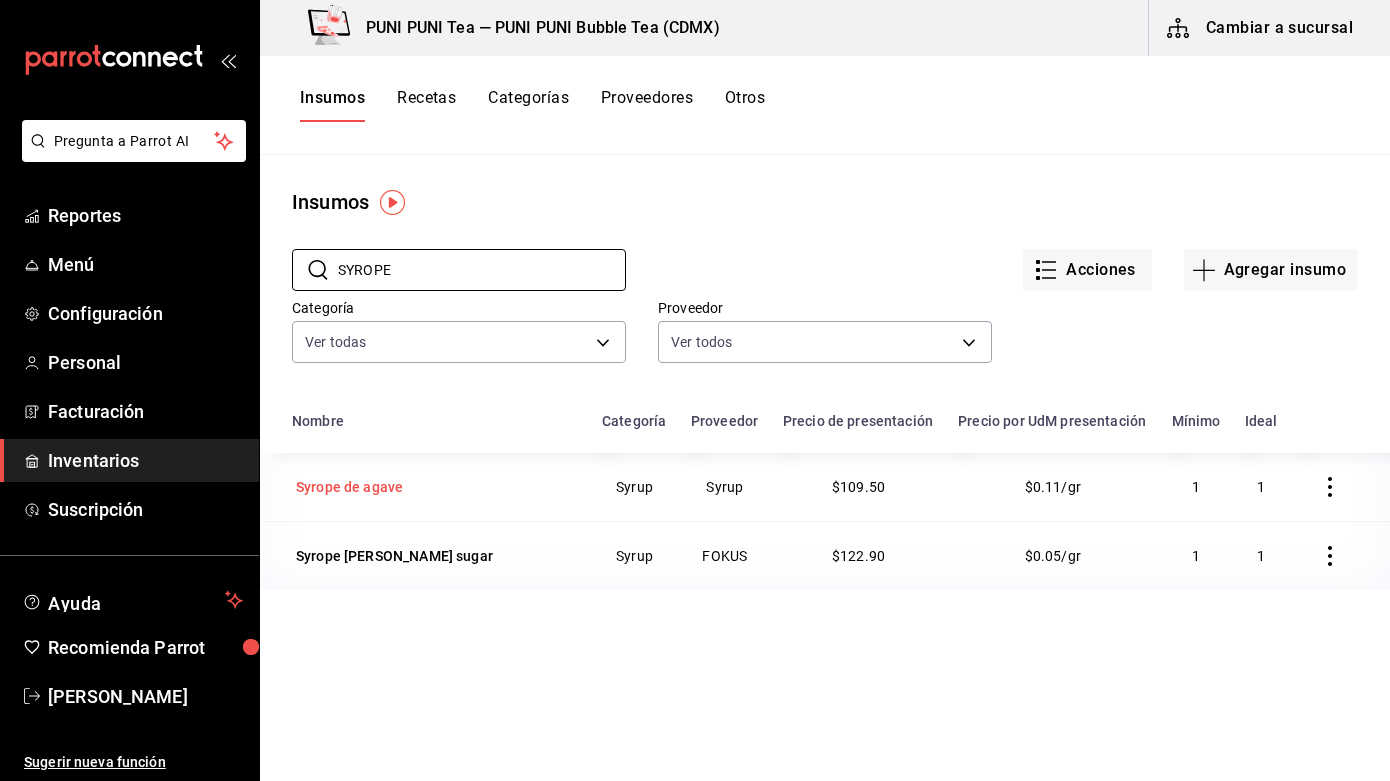 type on "SYROPE" 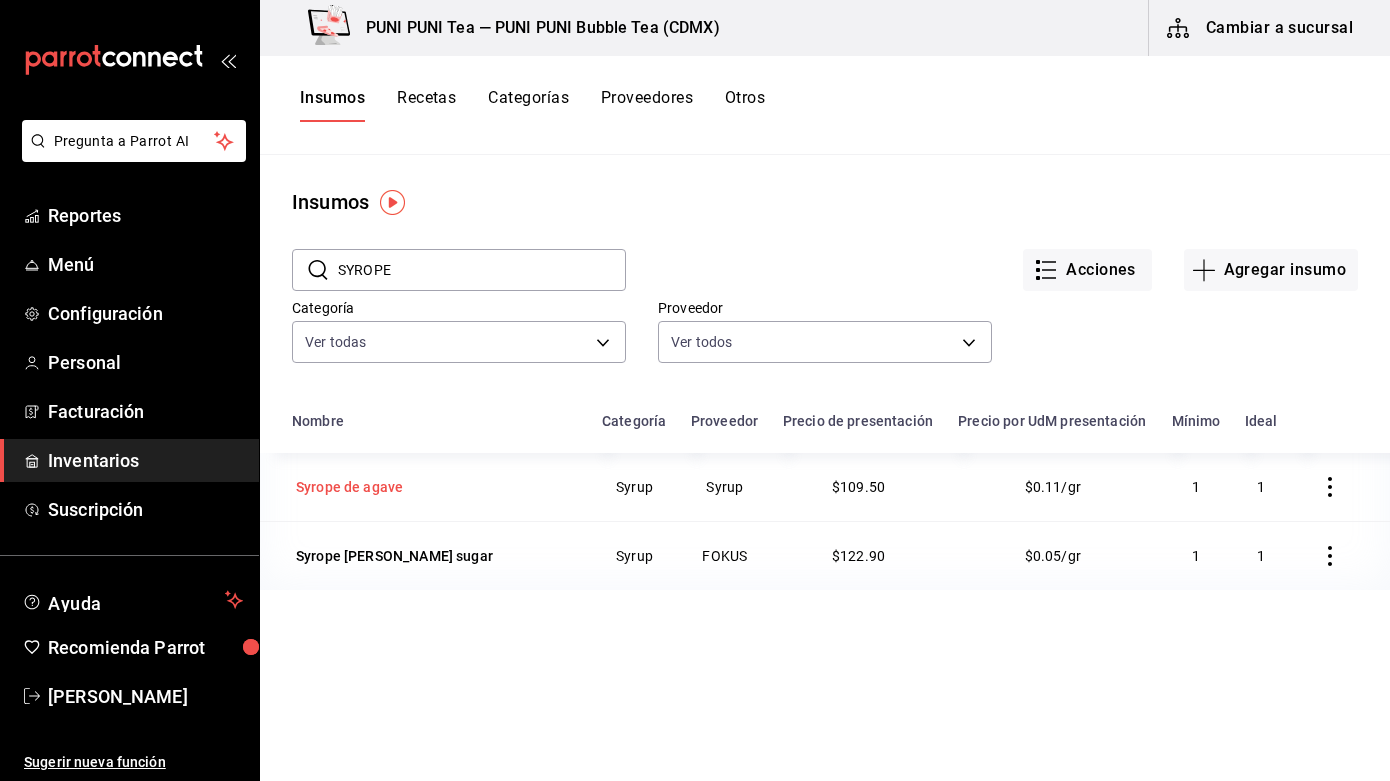 click on "Syrope de agave" at bounding box center (349, 487) 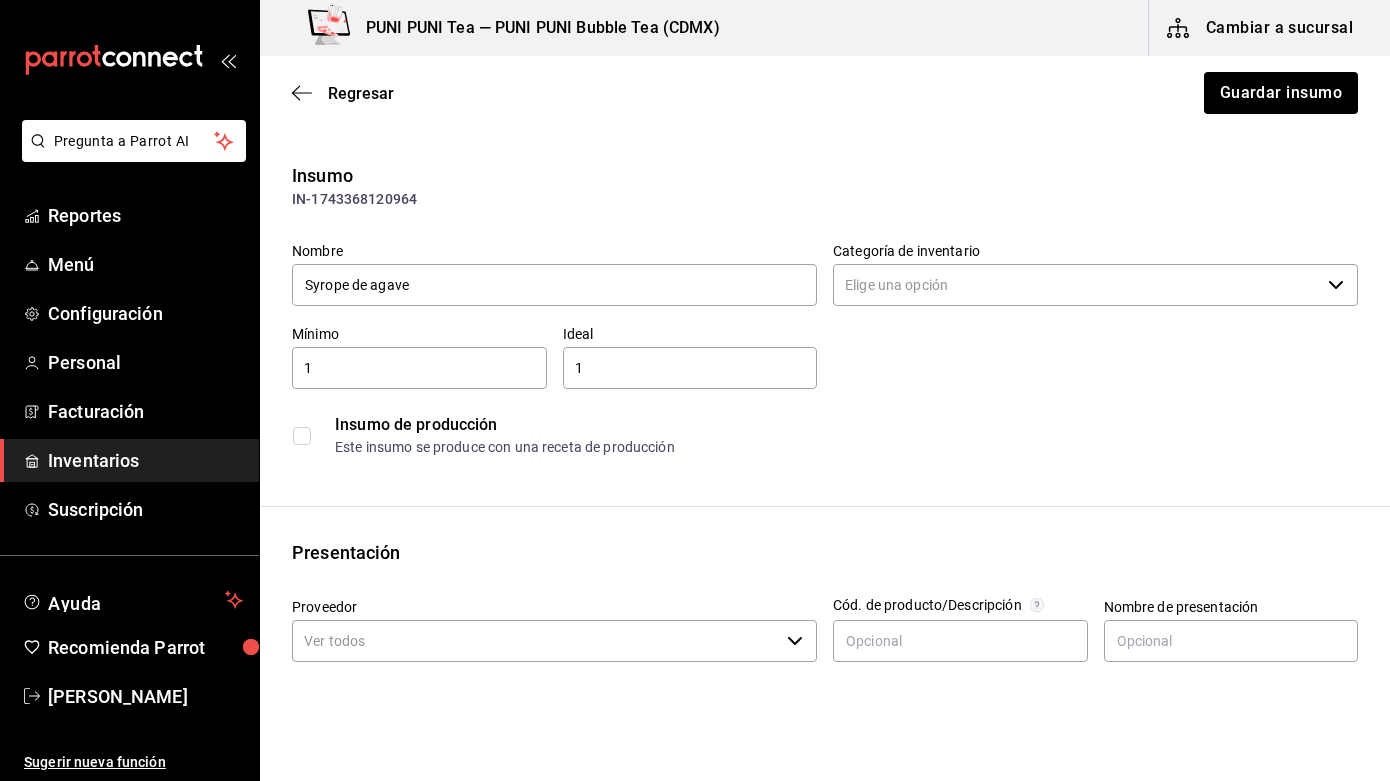 type on "Syrup" 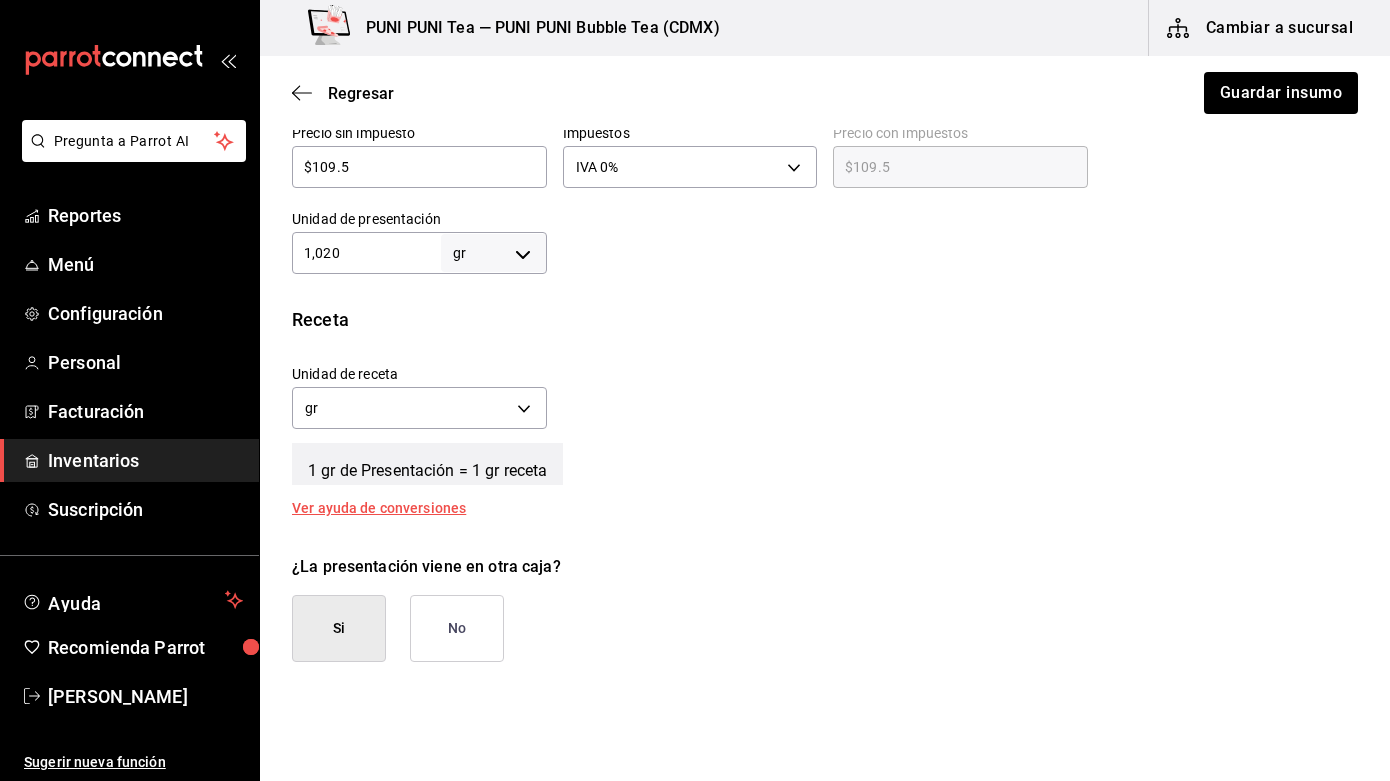scroll, scrollTop: 529, scrollLeft: 0, axis: vertical 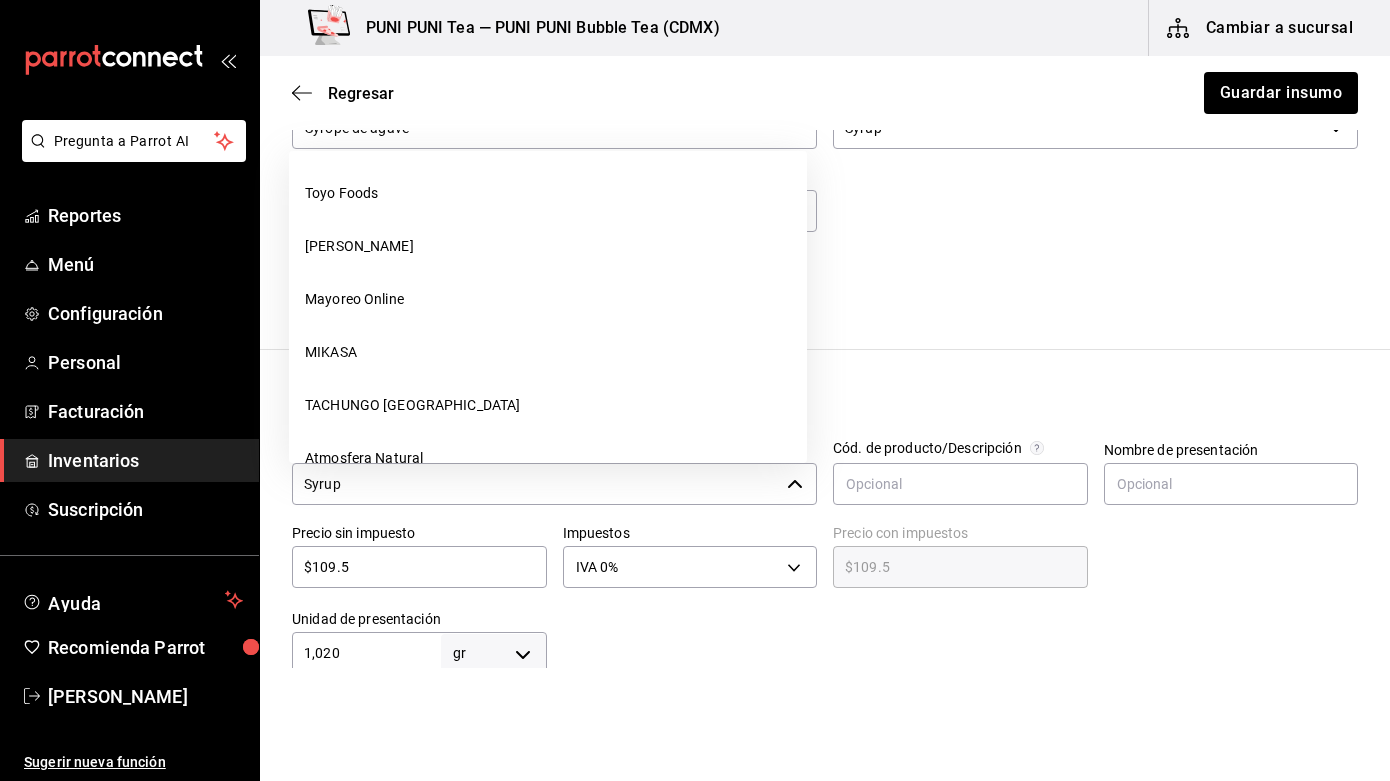 click 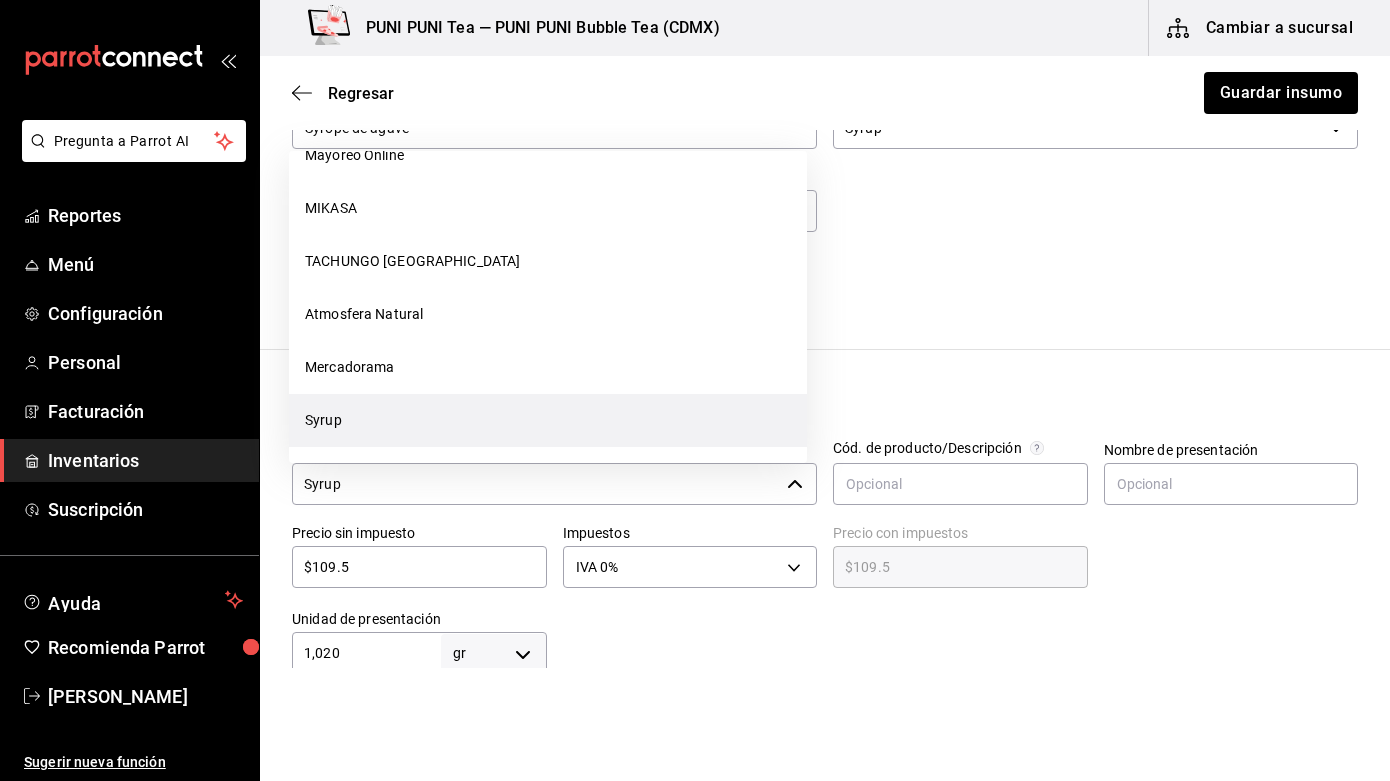 click on "Insumo IN-1743368120964 Nombre Syrope de agave Categoría de inventario Syrup ​ Mínimo 1 ​ Ideal 1 ​ Insumo de producción Este insumo se produce con una receta de producción Presentación Proveedor Syrup ​ Cód. de producto/Descripción Nombre de presentación Precio sin impuesto $109.5 ​ Impuestos IVA 0% IVA_0 Precio con impuestos $109.5 ​ Unidad de presentación 1,020 gr GRAM ​ Receta Unidad de receta gr GRAM Factor de conversión 1,020 ​ 1 gr de Presentación = 1 gr receta Ver ayuda de conversiones ¿La presentación  viene en otra caja? Si No Presentaciones por caja 2 ​ Caja con 2  de 1,020 gr Unidades de conteo gr Presentaciones (1,020 gr) Caja (2*1,020 gr)" at bounding box center (825, 634) 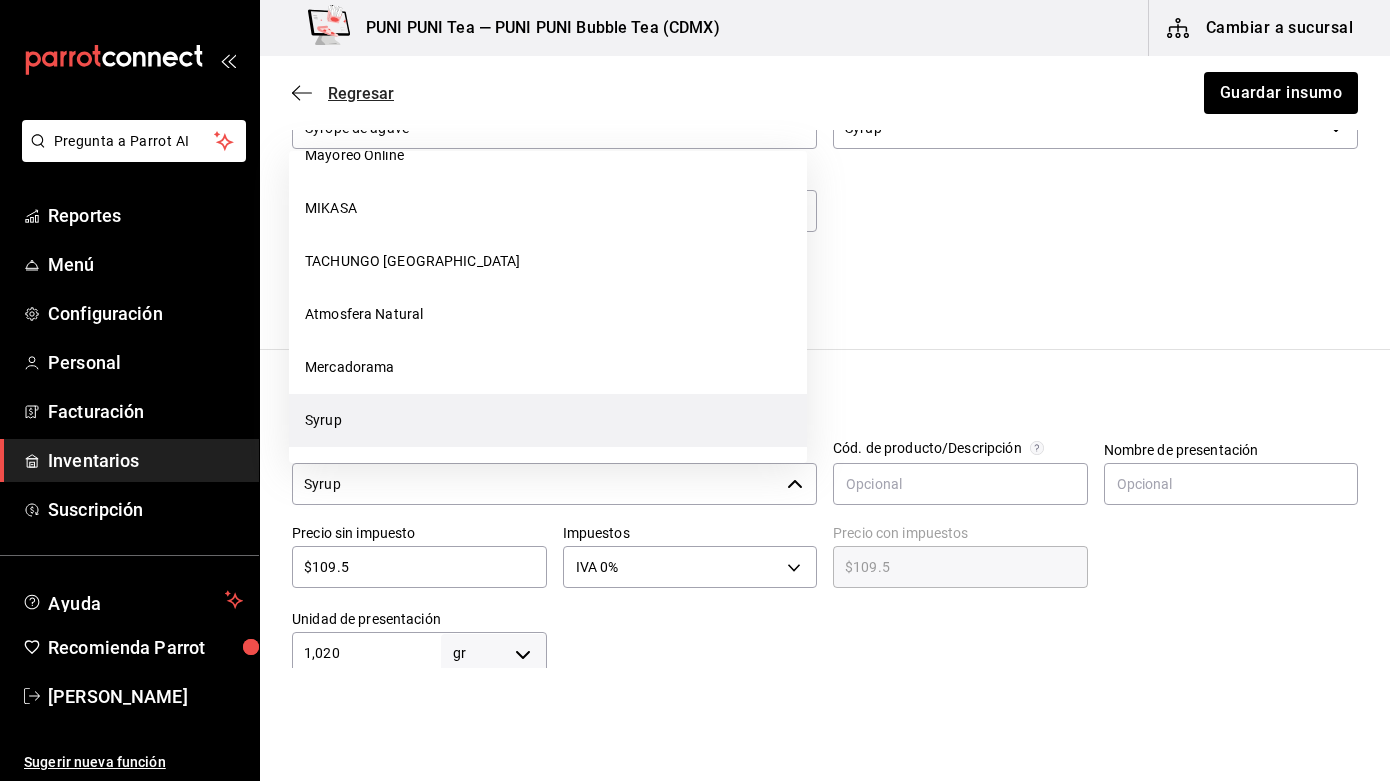 click 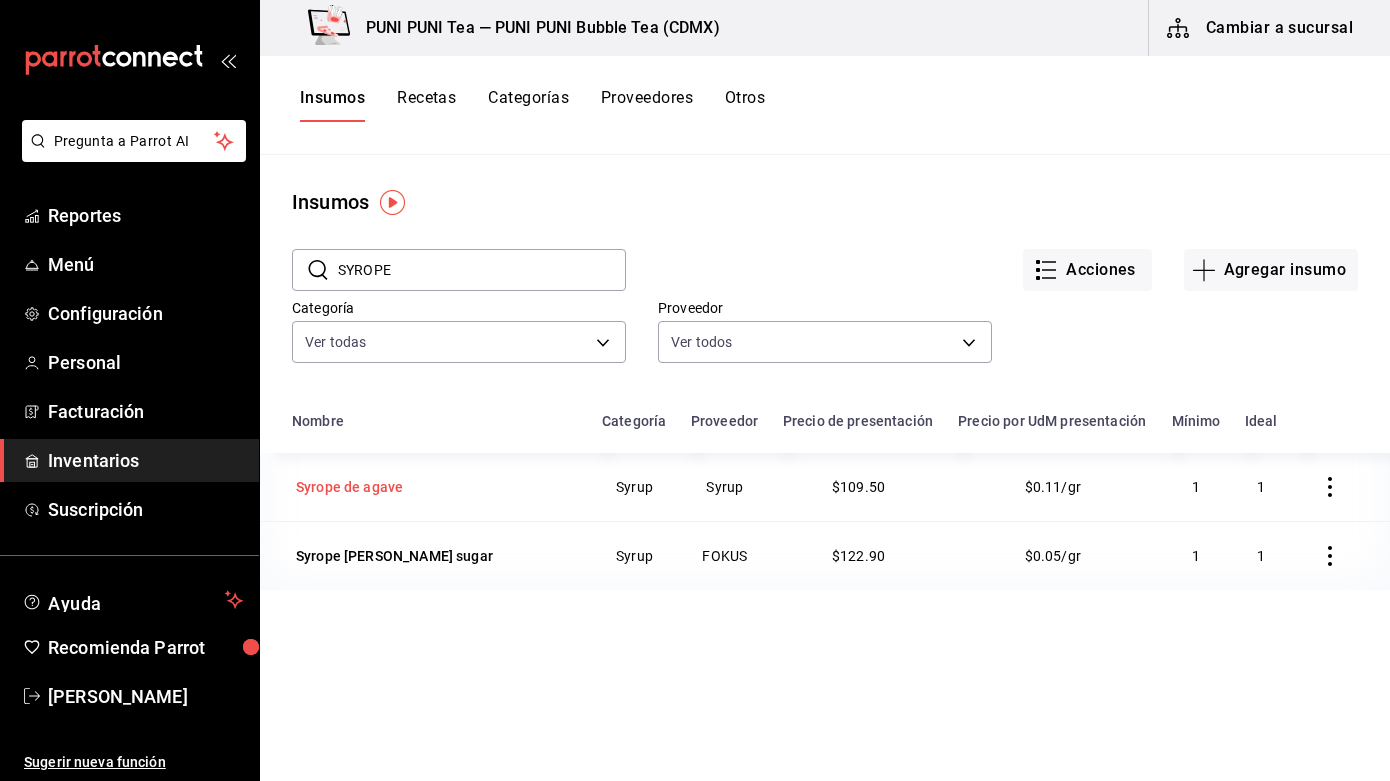 click on "Syrope de agave" at bounding box center (349, 487) 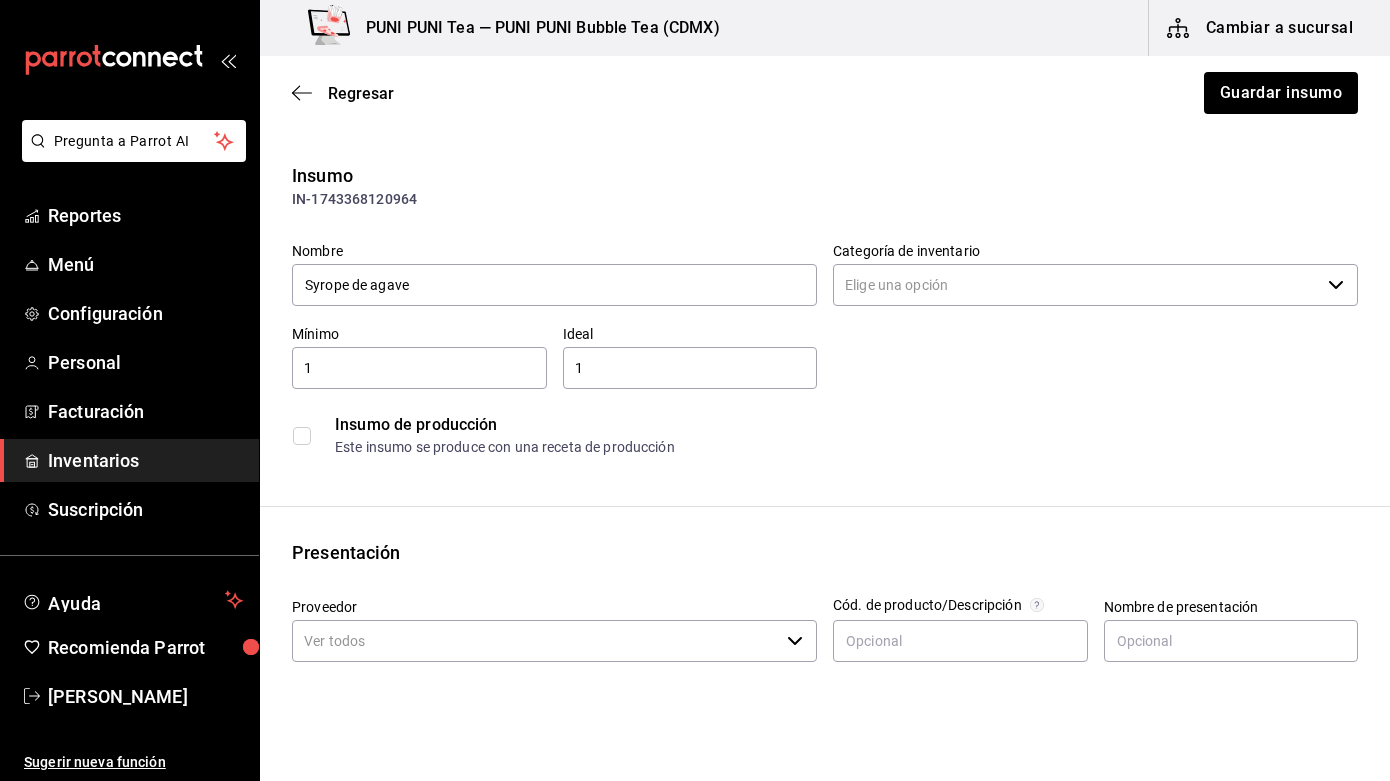 type on "Syrup" 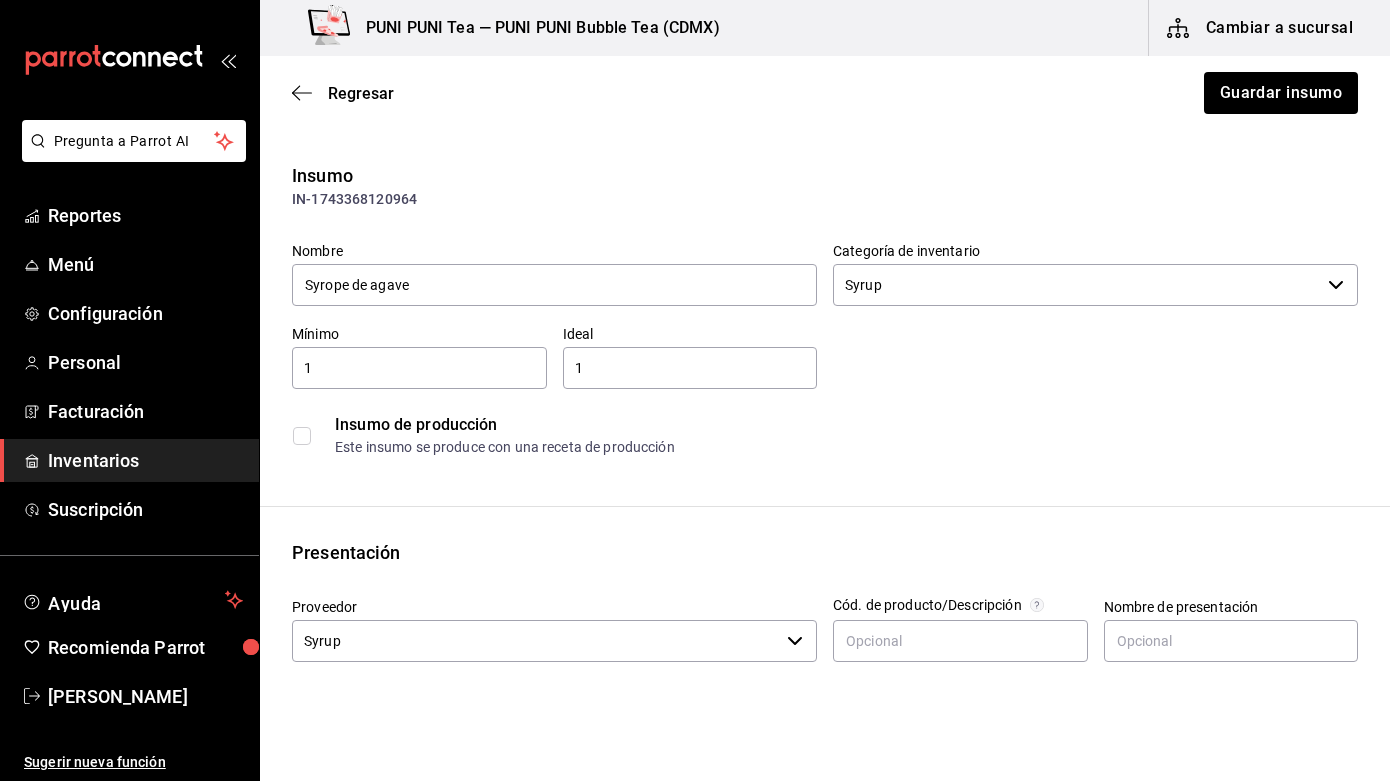 click on "Insumo IN-1743368120964 Nombre Syrope de agave Categoría de inventario Syrup ​ Mínimo 1 ​ Ideal 1 ​ Insumo de producción Este insumo se produce con una receta de producción Presentación Proveedor Syrup ​ Cód. de producto/Descripción Nombre de presentación Precio sin impuesto $109.5 ​ Impuestos IVA 0% IVA_0 Precio con impuestos $109.5 ​ Unidad de presentación 1,020 gr GRAM ​ Receta Unidad de receta gr GRAM Factor de conversión 1,020 ​ 1 gr de Presentación = 1 gr receta Ver ayuda de conversiones ¿La presentación  viene en otra caja? Si No Presentaciones por caja 2 ​ Caja con 2  de 1,020 gr Unidades de conteo gr Presentaciones (1,020 gr) Caja (2*1,020 gr)" at bounding box center [825, 791] 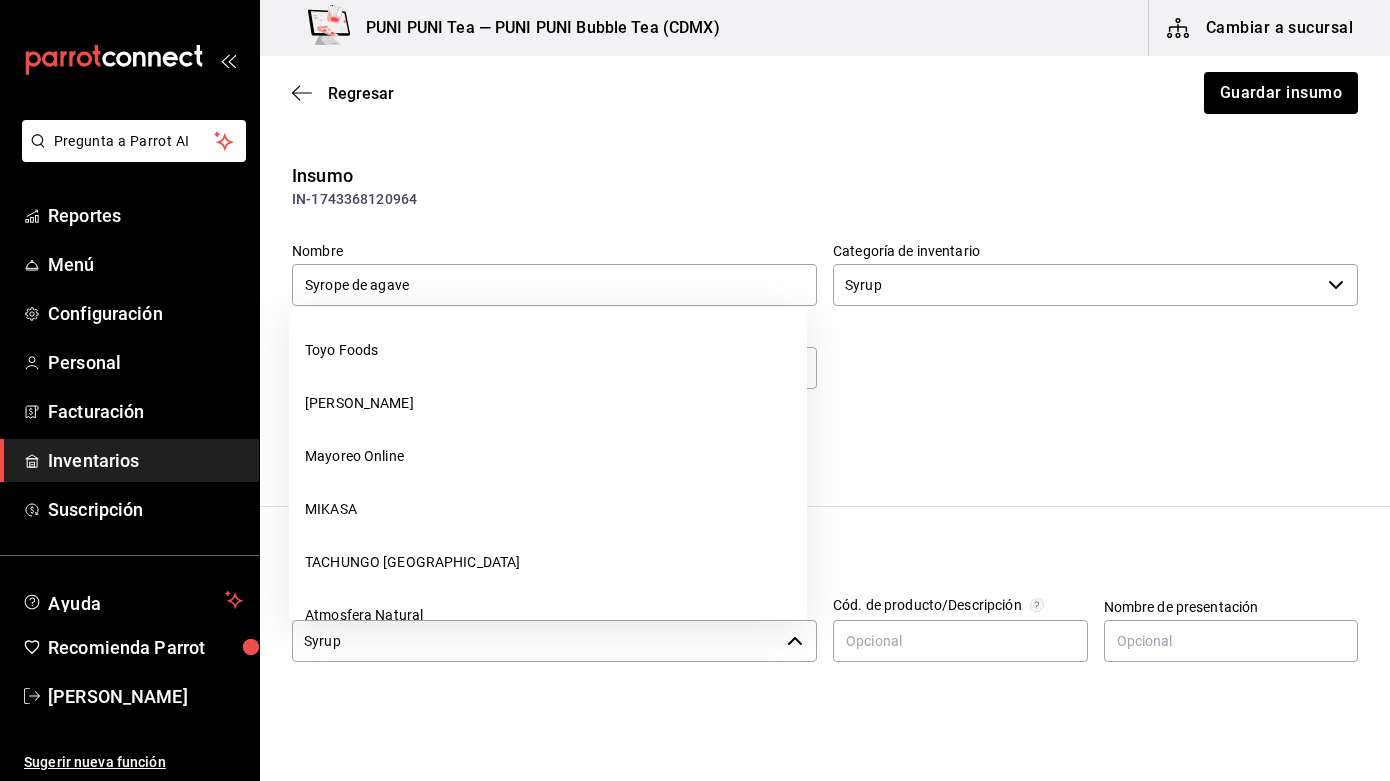 click 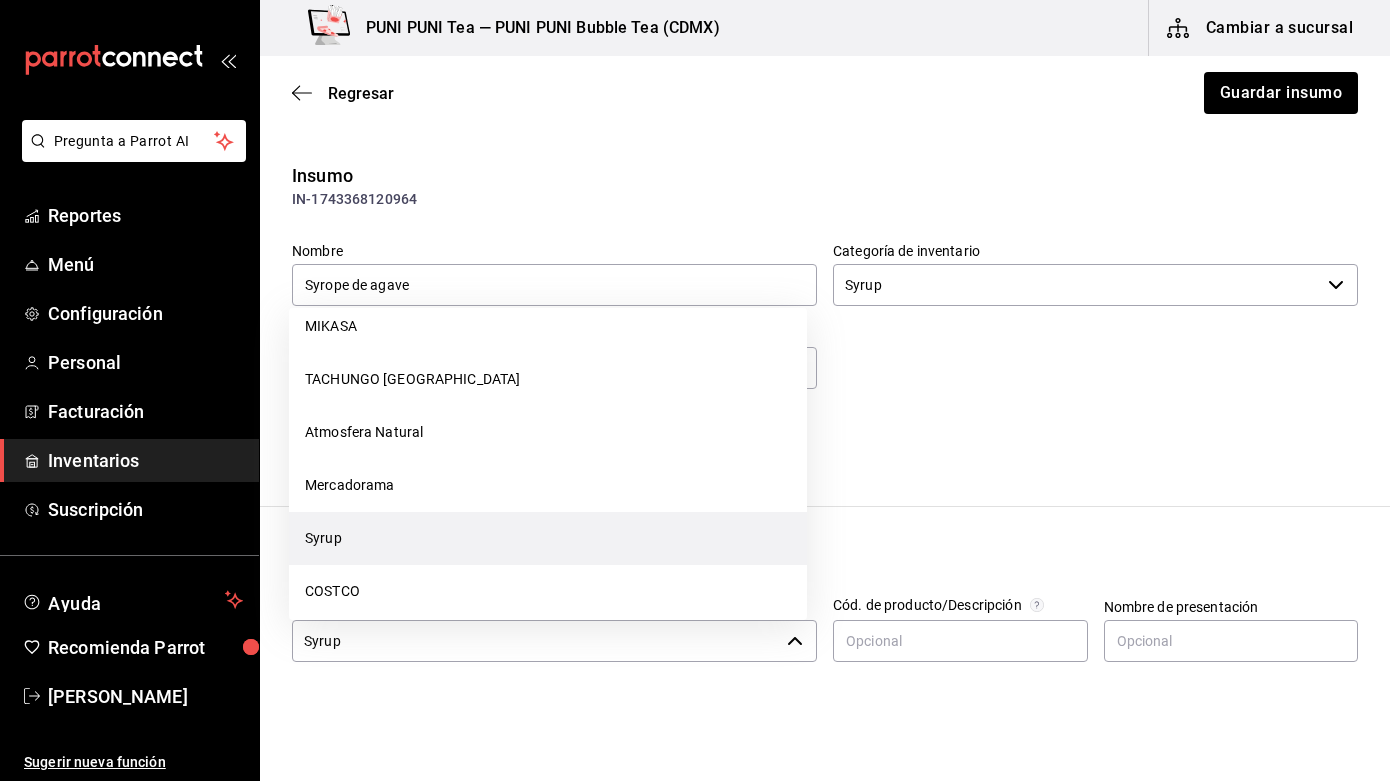 scroll, scrollTop: 201, scrollLeft: 0, axis: vertical 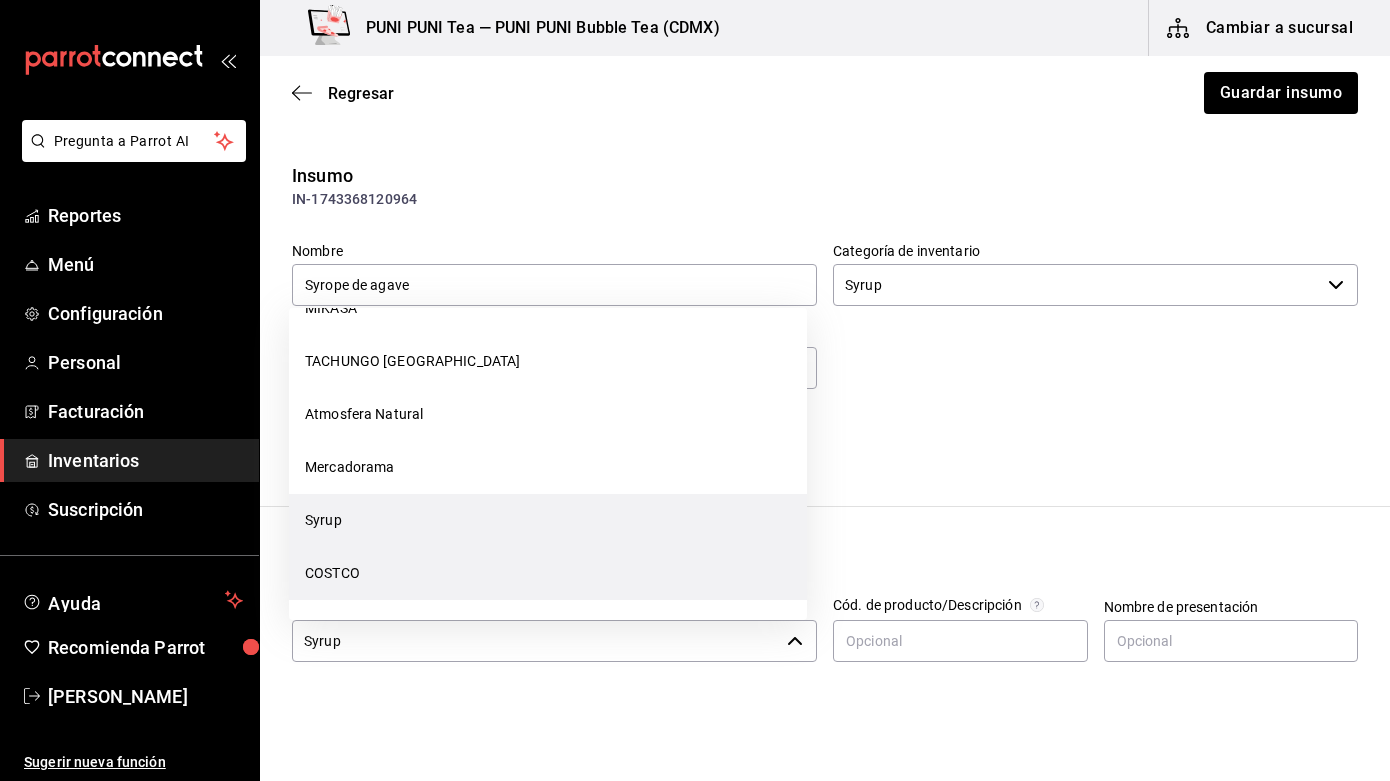 click on "COSTCO" at bounding box center [548, 573] 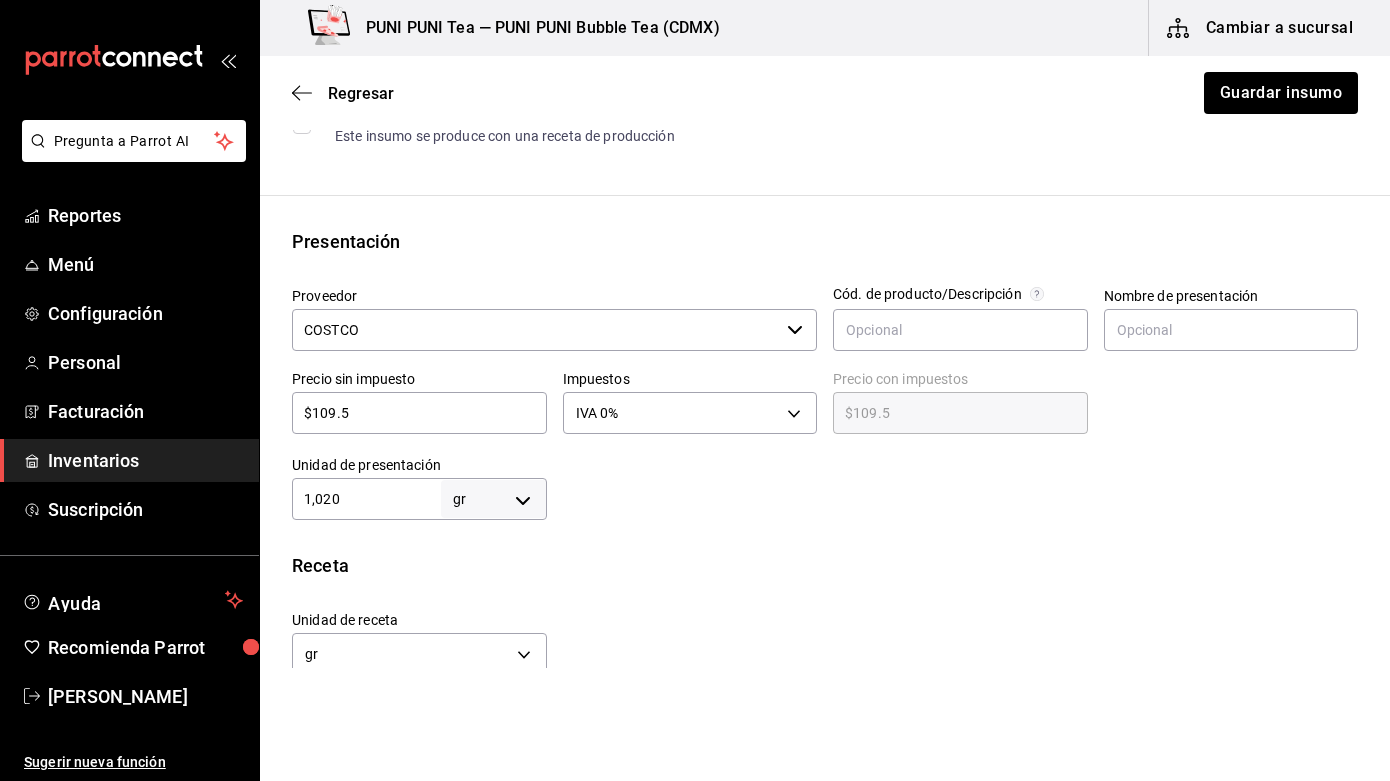 scroll, scrollTop: 316, scrollLeft: 0, axis: vertical 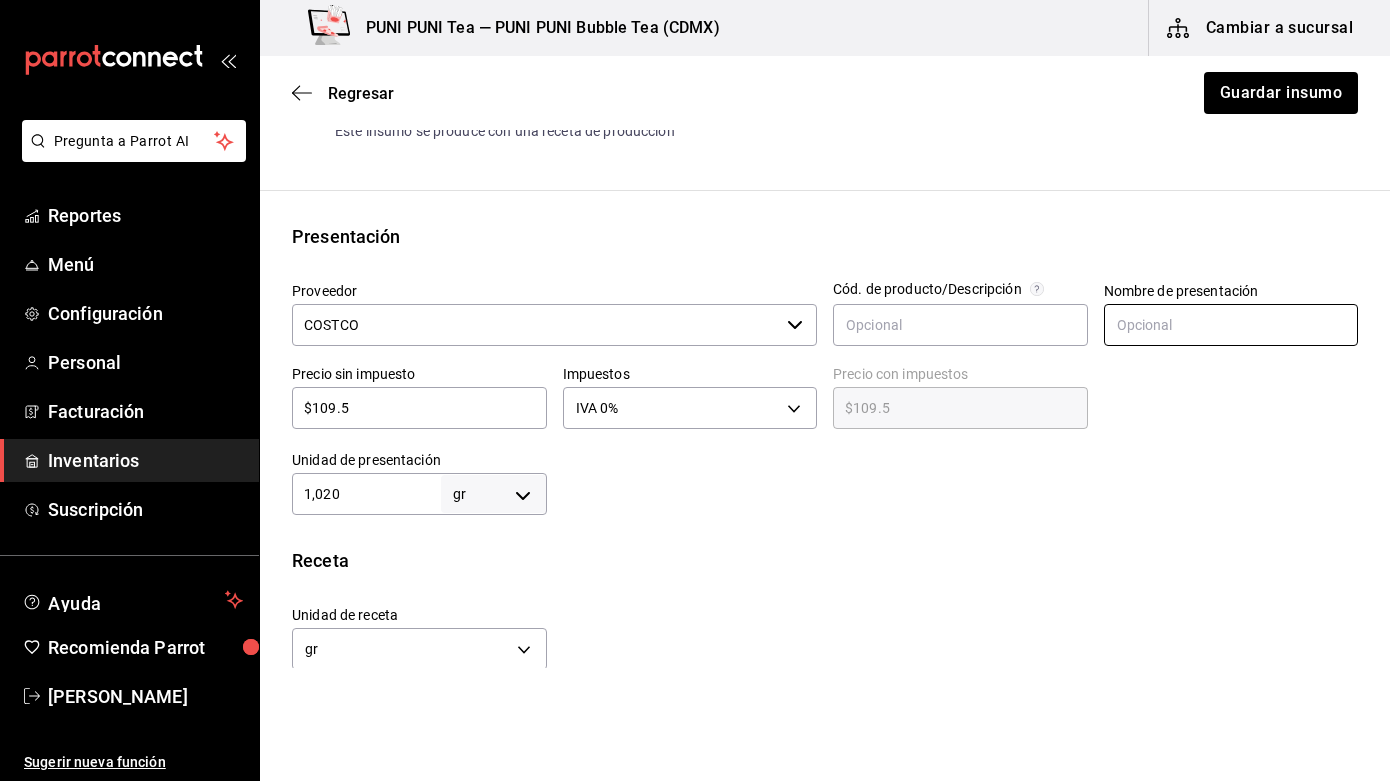 click at bounding box center (1231, 325) 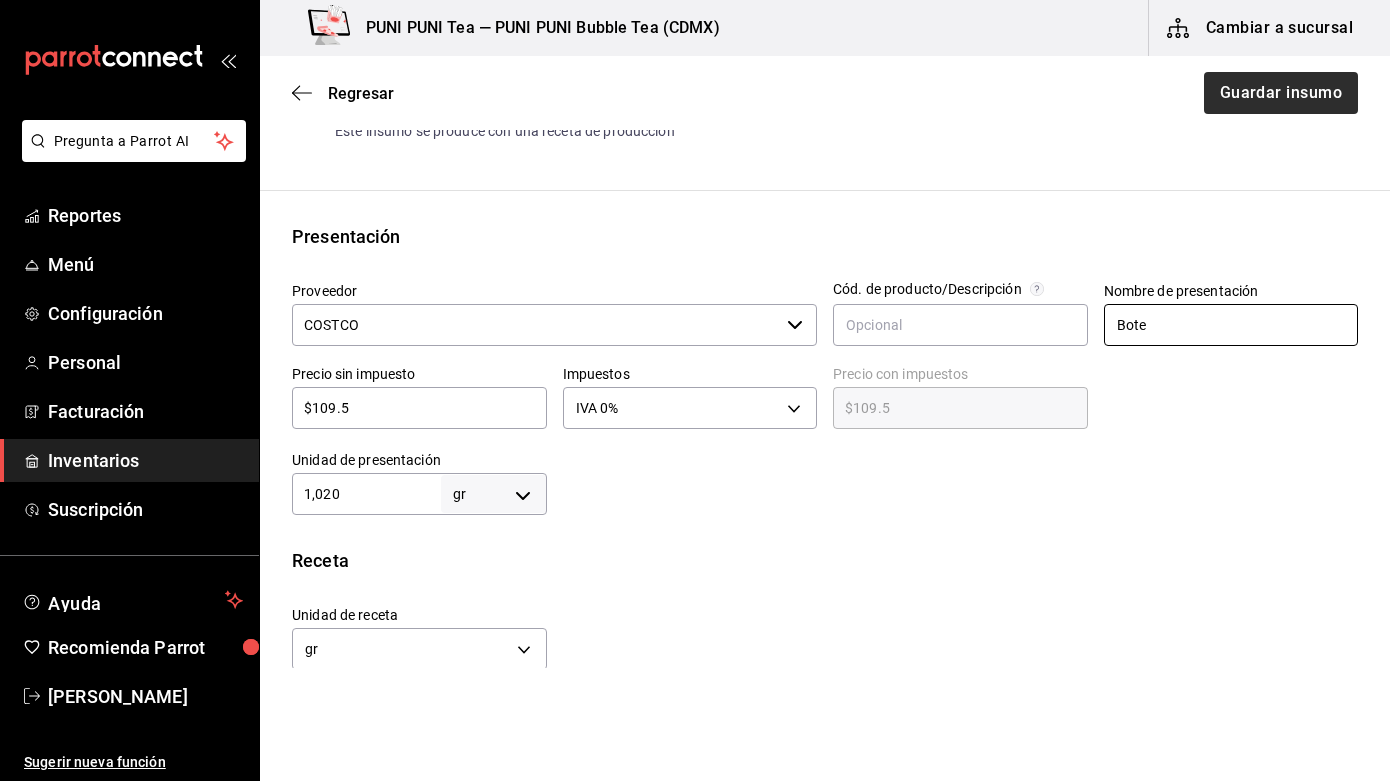 type on "Bote" 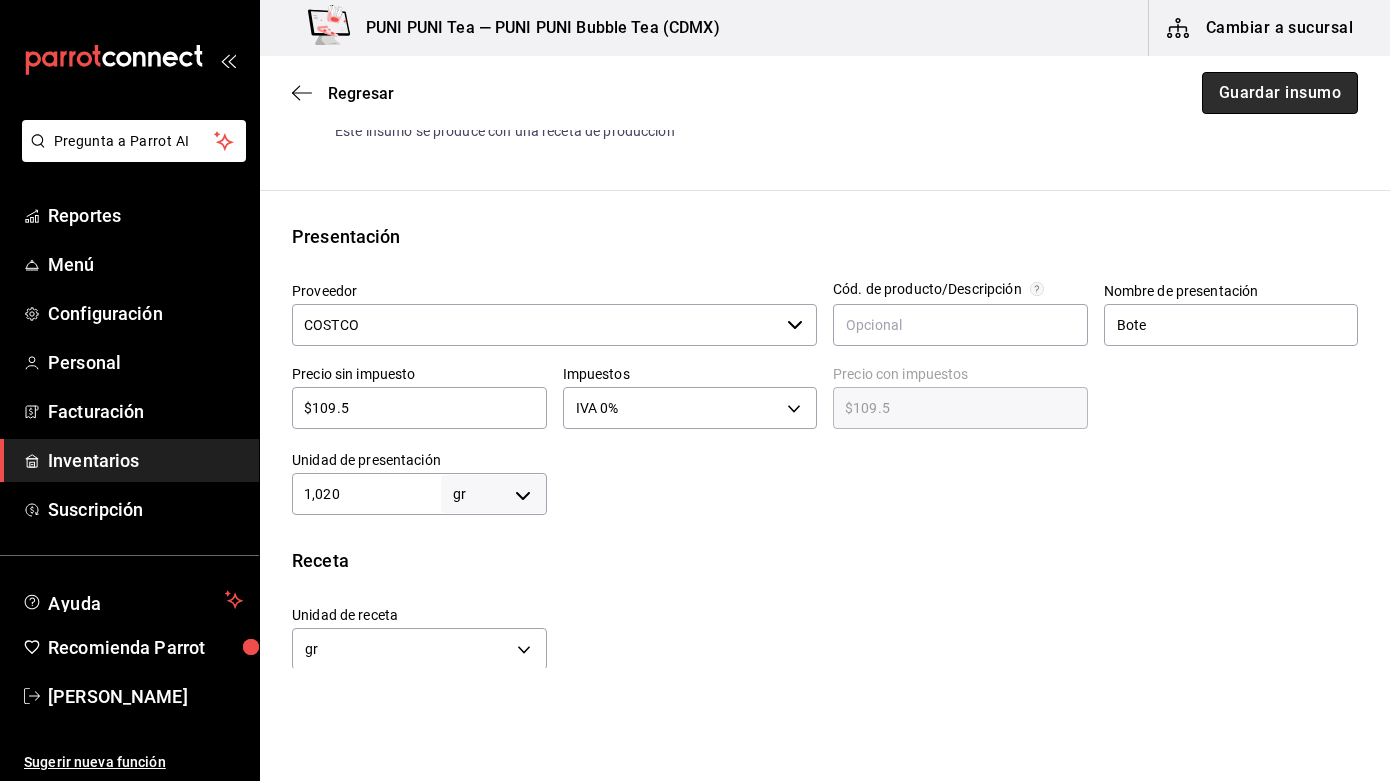 click on "Guardar insumo" at bounding box center [1280, 93] 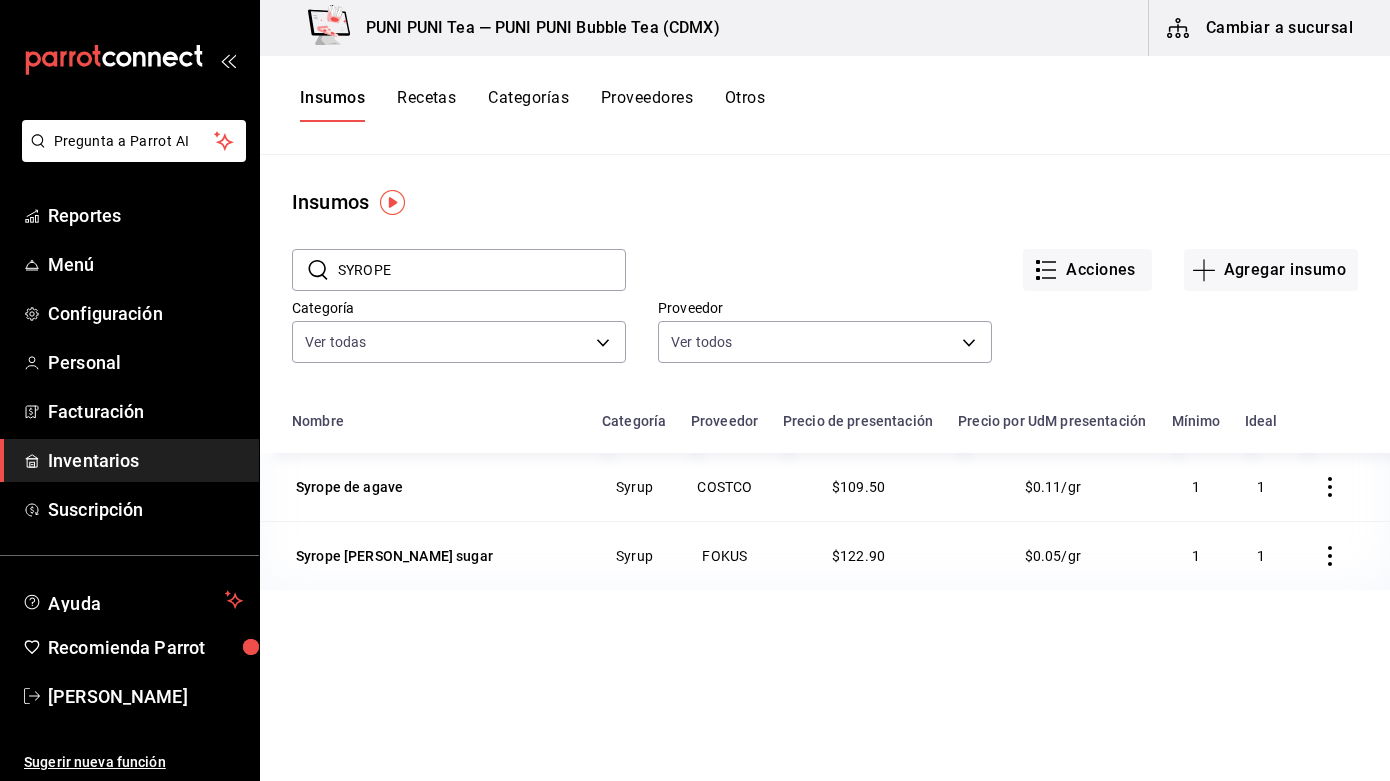 drag, startPoint x: 438, startPoint y: 266, endPoint x: 203, endPoint y: 231, distance: 237.59209 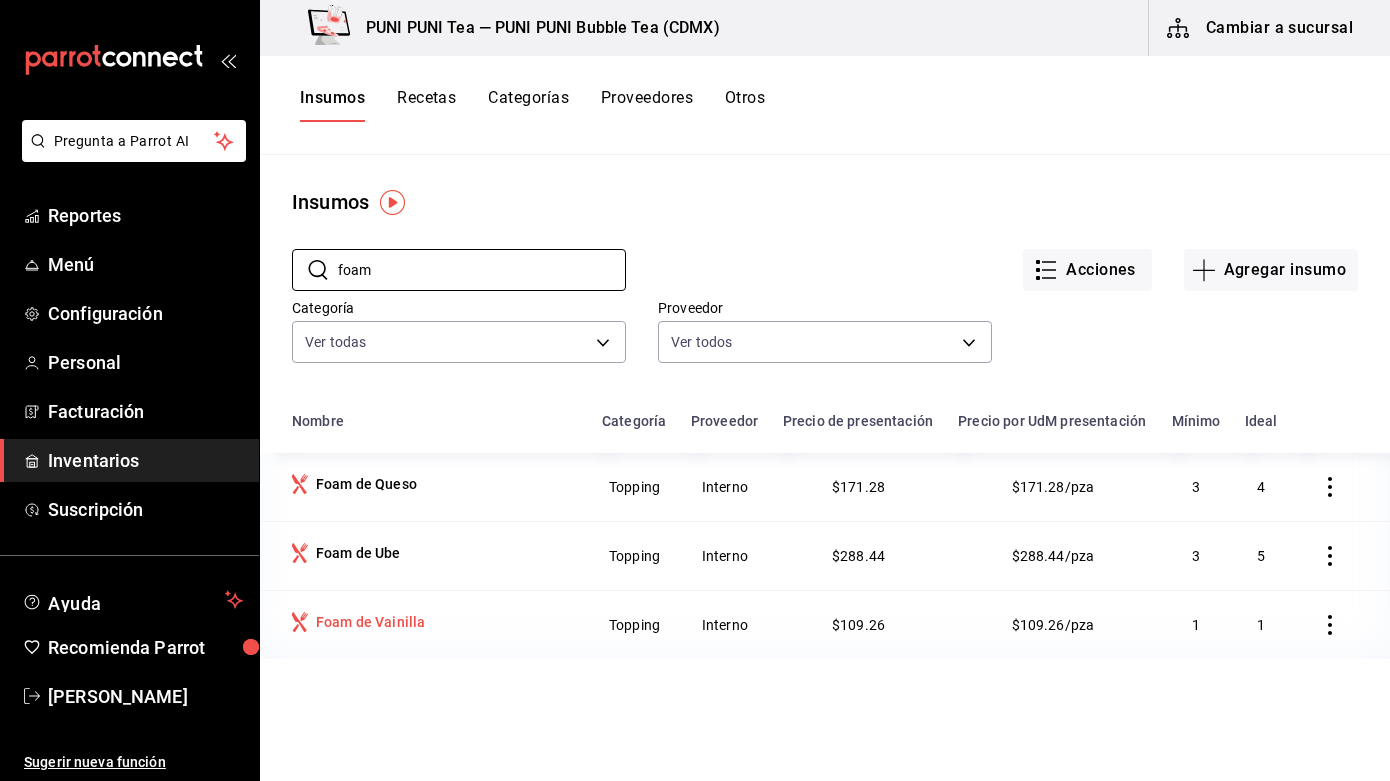 type on "foam" 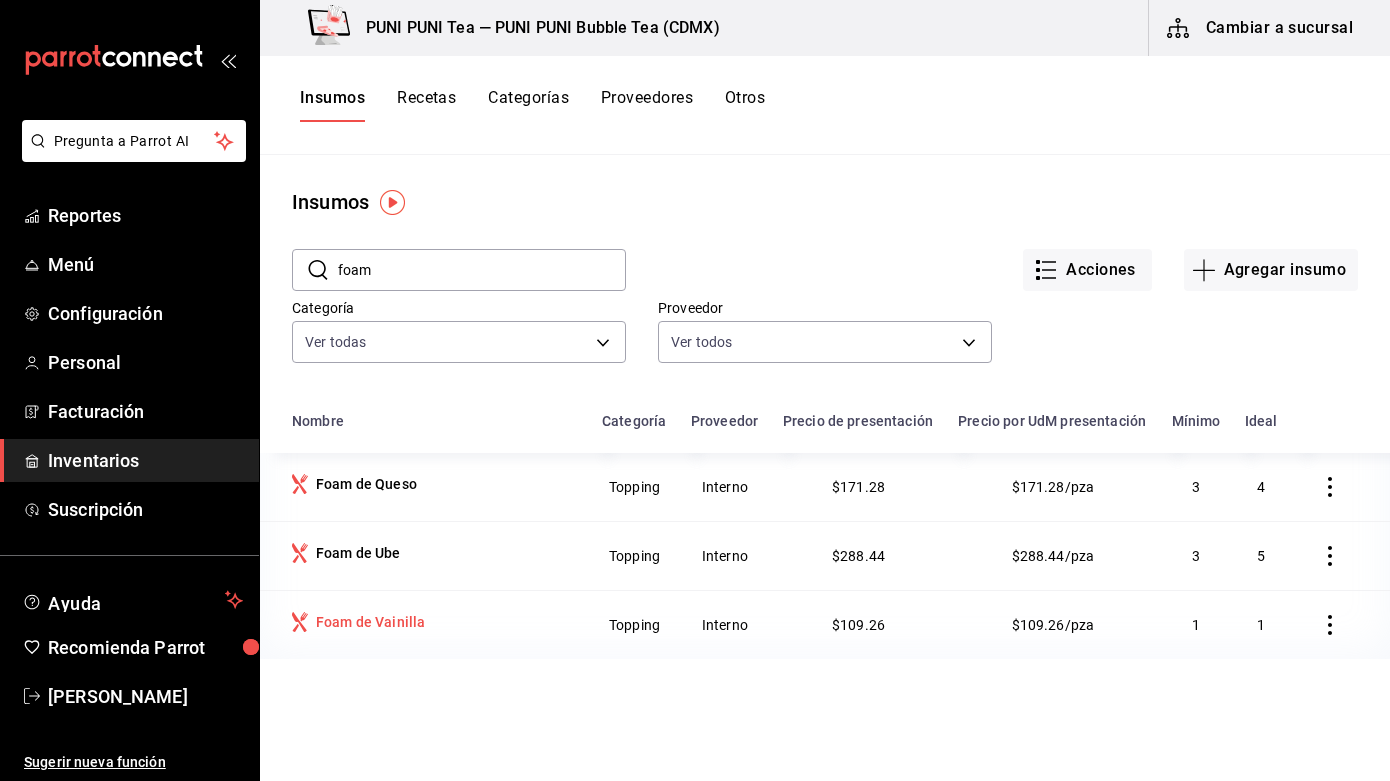 click on "Foam de Vainilla" at bounding box center [370, 622] 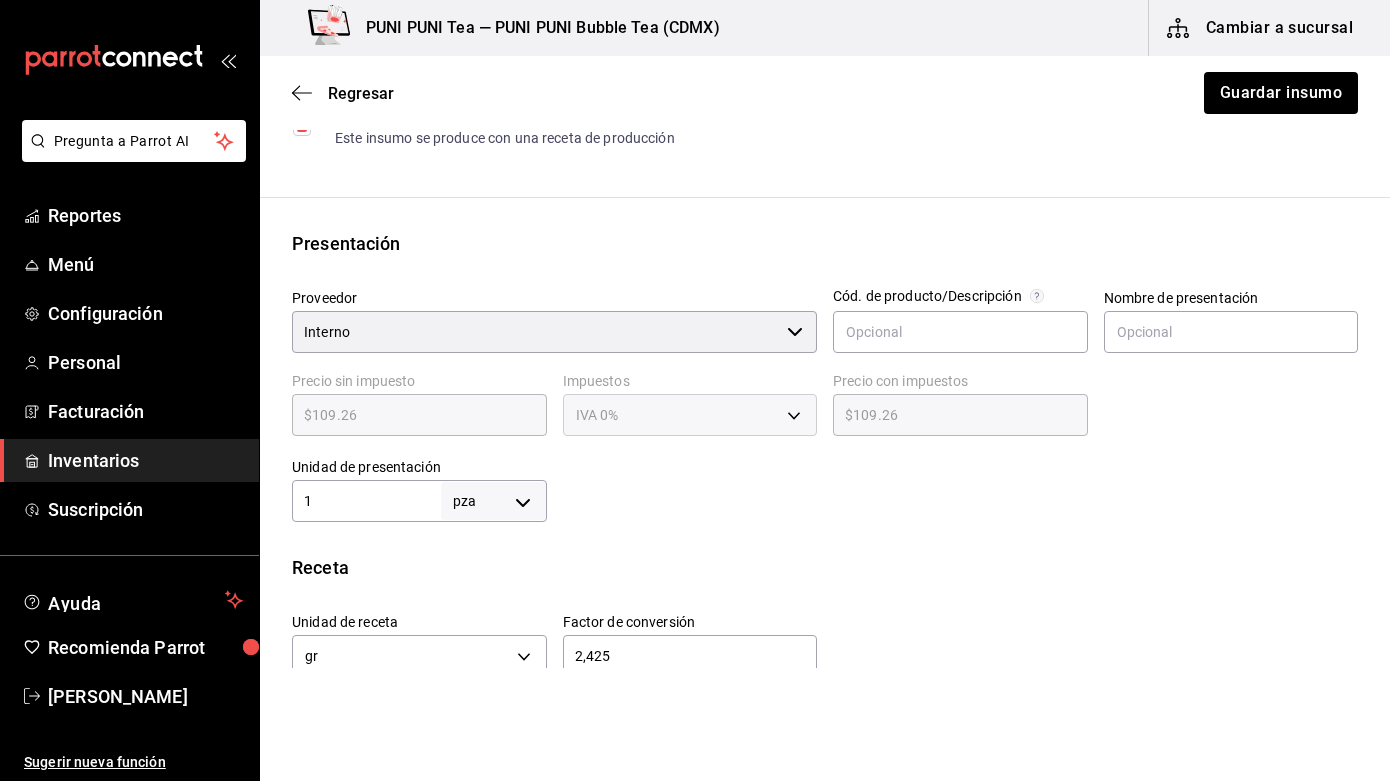 scroll, scrollTop: 307, scrollLeft: 0, axis: vertical 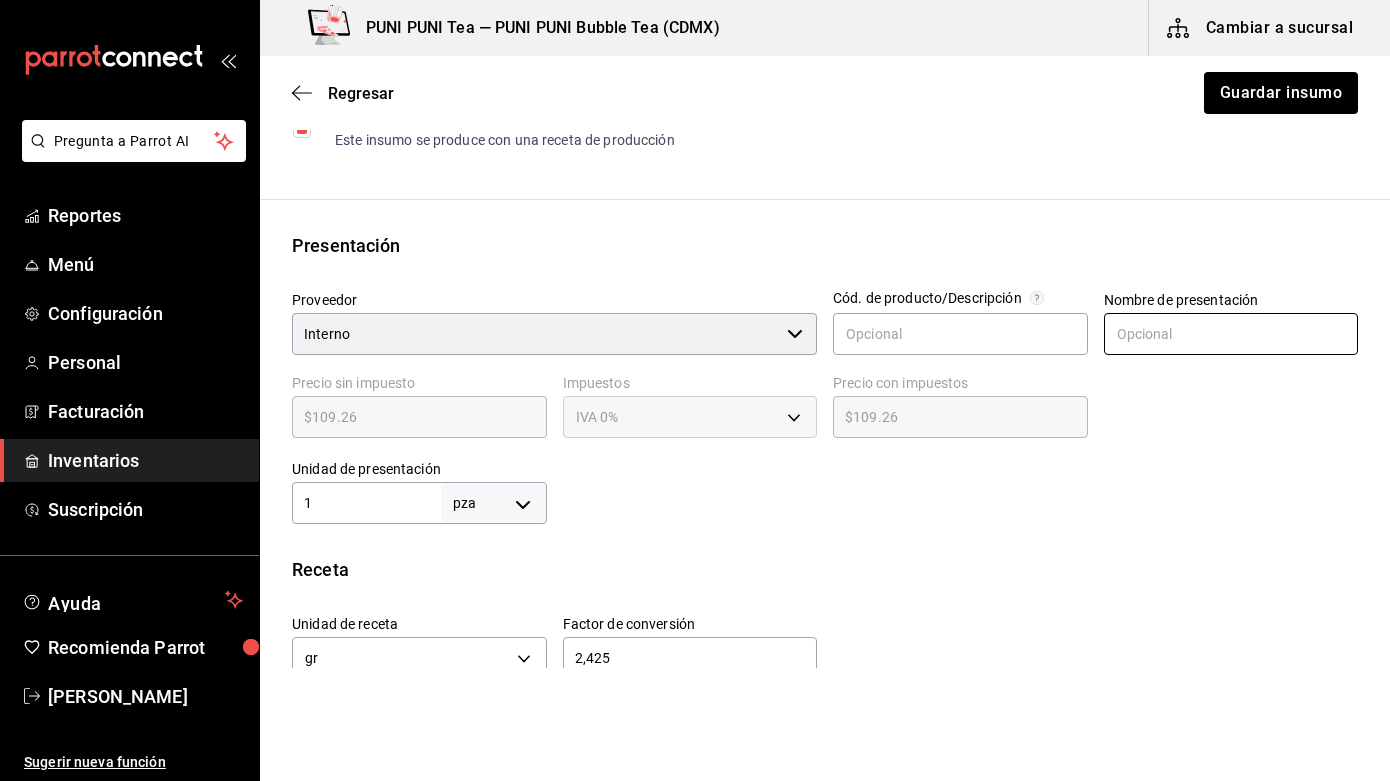 click at bounding box center [1231, 334] 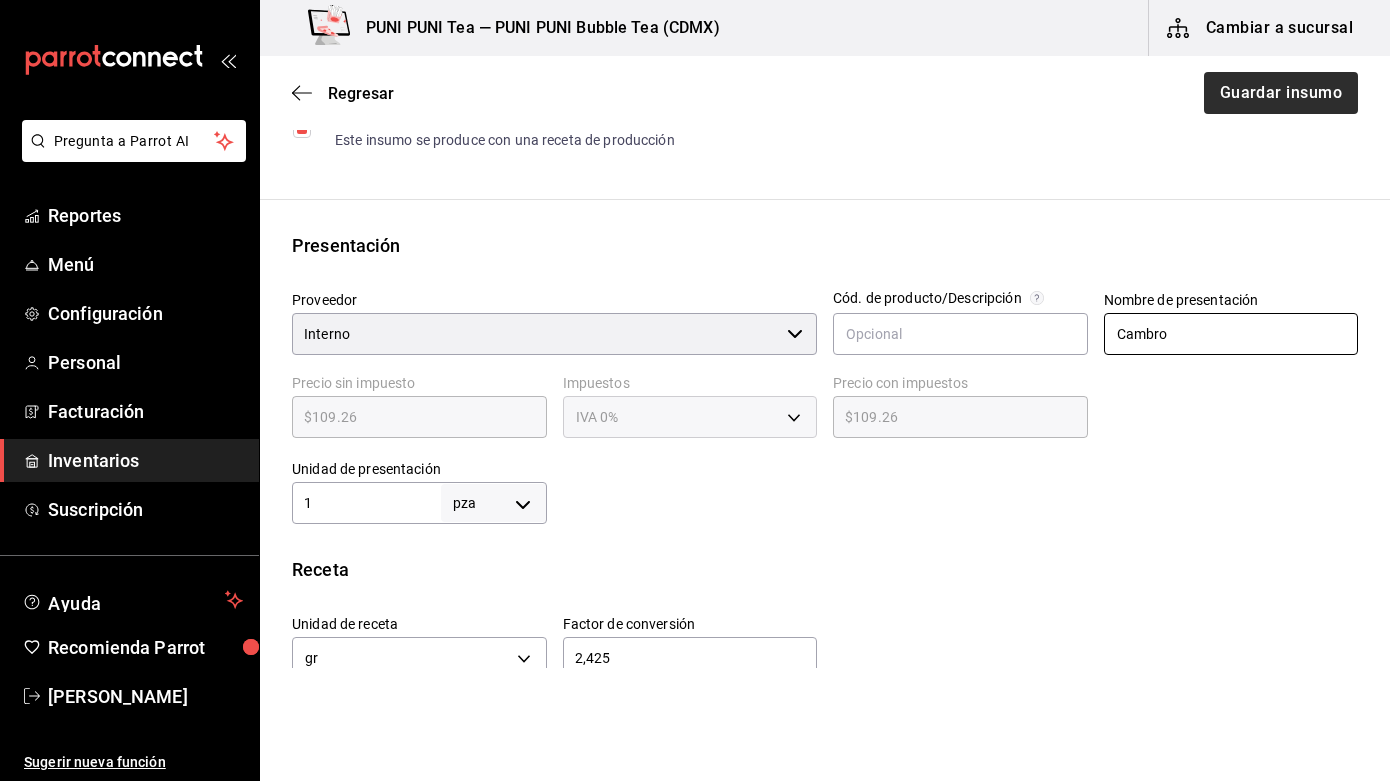 type on "Cambro" 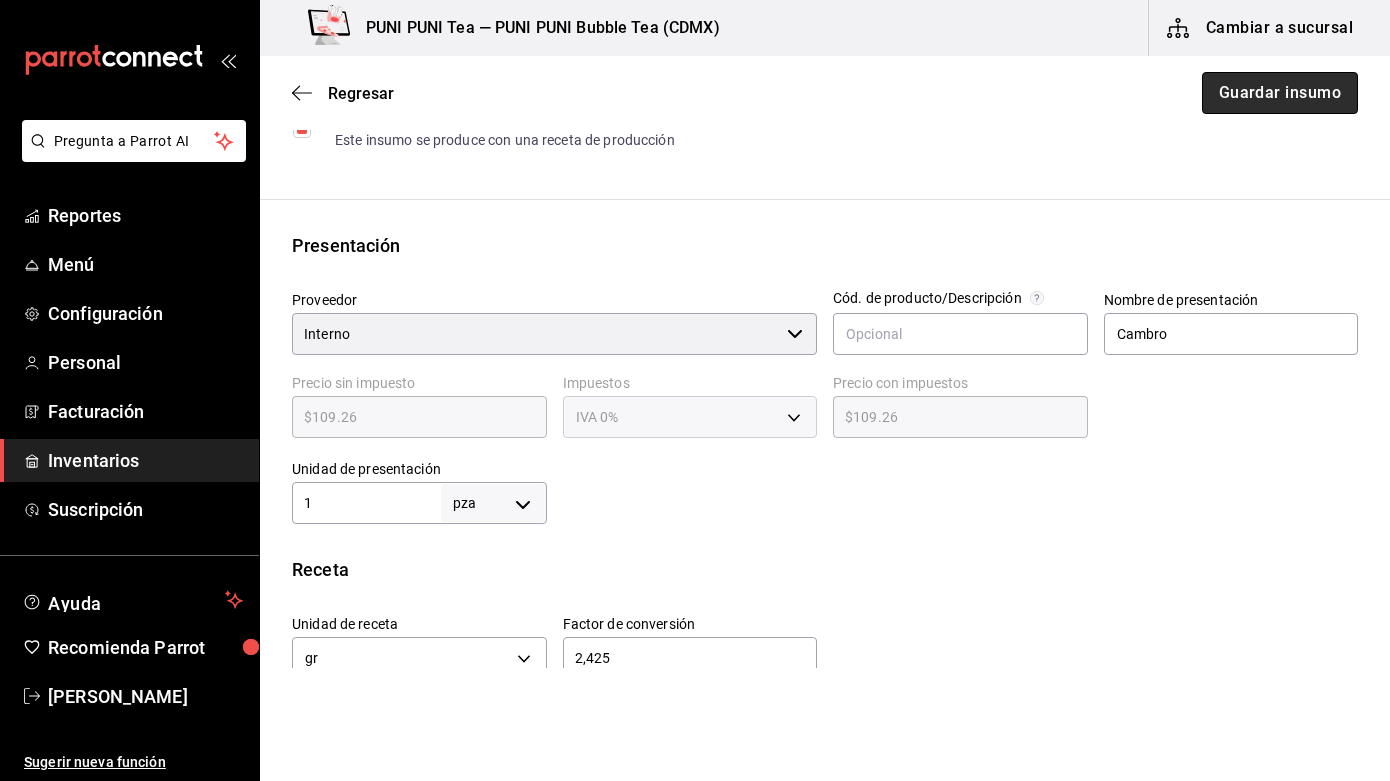 click on "Guardar insumo" at bounding box center [1280, 93] 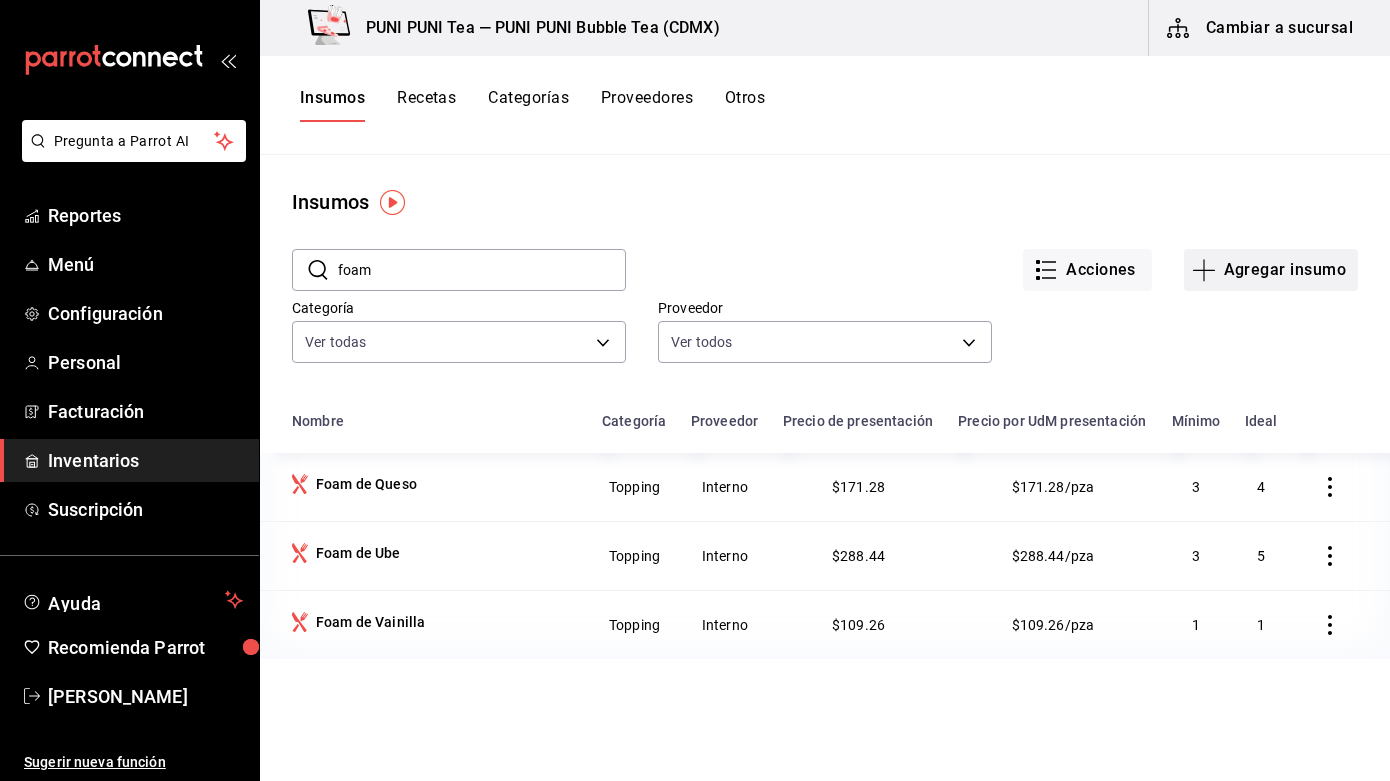 click on "Agregar insumo" at bounding box center [1271, 270] 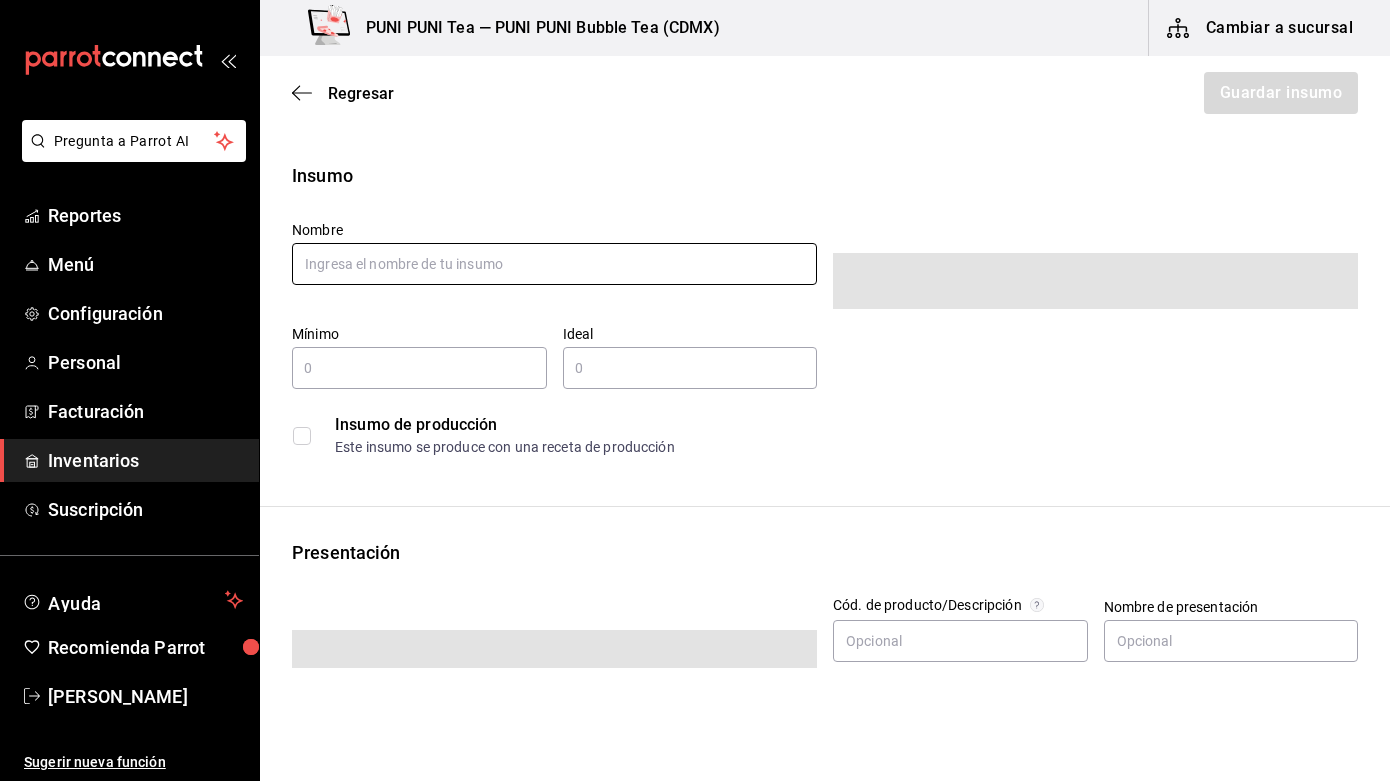 type on "$0.00" 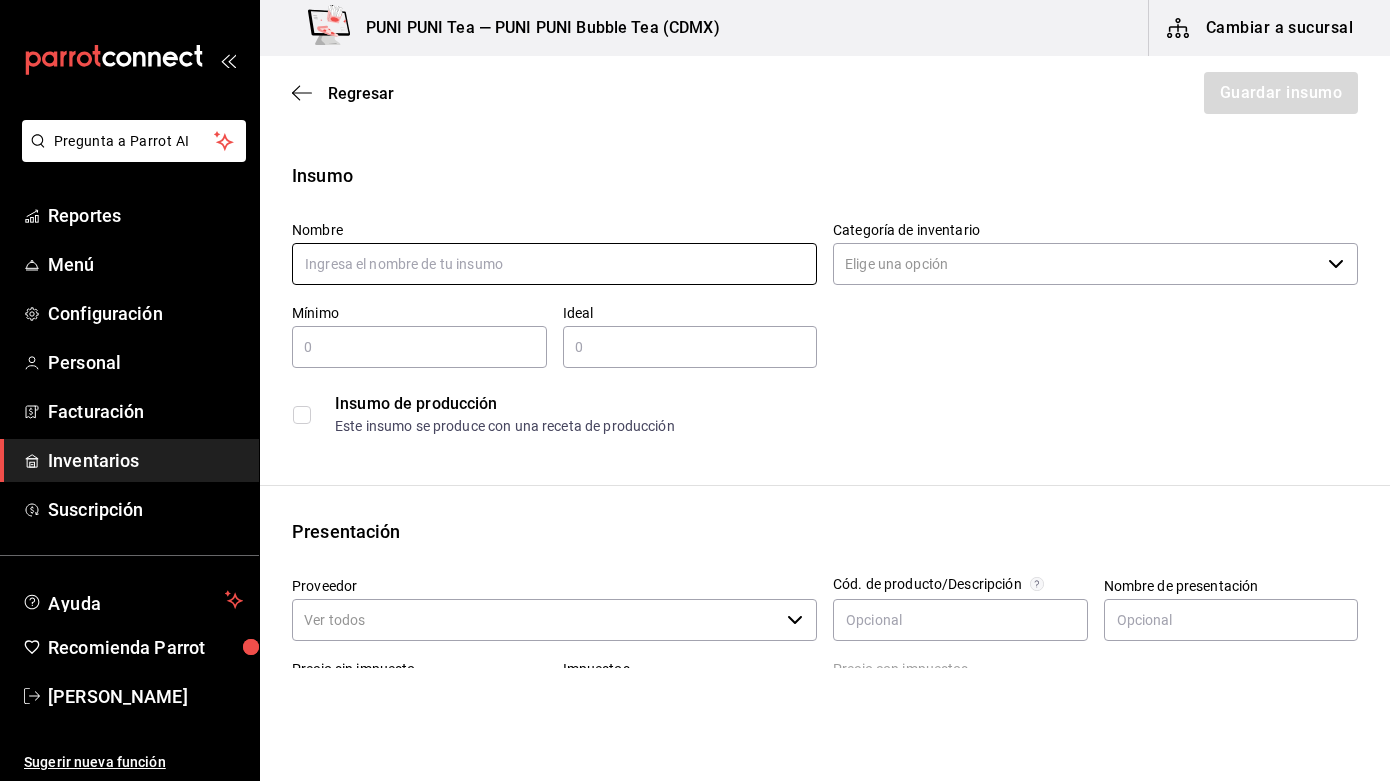 click at bounding box center [554, 264] 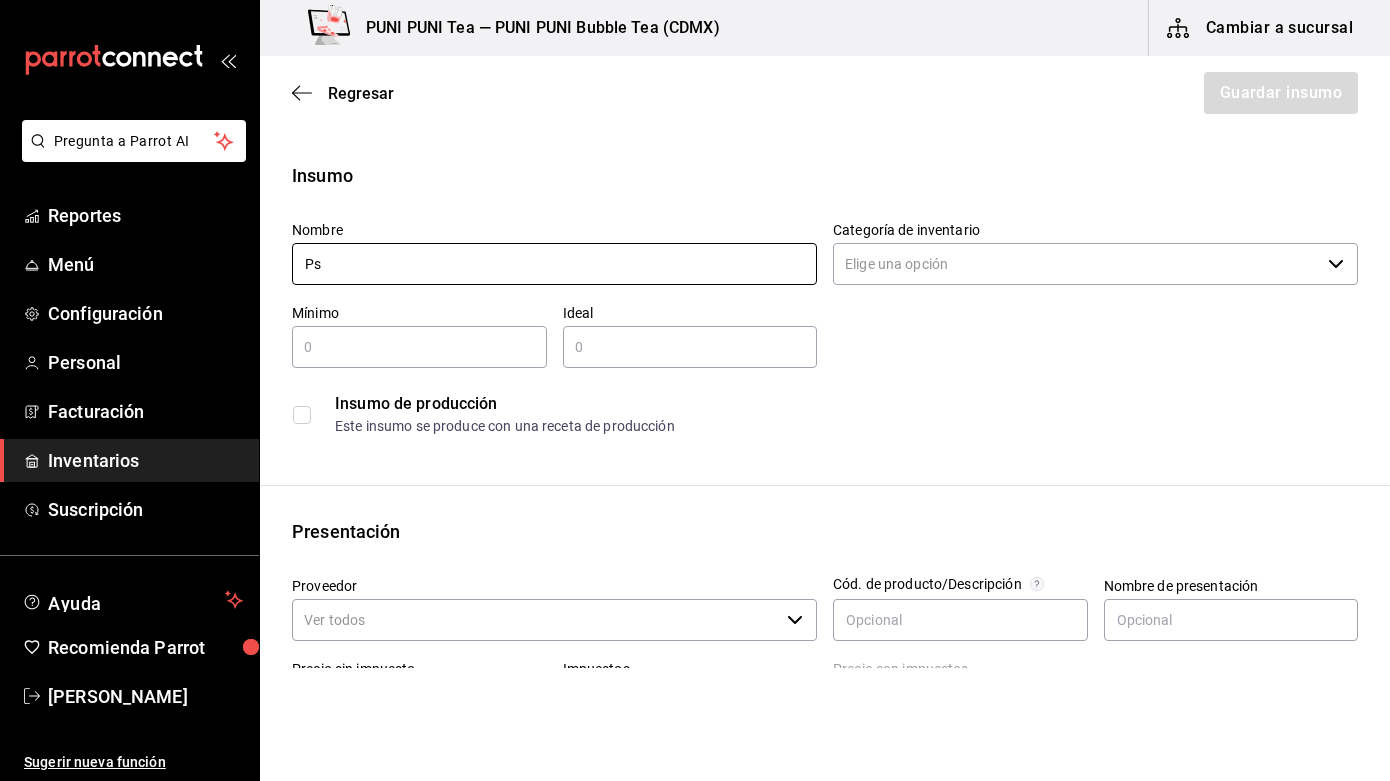 type on "P" 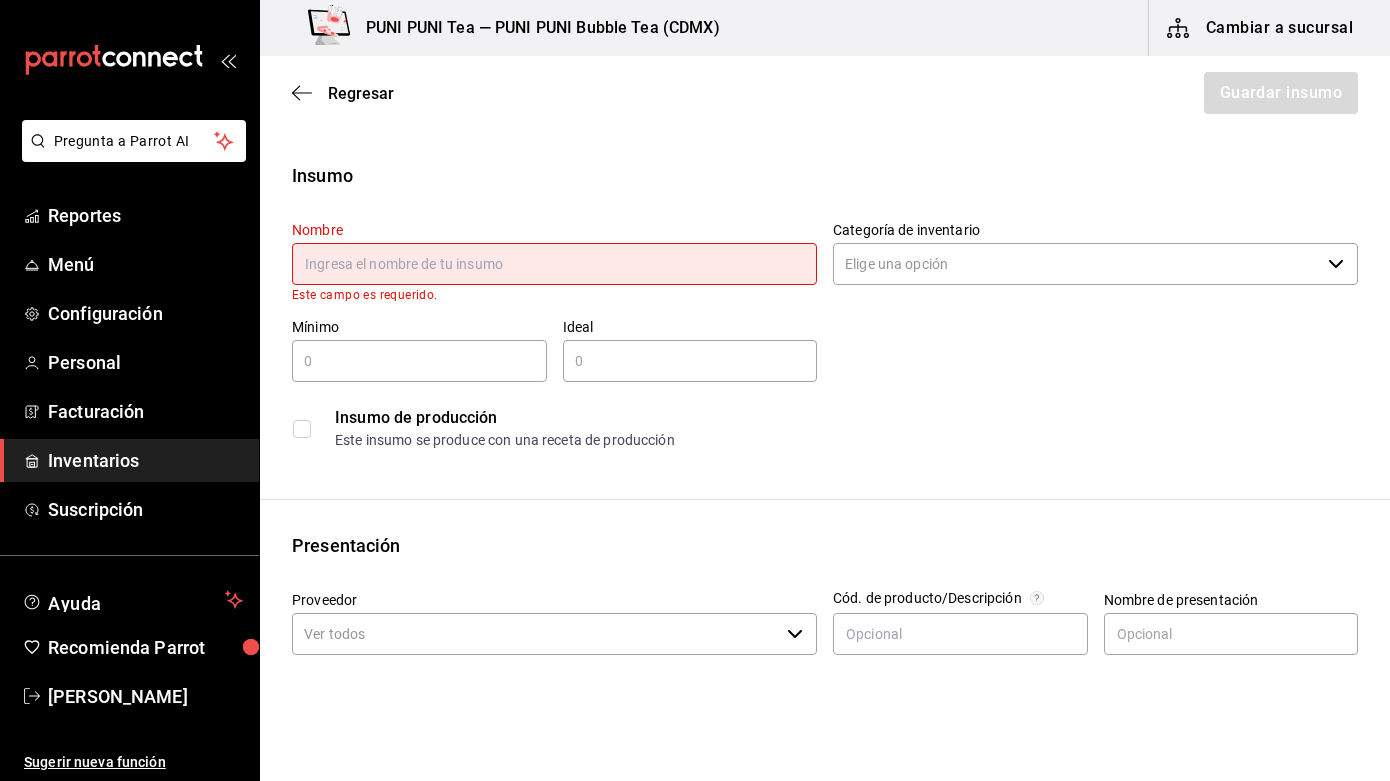 type on "u" 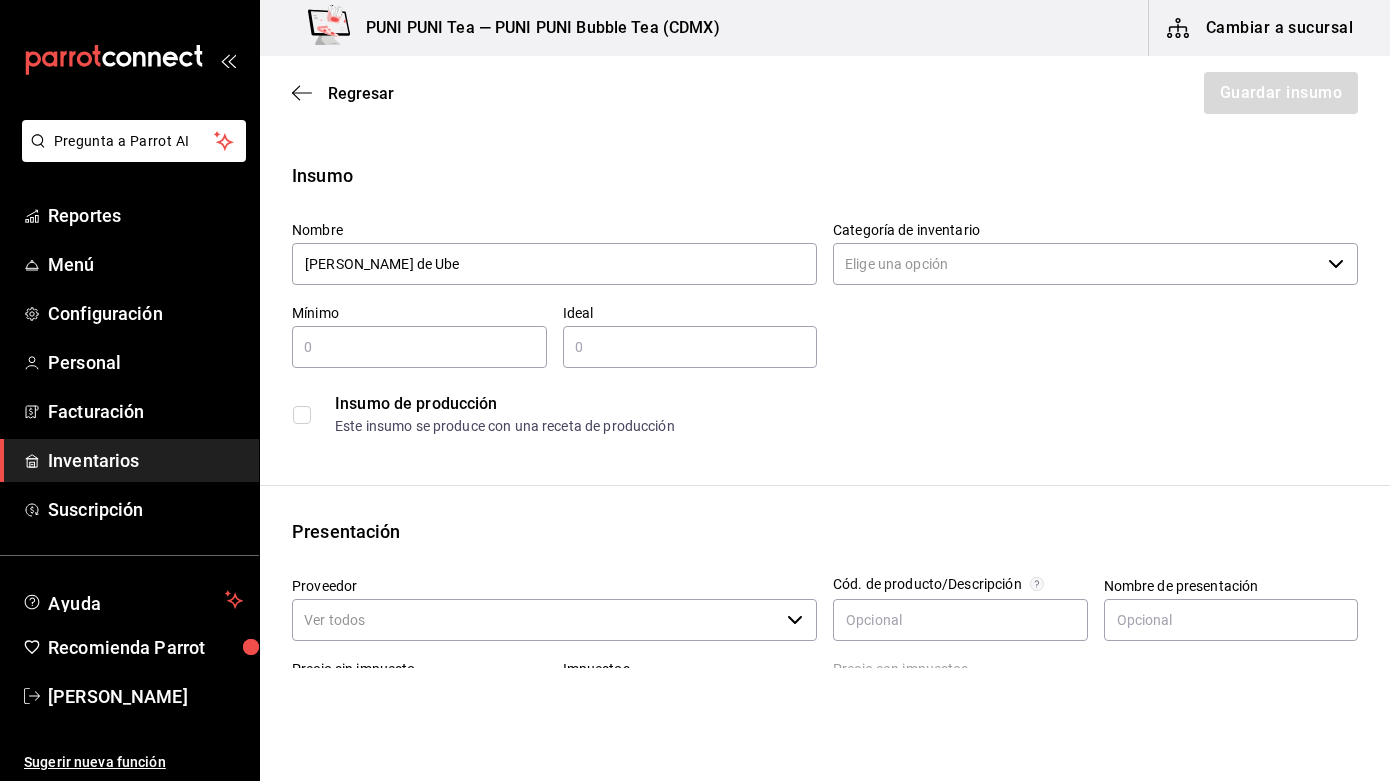 type on "[PERSON_NAME] de Ube" 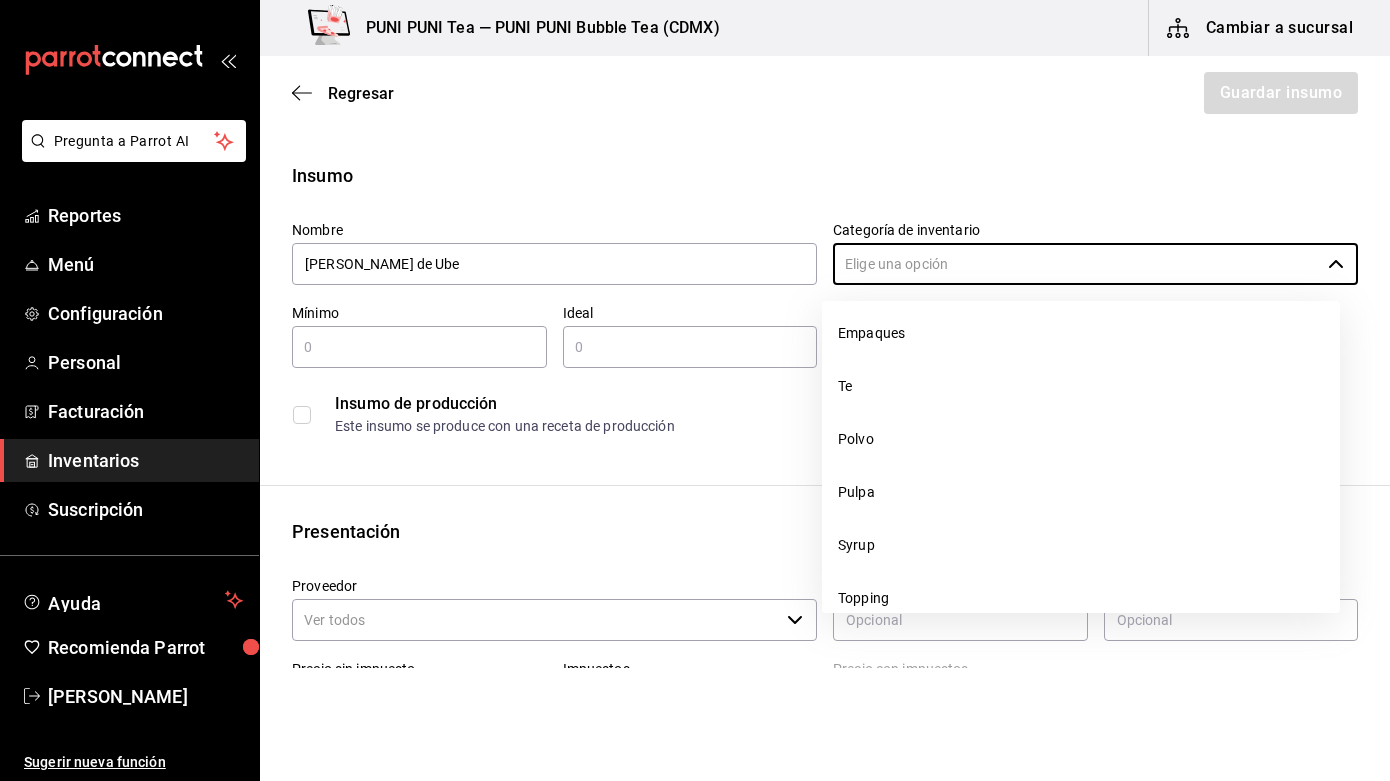 scroll, scrollTop: 170, scrollLeft: 0, axis: vertical 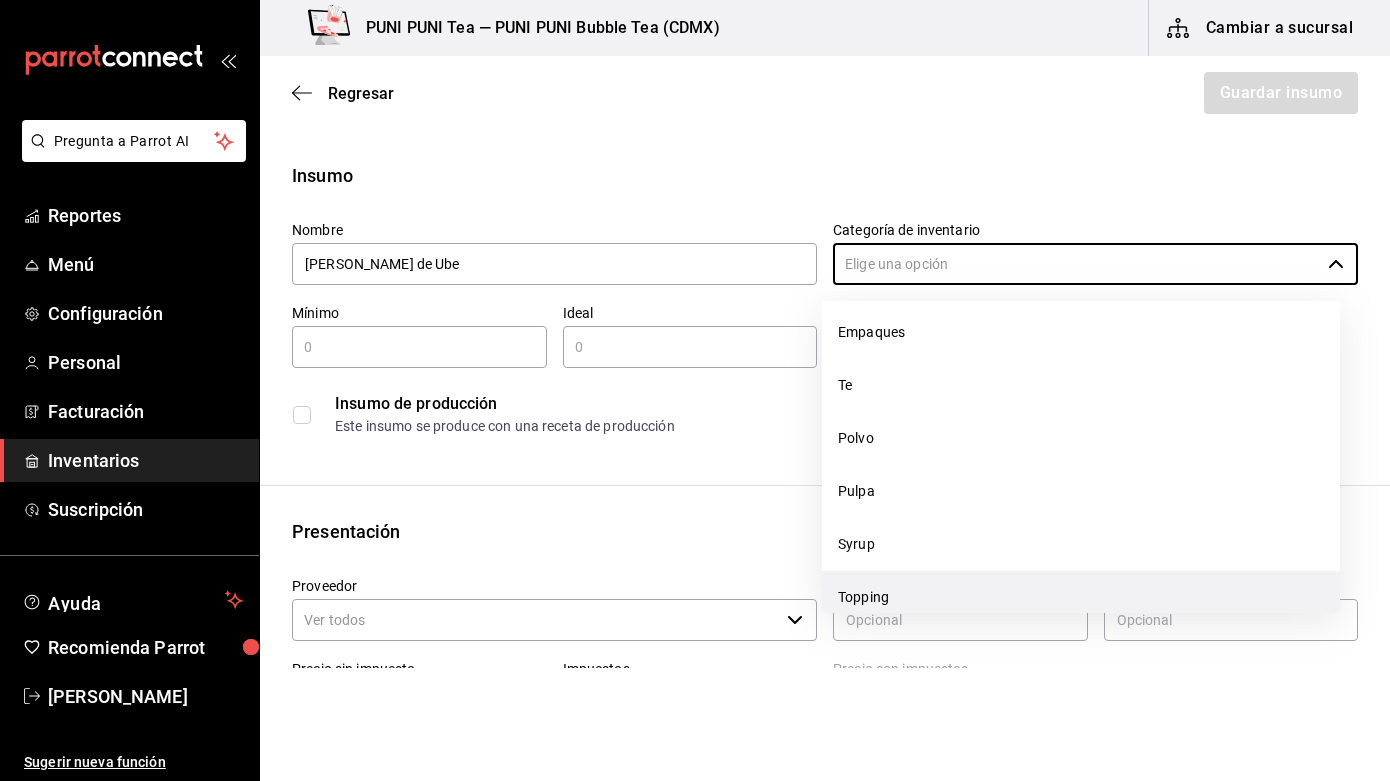 click on "Topping" at bounding box center [1081, 597] 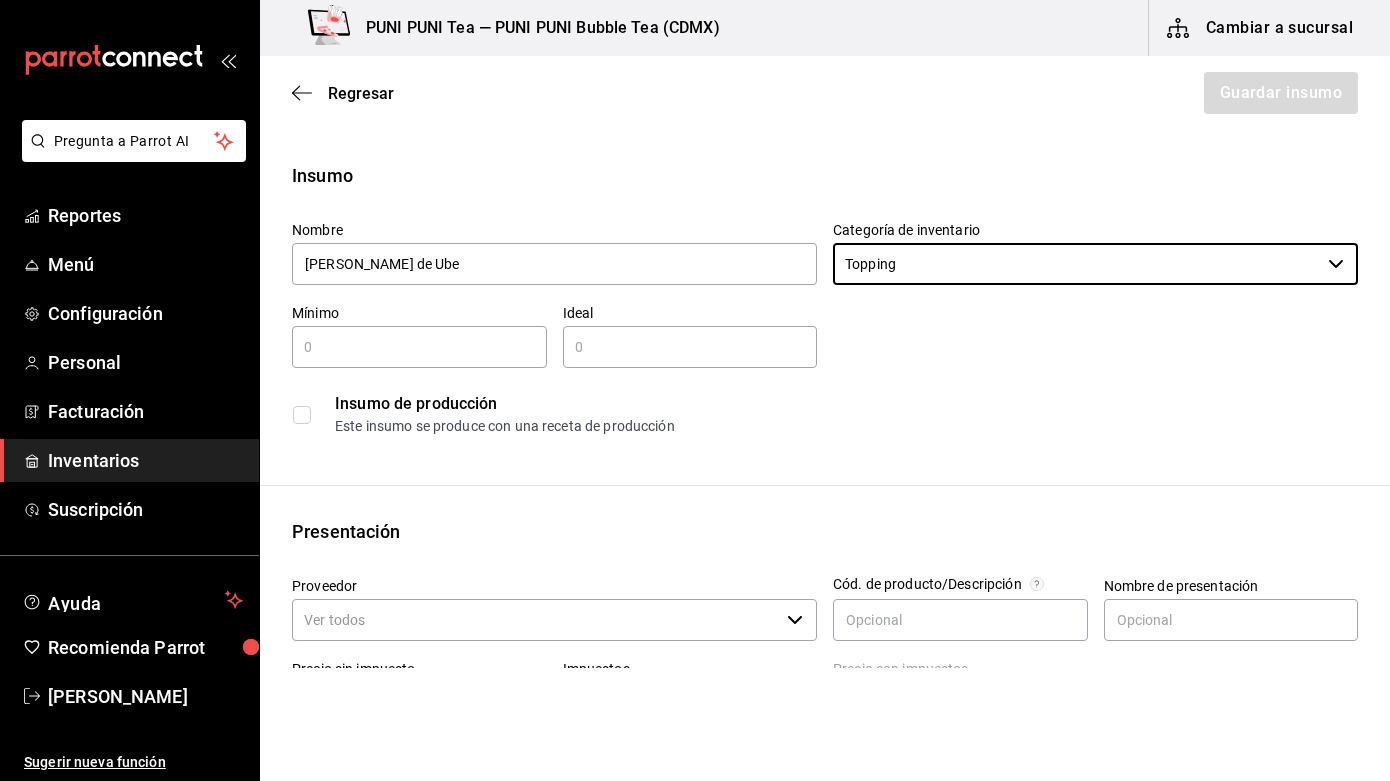 click at bounding box center [419, 347] 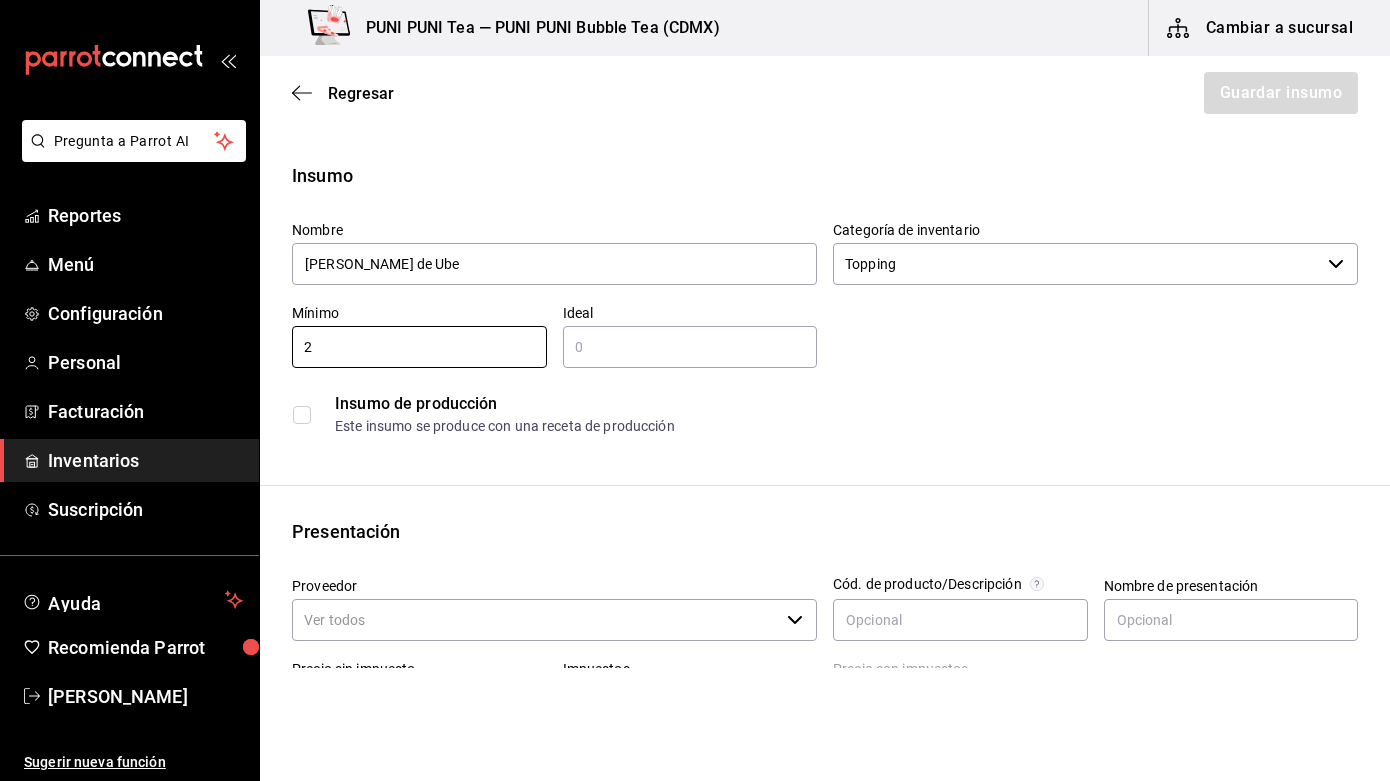 type on "2" 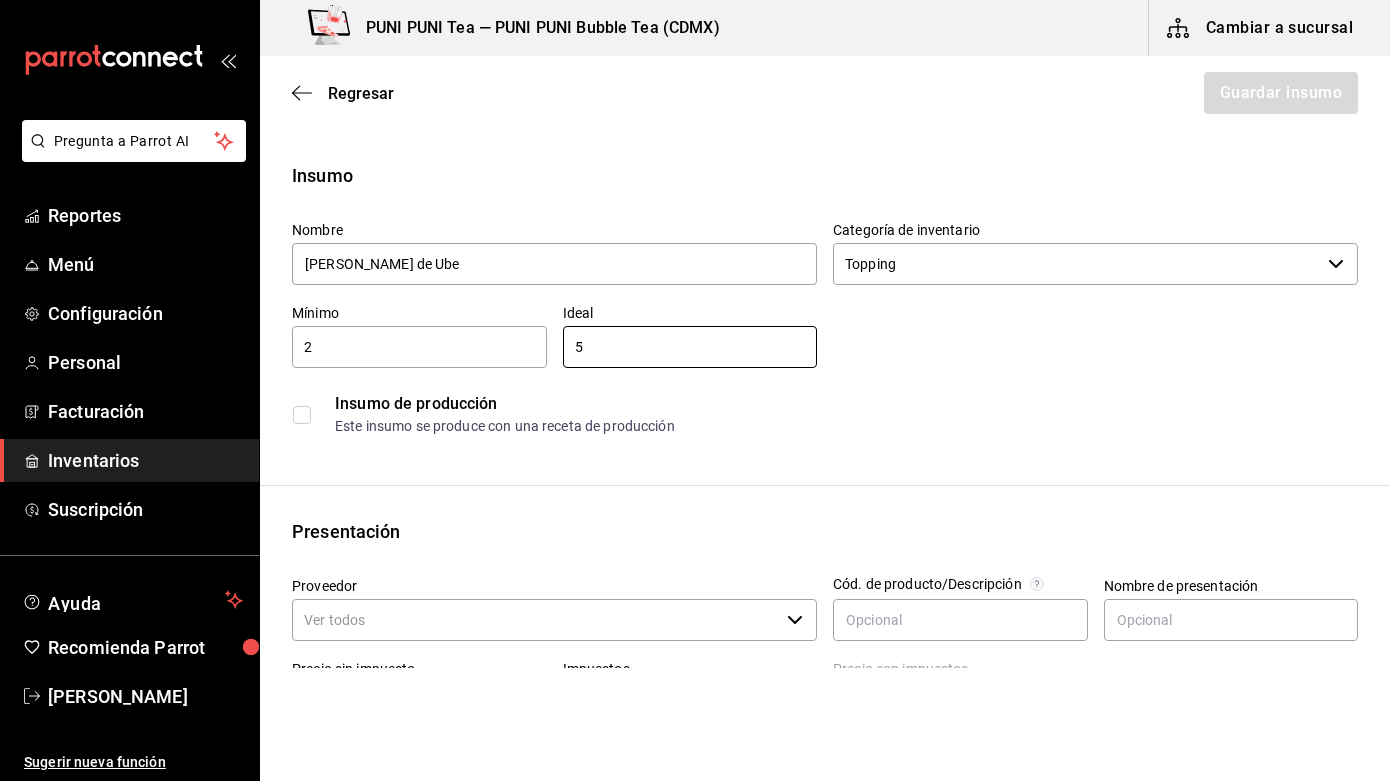 type on "5" 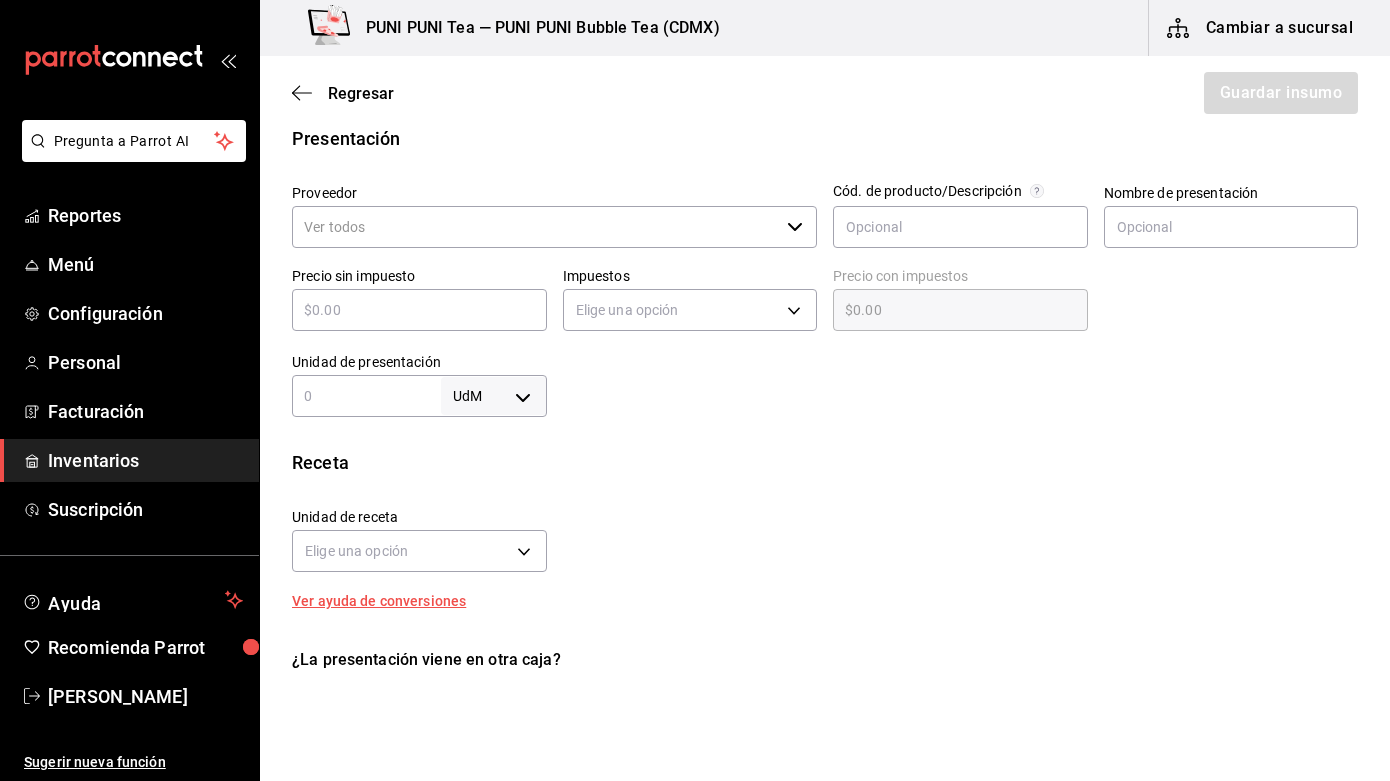 scroll, scrollTop: 406, scrollLeft: 0, axis: vertical 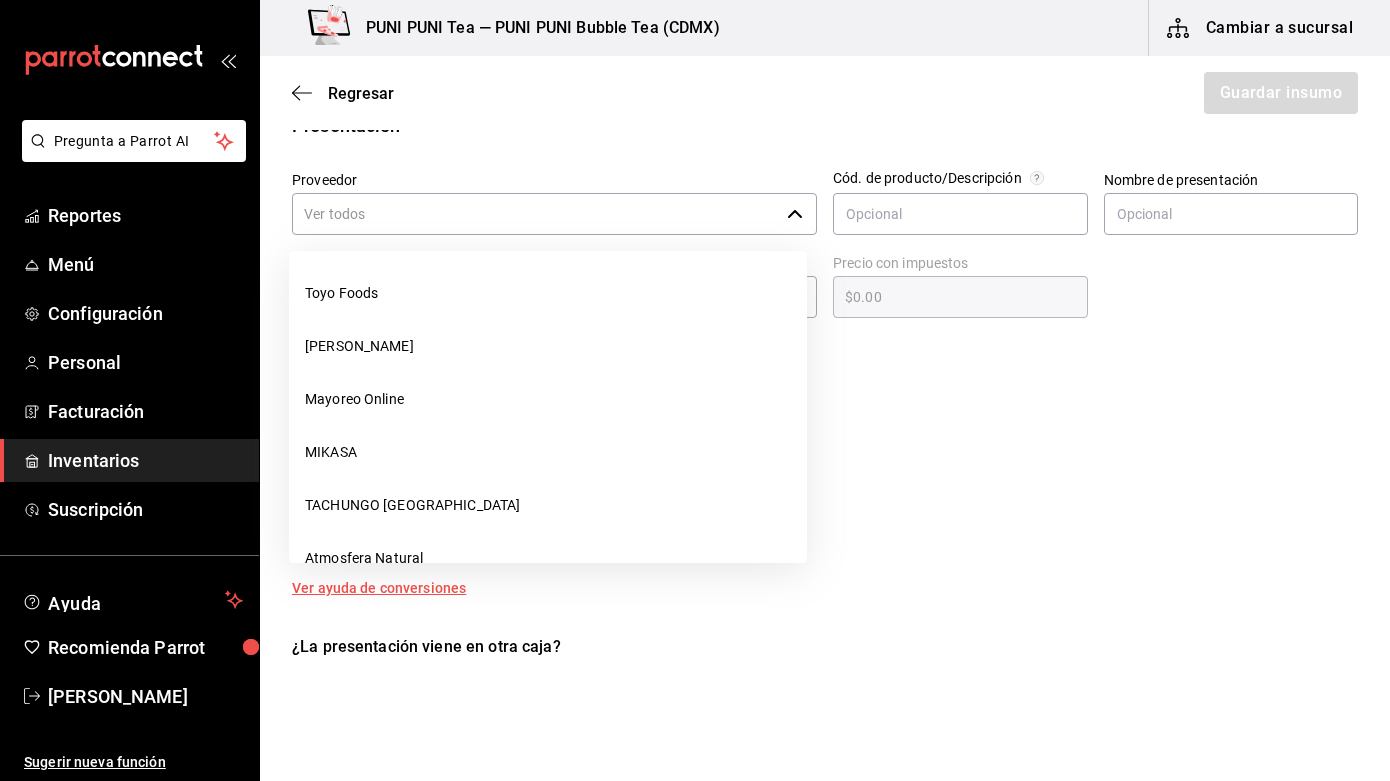 click on "Proveedor" at bounding box center [535, 214] 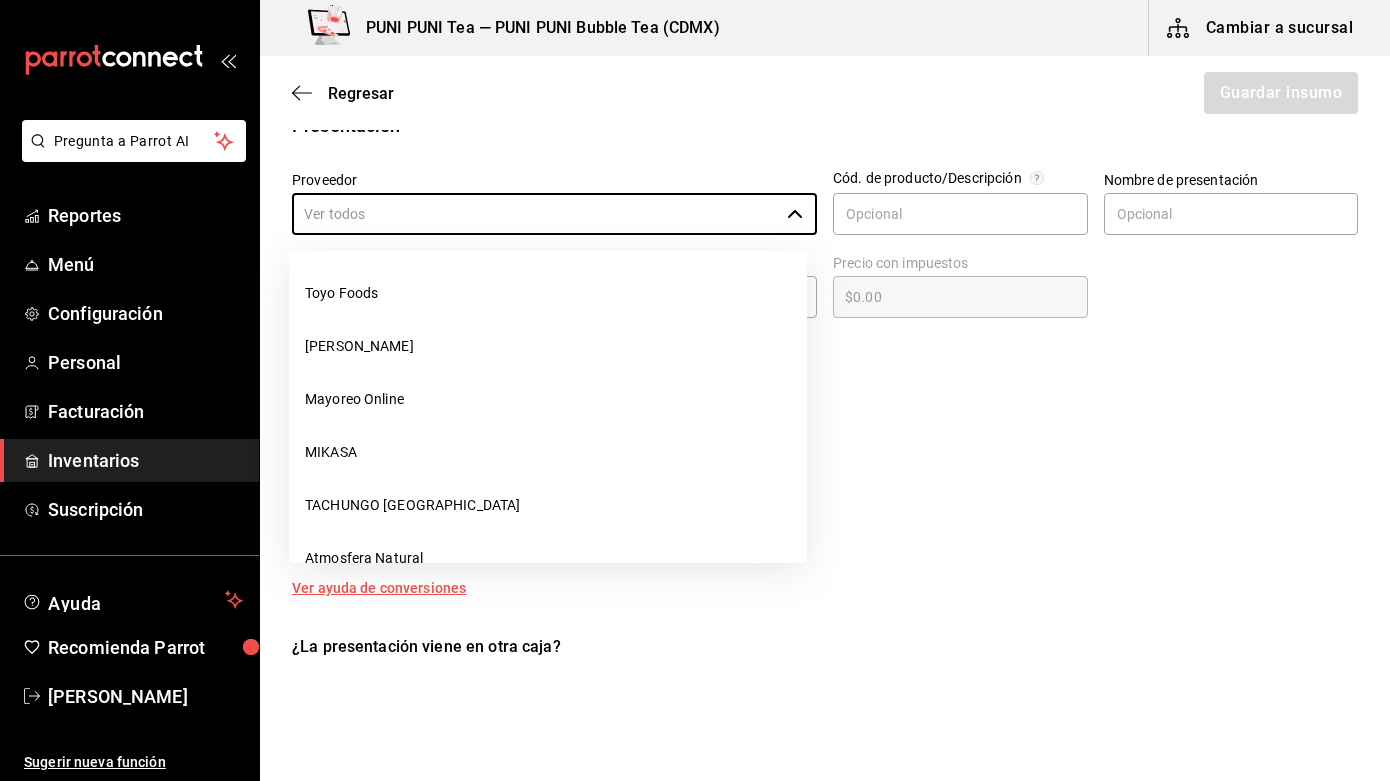 scroll, scrollTop: 515, scrollLeft: 0, axis: vertical 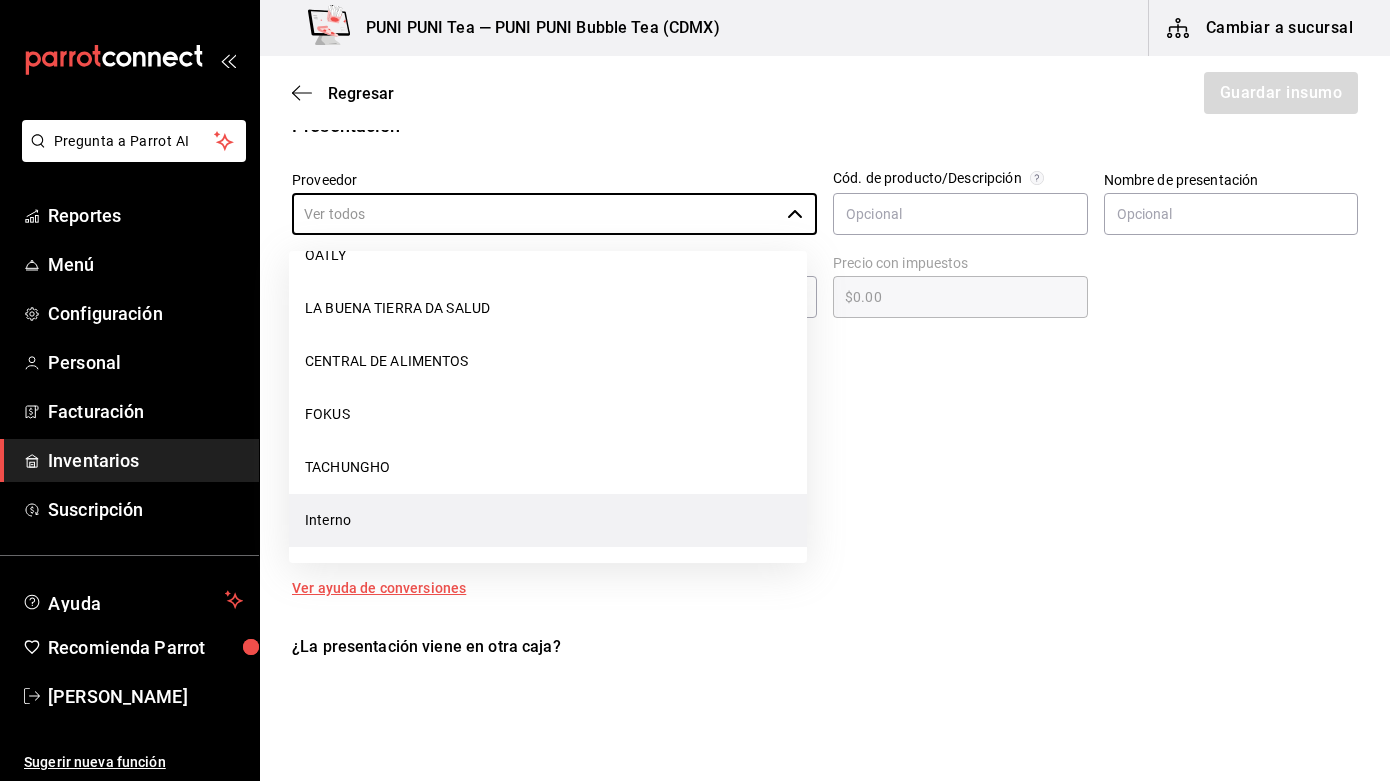 click on "Interno" at bounding box center (548, 520) 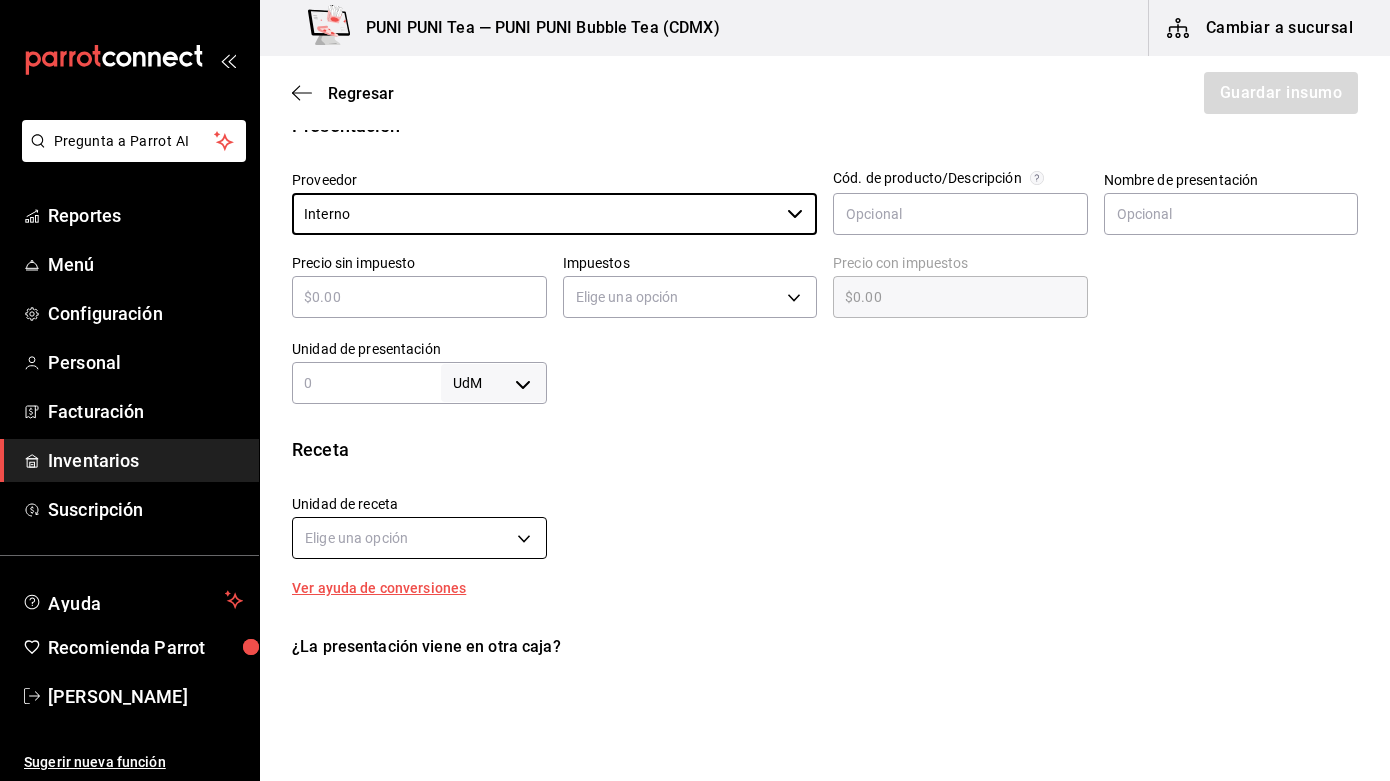 click on "Pregunta a Parrot AI Reportes   Menú   Configuración   Personal   Facturación   Inventarios   Suscripción   Ayuda Recomienda Parrot   Sayuri Hara   Sugerir nueva función   PUNI PUNI Tea — PUNI PUNI Bubble Tea (CDMX) Cambiar a sucursal Regresar Guardar insumo Insumo Nombre [PERSON_NAME] de Ube Categoría de inventario Topping ​ Mínimo 2 ​ Ideal 5 ​ Insumo de producción Este insumo se produce con una receta de producción Presentación Proveedor Interno ​ Cód. de producto/Descripción Nombre de presentación Precio sin impuesto ​ Impuestos Elige una opción Precio con impuestos $0.00 ​ Unidad de presentación UdM ​ Receta Unidad de receta Elige una opción Factor de conversión ​ Ver ayuda de conversiones ¿La presentación  viene en otra caja? Si No Presentaciones por caja ​ Sin definir Unidades de conteo GANA 1 MES GRATIS EN TU SUSCRIPCIÓN AQUÍ Pregunta a Parrot AI Reportes   Menú   Configuración   Personal   Facturación   Inventarios   Suscripción   Ayuda Recomienda Parrot" at bounding box center [695, 334] 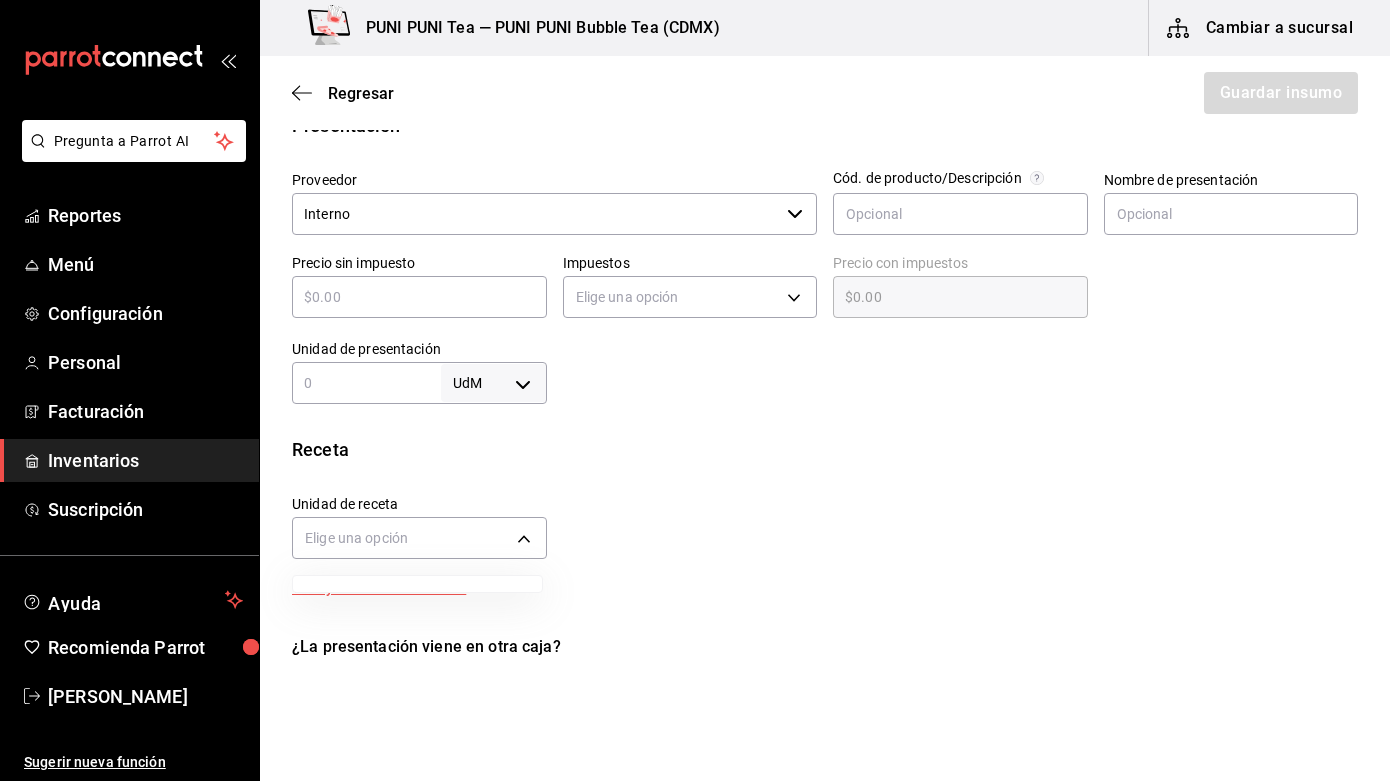 click at bounding box center (695, 390) 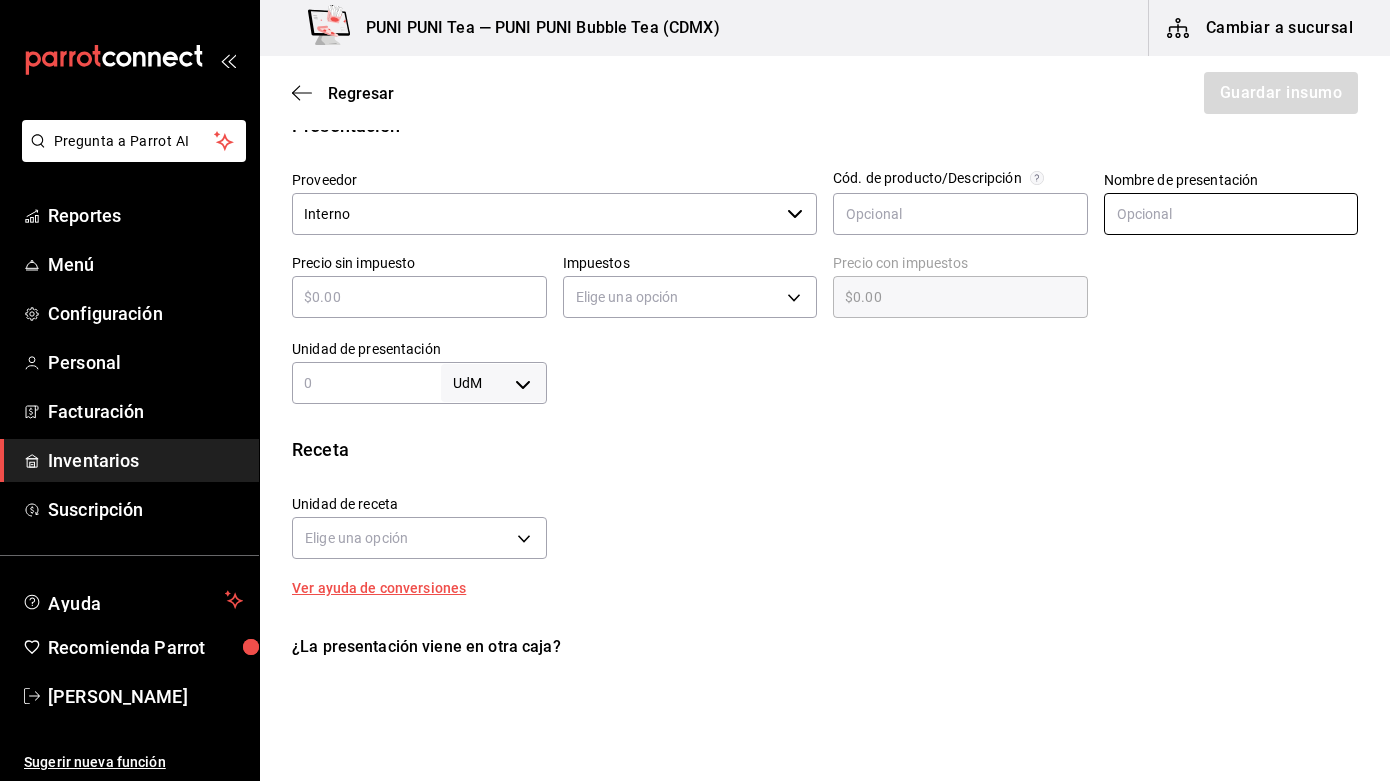 click at bounding box center [1231, 214] 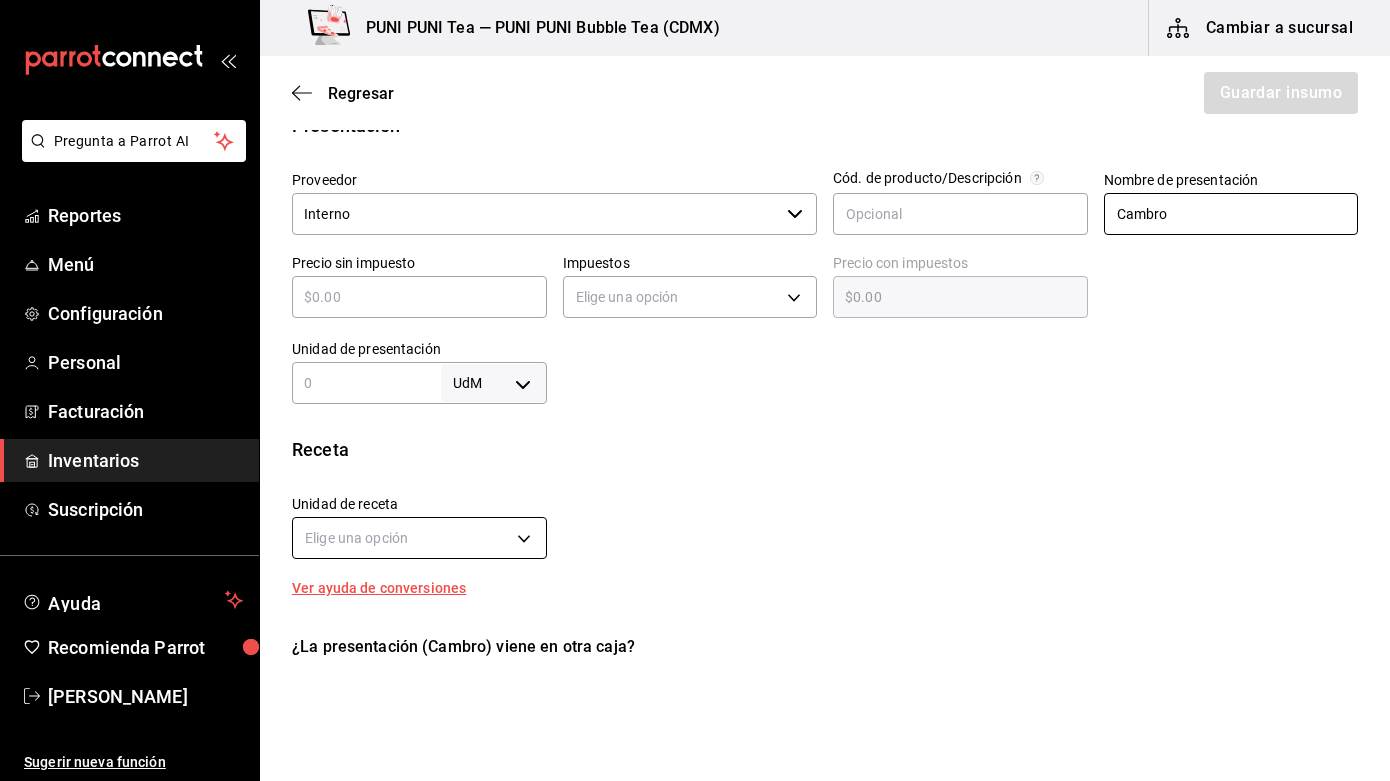 type on "Cambro" 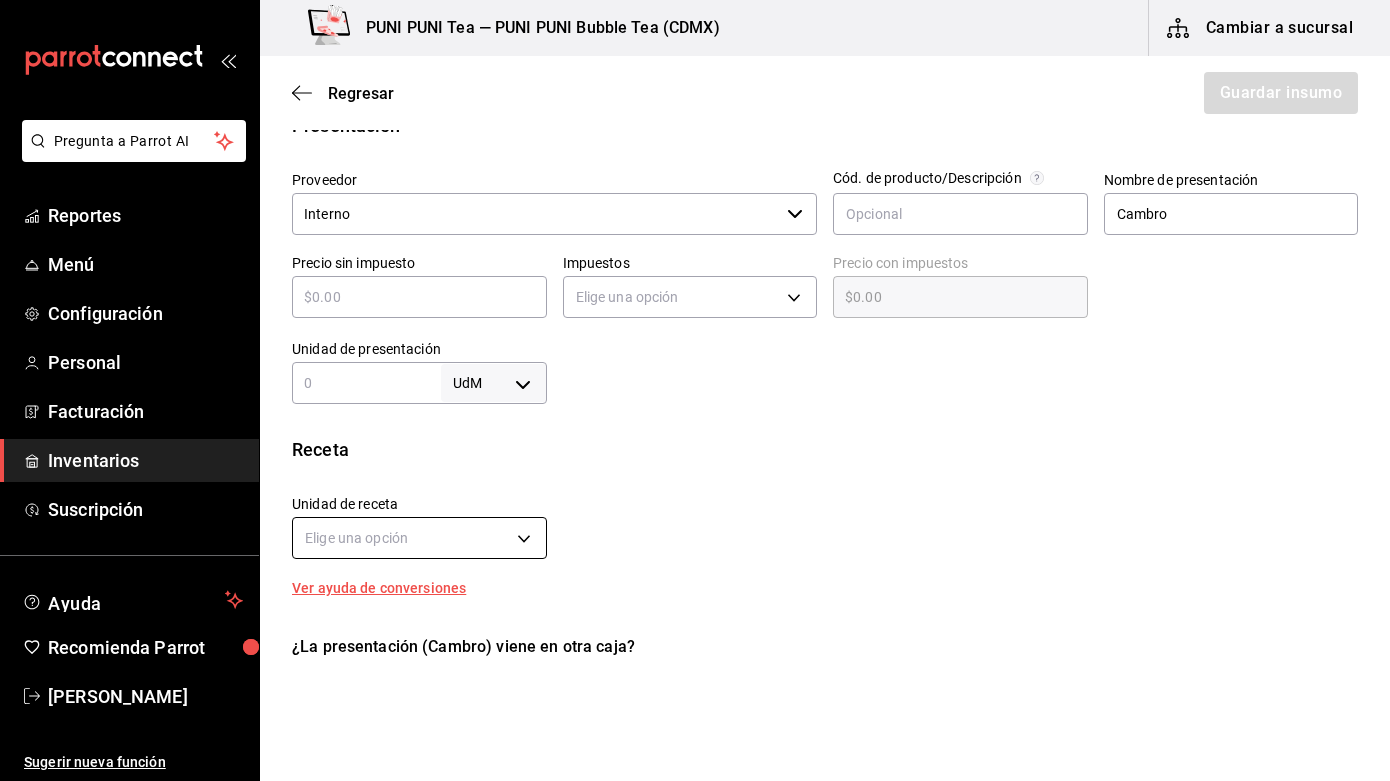 click on "Pregunta a Parrot AI Reportes   Menú   Configuración   Personal   Facturación   Inventarios   Suscripción   Ayuda Recomienda Parrot   Sayuri Hara   Sugerir nueva función   PUNI PUNI Tea — PUNI PUNI Bubble Tea (CDMX) Cambiar a sucursal Regresar Guardar insumo Insumo Nombre [PERSON_NAME] de Ube Categoría de inventario Topping ​ Mínimo 2 ​ Ideal 5 ​ Insumo de producción Este insumo se produce con una receta de producción Presentación Proveedor Interno ​ Cód. de producto/Descripción Nombre de presentación Cambro Precio sin impuesto ​ Impuestos Elige una opción Precio con impuestos $0.00 ​ Unidad de presentación UdM ​ Receta Unidad de receta Elige una opción Factor de conversión ​ Ver ayuda de conversiones ¿La presentación (Cambro) viene en otra caja? Si No Presentaciones por caja ​ Sin definir Unidades de conteo GANA 1 MES GRATIS EN TU SUSCRIPCIÓN AQUÍ Pregunta a Parrot AI Reportes   Menú   Configuración   Personal   Facturación   Inventarios   Suscripción   Ayuda" at bounding box center (695, 334) 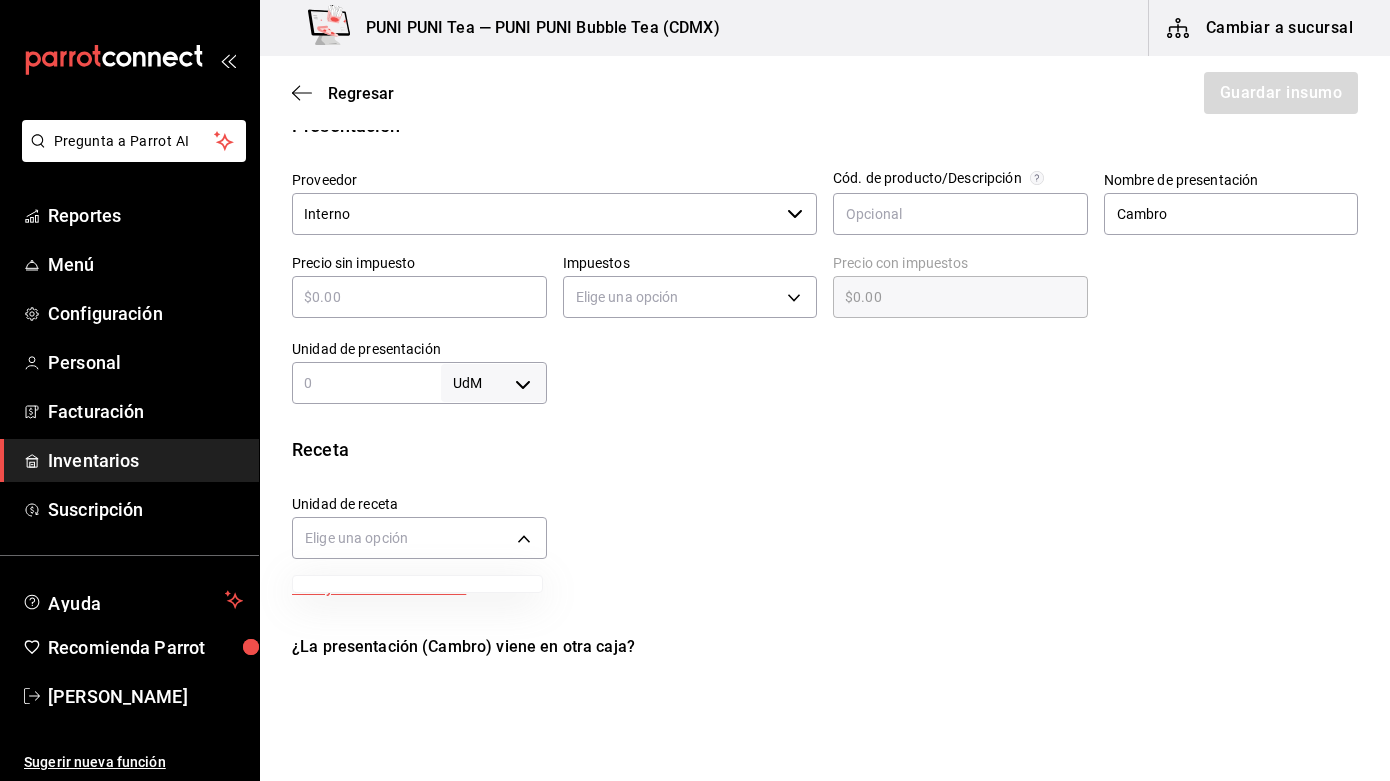 click at bounding box center [695, 390] 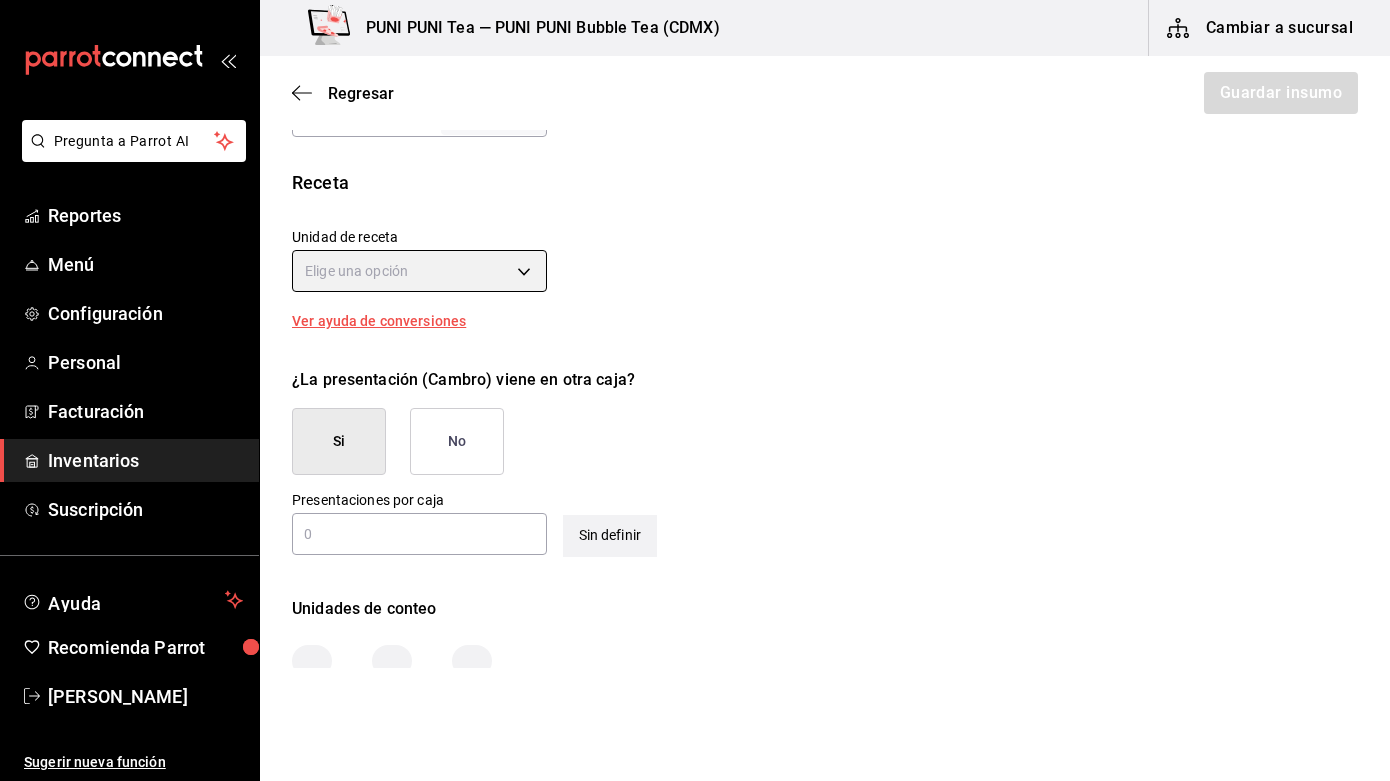 scroll, scrollTop: 671, scrollLeft: 0, axis: vertical 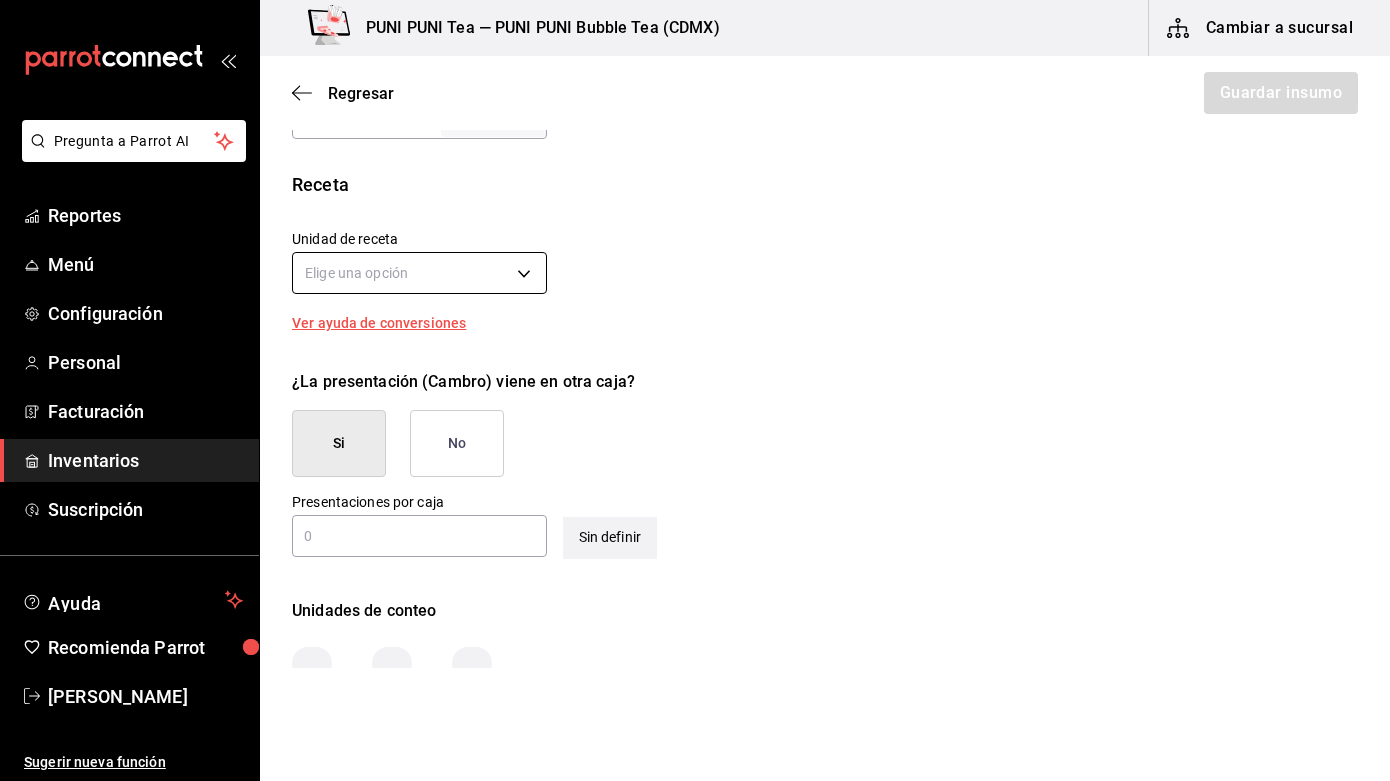 click on "Pregunta a Parrot AI Reportes   Menú   Configuración   Personal   Facturación   Inventarios   Suscripción   Ayuda Recomienda Parrot   Sayuri Hara   Sugerir nueva función   PUNI PUNI Tea — PUNI PUNI Bubble Tea (CDMX) Cambiar a sucursal Regresar Guardar insumo Insumo Nombre [PERSON_NAME] de Ube Categoría de inventario Topping ​ Mínimo 2 ​ Ideal 5 ​ Insumo de producción Este insumo se produce con una receta de producción Presentación Proveedor Interno ​ Cód. de producto/Descripción Nombre de presentación Cambro Precio sin impuesto ​ Impuestos Elige una opción Precio con impuestos $0.00 ​ Unidad de presentación UdM ​ Receta Unidad de receta Elige una opción Factor de conversión ​ Ver ayuda de conversiones ¿La presentación (Cambro) viene en otra caja? Si No Presentaciones por caja ​ Sin definir Unidades de conteo GANA 1 MES GRATIS EN TU SUSCRIPCIÓN AQUÍ Pregunta a Parrot AI Reportes   Menú   Configuración   Personal   Facturación   Inventarios   Suscripción   Ayuda" at bounding box center (695, 334) 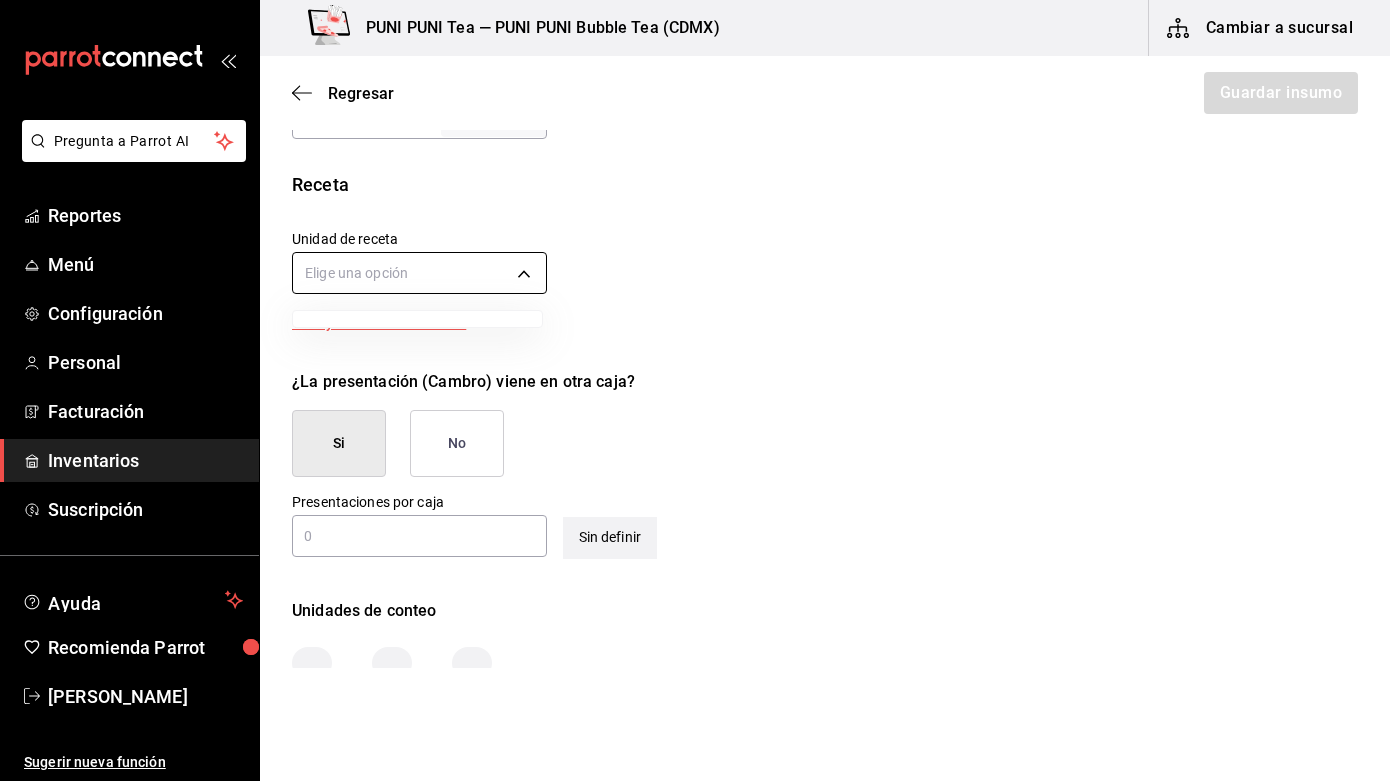click at bounding box center (695, 390) 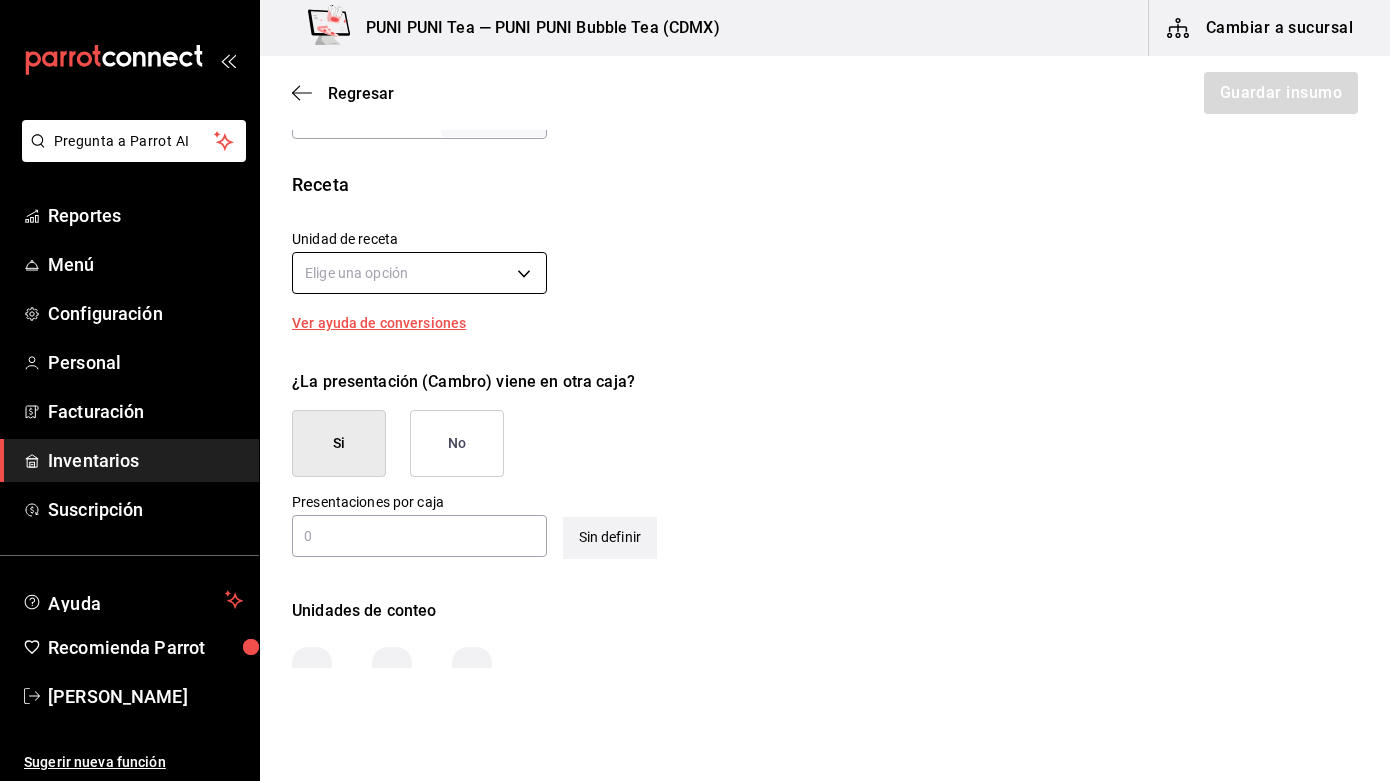 click on "Pregunta a Parrot AI Reportes   Menú   Configuración   Personal   Facturación   Inventarios   Suscripción   Ayuda Recomienda Parrot   Sayuri Hara   Sugerir nueva función   PUNI PUNI Tea — PUNI PUNI Bubble Tea (CDMX) Cambiar a sucursal Regresar Guardar insumo Insumo Nombre [PERSON_NAME] de Ube Categoría de inventario Topping ​ Mínimo 2 ​ Ideal 5 ​ Insumo de producción Este insumo se produce con una receta de producción Presentación Proveedor Interno ​ Cód. de producto/Descripción Nombre de presentación Cambro Precio sin impuesto ​ Impuestos Elige una opción Precio con impuestos $0.00 ​ Unidad de presentación UdM ​ Receta Unidad de receta Elige una opción Factor de conversión ​ Ver ayuda de conversiones ¿La presentación (Cambro) viene en otra caja? Si No Presentaciones por caja ​ Sin definir Unidades de conteo GANA 1 MES GRATIS EN TU SUSCRIPCIÓN AQUÍ Pregunta a Parrot AI Reportes   Menú   Configuración   Personal   Facturación   Inventarios   Suscripción   Ayuda" at bounding box center (695, 334) 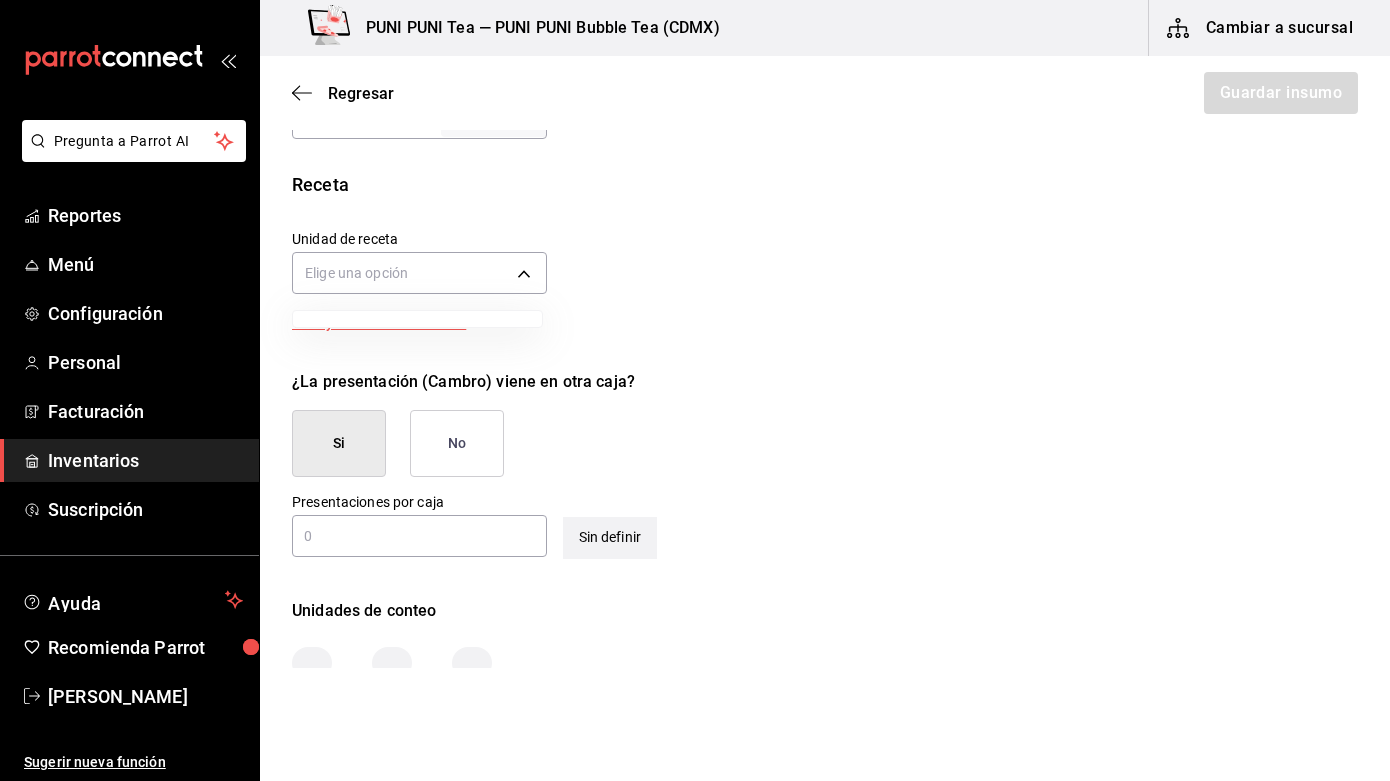 drag, startPoint x: 1382, startPoint y: 434, endPoint x: 1382, endPoint y: 335, distance: 99 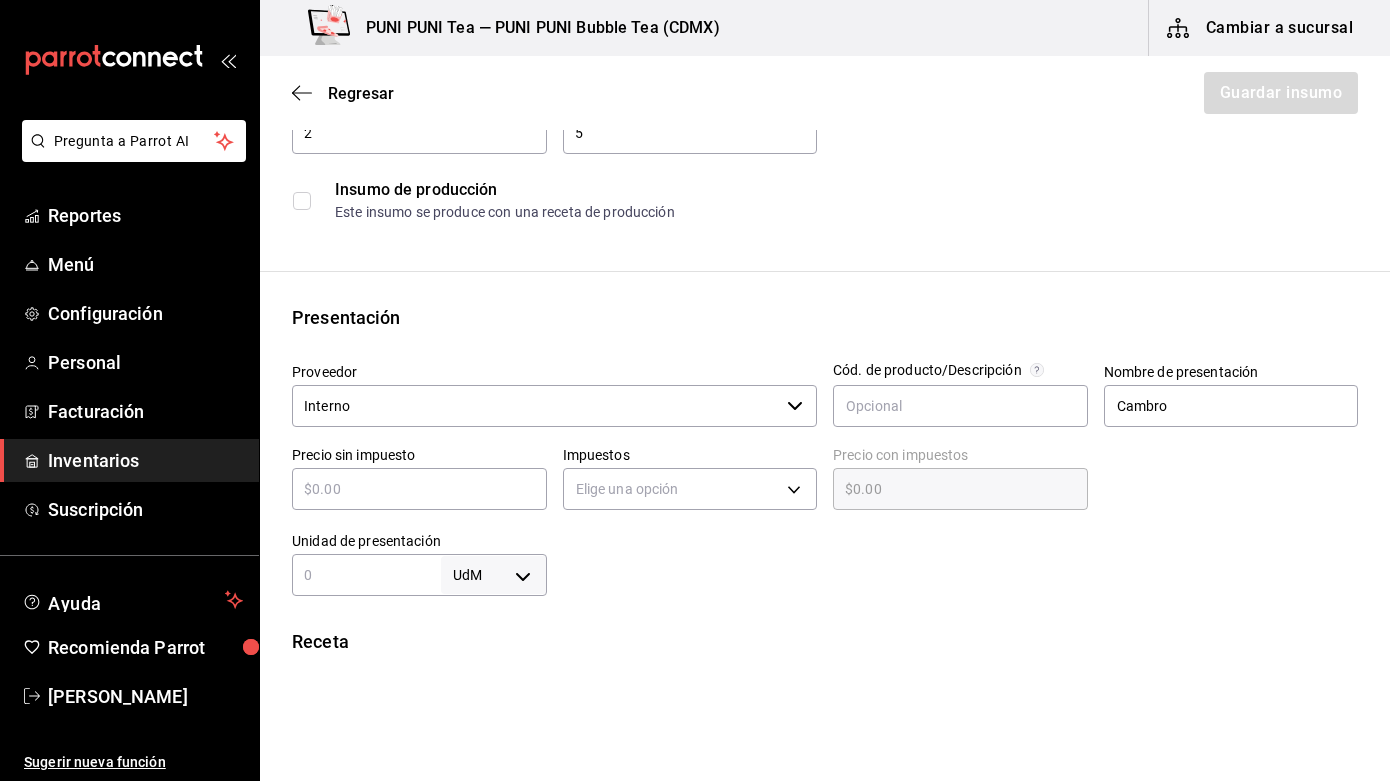 scroll, scrollTop: 175, scrollLeft: 0, axis: vertical 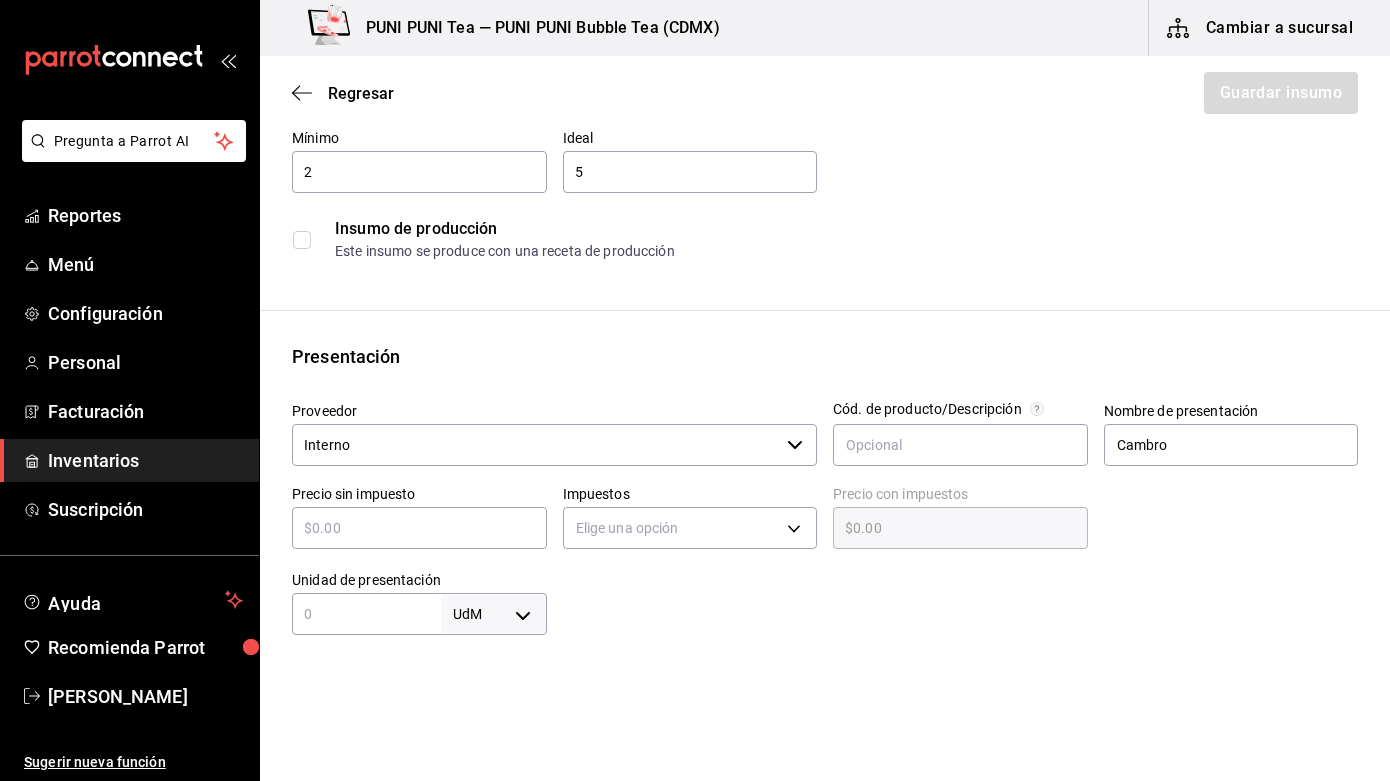 click on "Insumo de producción Este insumo se produce con una receta de producción" at bounding box center [825, 239] 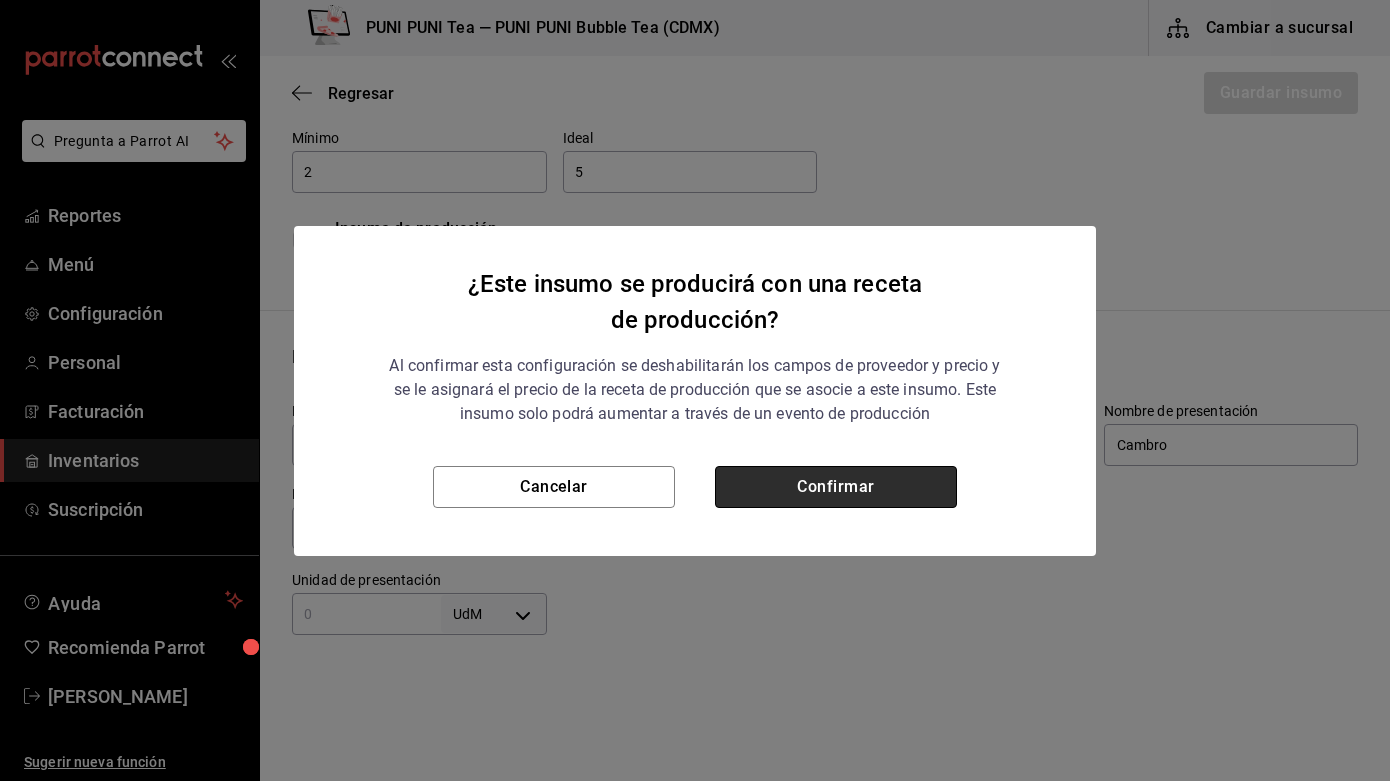 click on "Confirmar" at bounding box center [836, 487] 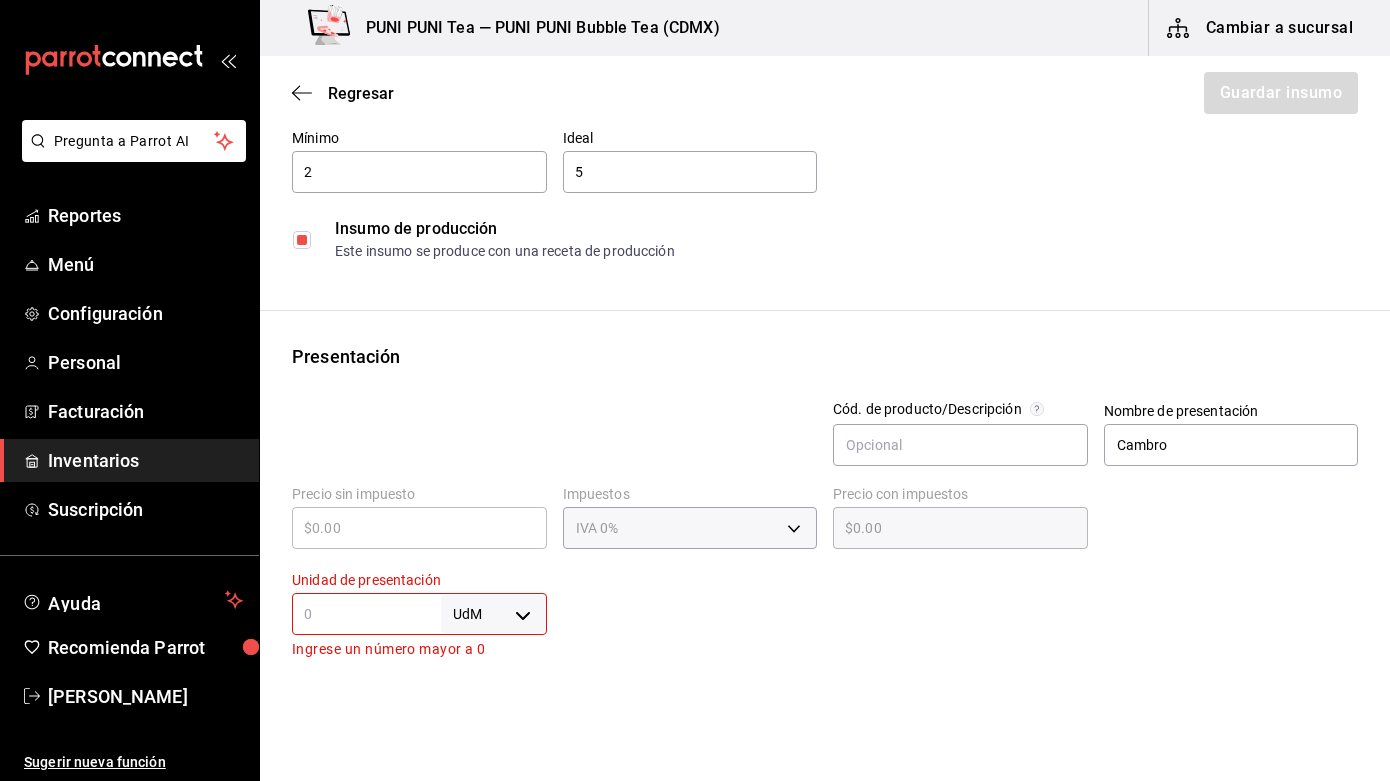 checkbox on "true" 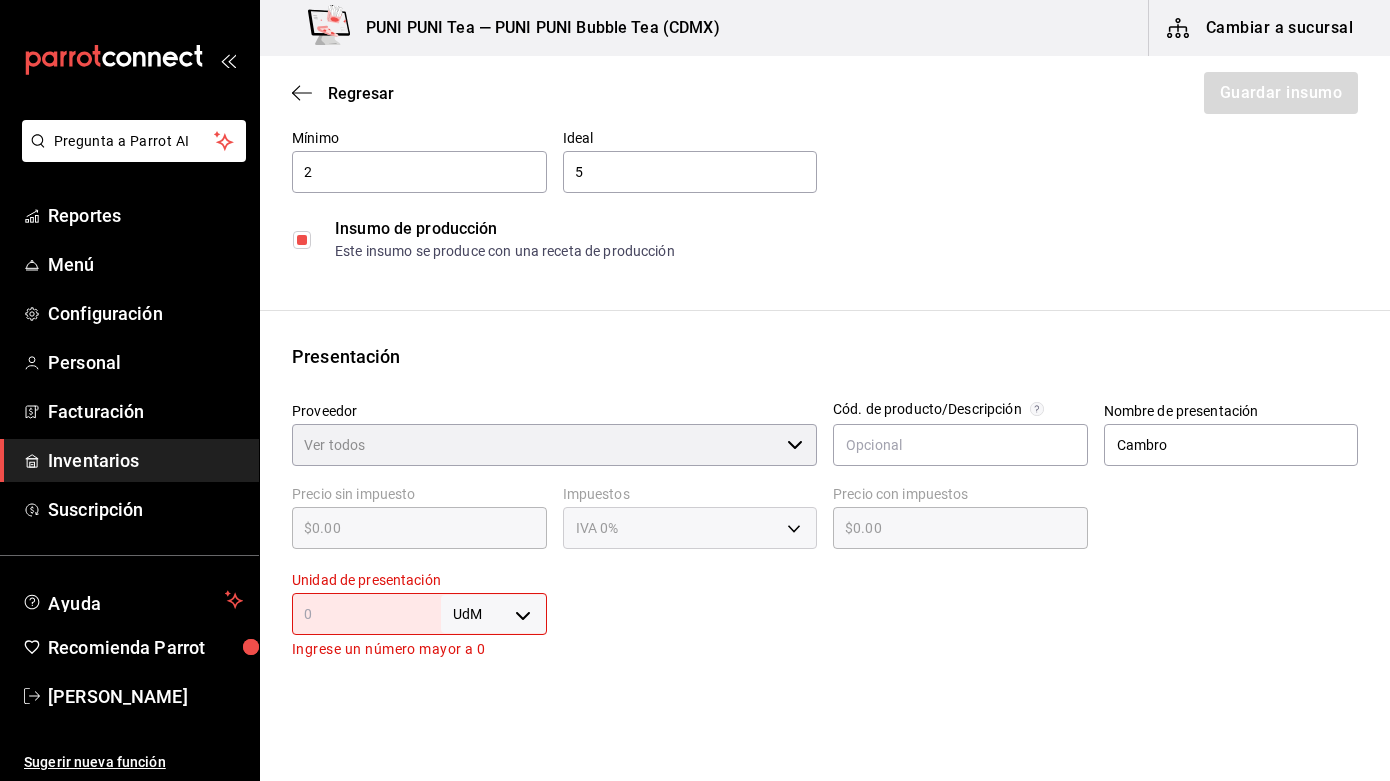 type on "Interno" 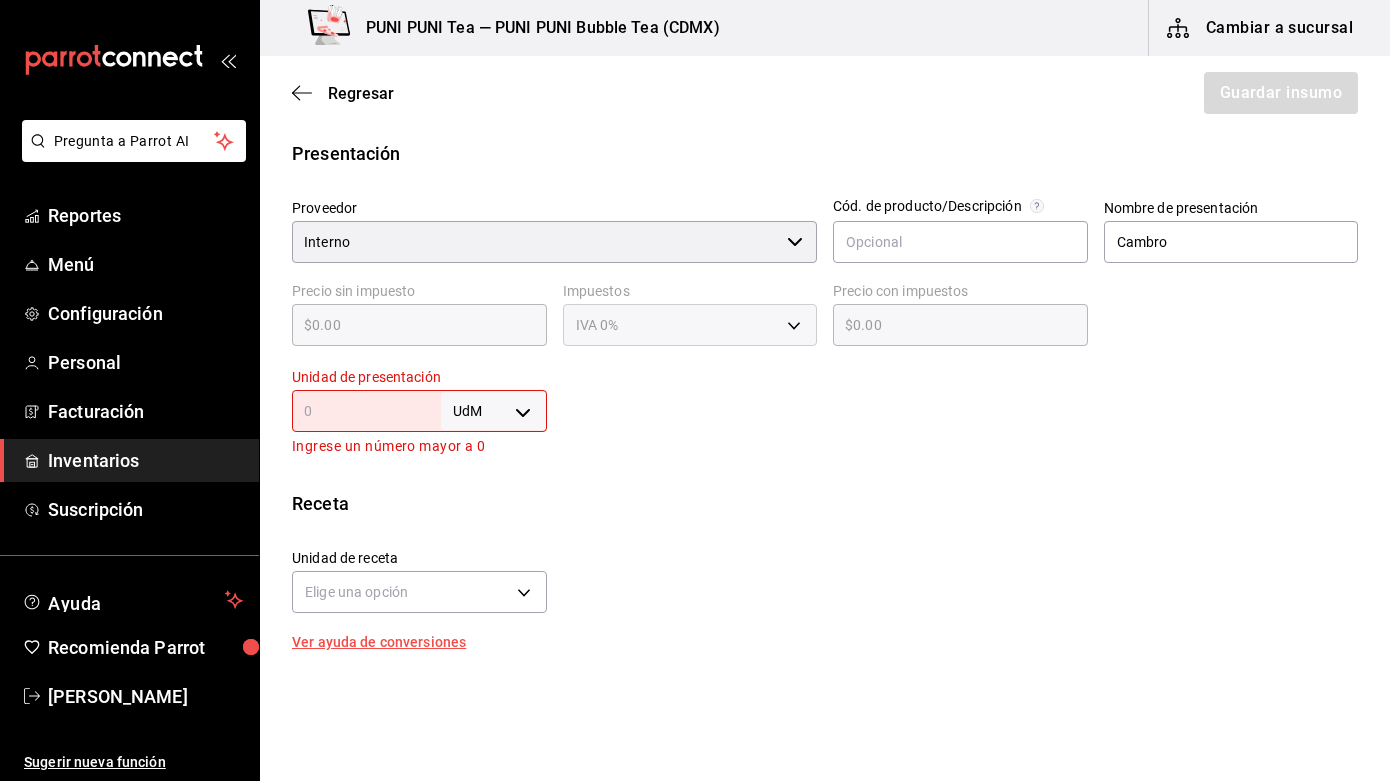 scroll, scrollTop: 388, scrollLeft: 0, axis: vertical 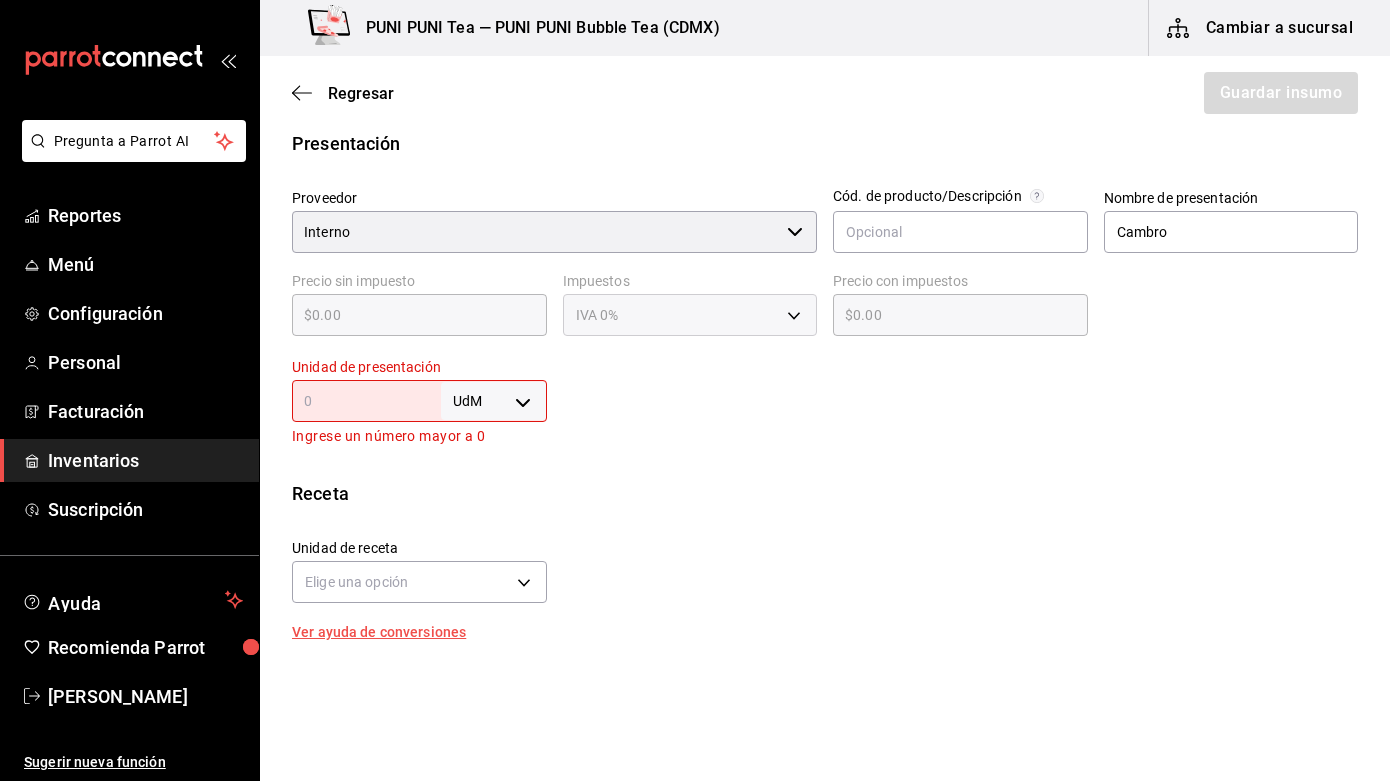 click on "UdM ​" at bounding box center [419, 401] 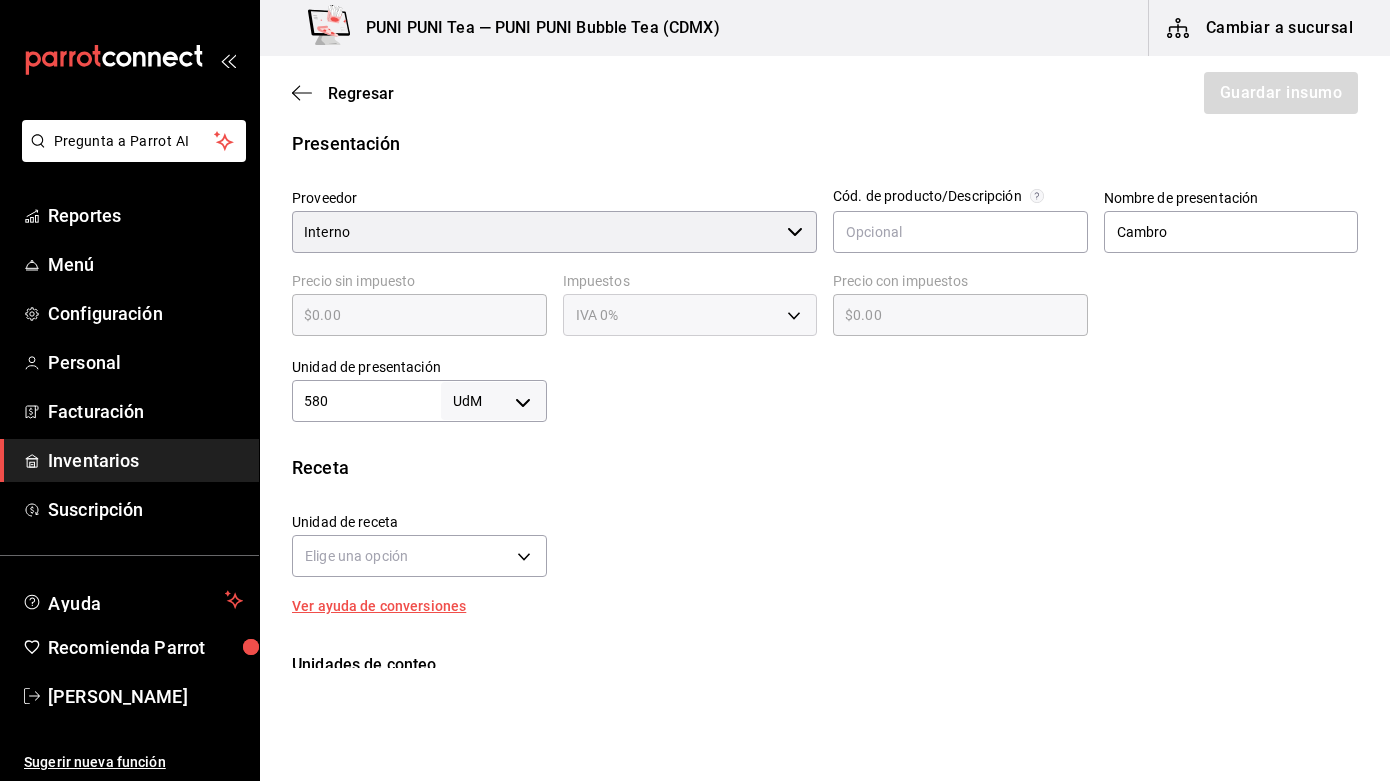 type on "580" 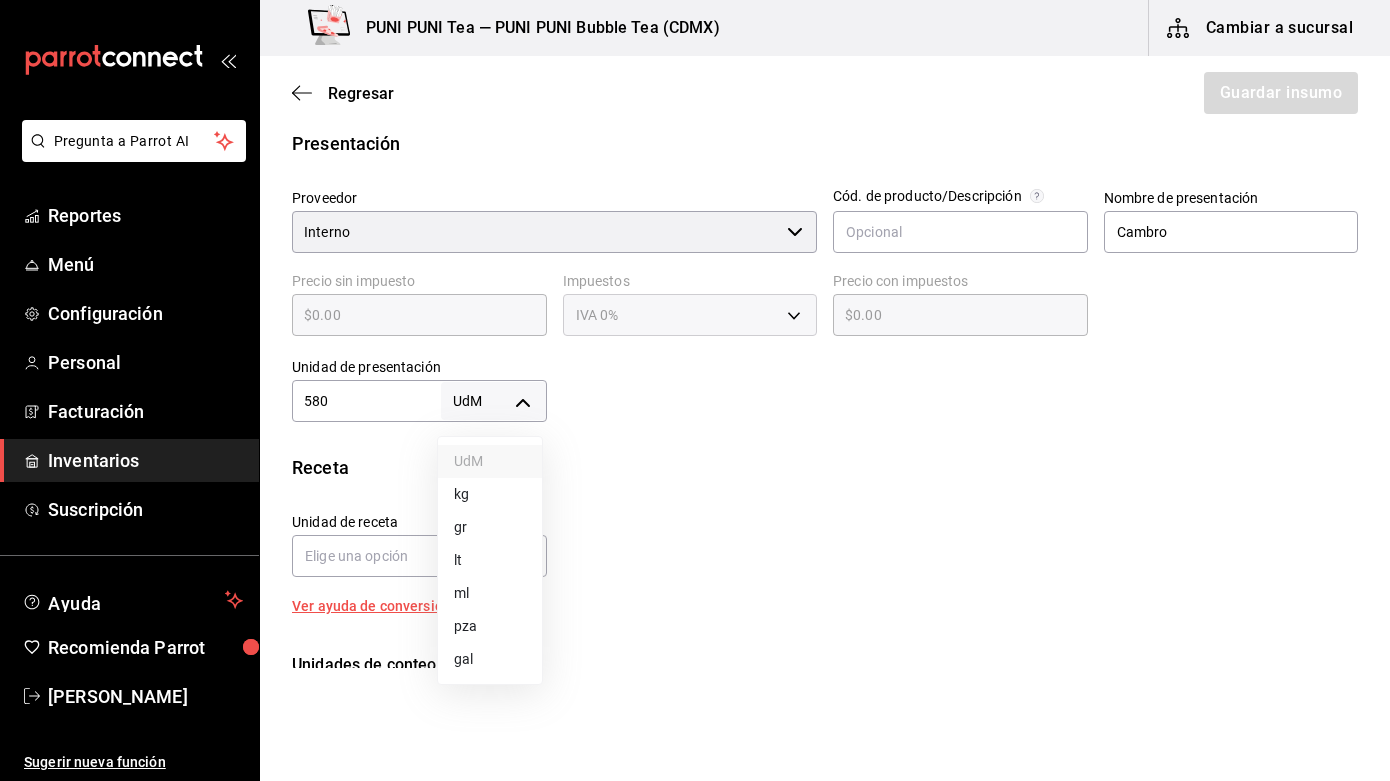 click on "Pregunta a Parrot AI Reportes   Menú   Configuración   Personal   Facturación   Inventarios   Suscripción   Ayuda Recomienda Parrot   Sayuri Hara   Sugerir nueva función   PUNI PUNI Tea — PUNI PUNI Bubble Tea (CDMX) Cambiar a sucursal Regresar Guardar insumo Insumo Nombre [PERSON_NAME] de Ube Categoría de inventario Topping ​ Mínimo 2 ​ Ideal 5 ​ Insumo de producción Este insumo se produce con una receta de producción Presentación Proveedor Interno ​ Cód. de producto/Descripción Nombre de presentación Cambro Precio sin impuesto $0.00 ​ Impuestos IVA 0% Precio con impuestos $0.00 ​ Unidad de presentación 580 UdM ​ Receta Unidad de receta Elige una opción Factor de conversión ​ Ver ayuda de conversiones Unidades de conteo GANA 1 MES GRATIS EN TU SUSCRIPCIÓN AQUÍ Pregunta a Parrot AI Reportes   Menú   Configuración   Personal   Facturación   Inventarios   Suscripción   Ayuda Recomienda Parrot   [PERSON_NAME]   Sugerir nueva función   Visitar centro de ayuda [PHONE_NUMBER] UdM kg" at bounding box center [695, 334] 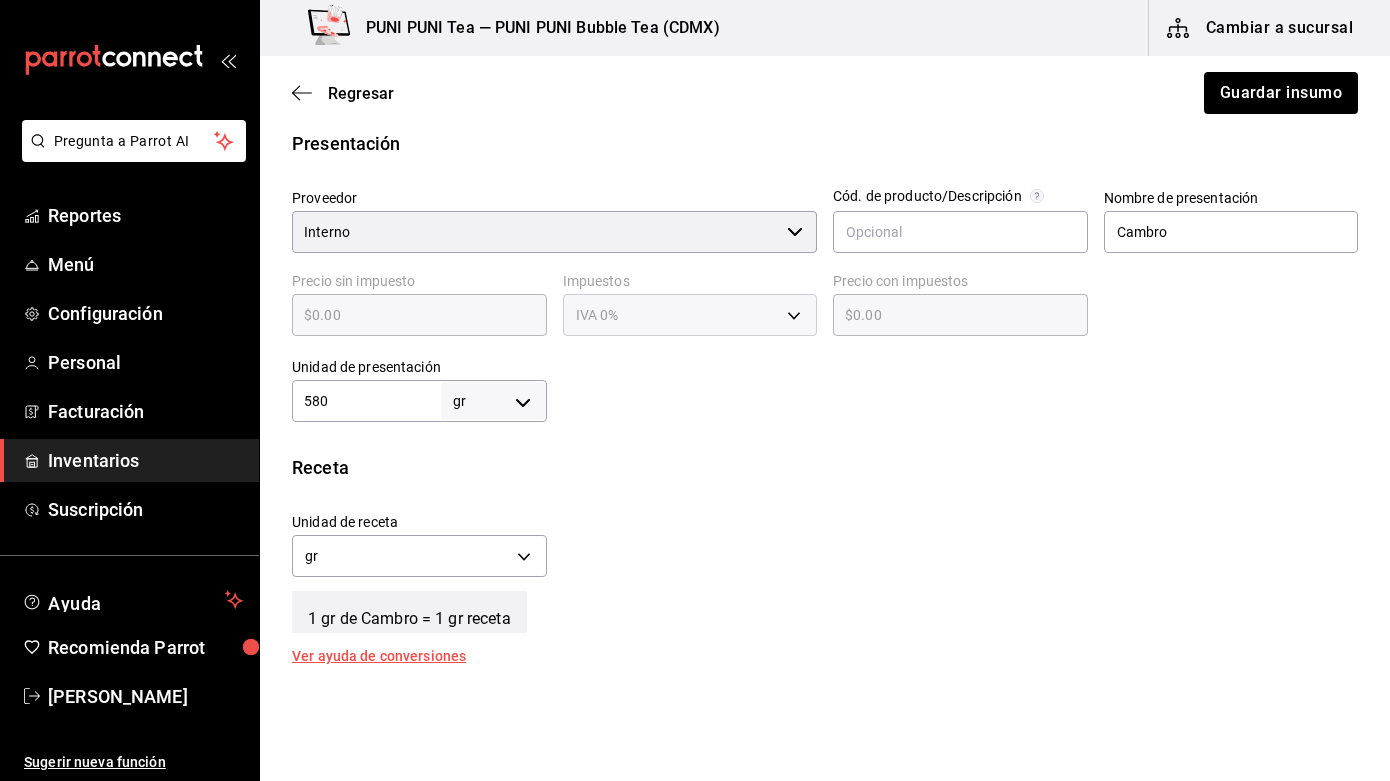 type on "580" 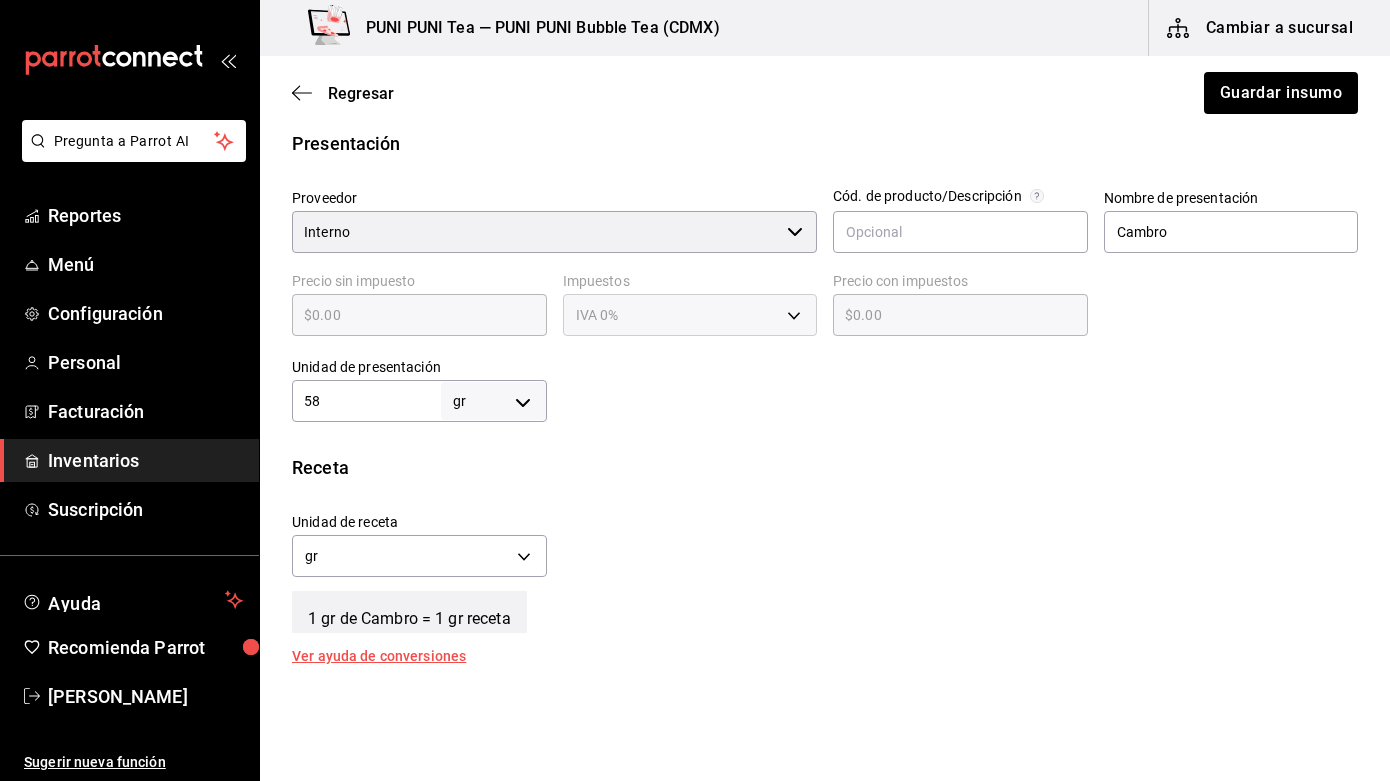 type on "58" 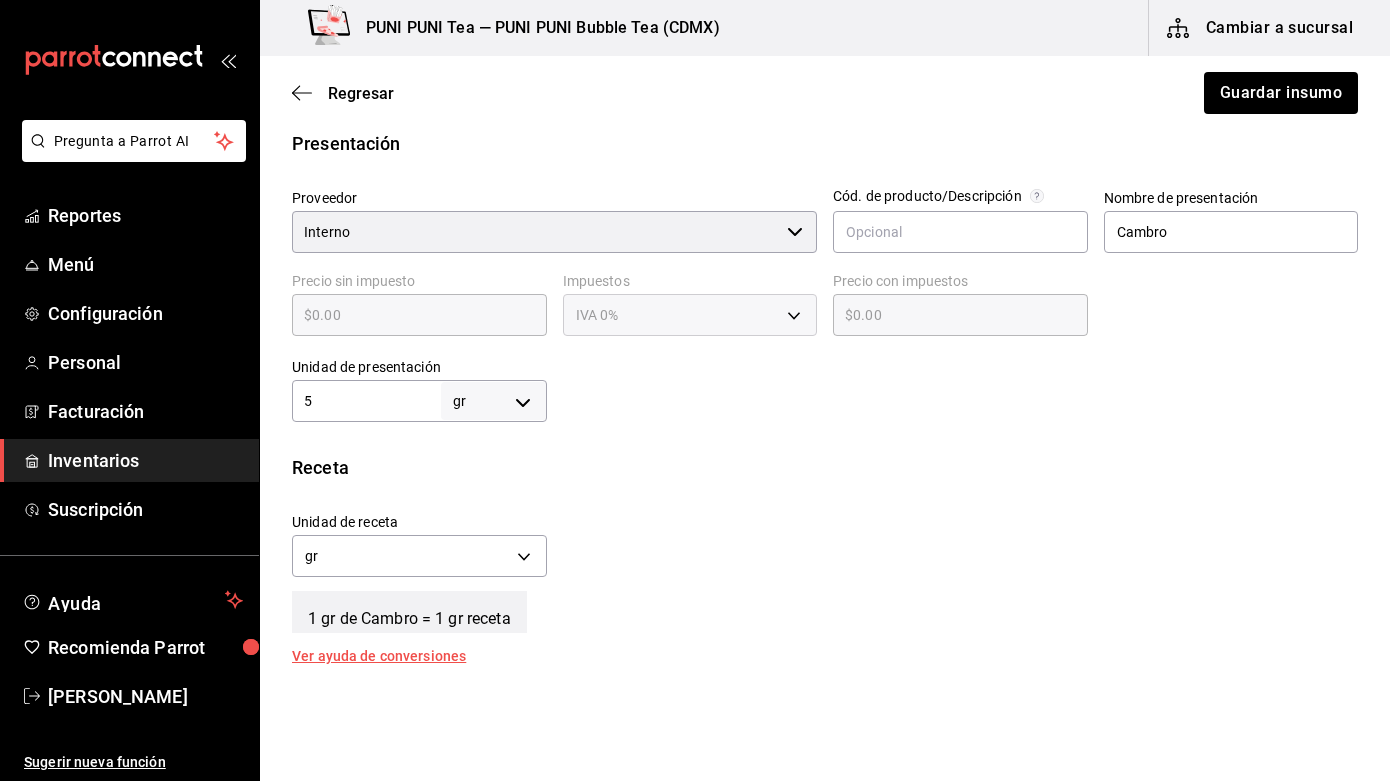 type on "5" 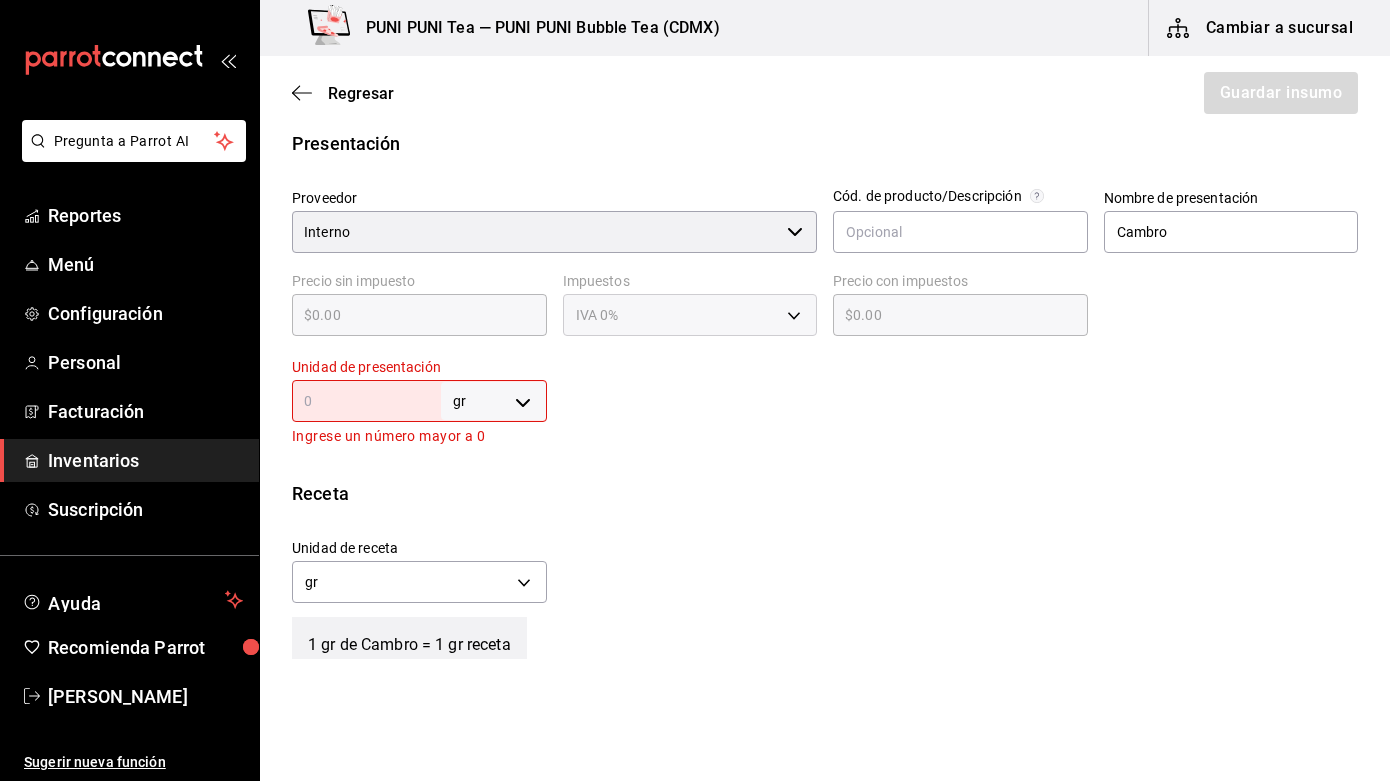 type on "1" 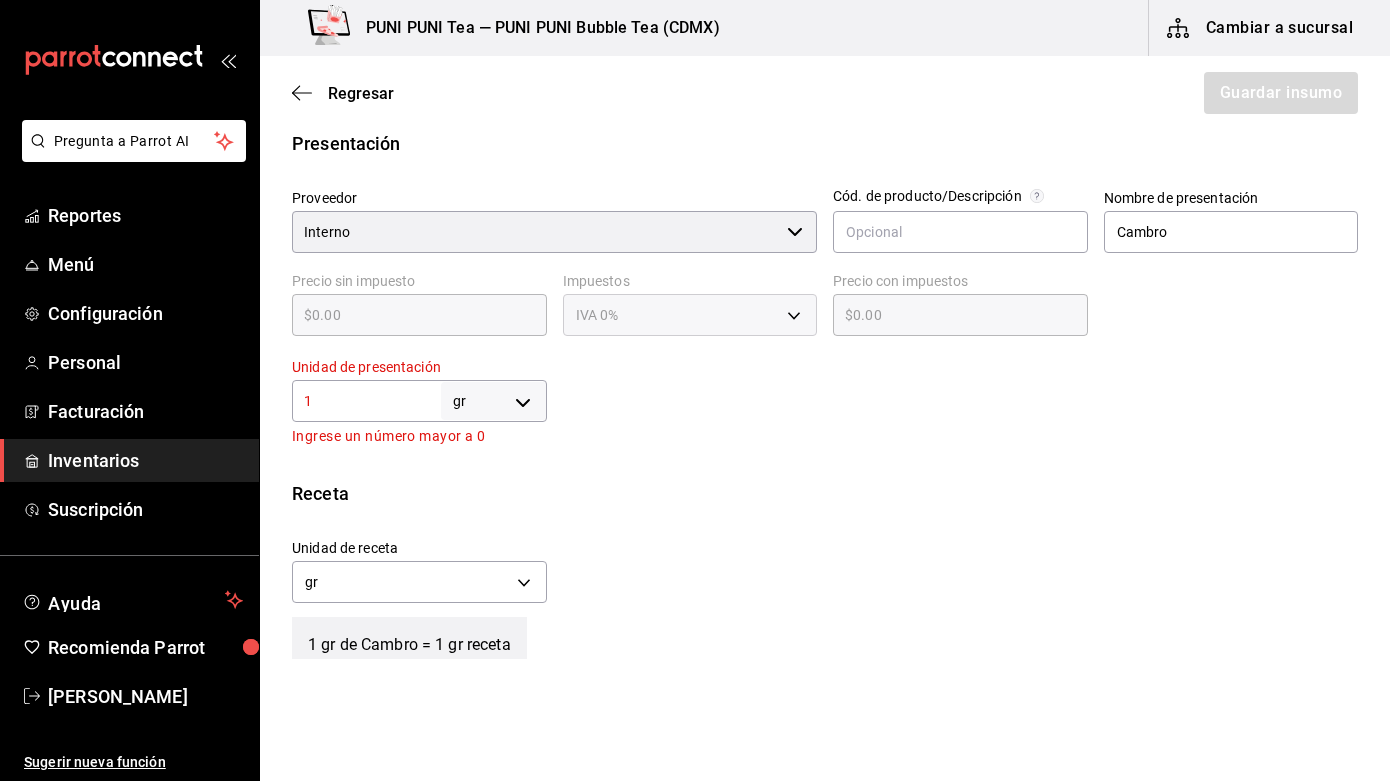 type on "1" 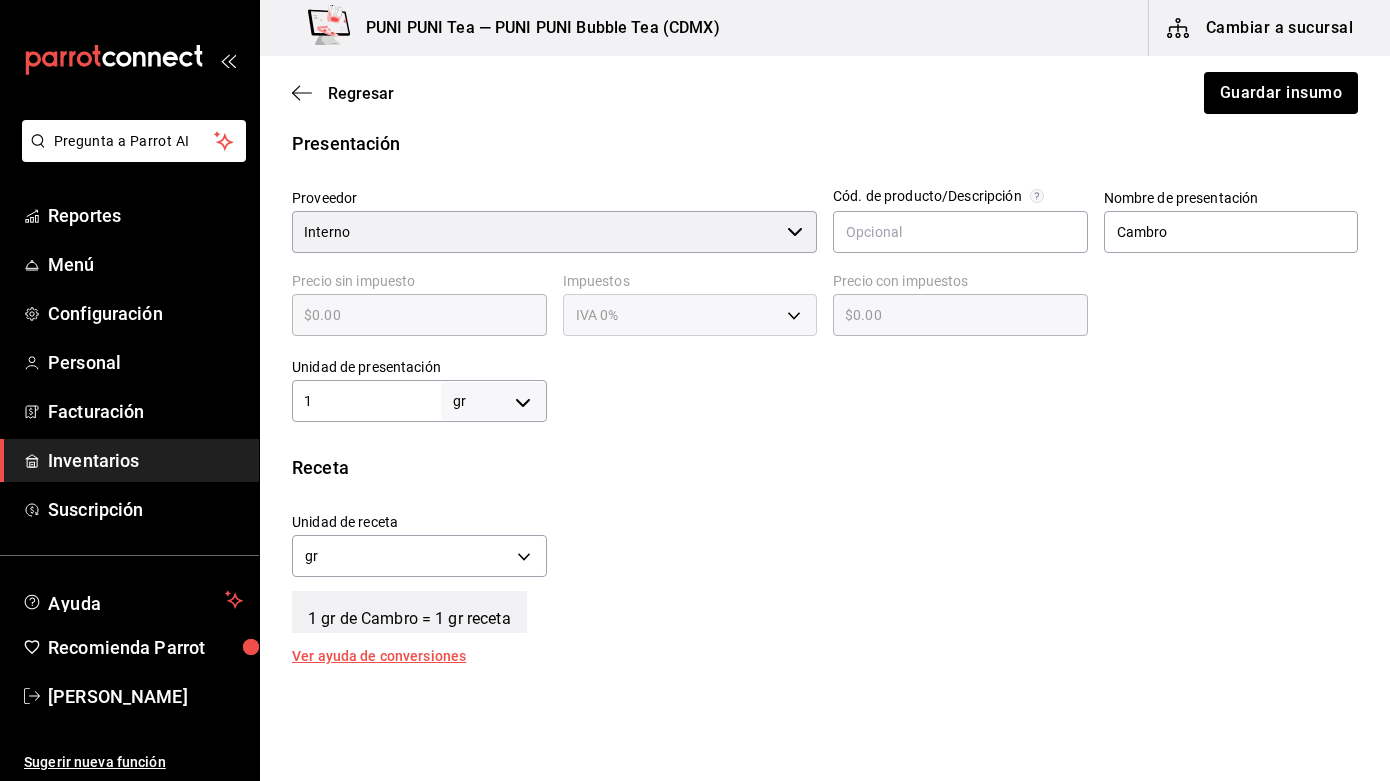 type on "1" 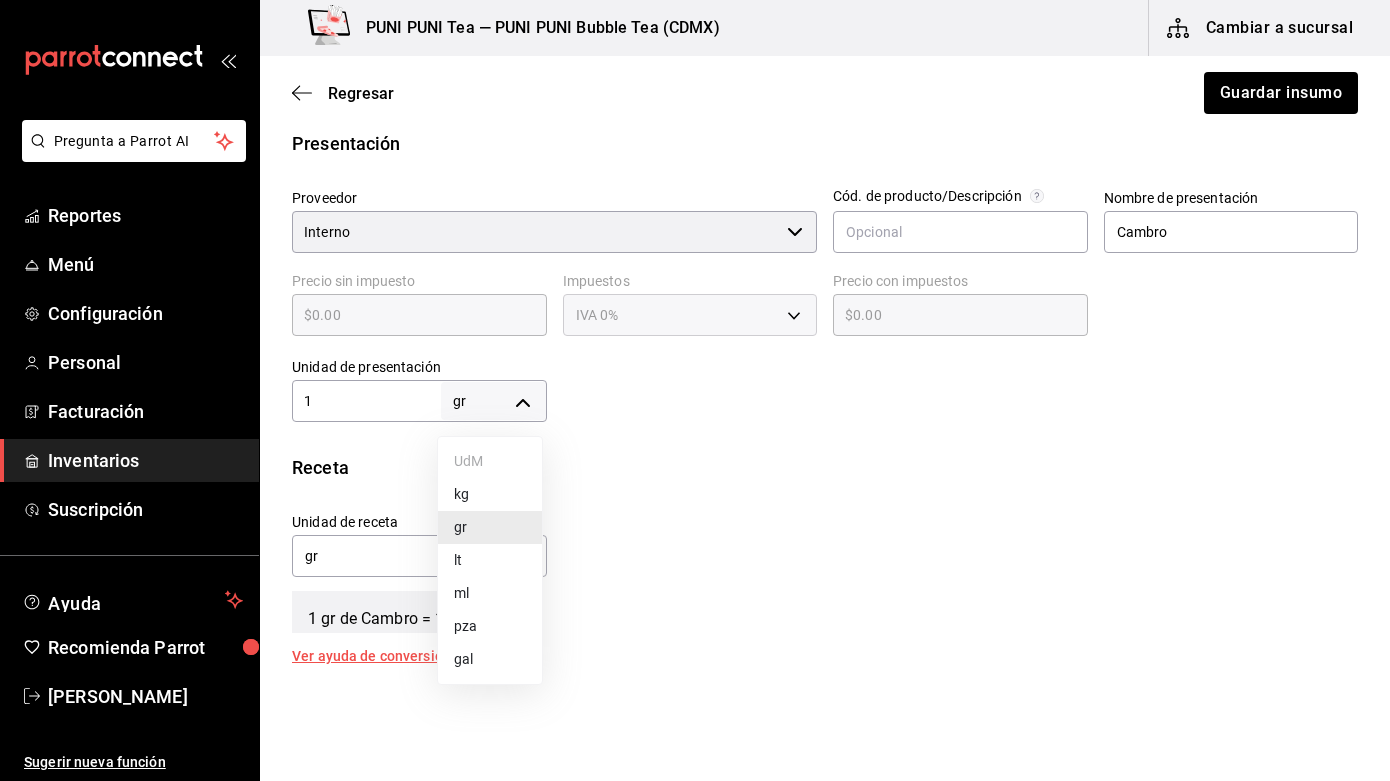 click on "pza" at bounding box center [490, 626] 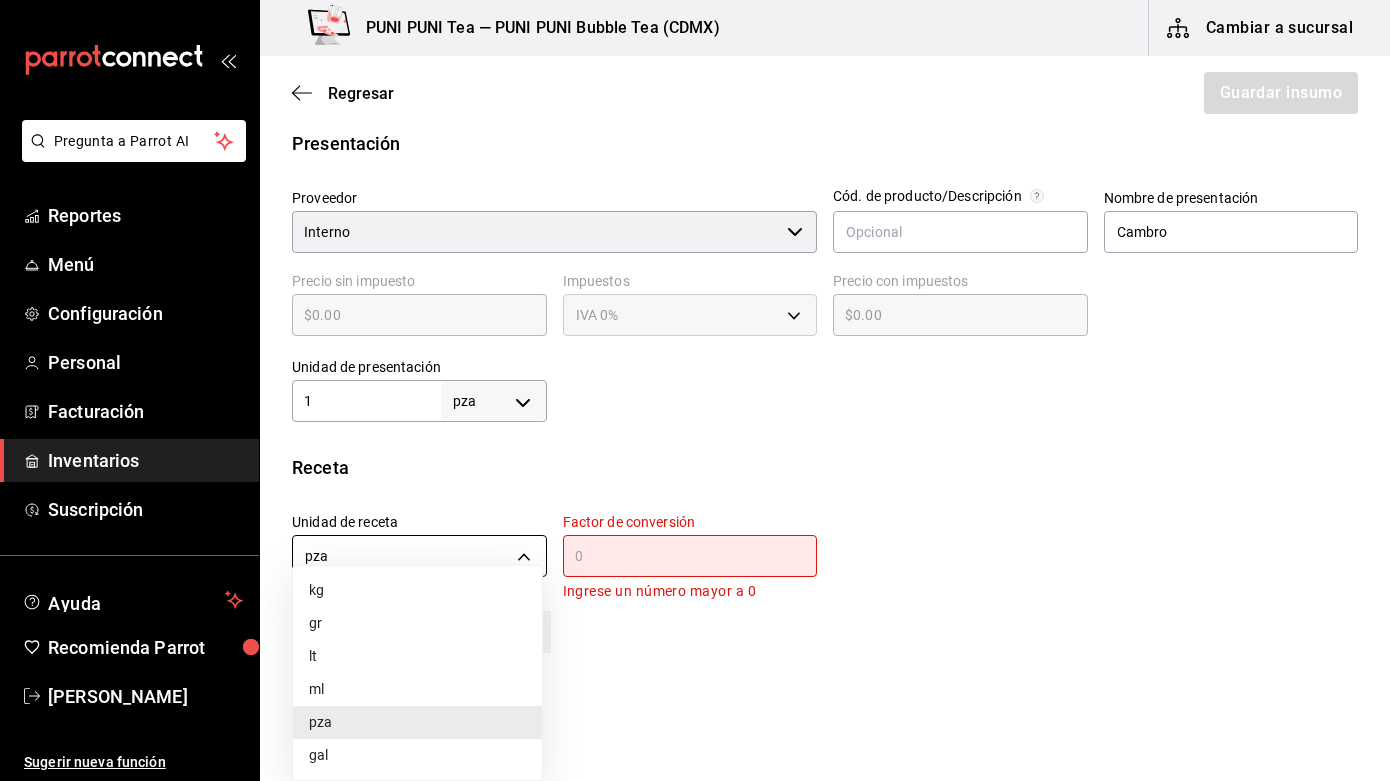 click on "Pregunta a Parrot AI Reportes   Menú   Configuración   Personal   Facturación   Inventarios   Suscripción   Ayuda Recomienda Parrot   Sayuri Hara   Sugerir nueva función   PUNI PUNI Tea — PUNI PUNI Bubble Tea (CDMX) Cambiar a sucursal Regresar Guardar insumo Insumo Nombre [PERSON_NAME] de Ube Categoría de inventario Topping ​ Mínimo 2 ​ Ideal 5 ​ Insumo de producción Este insumo se produce con una receta de producción Presentación Proveedor Interno ​ Cód. de producto/Descripción Nombre de presentación Cambro Precio sin impuesto $0.00 ​ Impuestos IVA 0% Precio con impuestos $0.00 ​ Unidad de presentación 1 pza UNIT ​ Receta Unidad de receta pza UNIT Factor de conversión ​ Ingrese un número mayor a 0 1 pza de Cambro = 0 pza receta Ver ayuda de conversiones Unidades de conteo pza Cambro (1 pza) GANA 1 MES GRATIS EN TU SUSCRIPCIÓN AQUÍ Pregunta a Parrot AI Reportes   Menú   Configuración   Personal   Facturación   Inventarios   Suscripción   Ayuda Recomienda Parrot   Sayuri Hara" at bounding box center (695, 334) 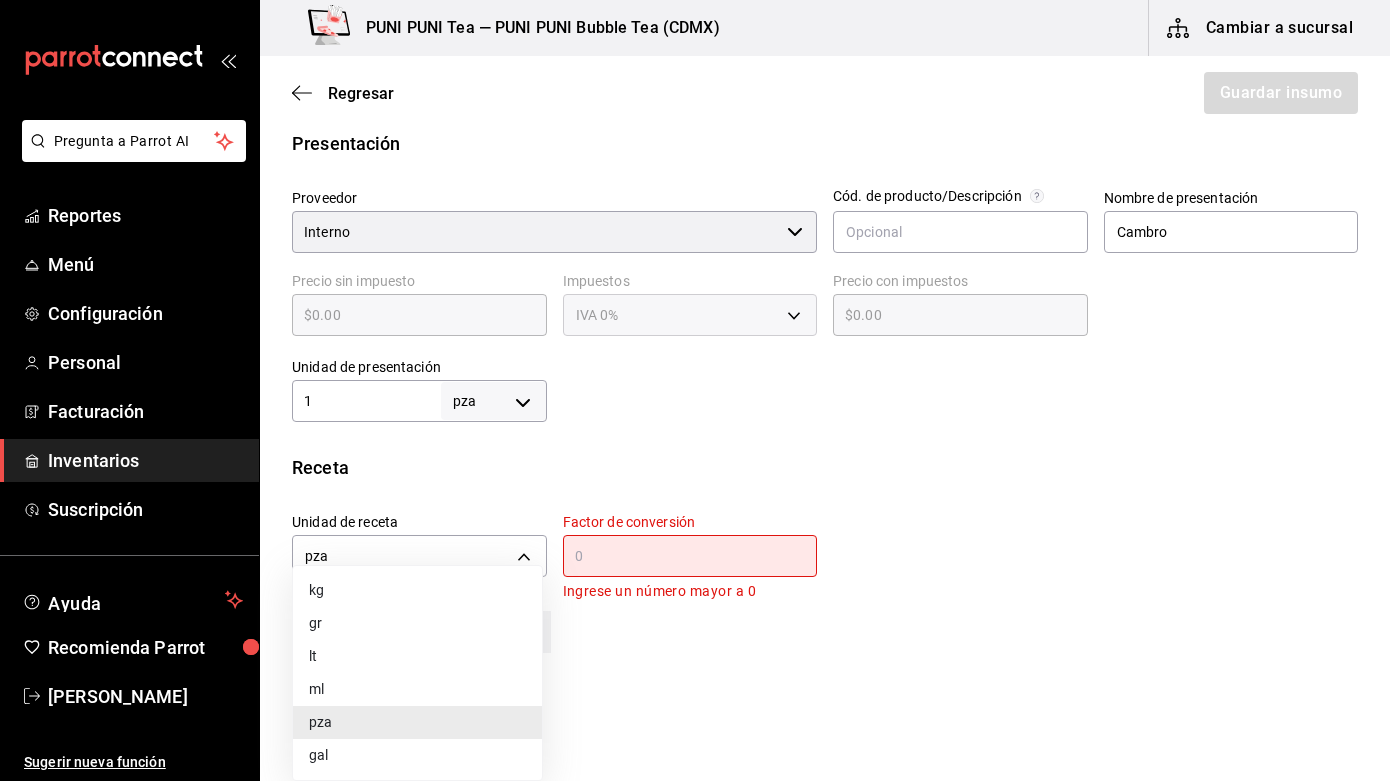 click on "gr" at bounding box center [417, 623] 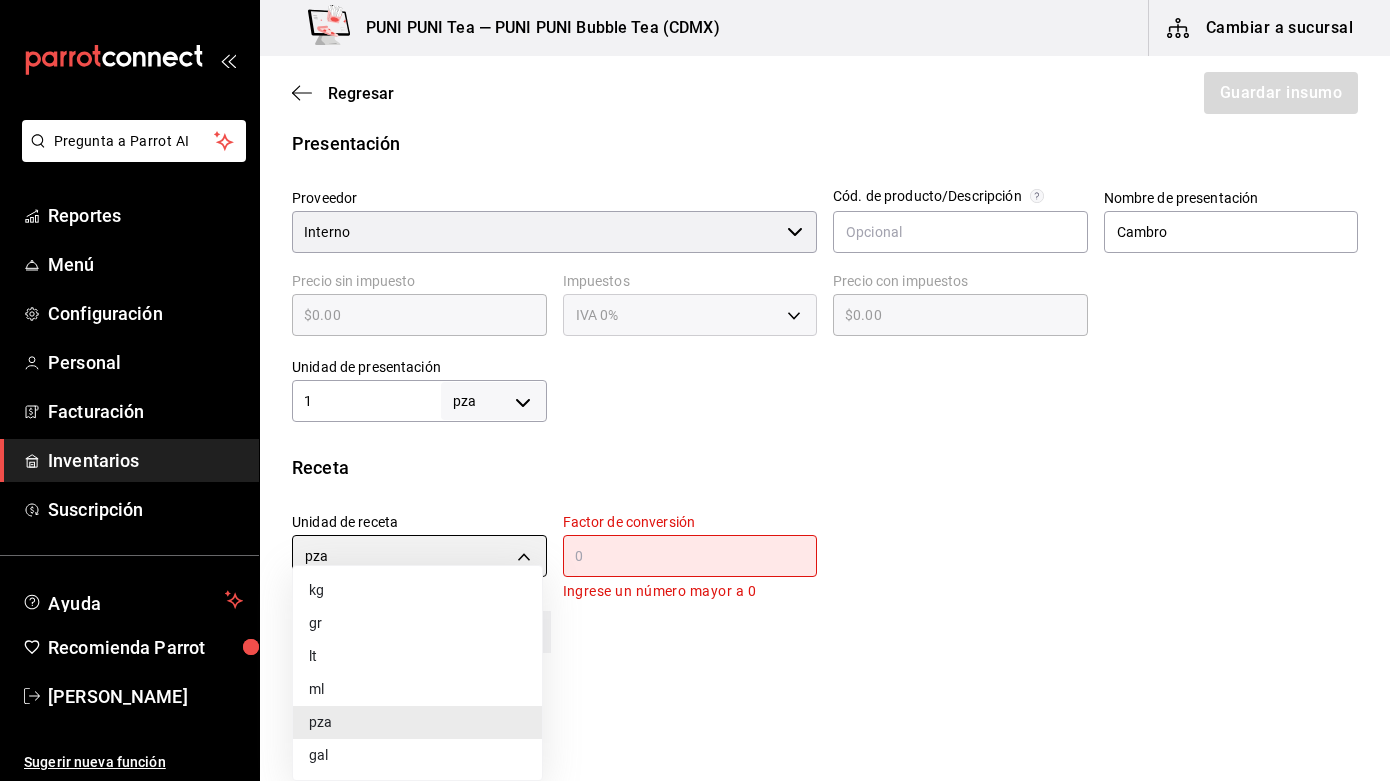 type on "GRAM" 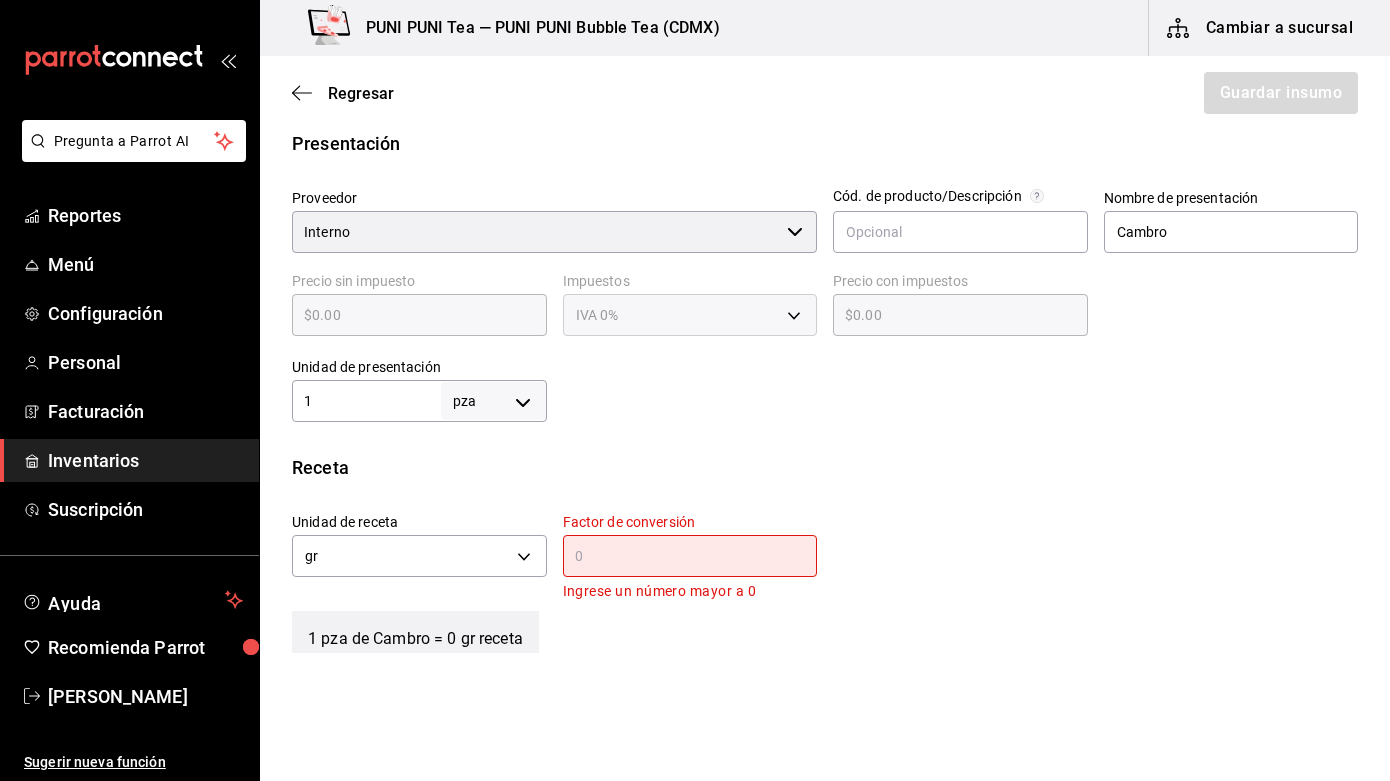 click at bounding box center [690, 556] 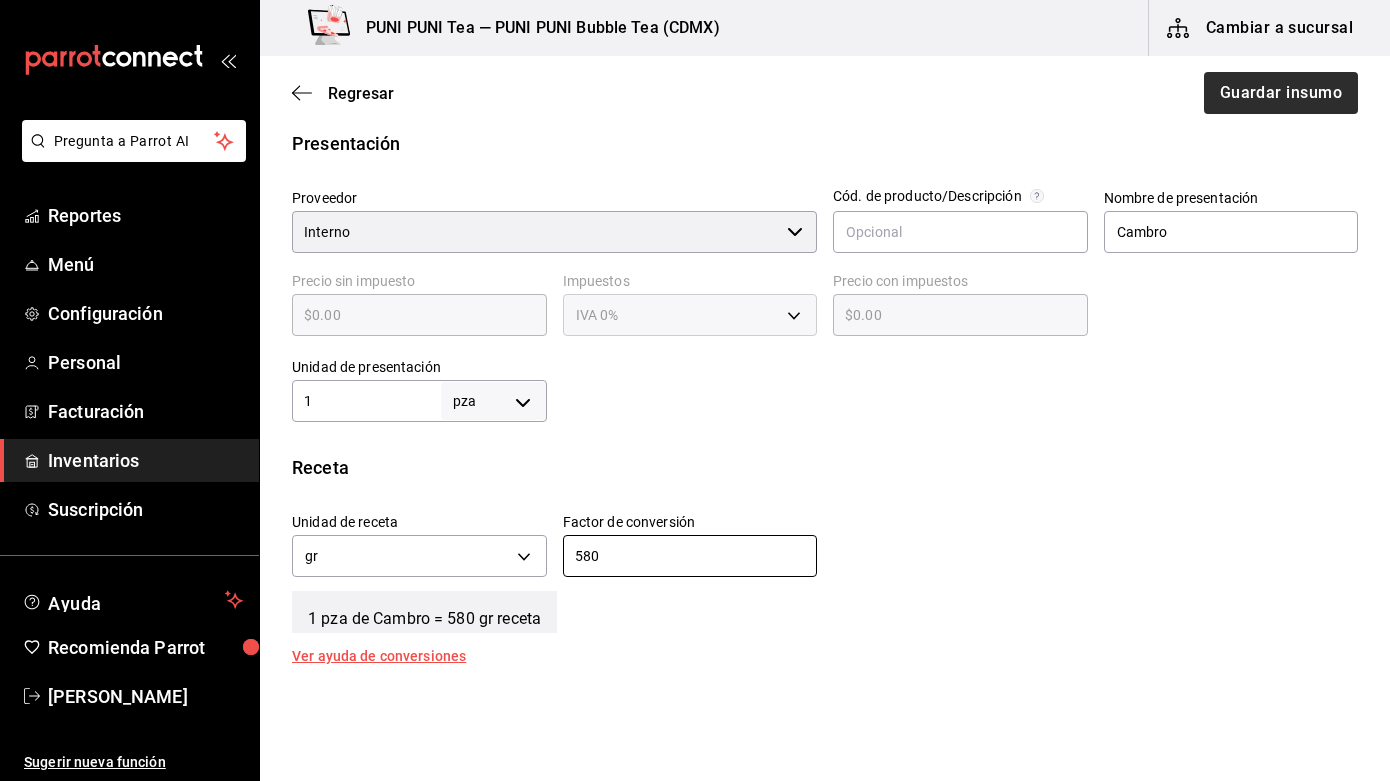 type on "580" 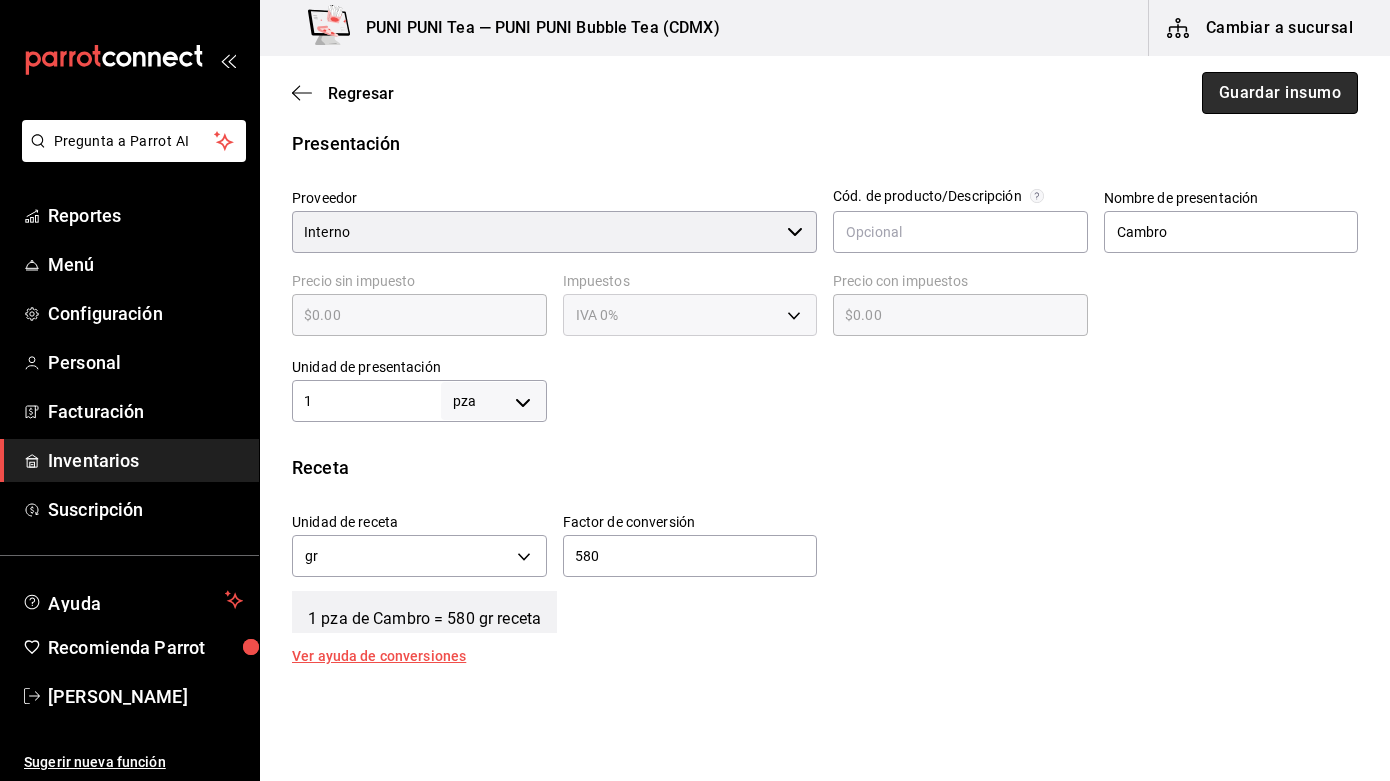 click on "Guardar insumo" at bounding box center [1280, 93] 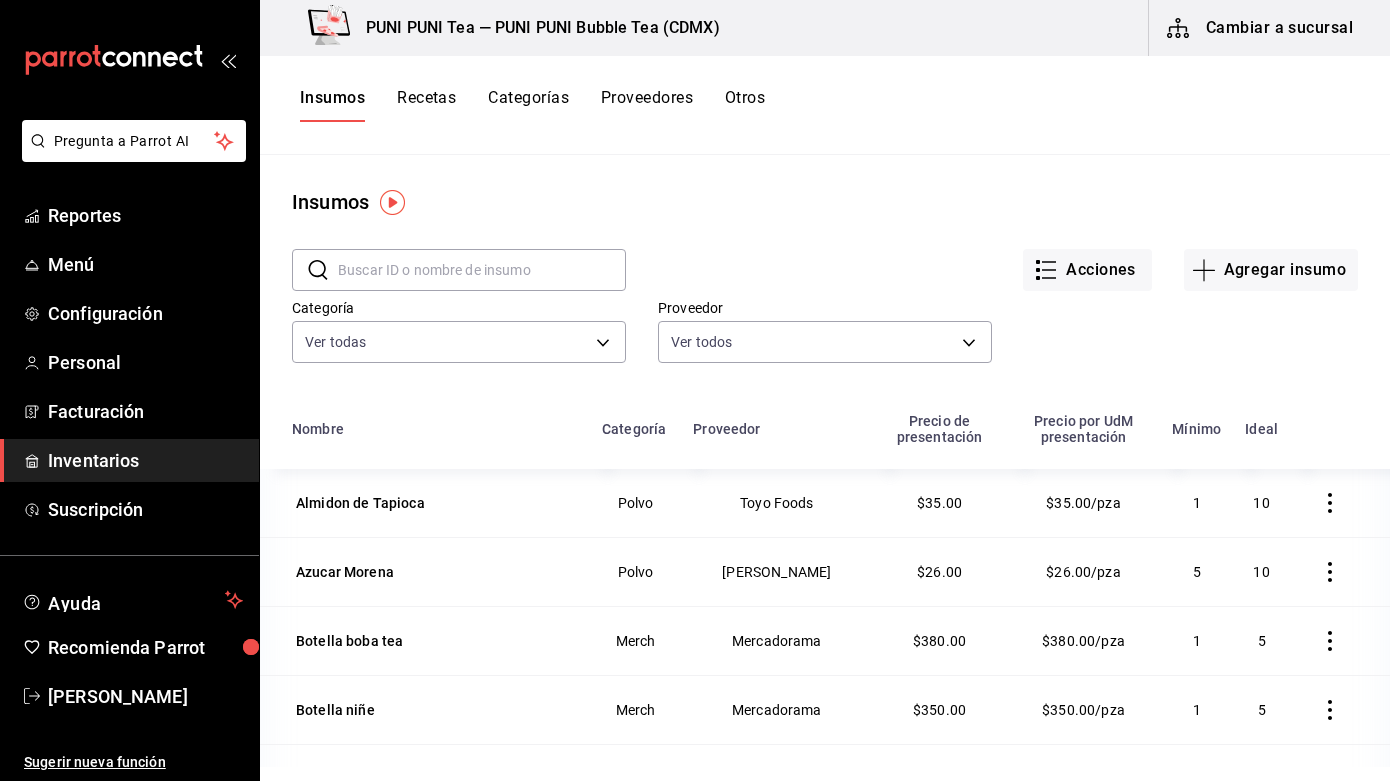 click on "Recetas" at bounding box center [426, 105] 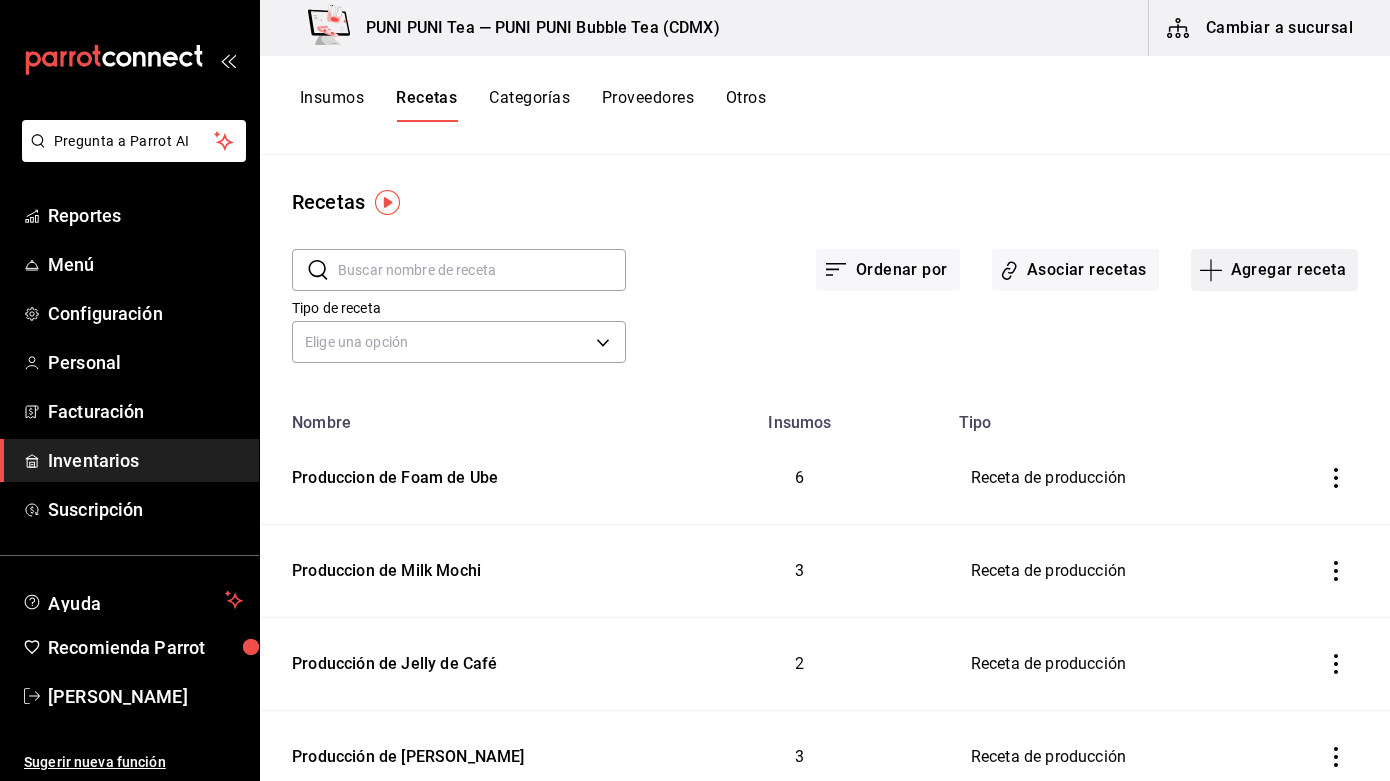 click on "Agregar receta" at bounding box center (1274, 270) 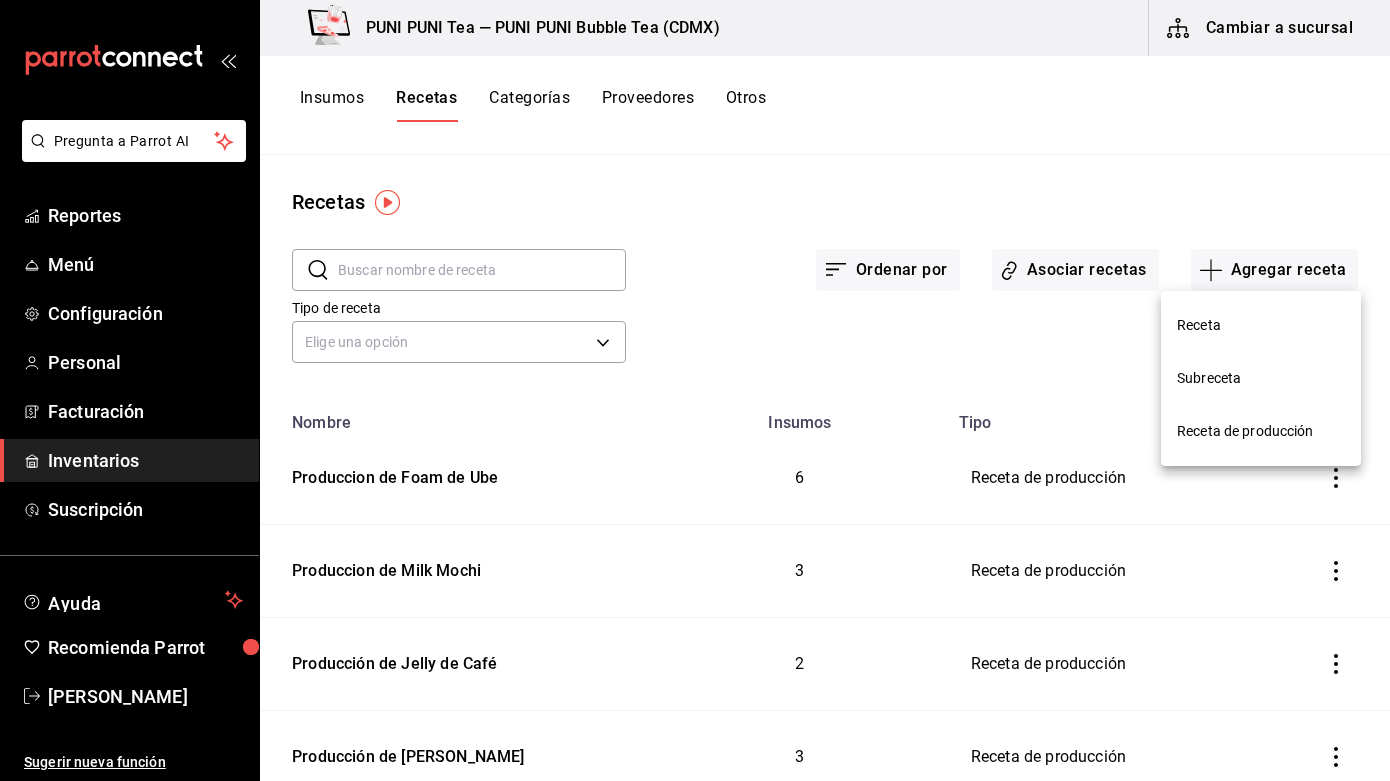 click on "Receta de producción" at bounding box center [1261, 431] 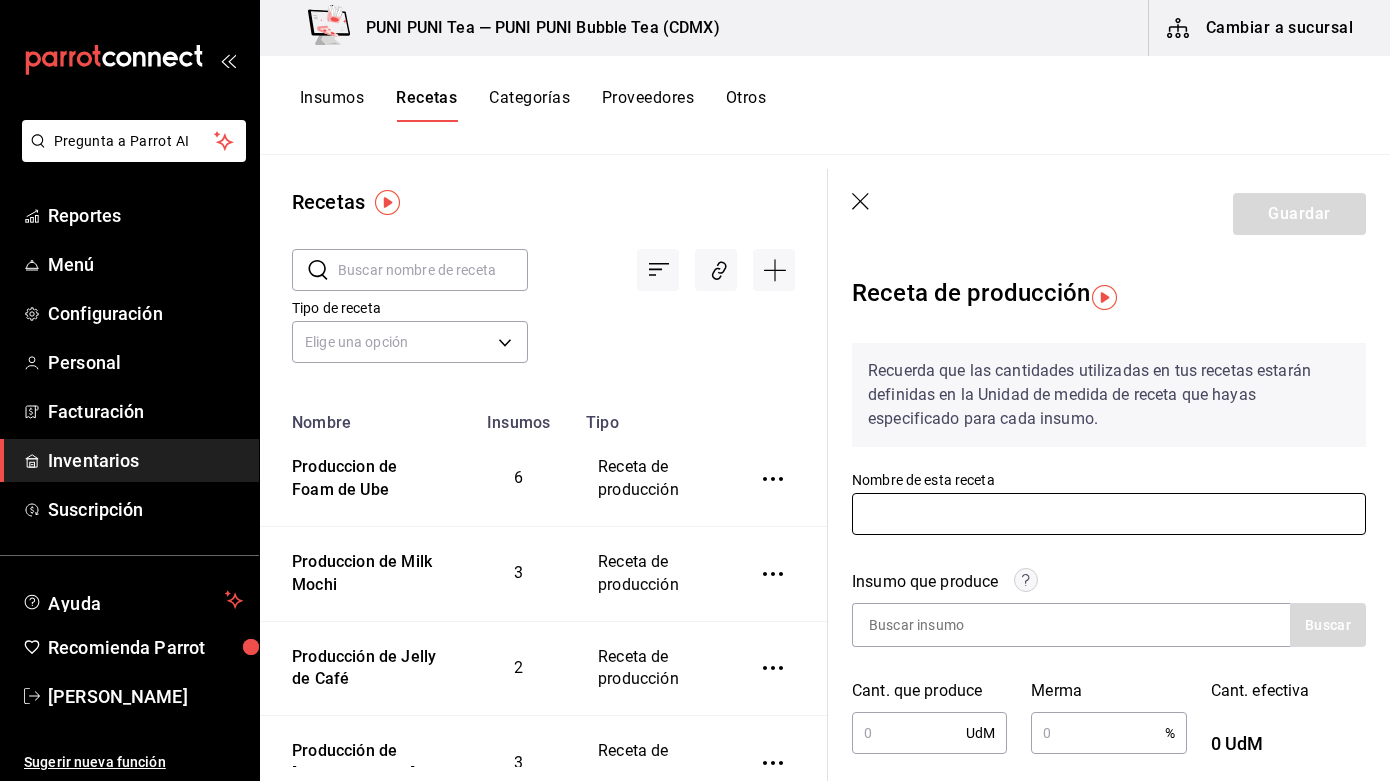 click at bounding box center [1109, 514] 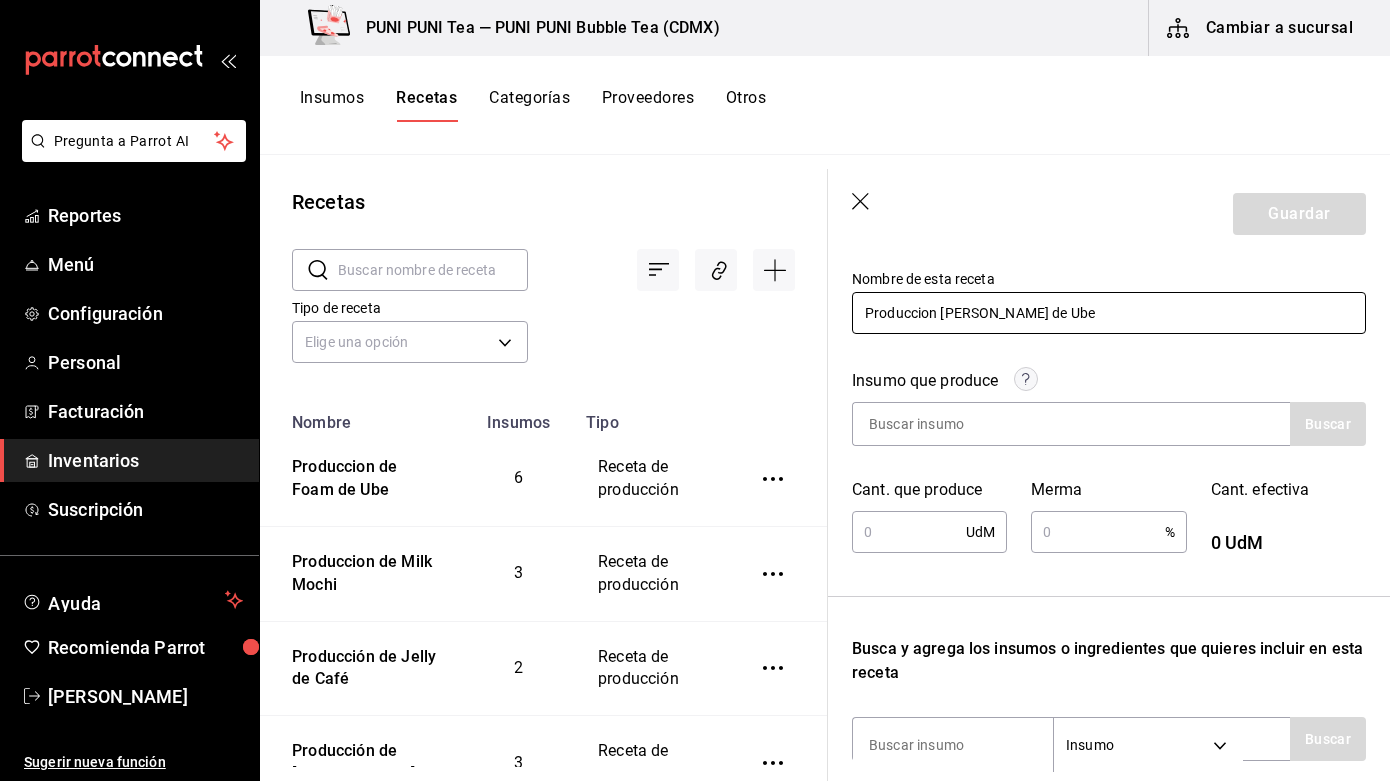 scroll, scrollTop: 263, scrollLeft: 0, axis: vertical 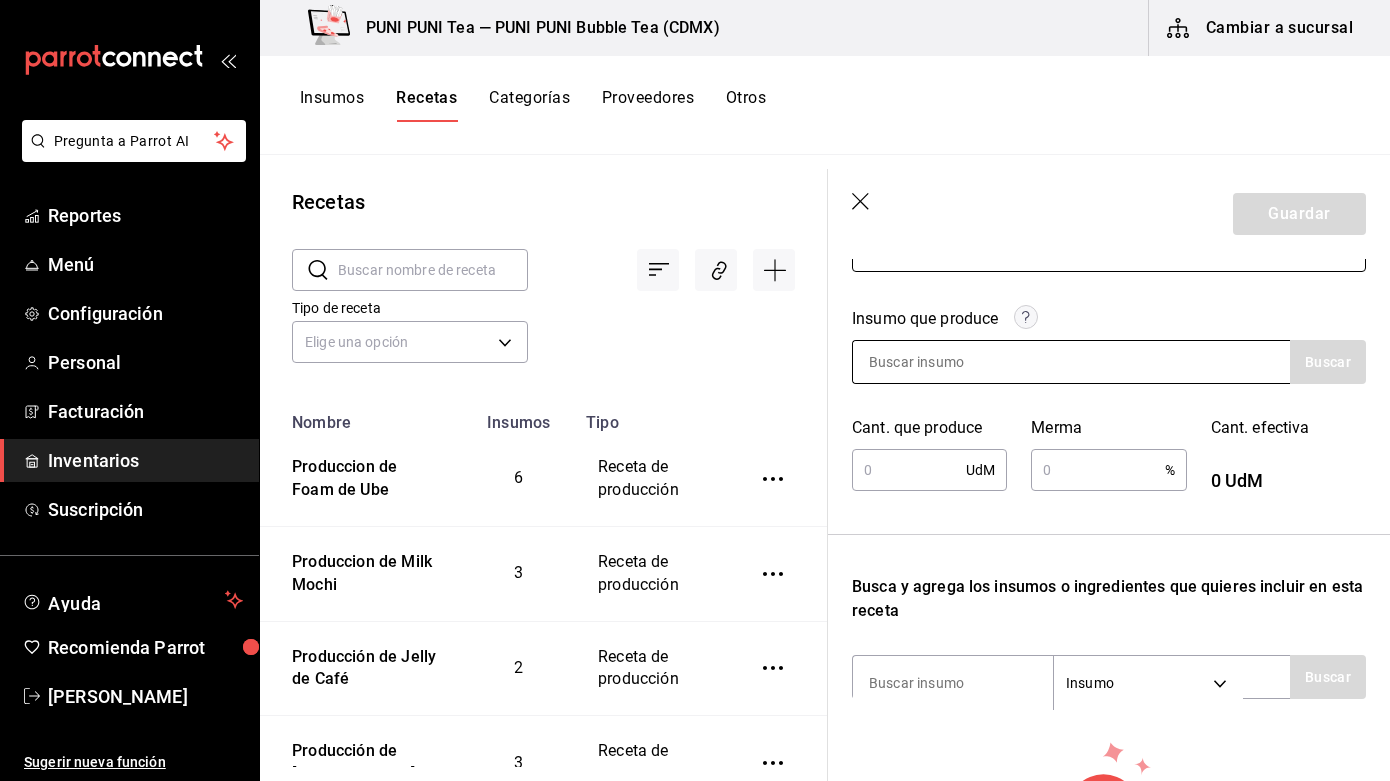type on "Produccion [PERSON_NAME] de Ube" 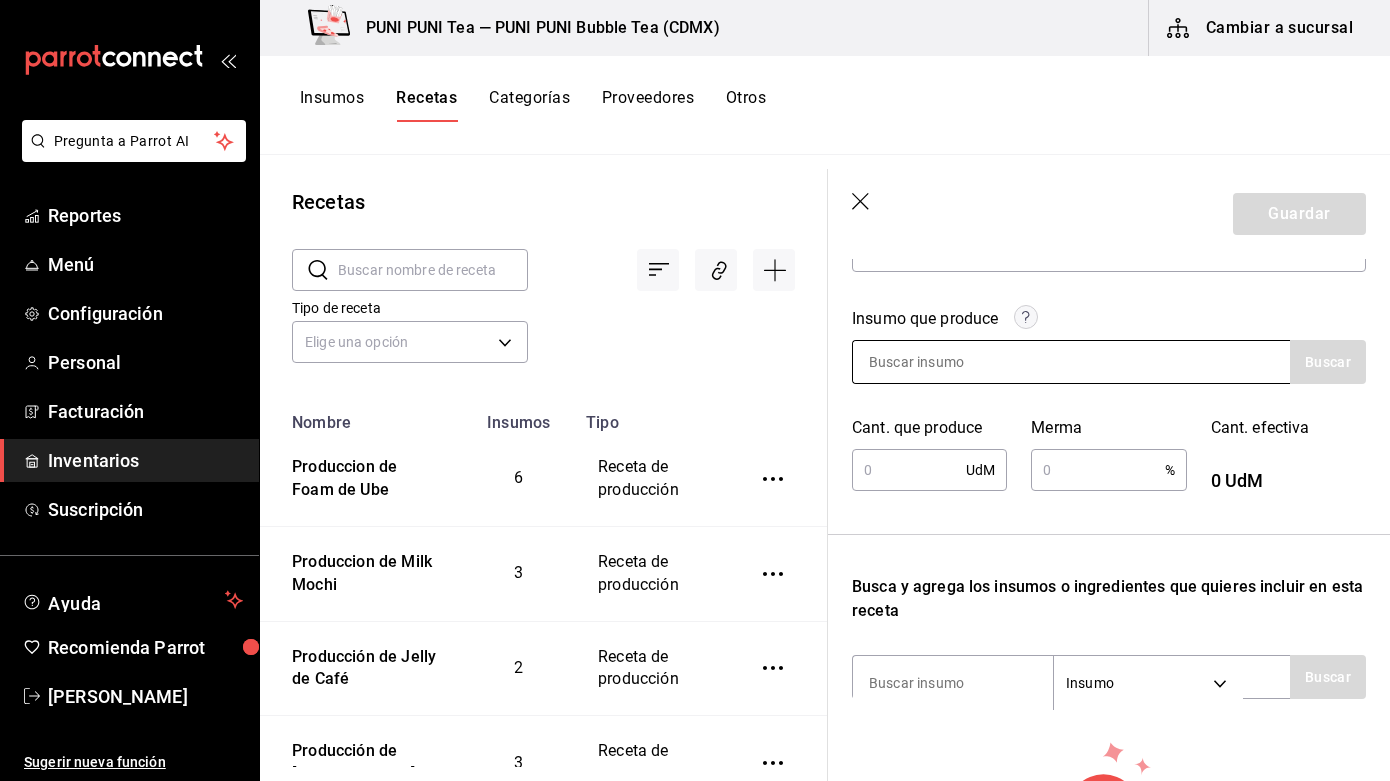 click at bounding box center (953, 362) 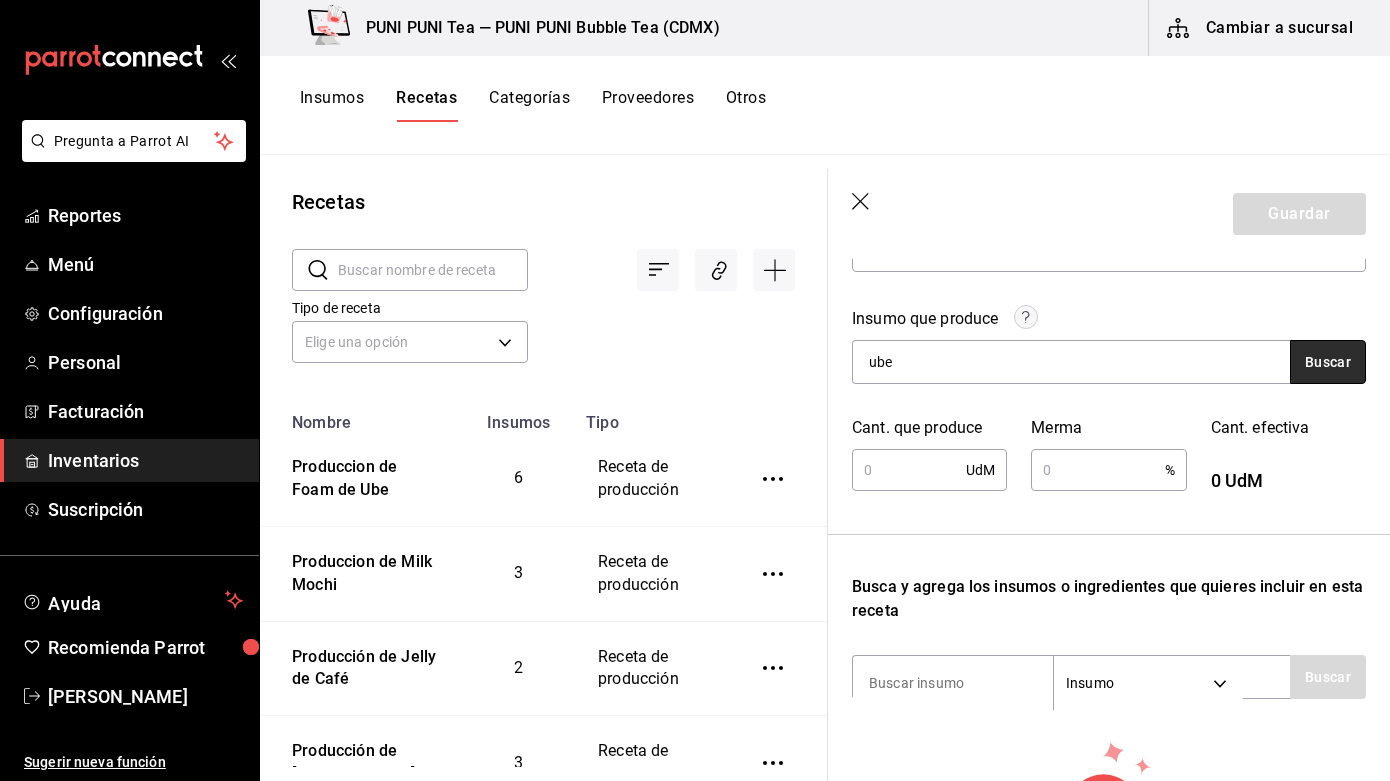 click on "Buscar" at bounding box center [1328, 362] 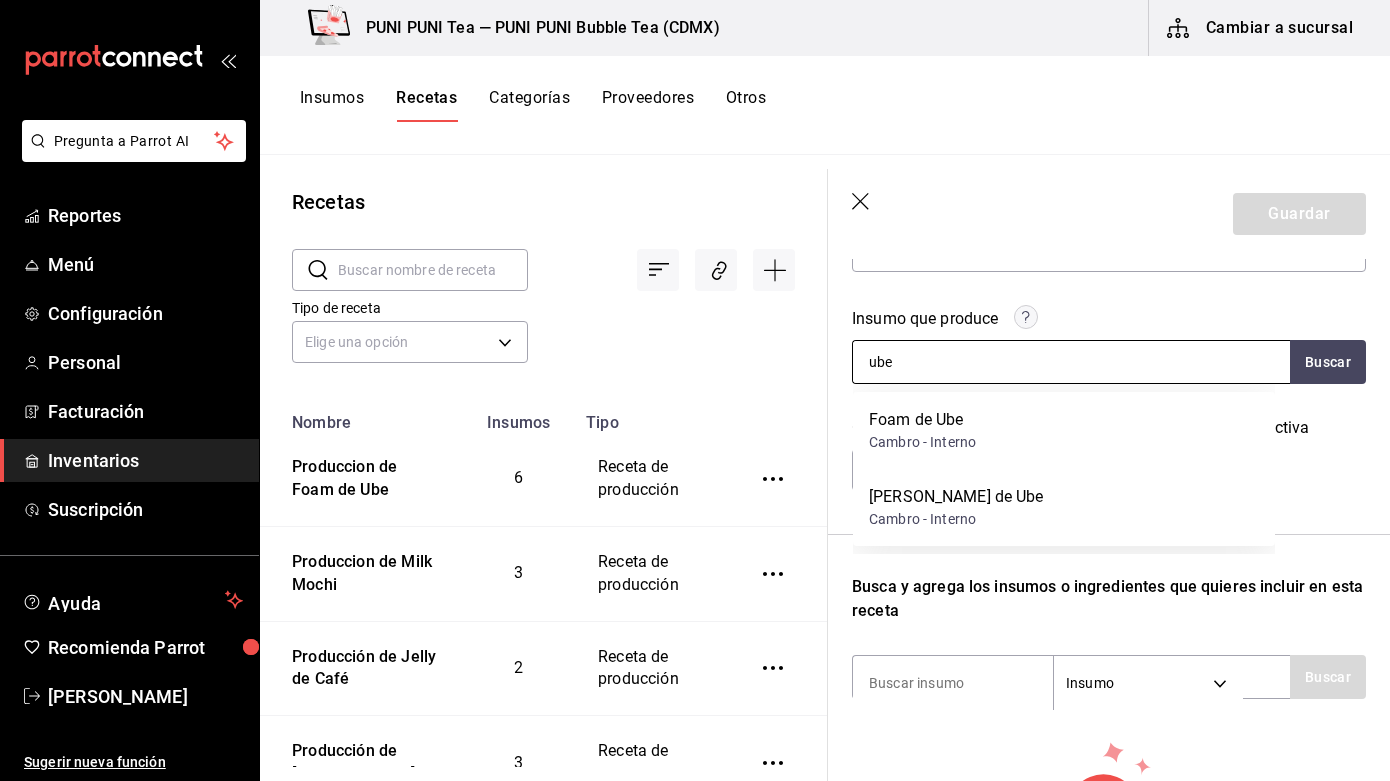 drag, startPoint x: 1004, startPoint y: 366, endPoint x: 782, endPoint y: 342, distance: 223.29353 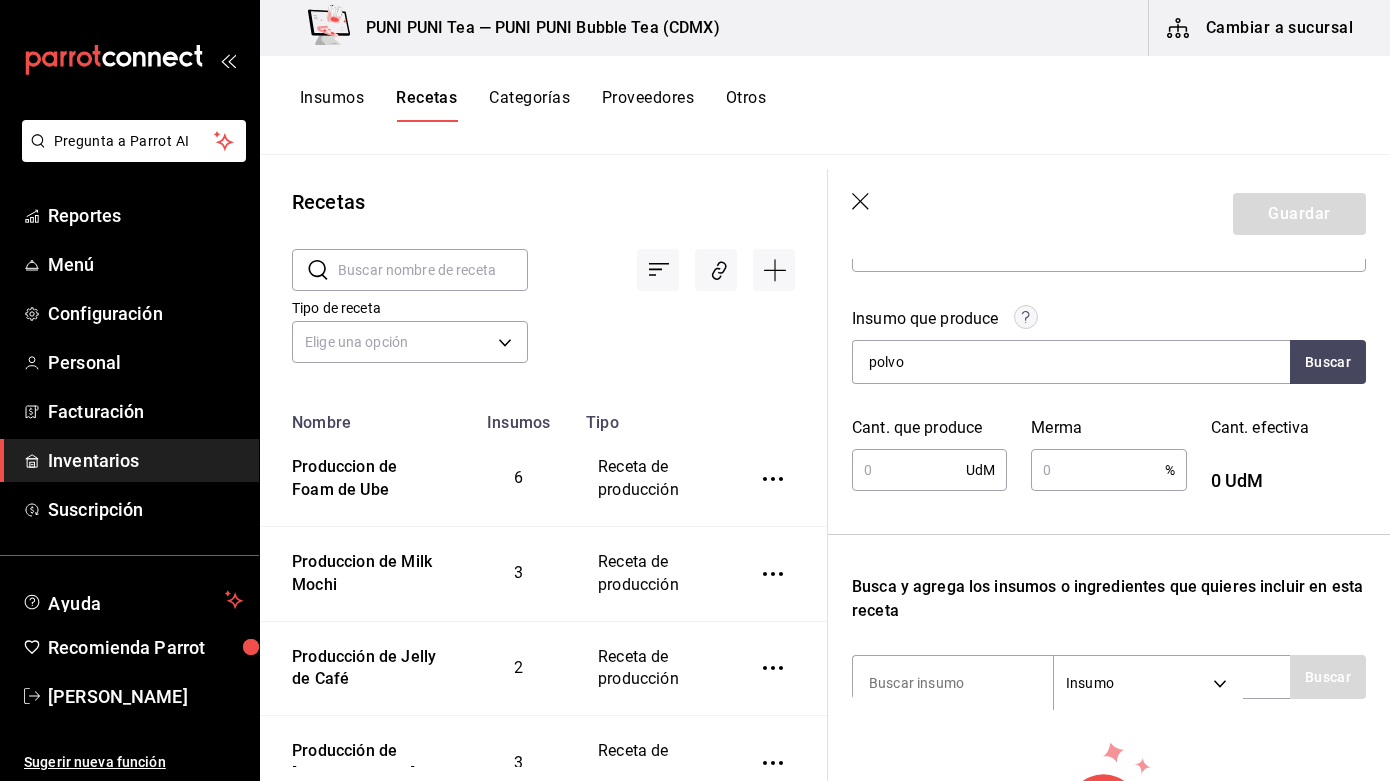 drag, startPoint x: 945, startPoint y: 364, endPoint x: 780, endPoint y: 355, distance: 165.24527 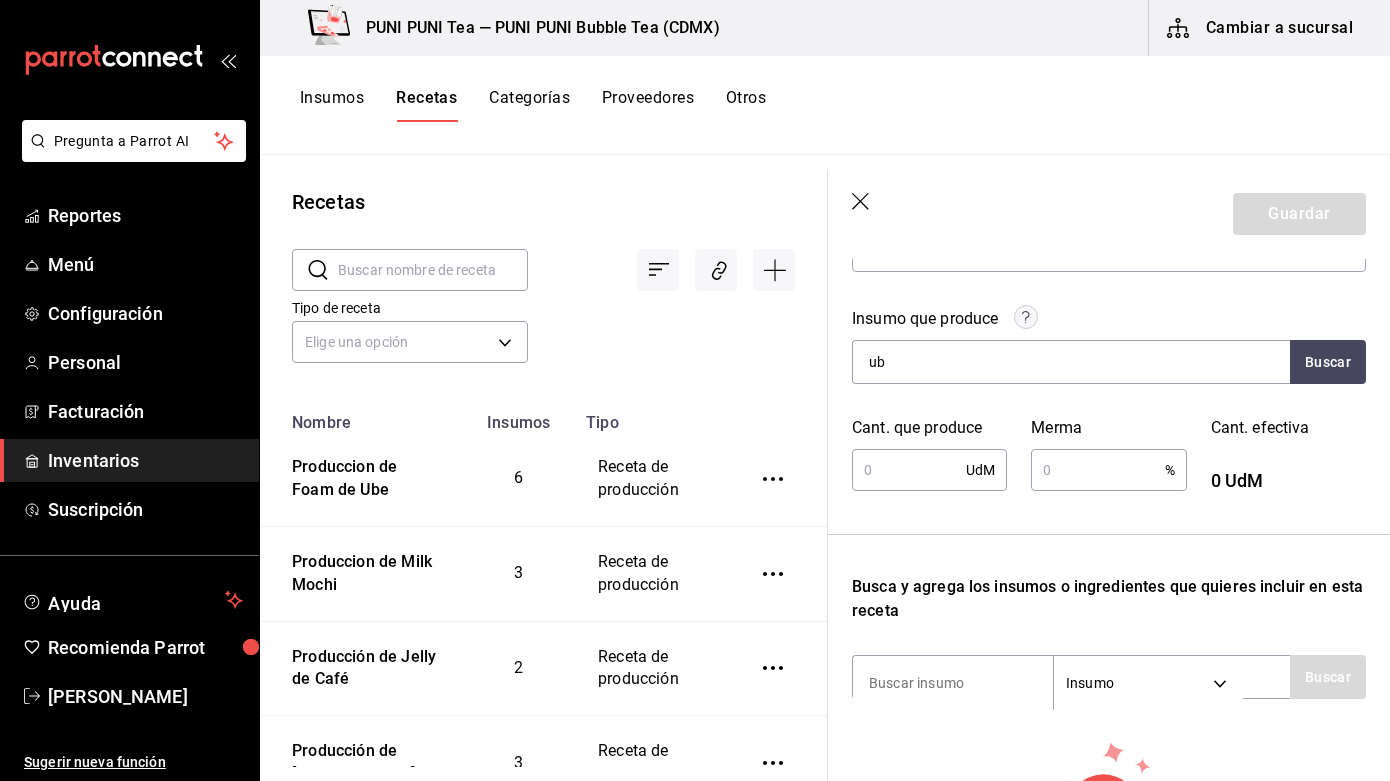 type on "ube" 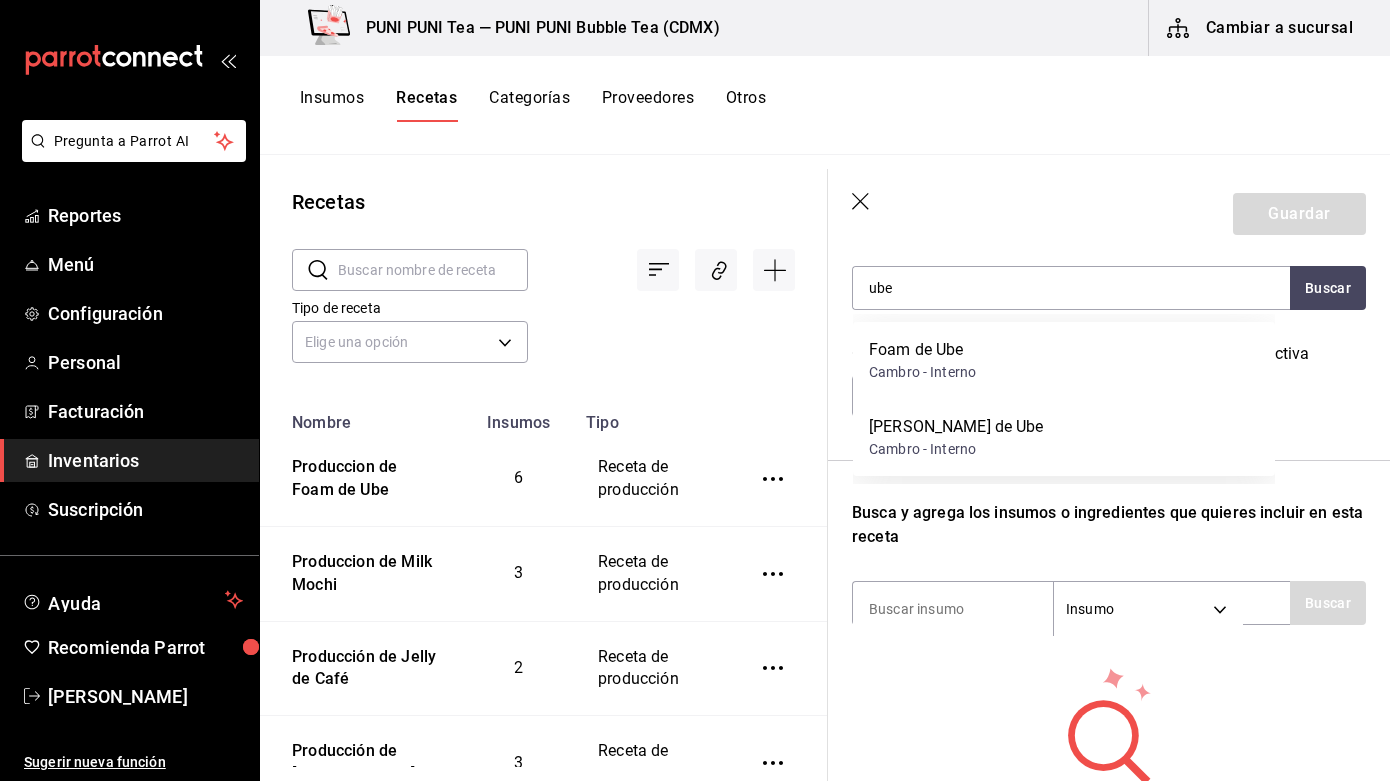scroll, scrollTop: 332, scrollLeft: 0, axis: vertical 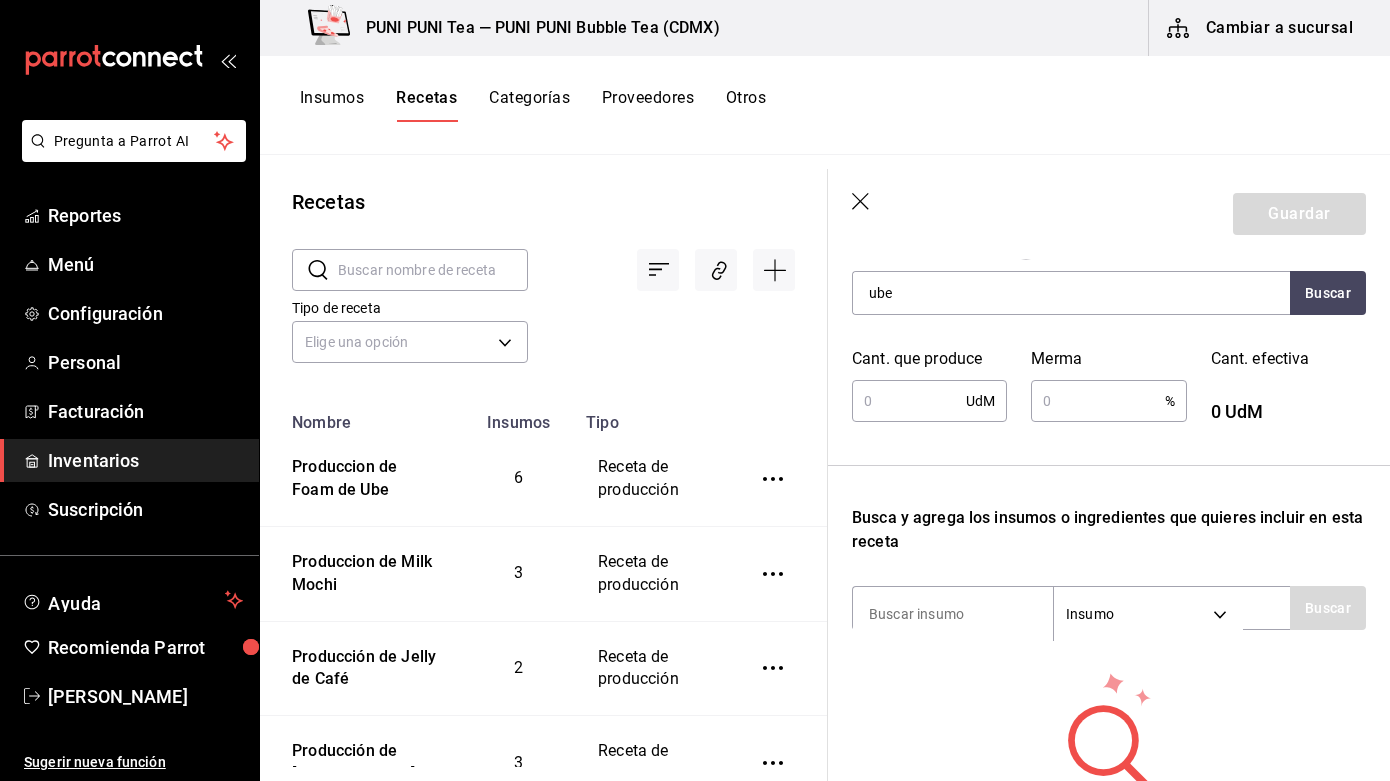 click on "Receta de producción  Recuerda que las cantidades utilizadas en tus recetas estarán definidas en la Unidad de medida de receta que hayas especificado para cada insumo. Nombre de esta receta Produccion [PERSON_NAME] de Ube Insumo que produce ube Buscar Cant. que produce UdM ​ Merma % ​ Cant. efectiva 0 UdM Busca y agrega los insumos o ingredientes que quieres incluir en esta receta Insumo SUPPLY Buscar No hay insumos a mostrar. Busca un insumo para agregarlo a la lista" at bounding box center (1109, 434) 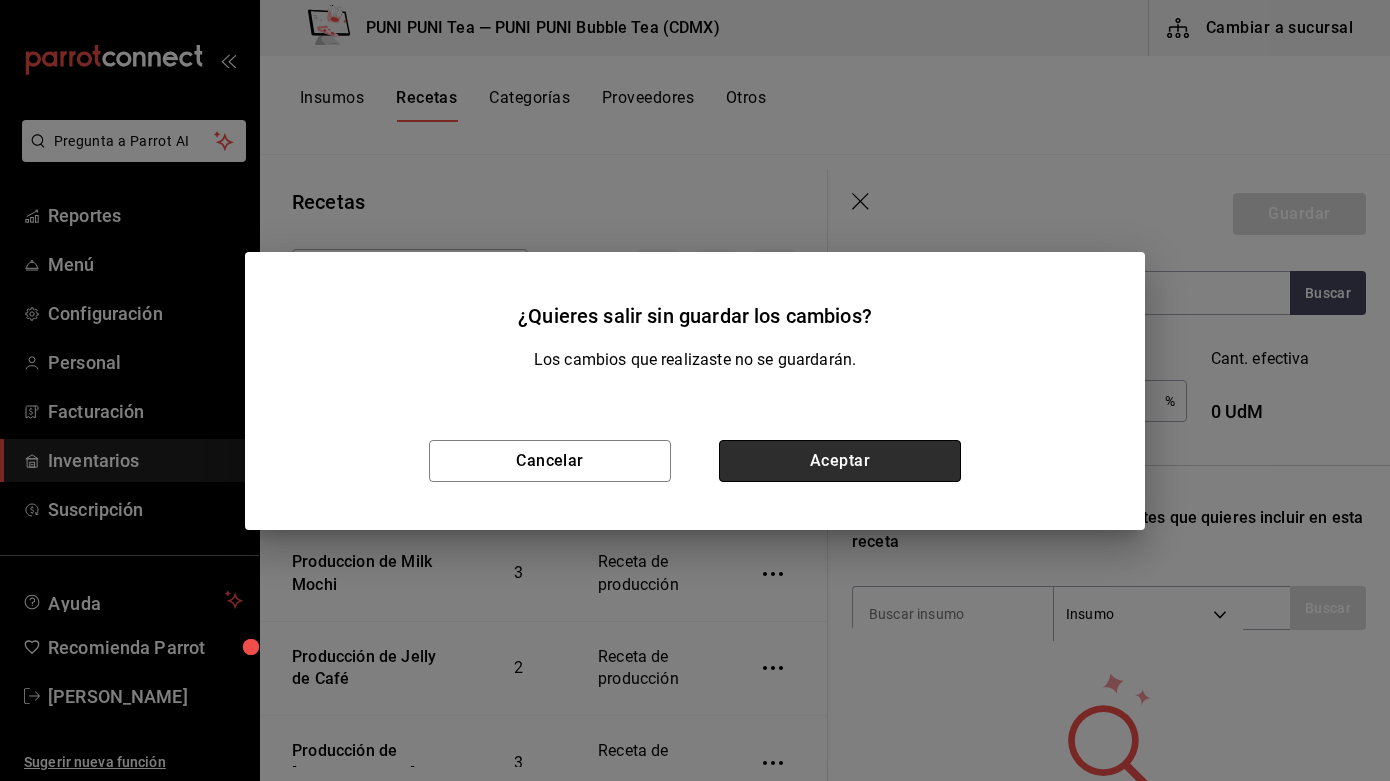 click on "Aceptar" at bounding box center (840, 461) 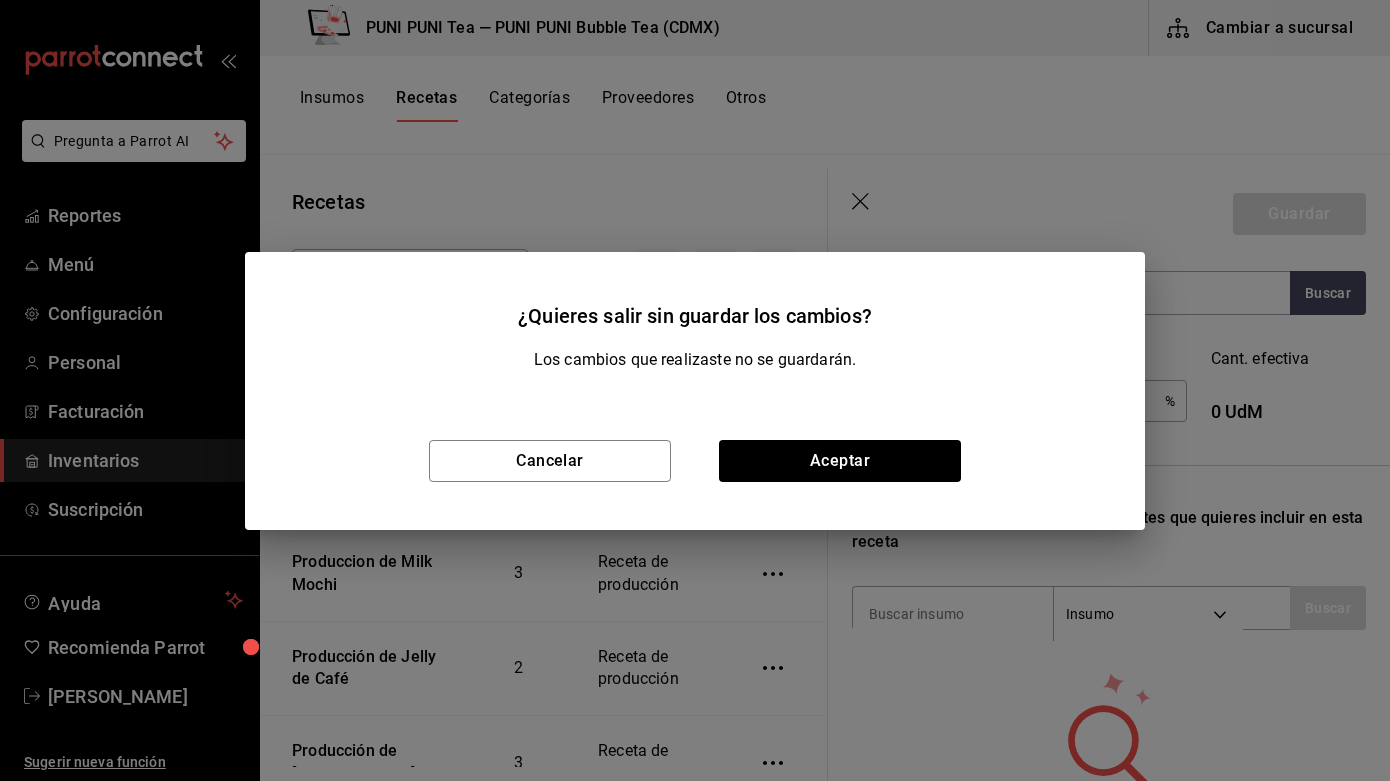 click on "¿Quieres salir sin guardar los cambios? Los cambios que realizaste no se guardarán. Cancelar Aceptar" at bounding box center [695, 390] 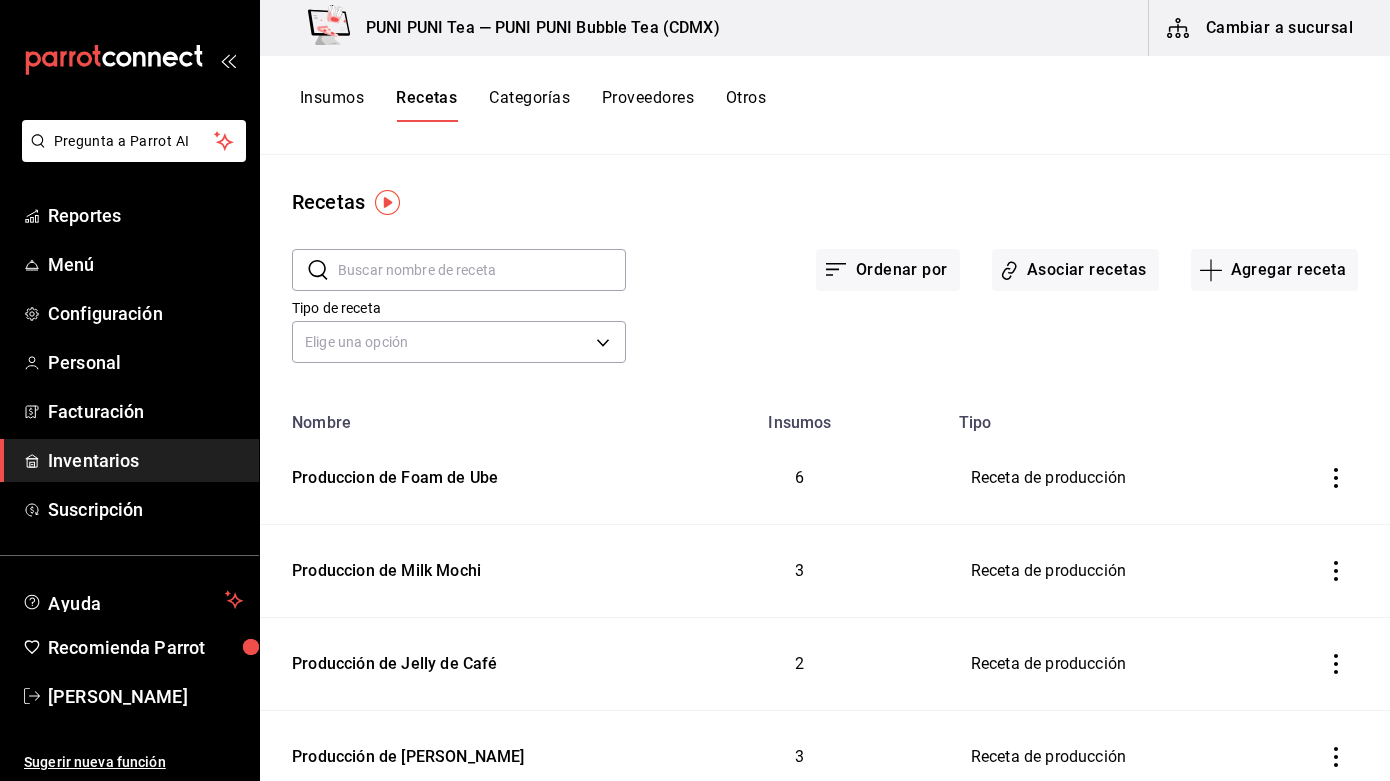 scroll, scrollTop: 0, scrollLeft: 0, axis: both 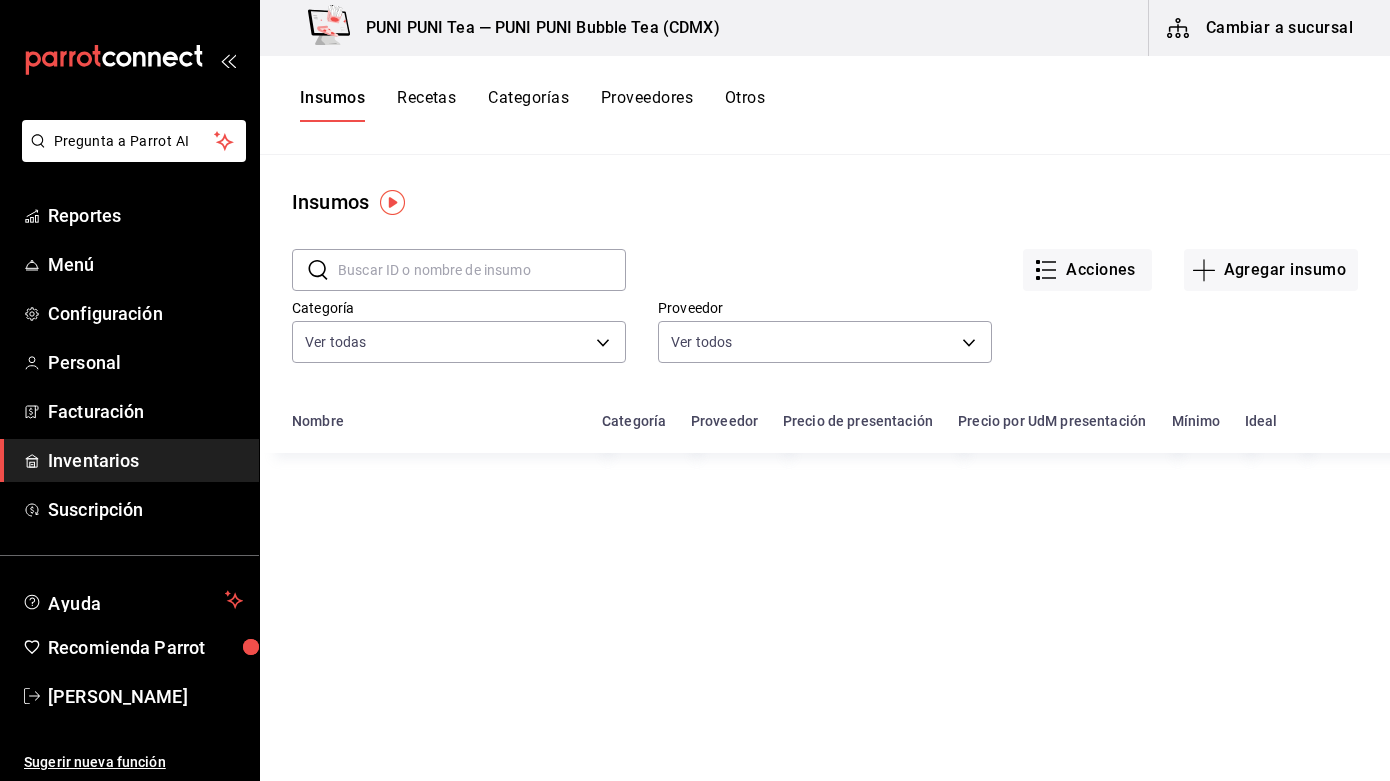 click on "Insumos" at bounding box center (332, 105) 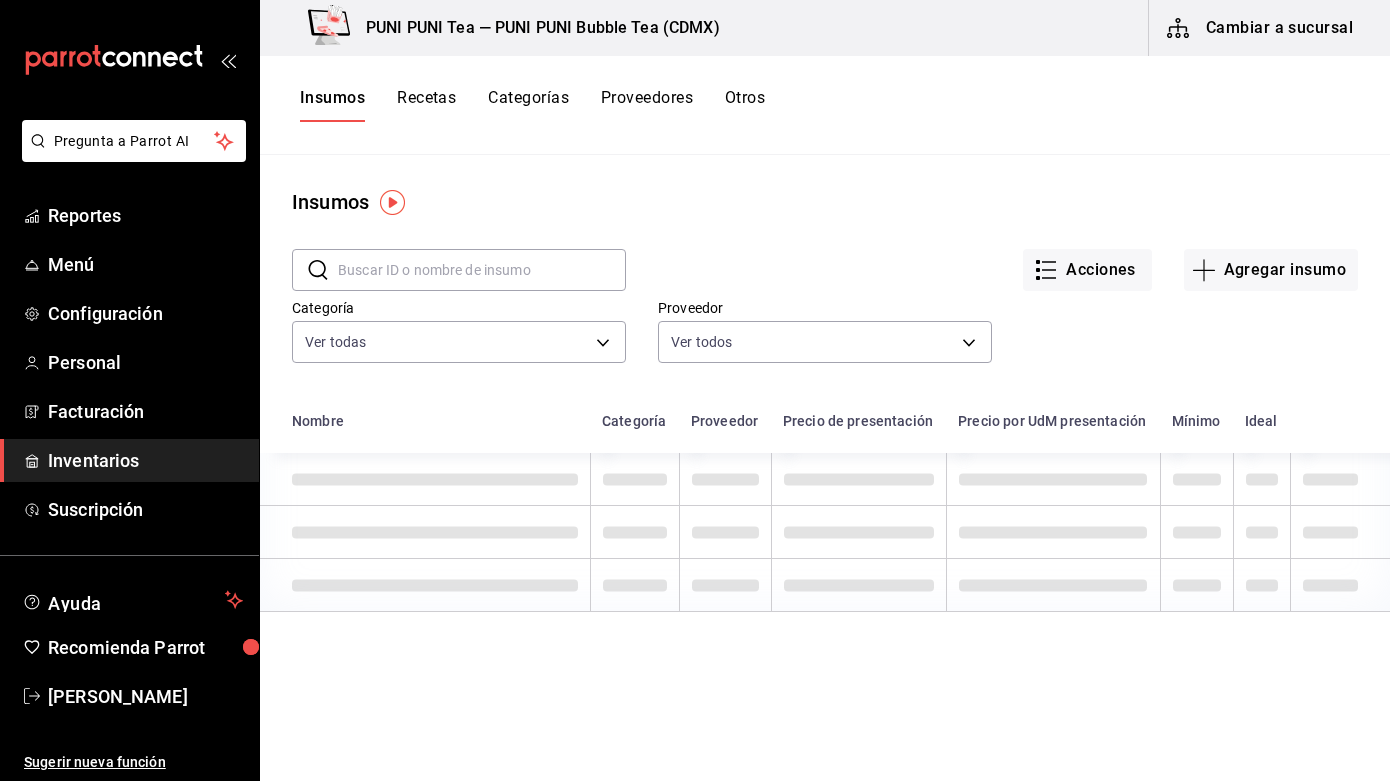 click at bounding box center [482, 270] 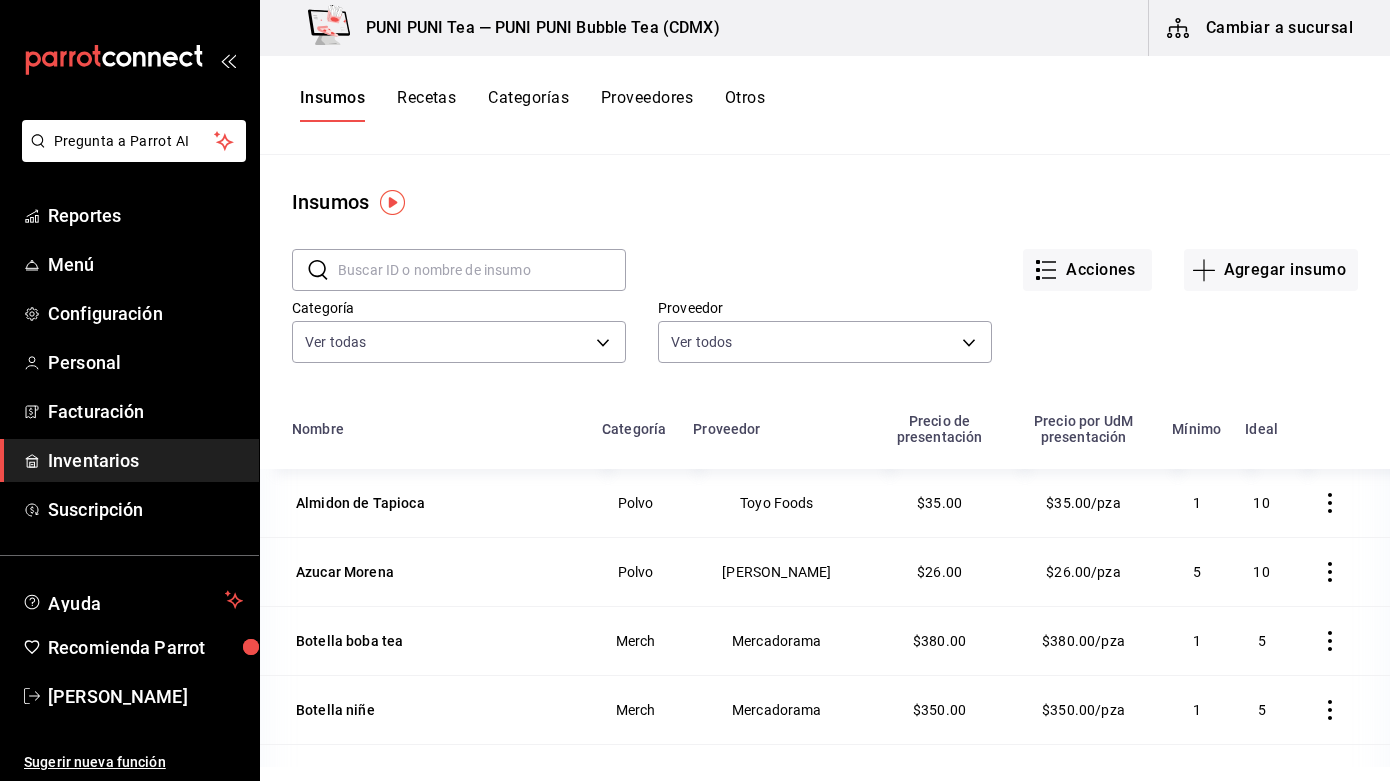 click at bounding box center (482, 270) 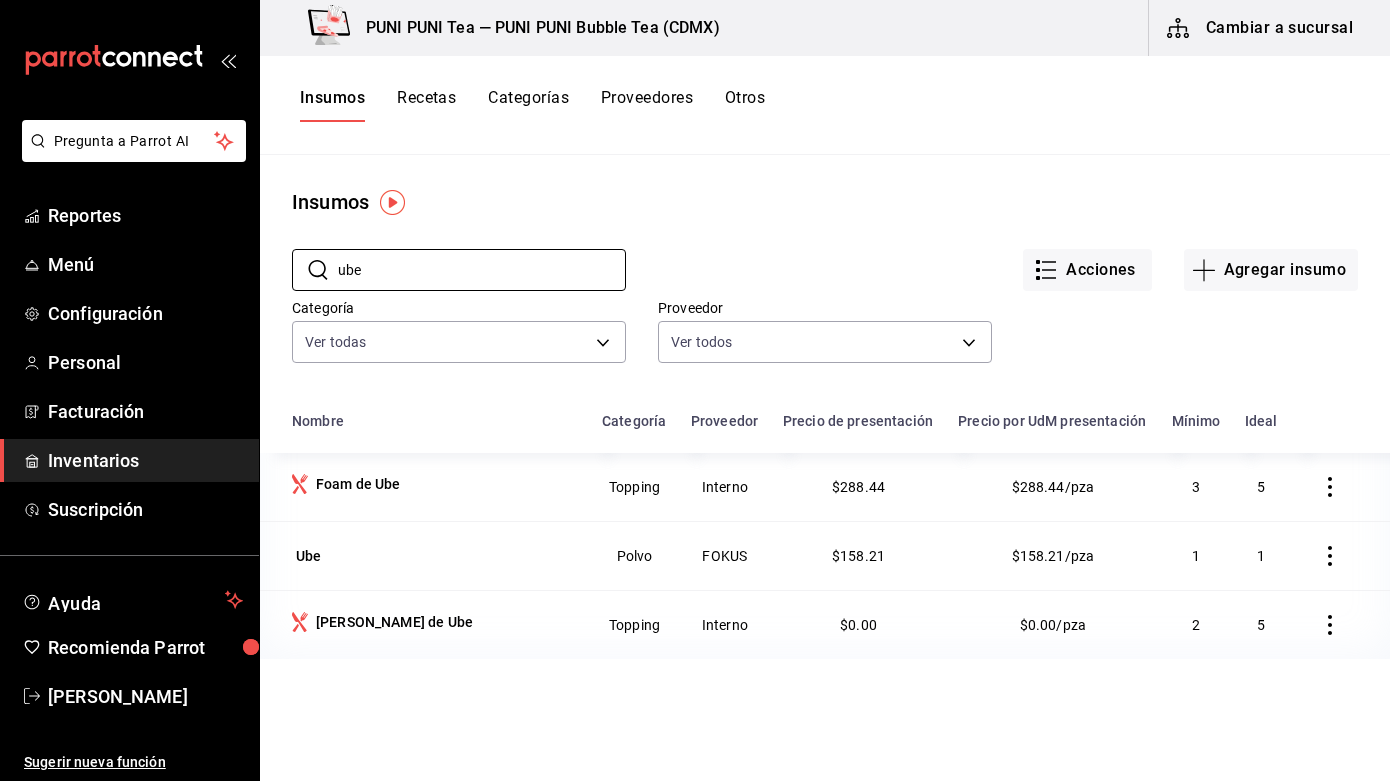 type on "ube" 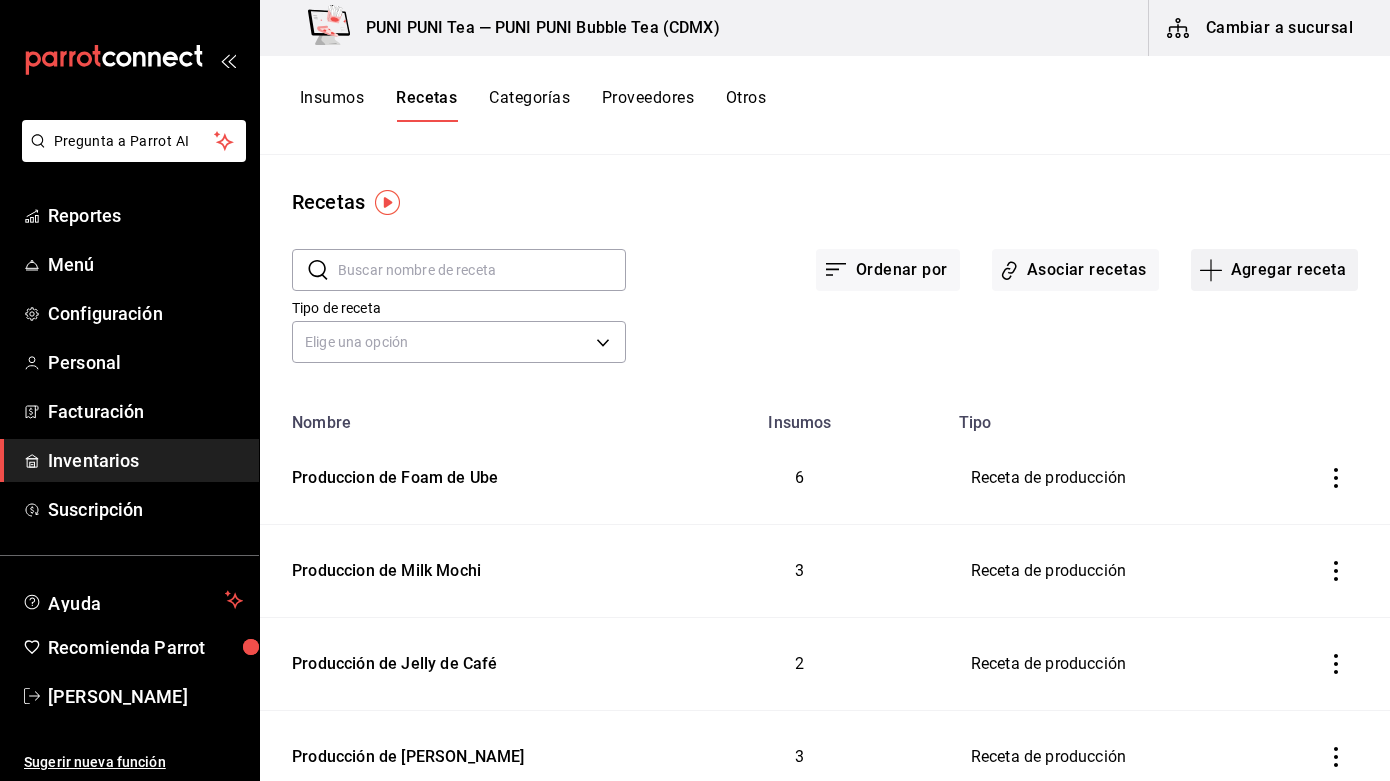click on "Agregar receta" at bounding box center [1274, 270] 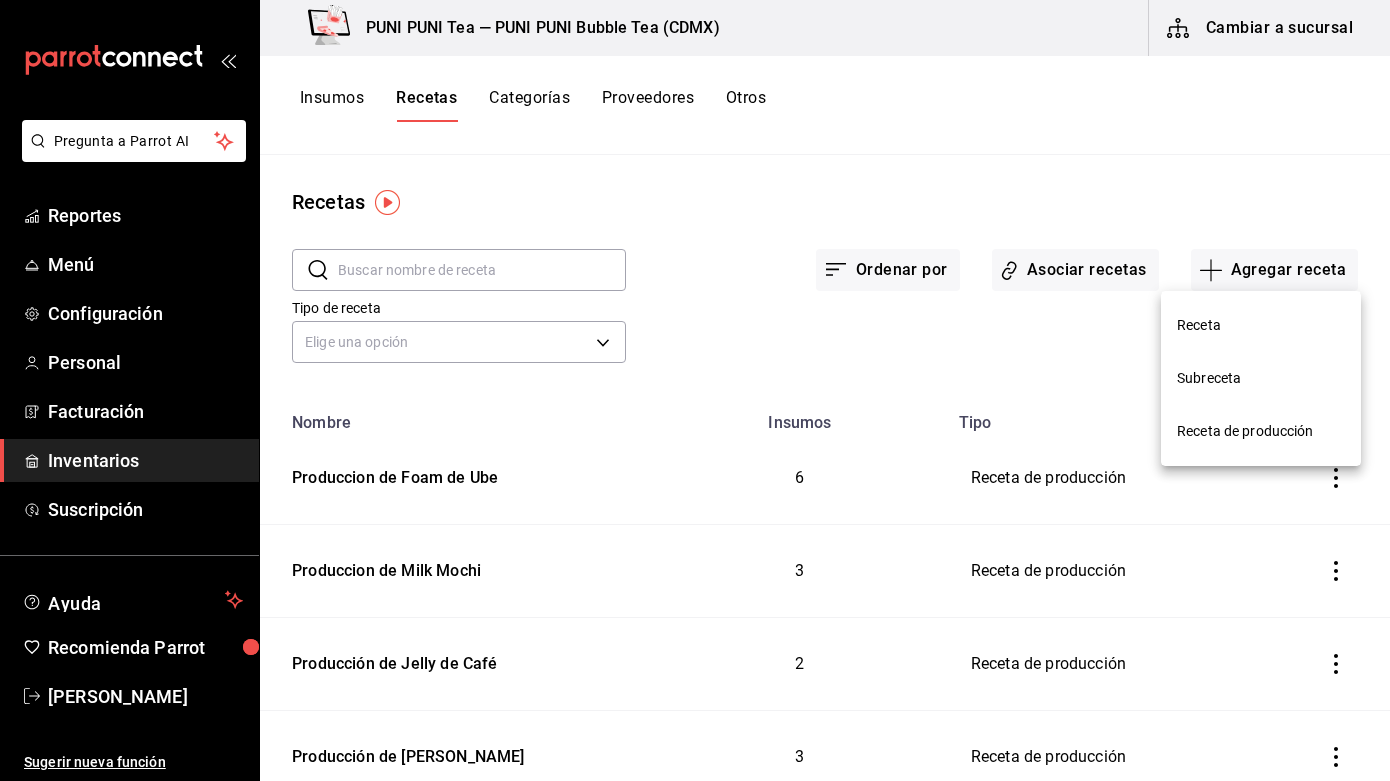 click on "Receta de producción" at bounding box center (1261, 431) 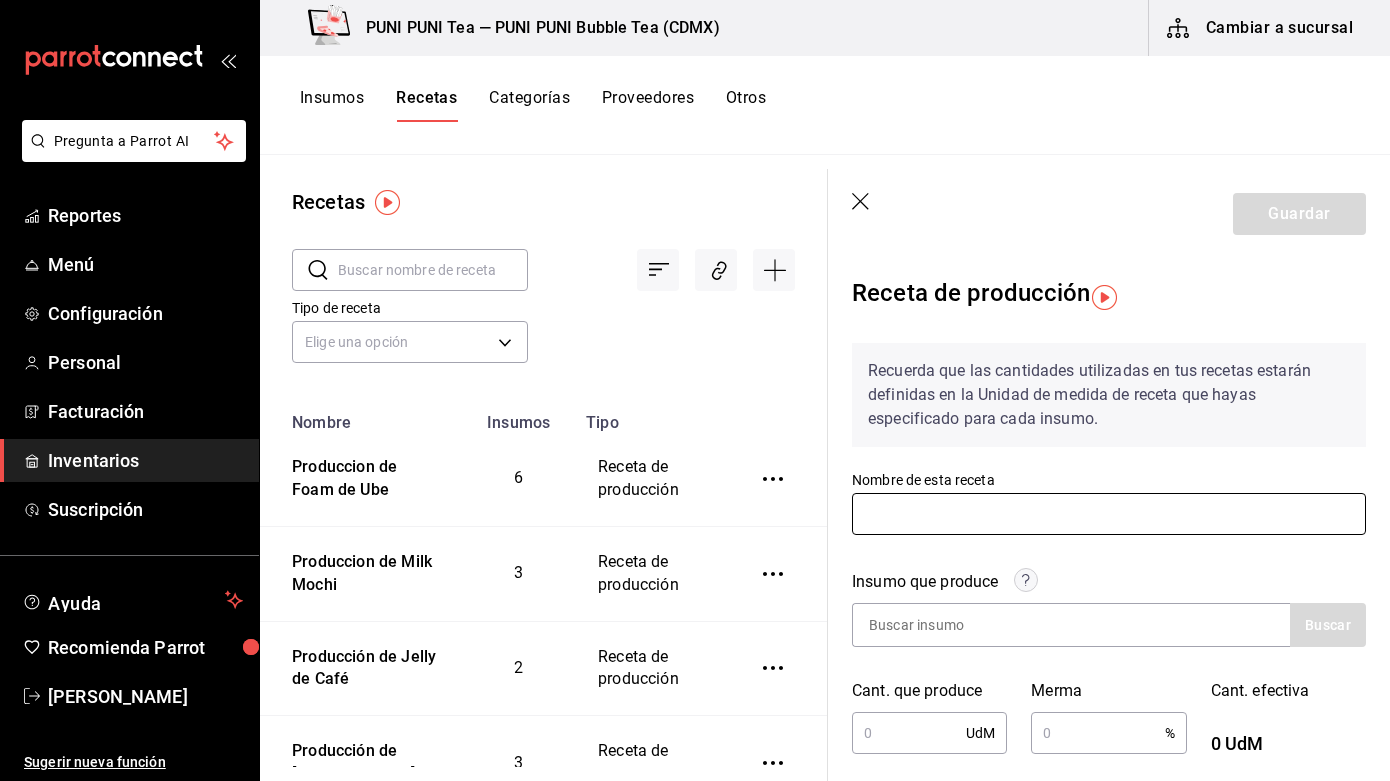 click at bounding box center (1109, 514) 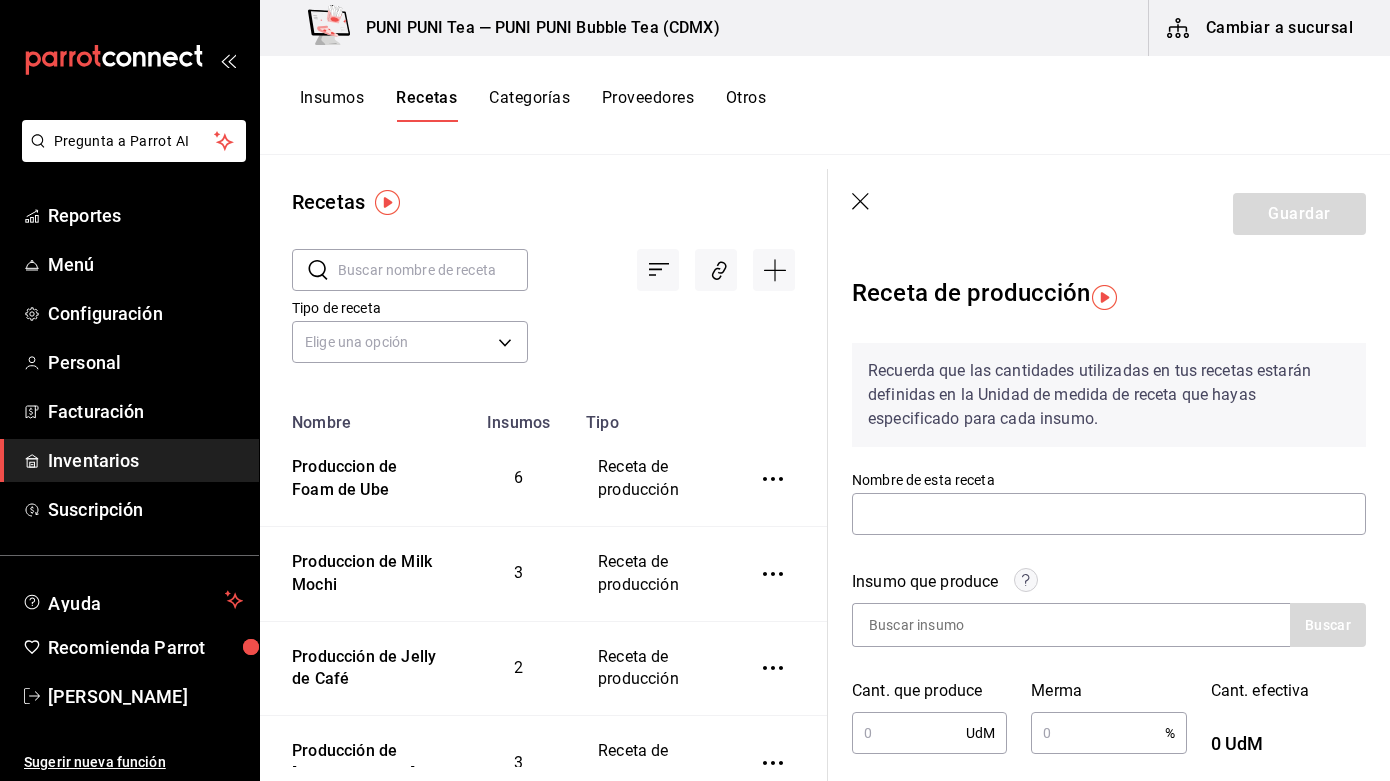click on "​ ​ Tipo de receta Elige una opción default" at bounding box center (543, 309) 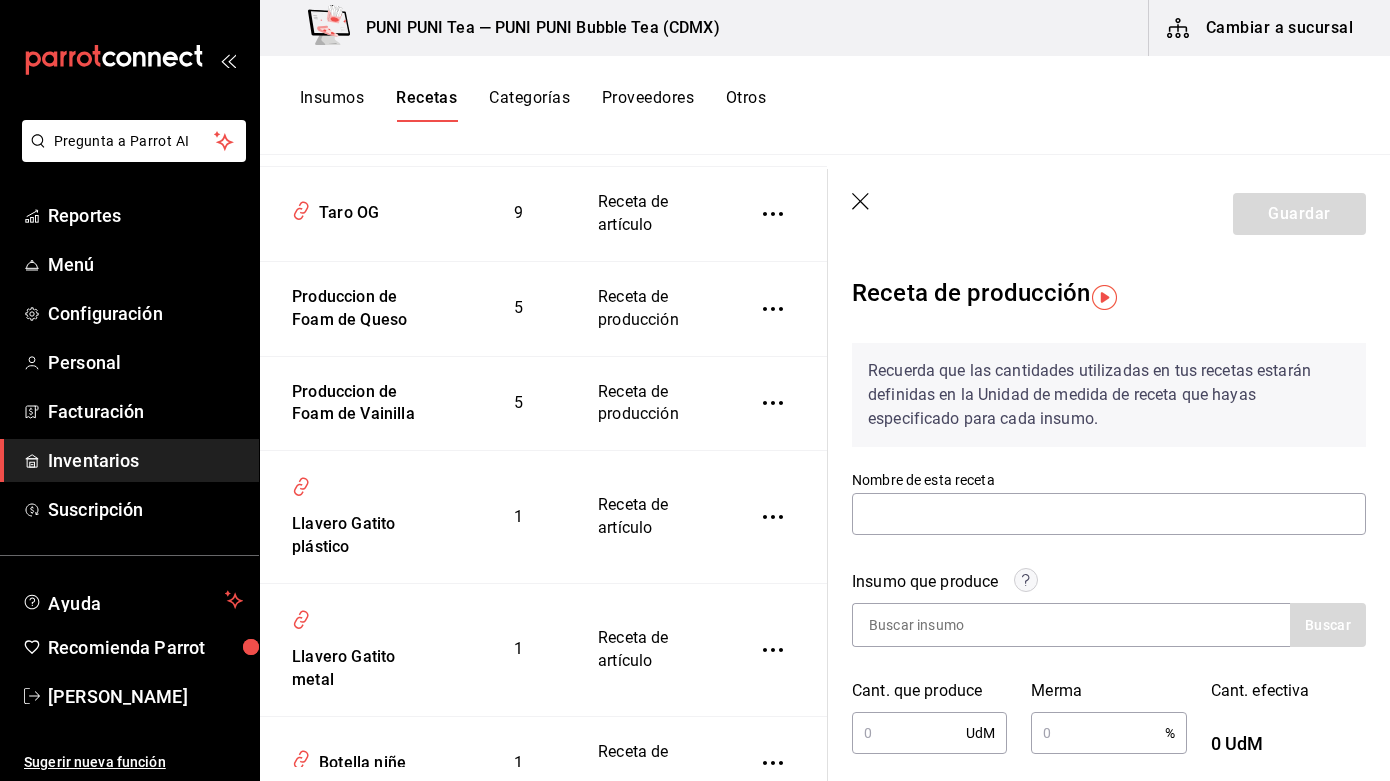scroll, scrollTop: 0, scrollLeft: 0, axis: both 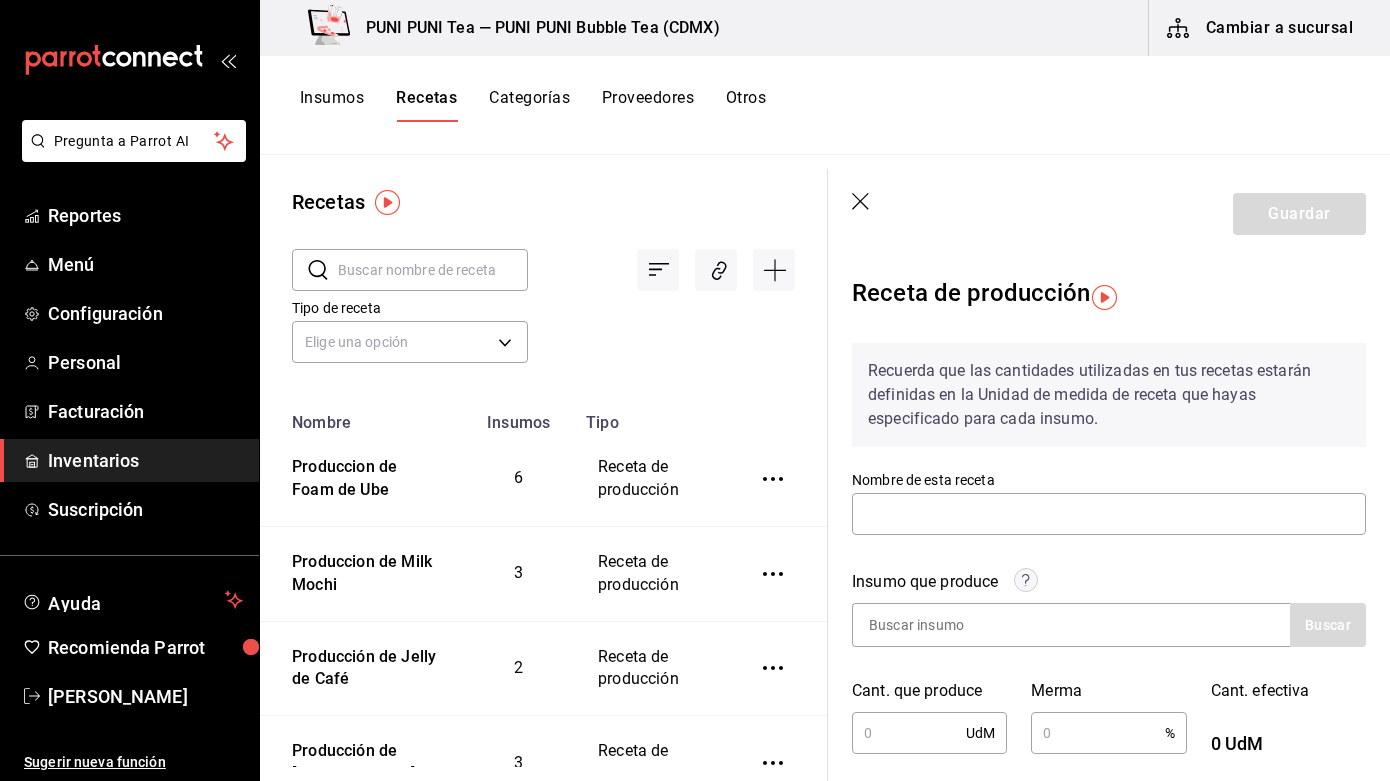 click at bounding box center [433, 270] 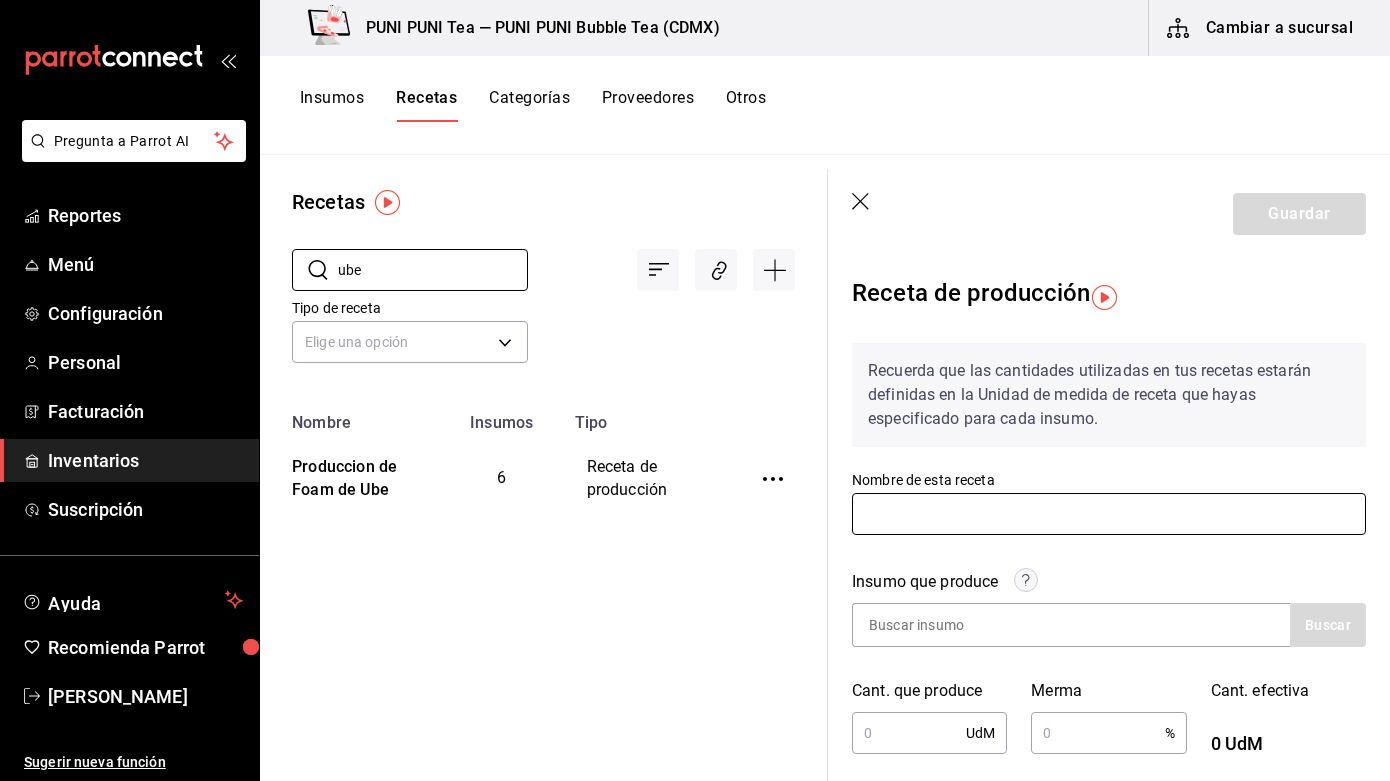type on "ube" 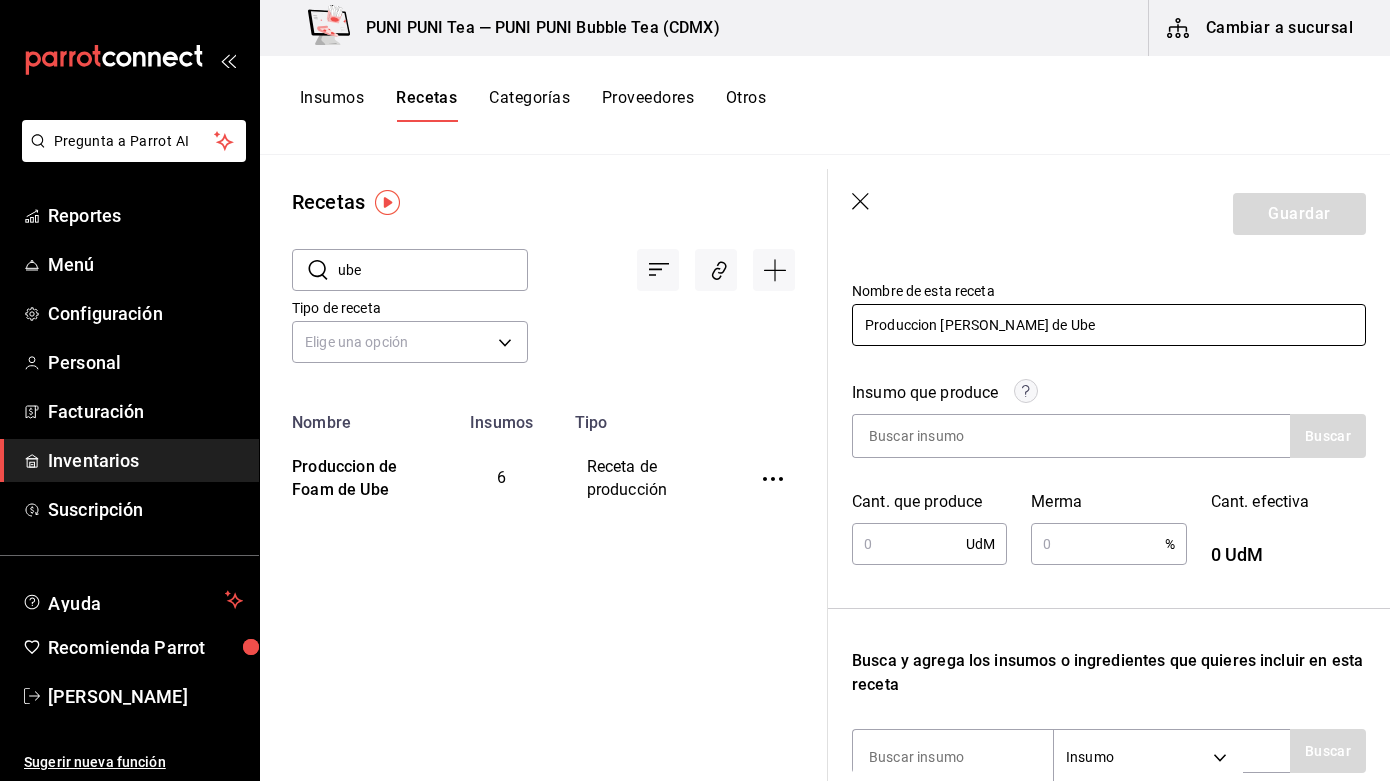 scroll, scrollTop: 191, scrollLeft: 0, axis: vertical 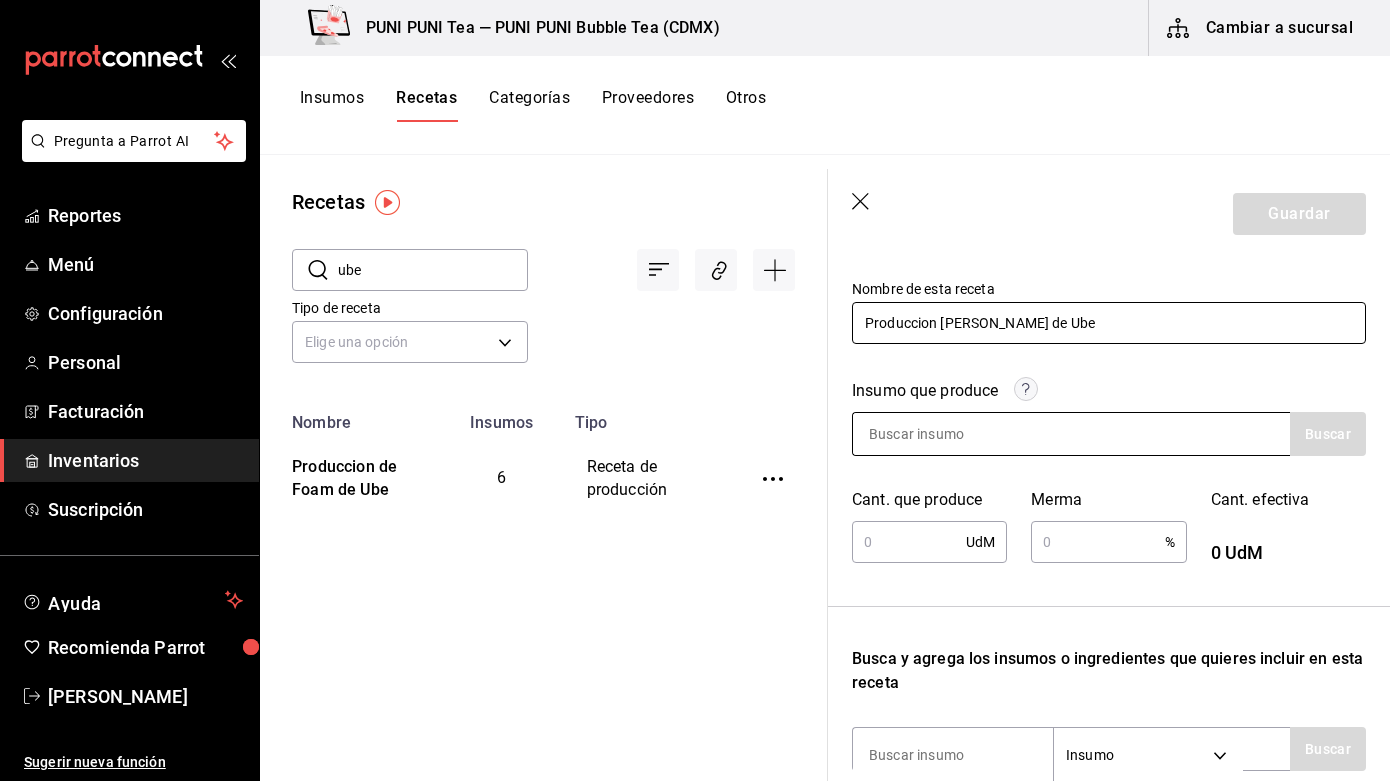 type on "Produccion [PERSON_NAME] de Ube" 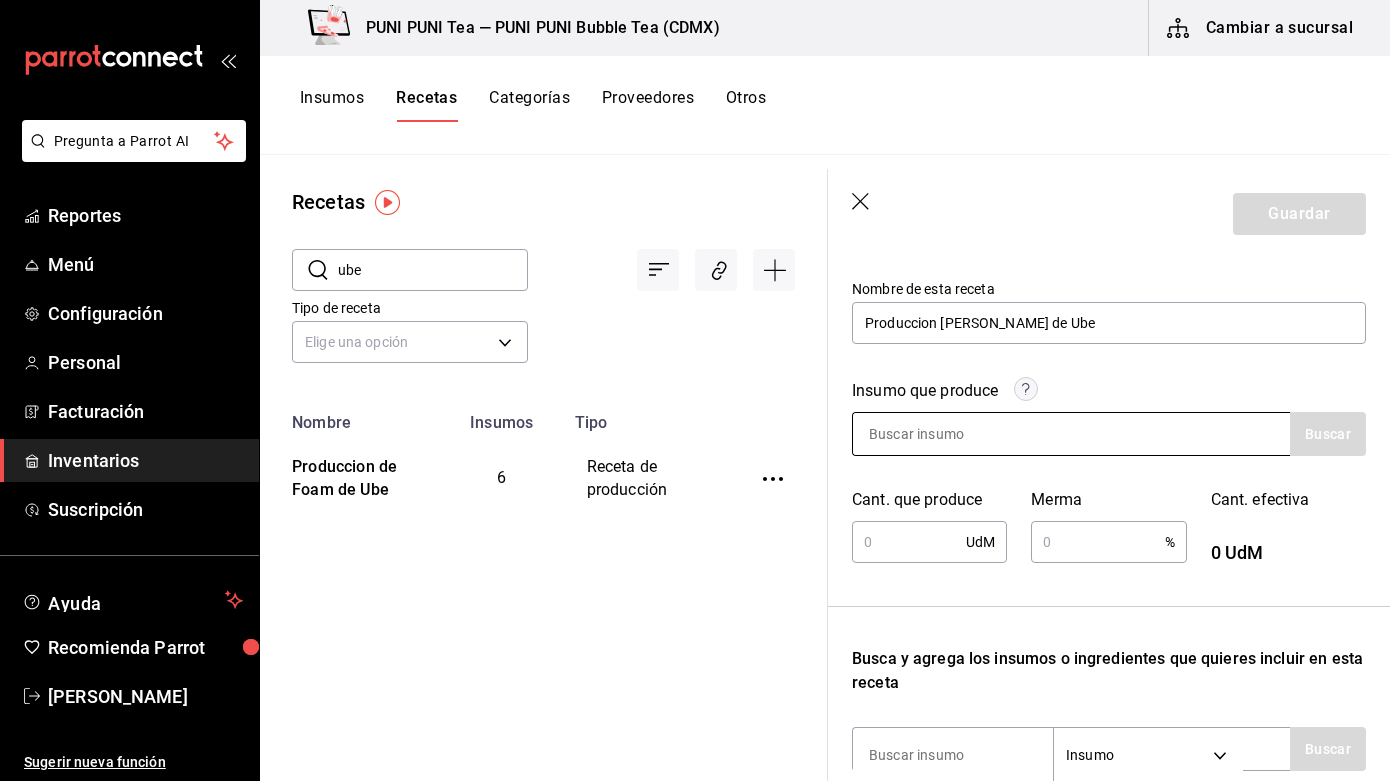 click at bounding box center (1071, 434) 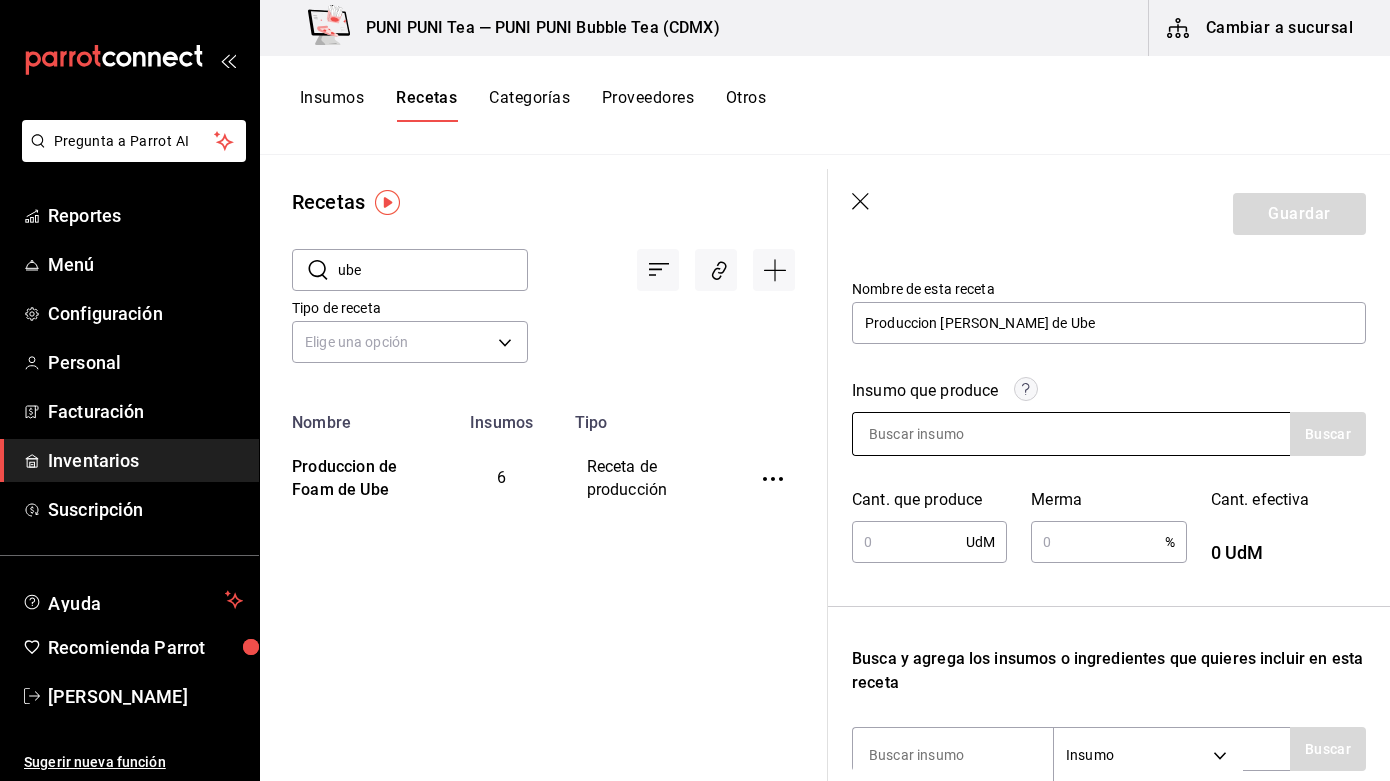 click at bounding box center [1071, 434] 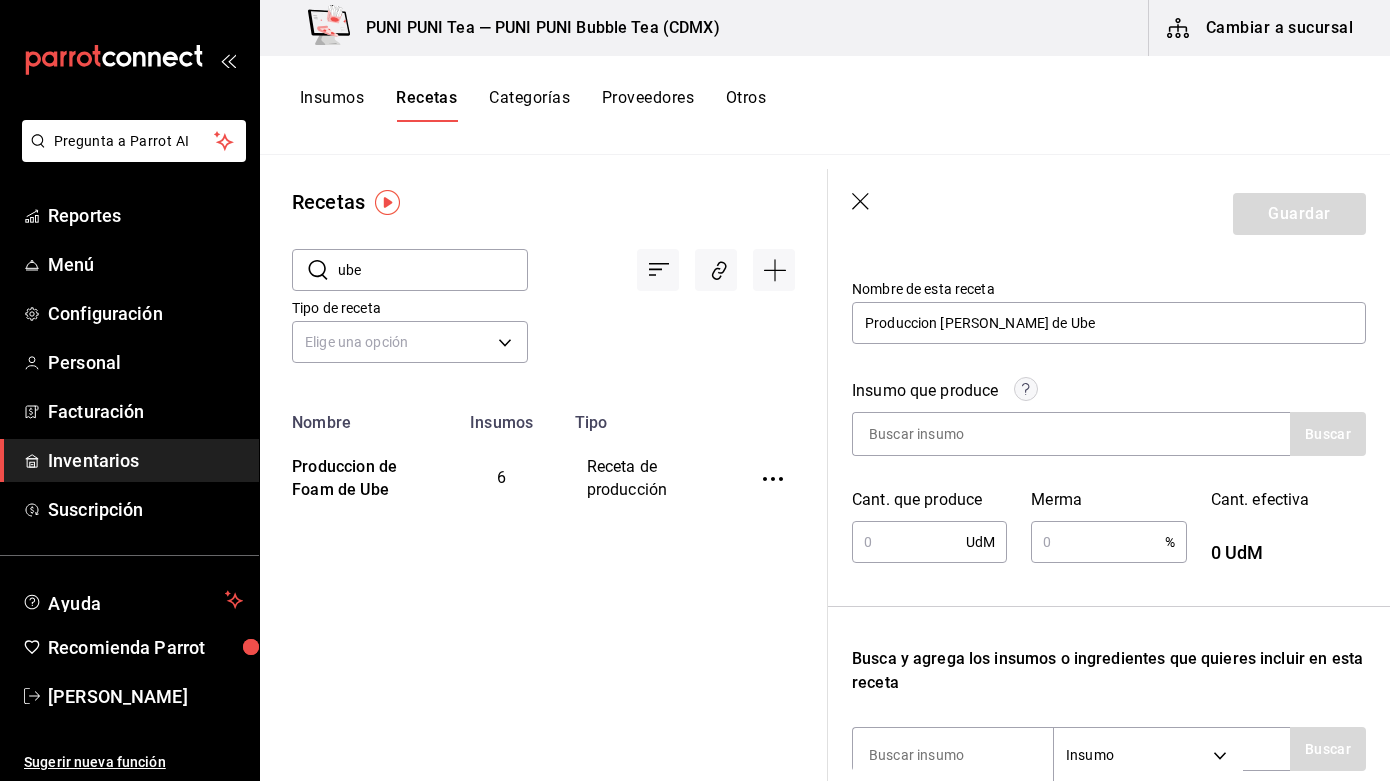 click at bounding box center [909, 542] 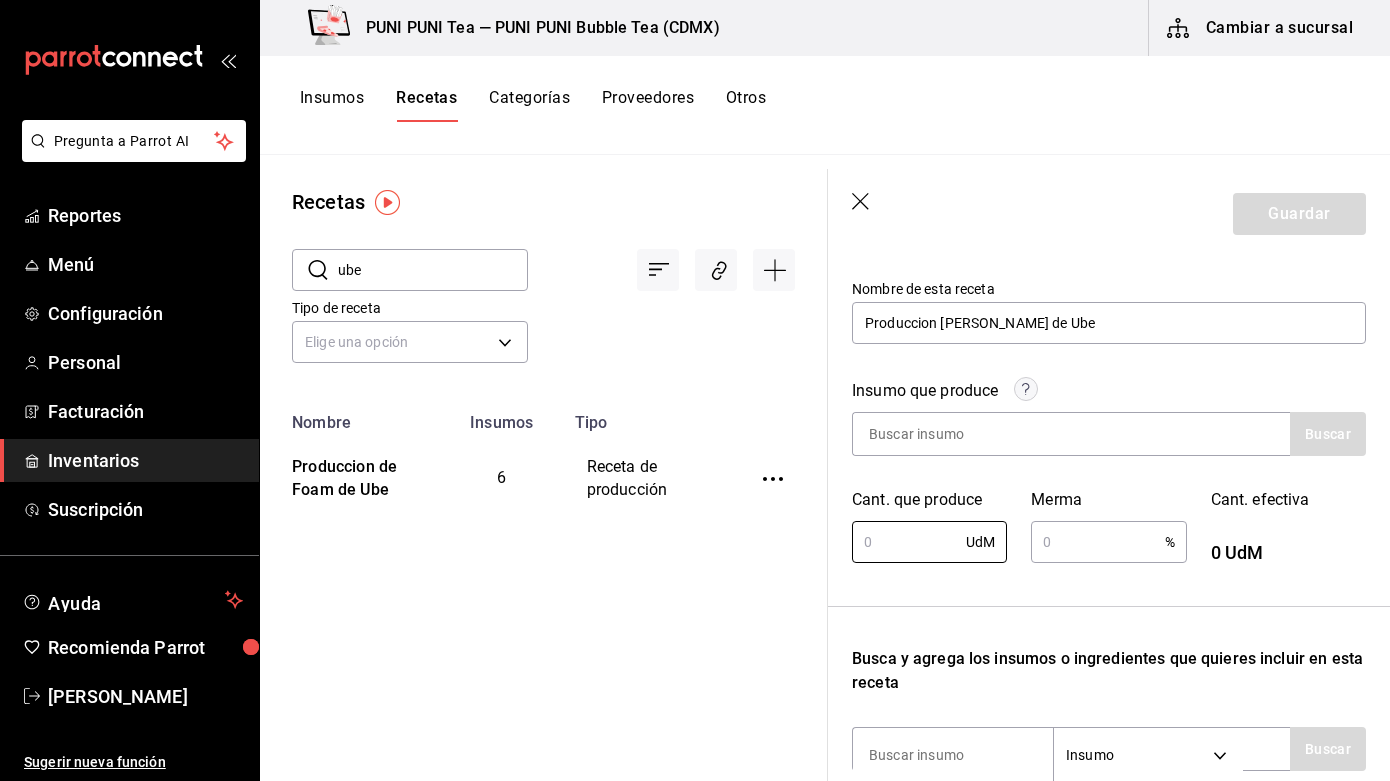 click 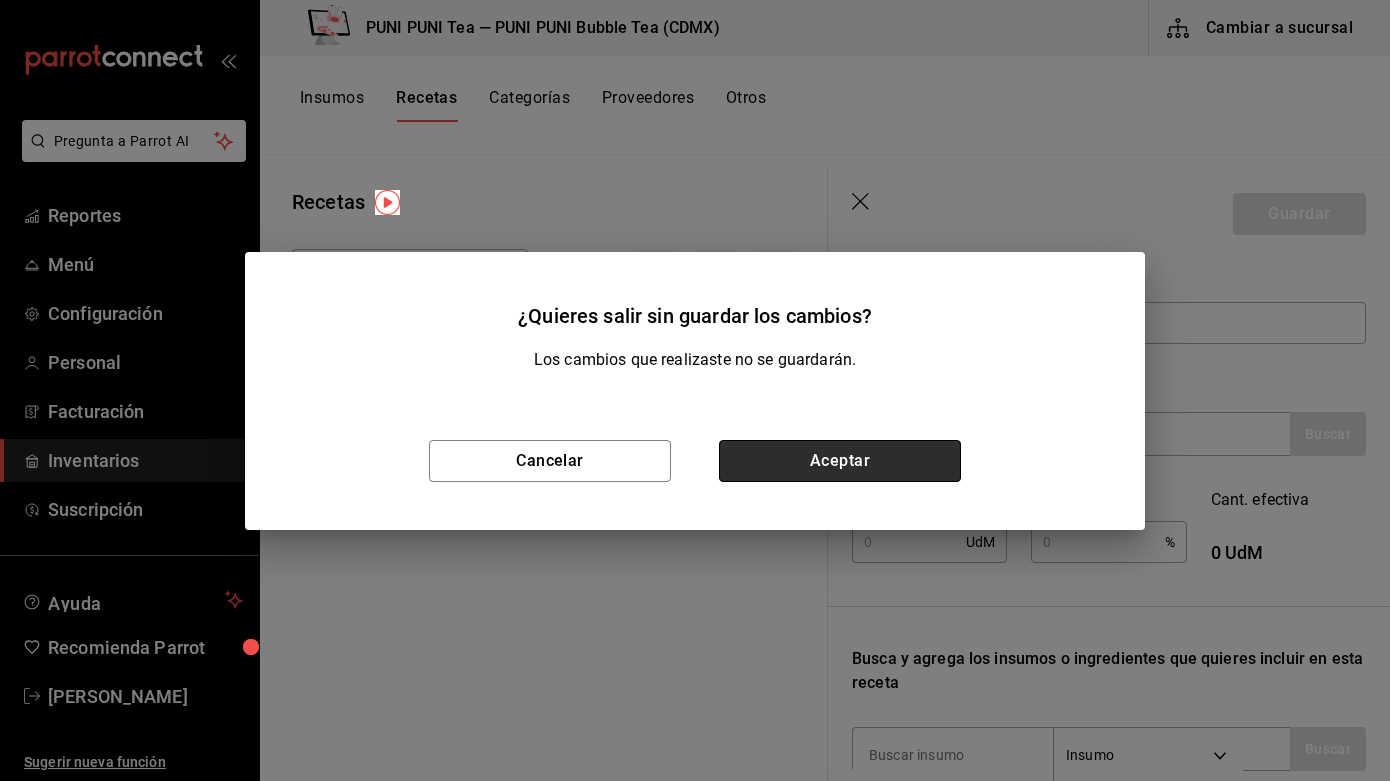 click on "Aceptar" at bounding box center (840, 461) 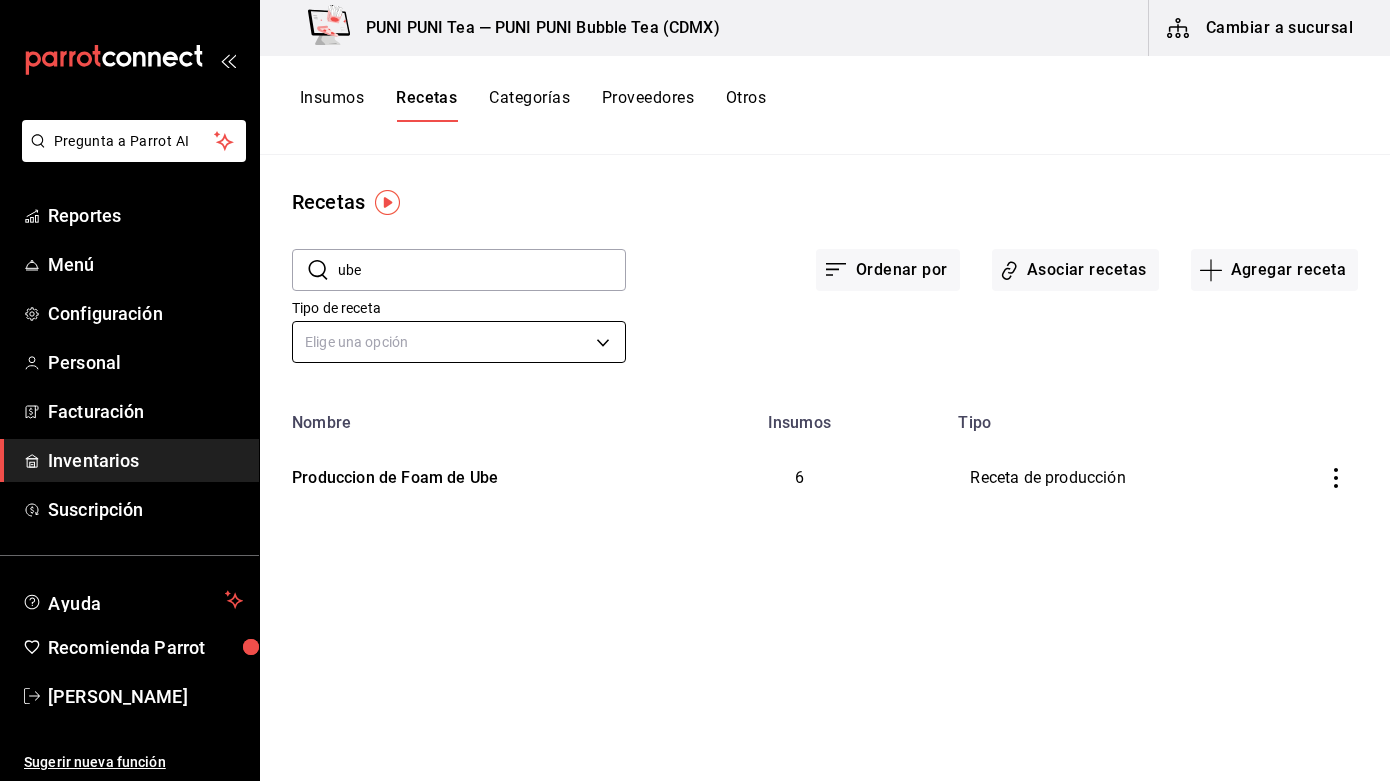 scroll, scrollTop: 0, scrollLeft: 0, axis: both 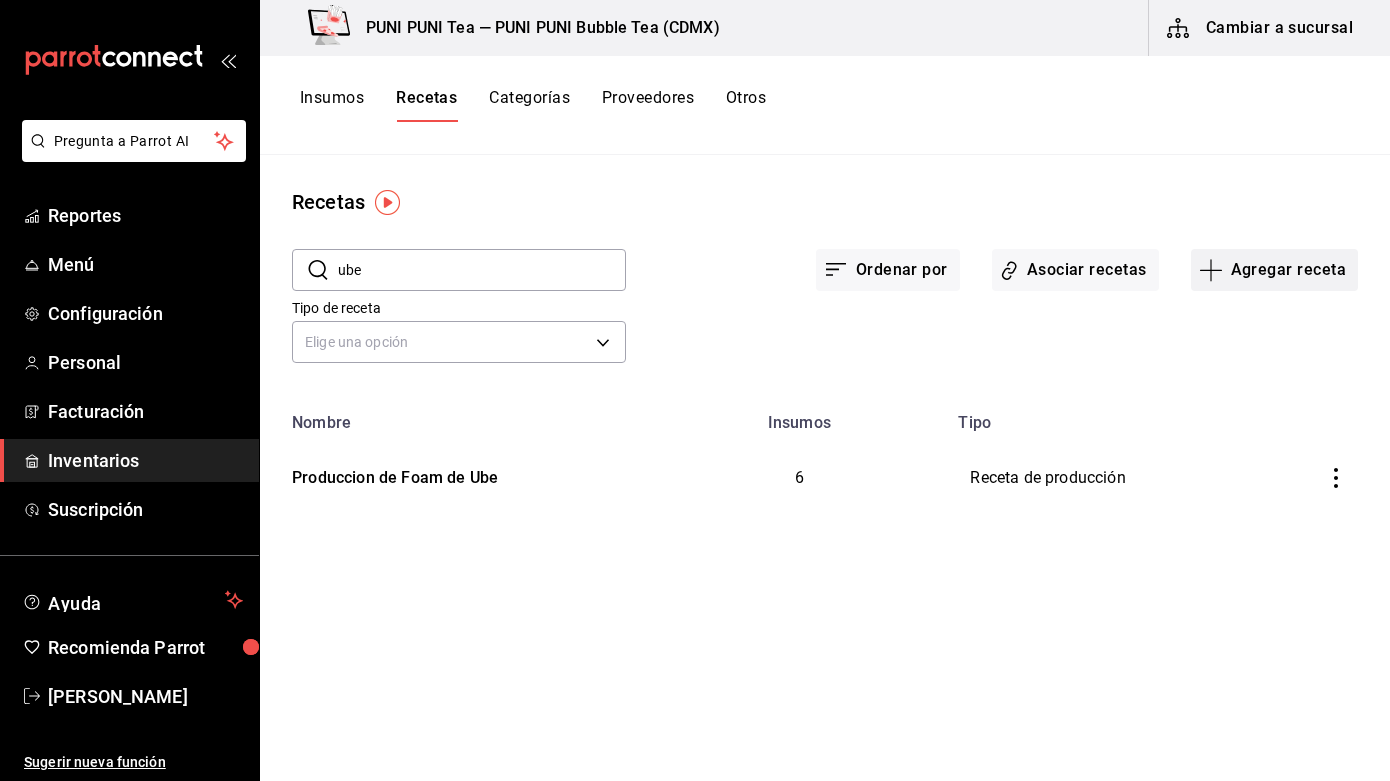 click on "Agregar receta" at bounding box center [1274, 270] 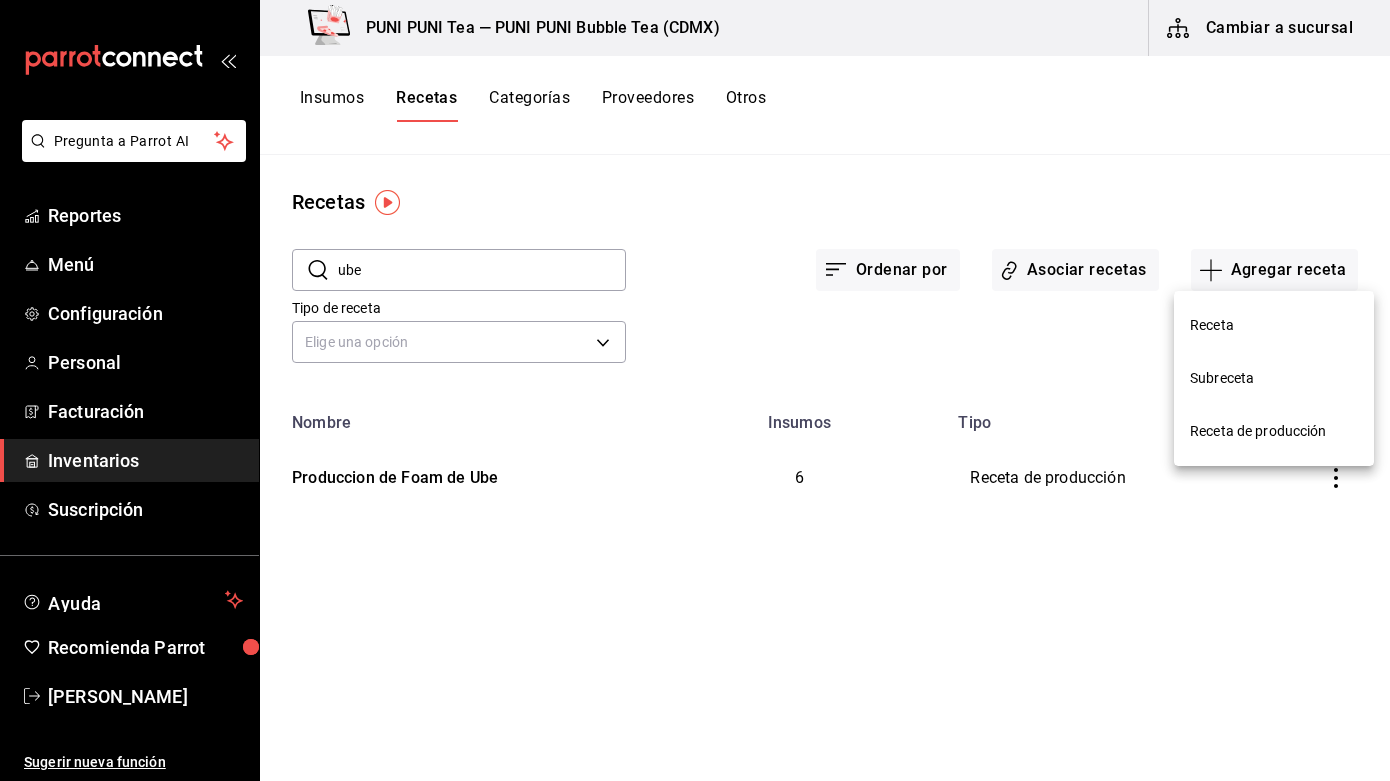 click on "Receta de producción" at bounding box center (1274, 431) 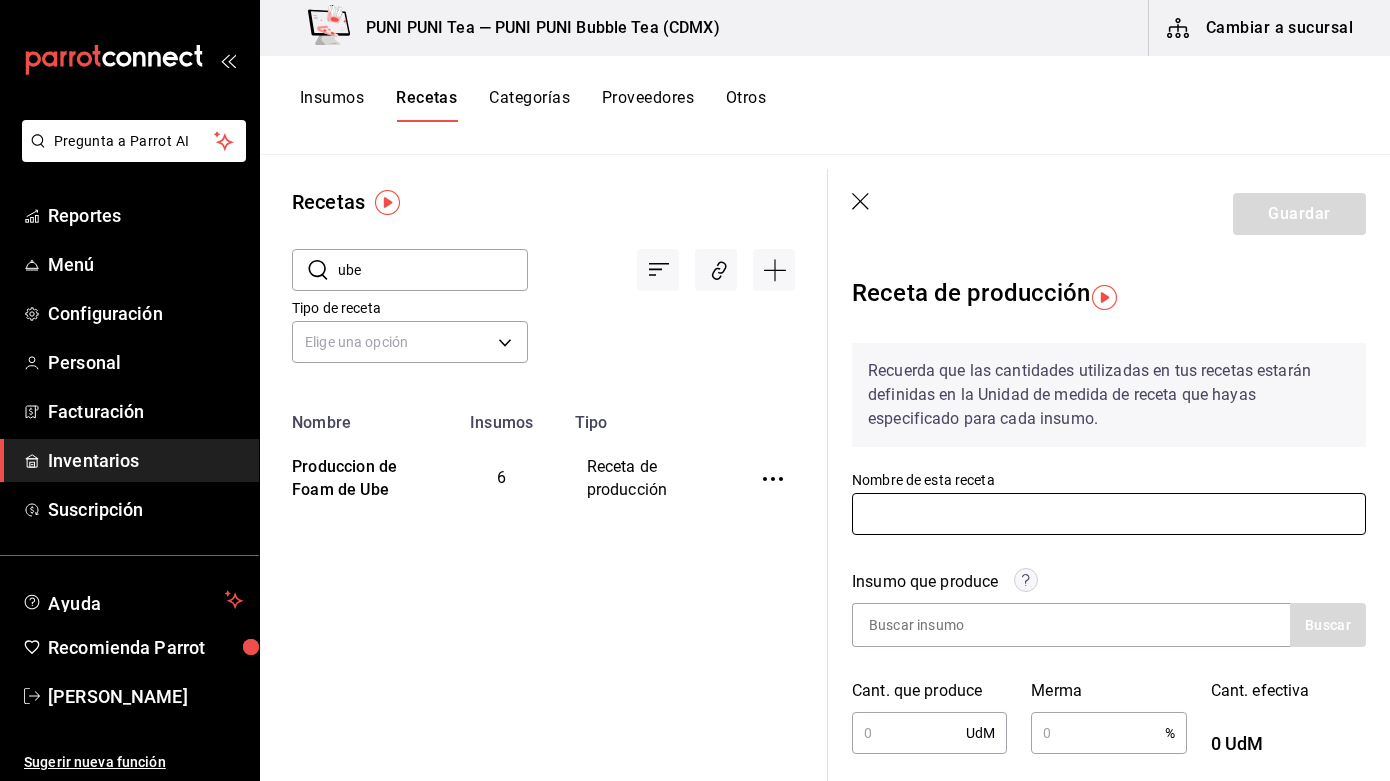 click at bounding box center (1109, 514) 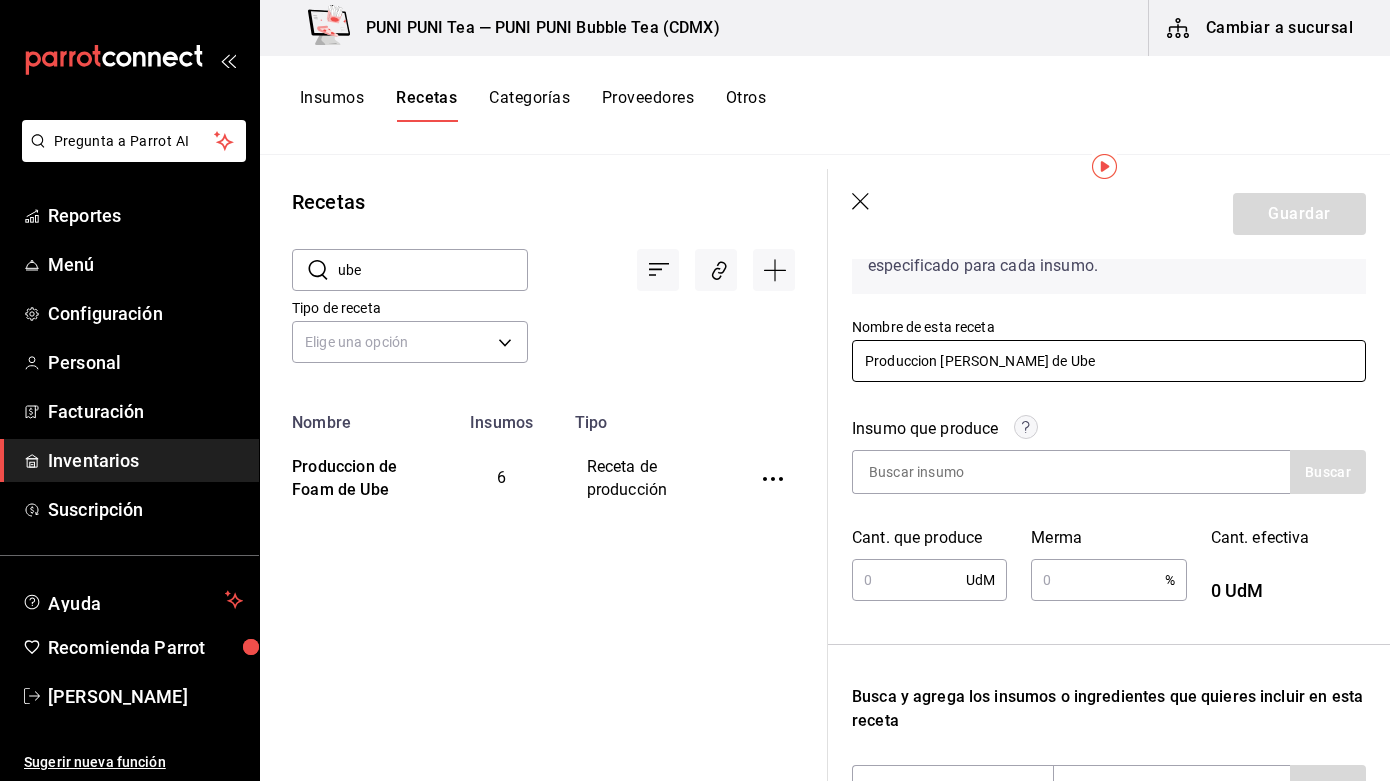 scroll, scrollTop: 161, scrollLeft: 0, axis: vertical 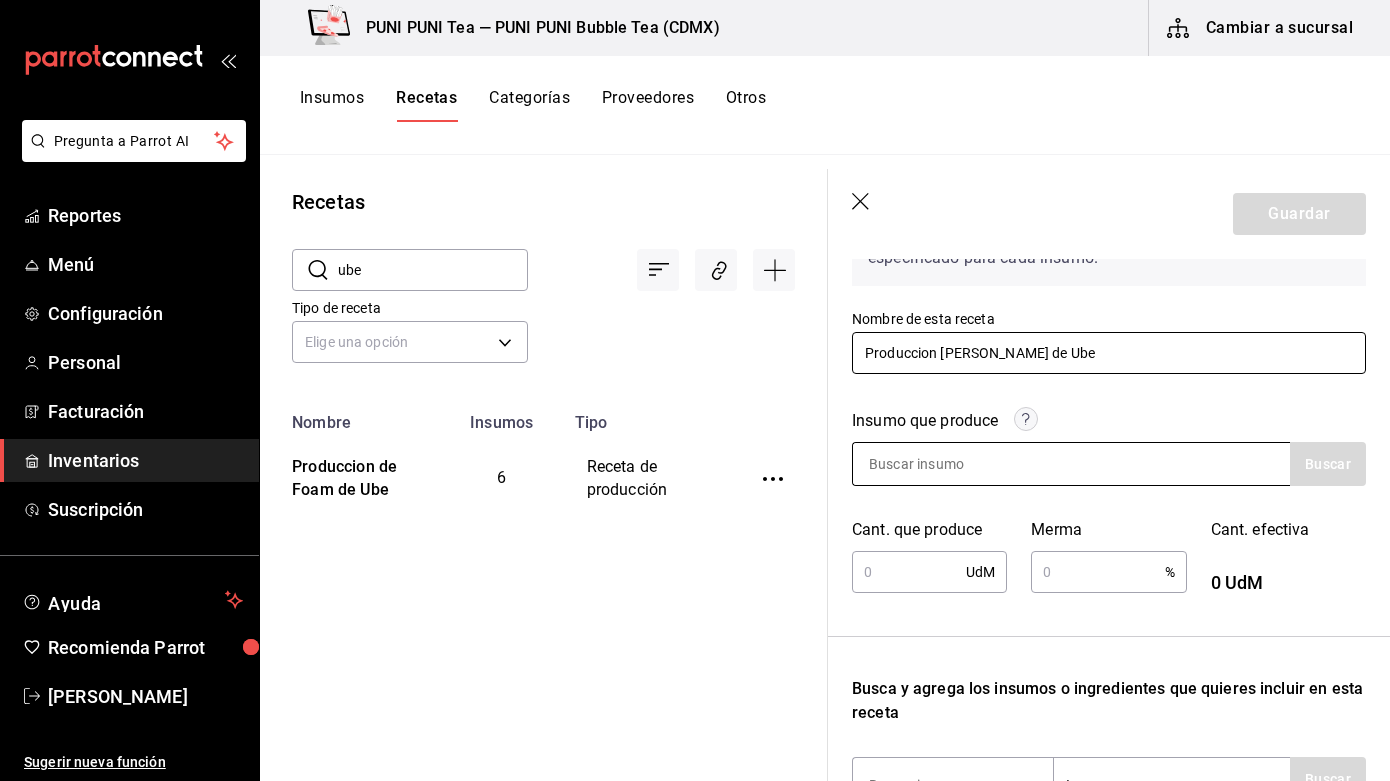 type on "Produccion [PERSON_NAME] de Ube" 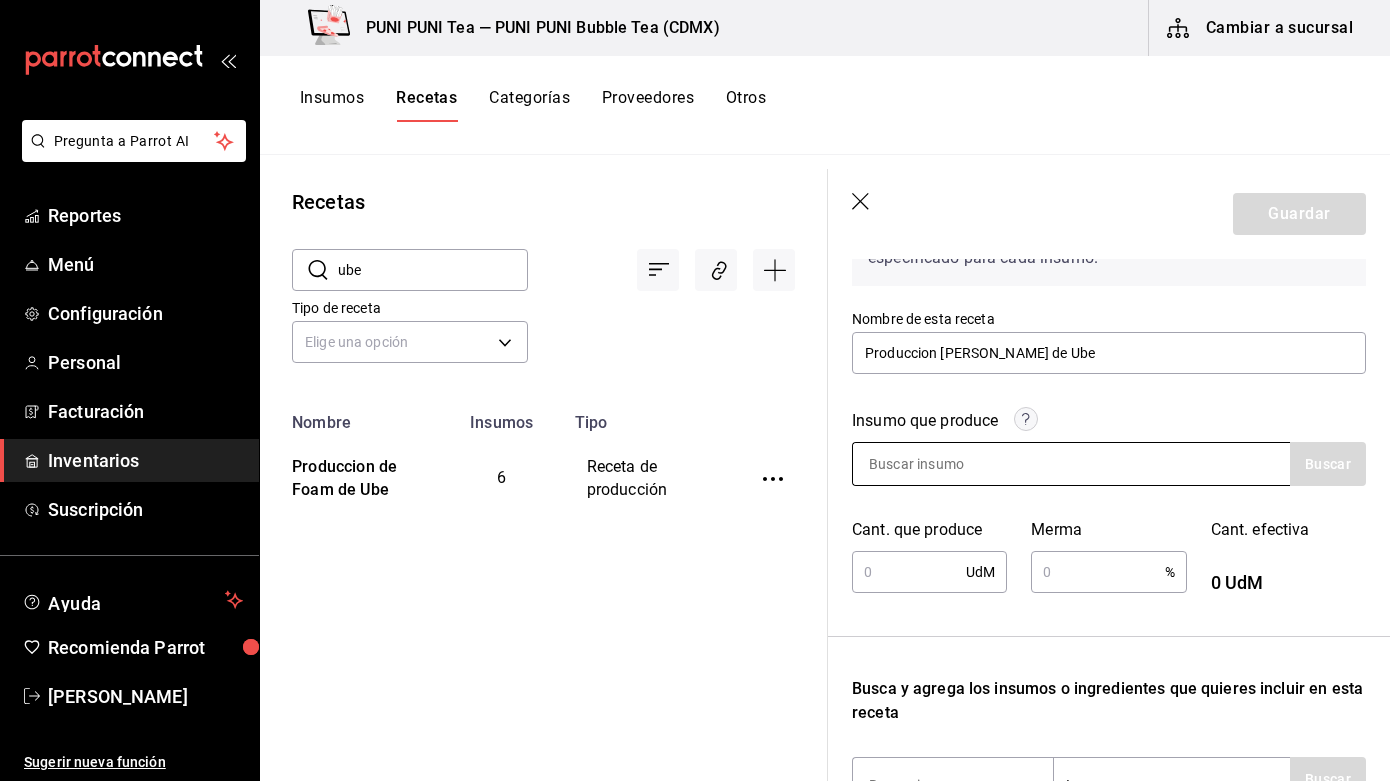 click at bounding box center [1071, 464] 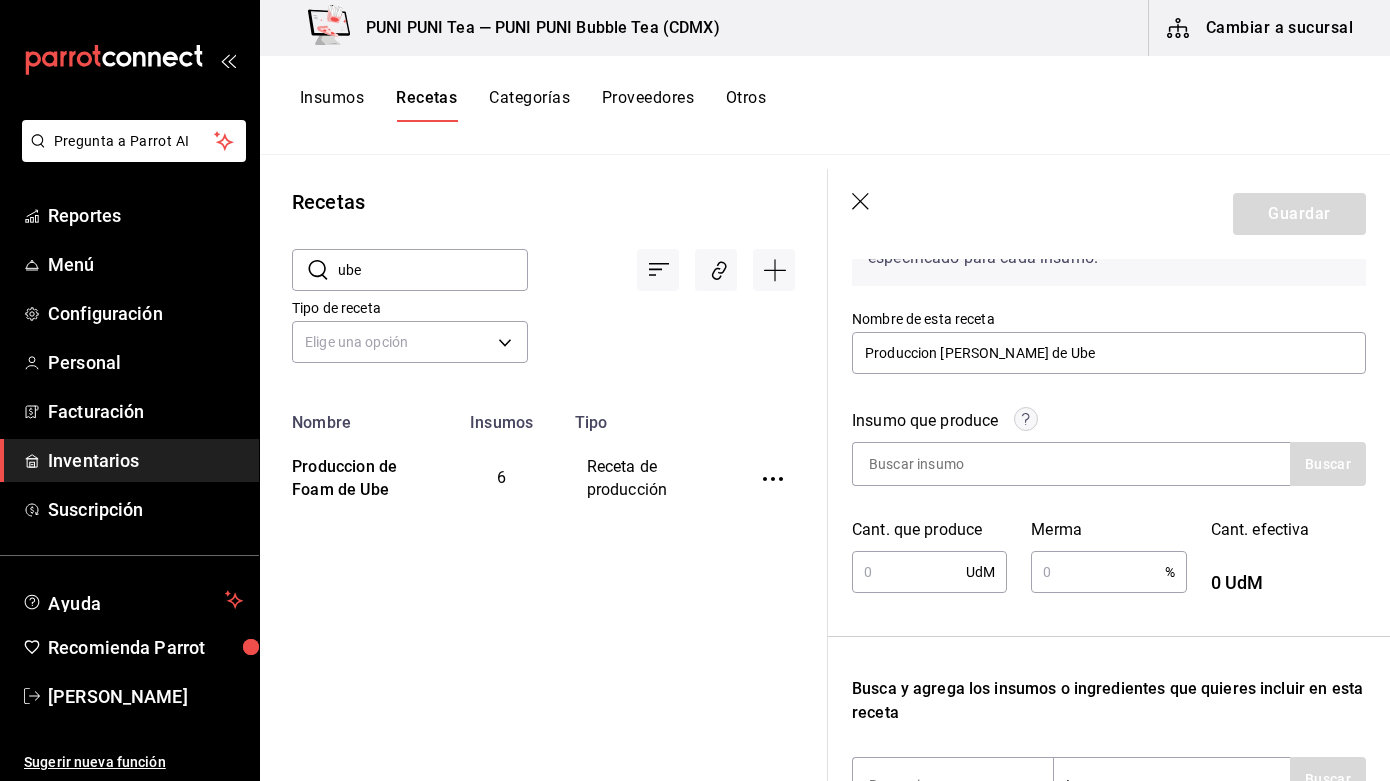 click on "Insumo que produce Buscar" at bounding box center [1097, 435] 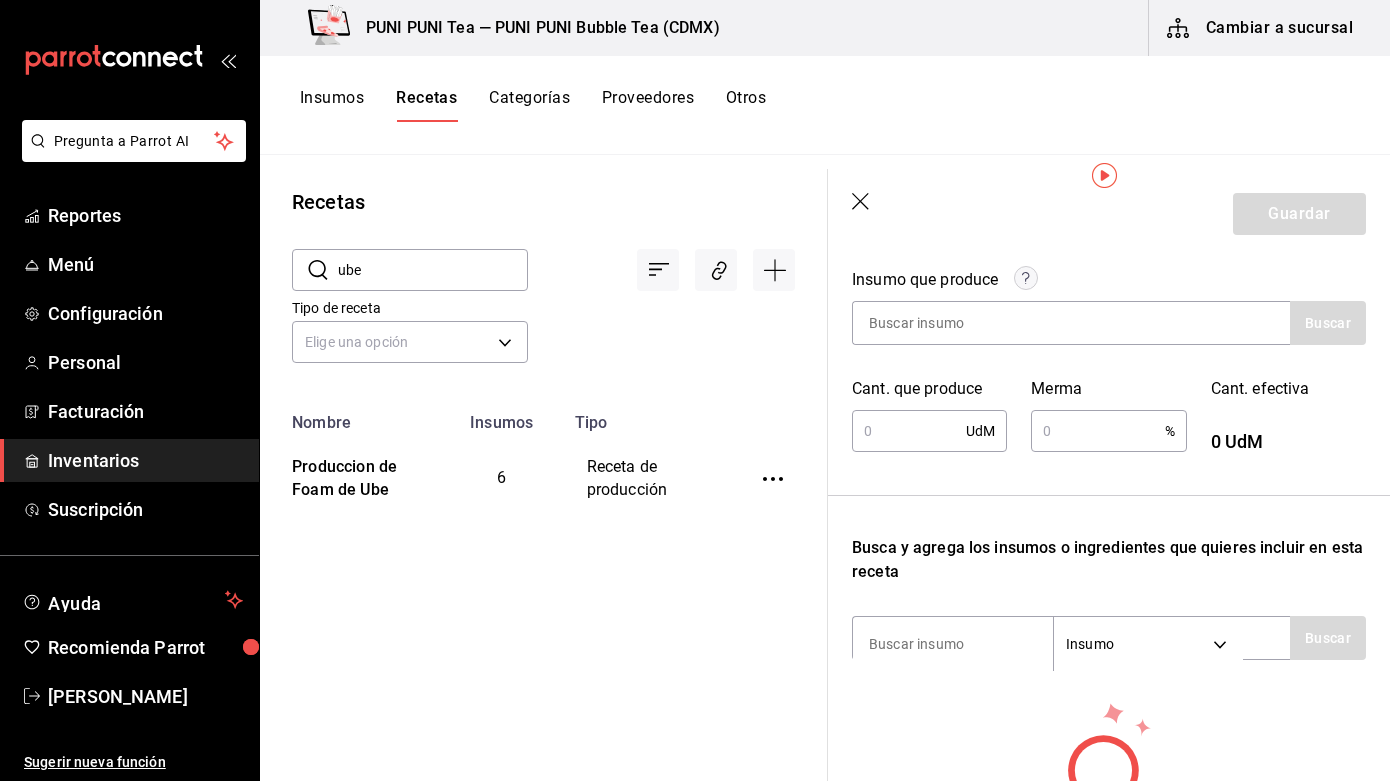 scroll, scrollTop: 0, scrollLeft: 0, axis: both 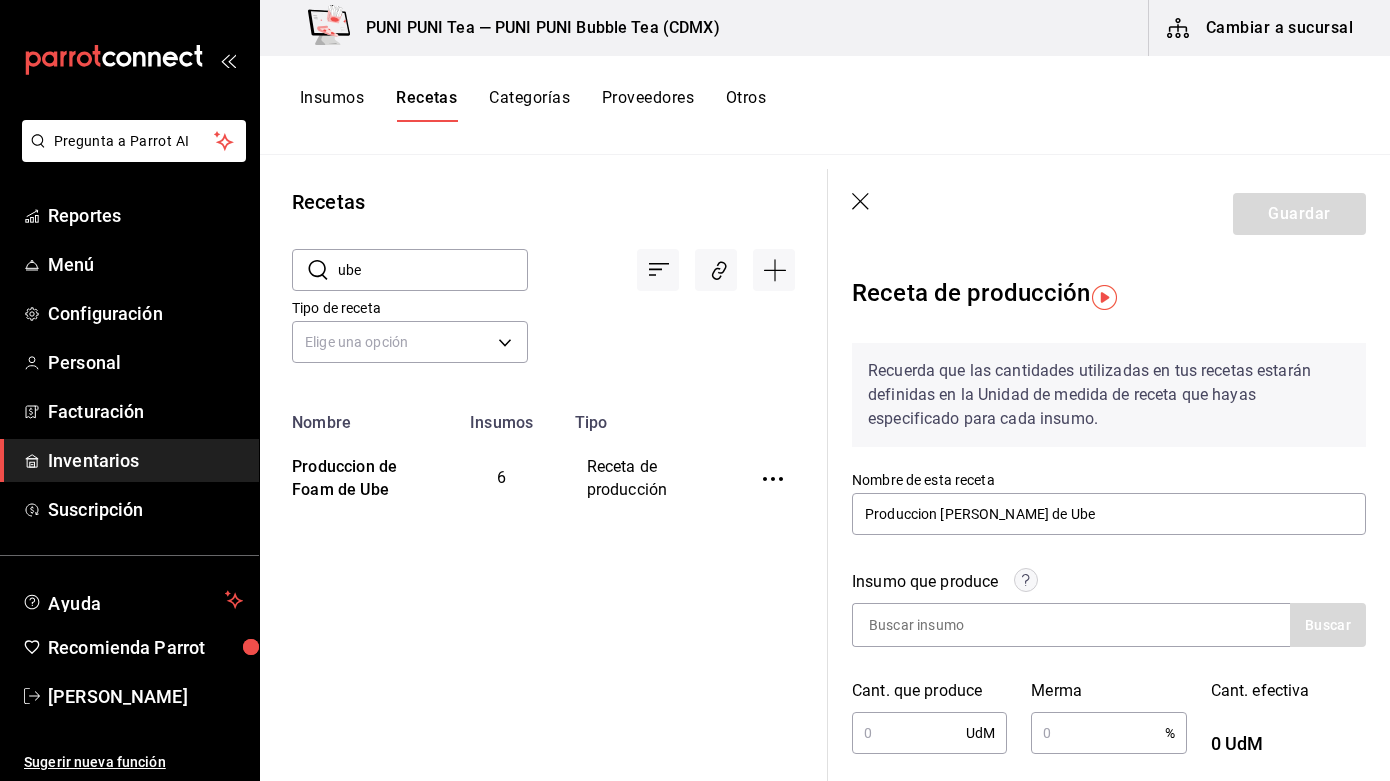 click 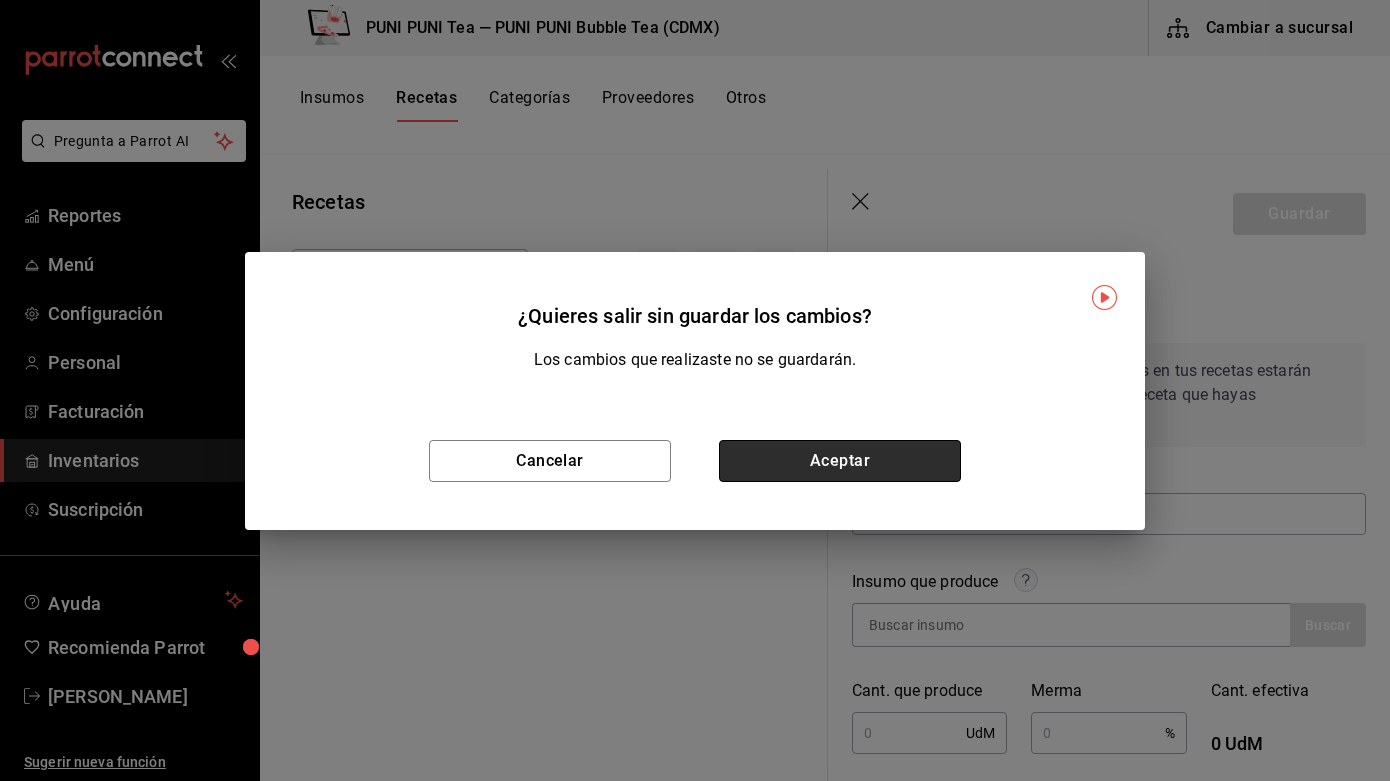 click on "Aceptar" at bounding box center (840, 461) 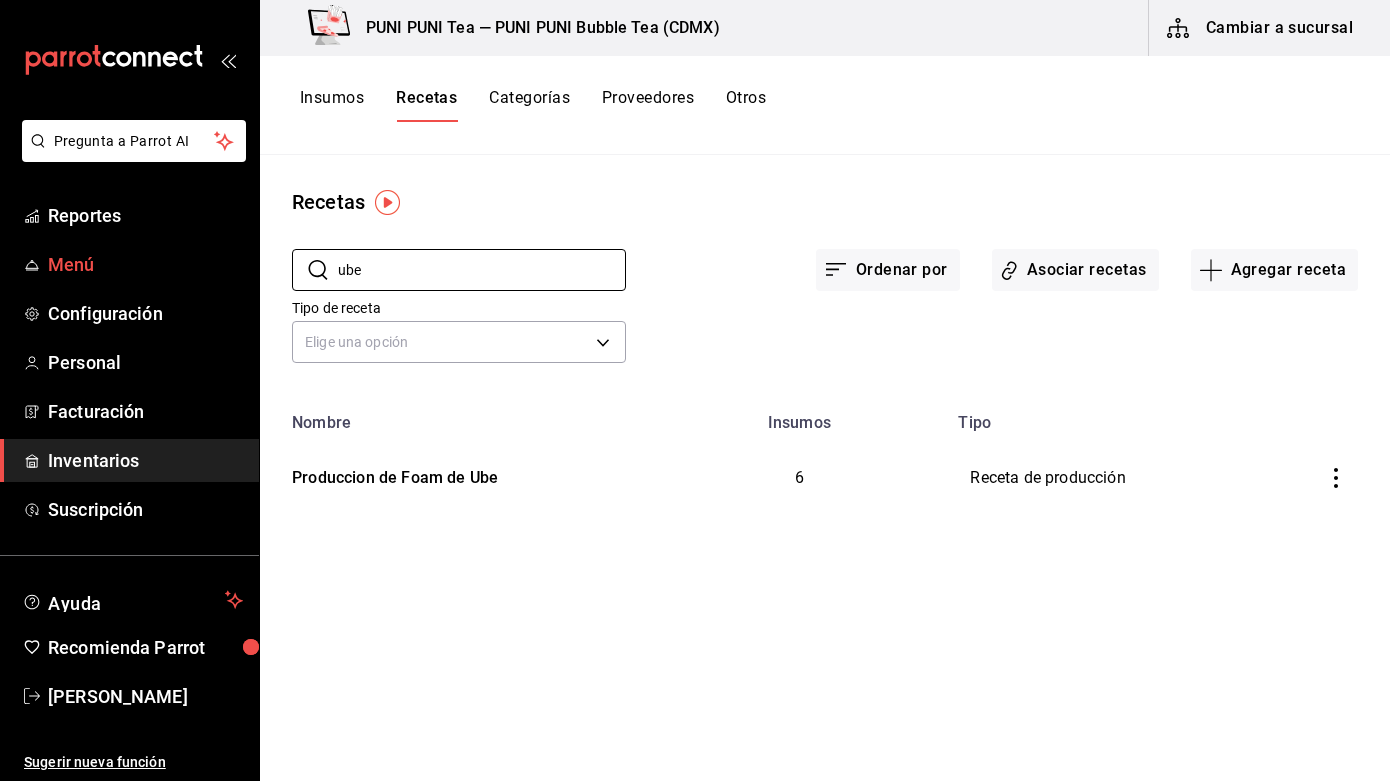 drag, startPoint x: 412, startPoint y: 279, endPoint x: 139, endPoint y: 245, distance: 275.10907 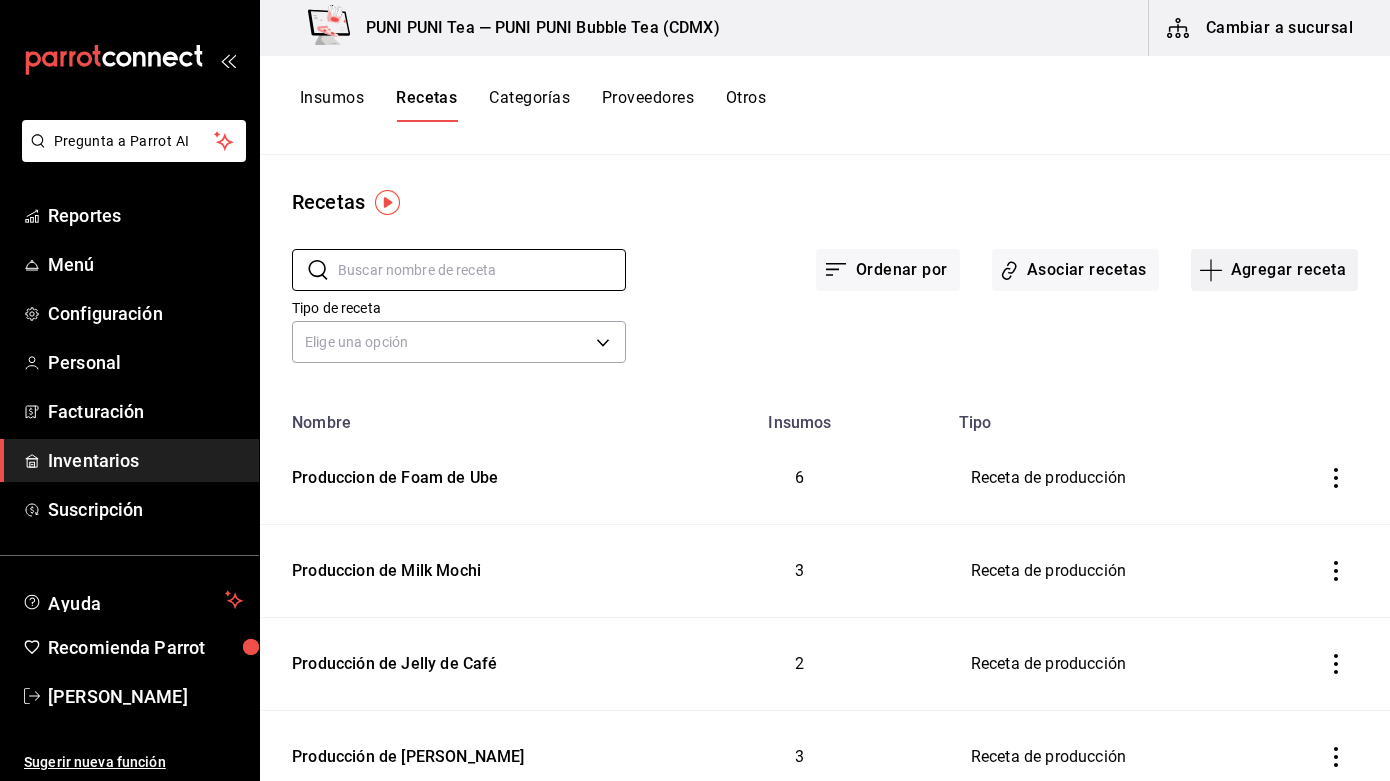 type 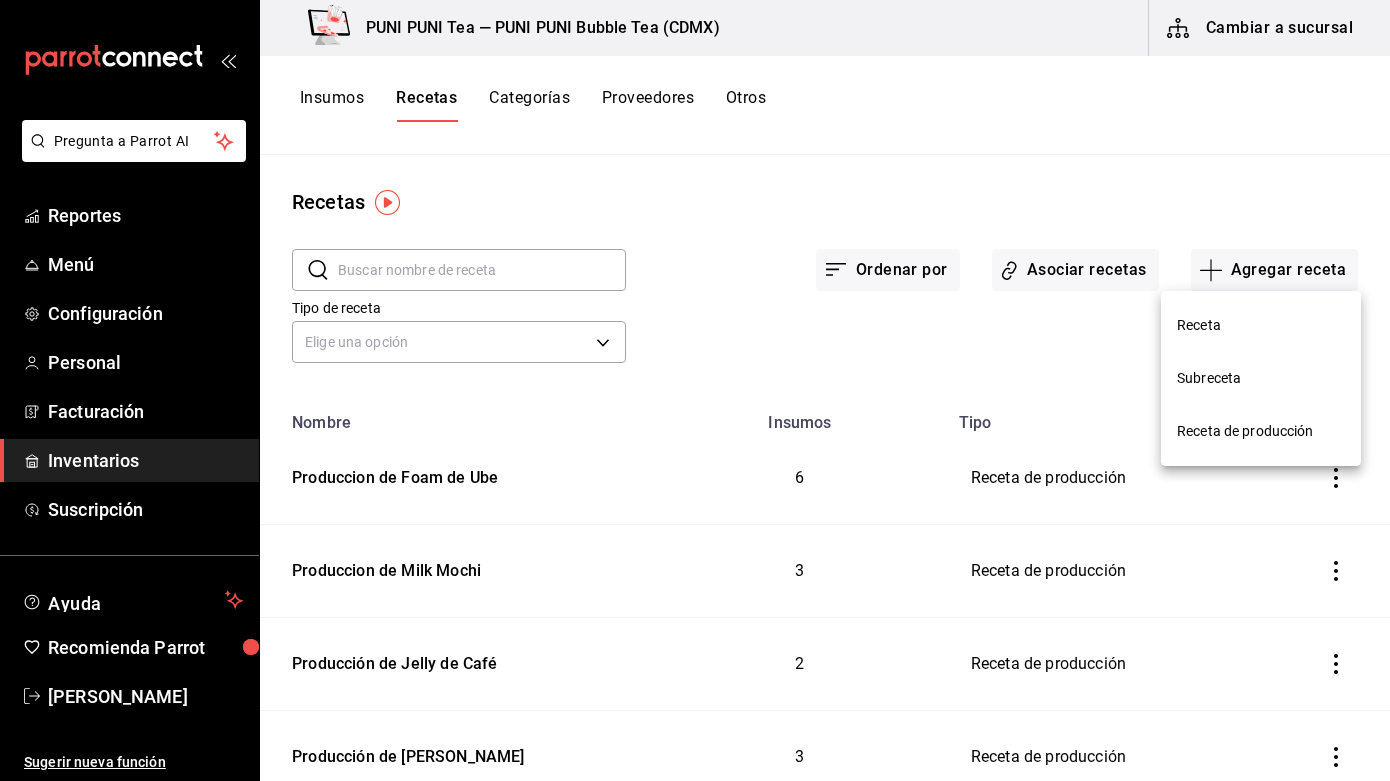 click on "Receta de producción" at bounding box center (1261, 431) 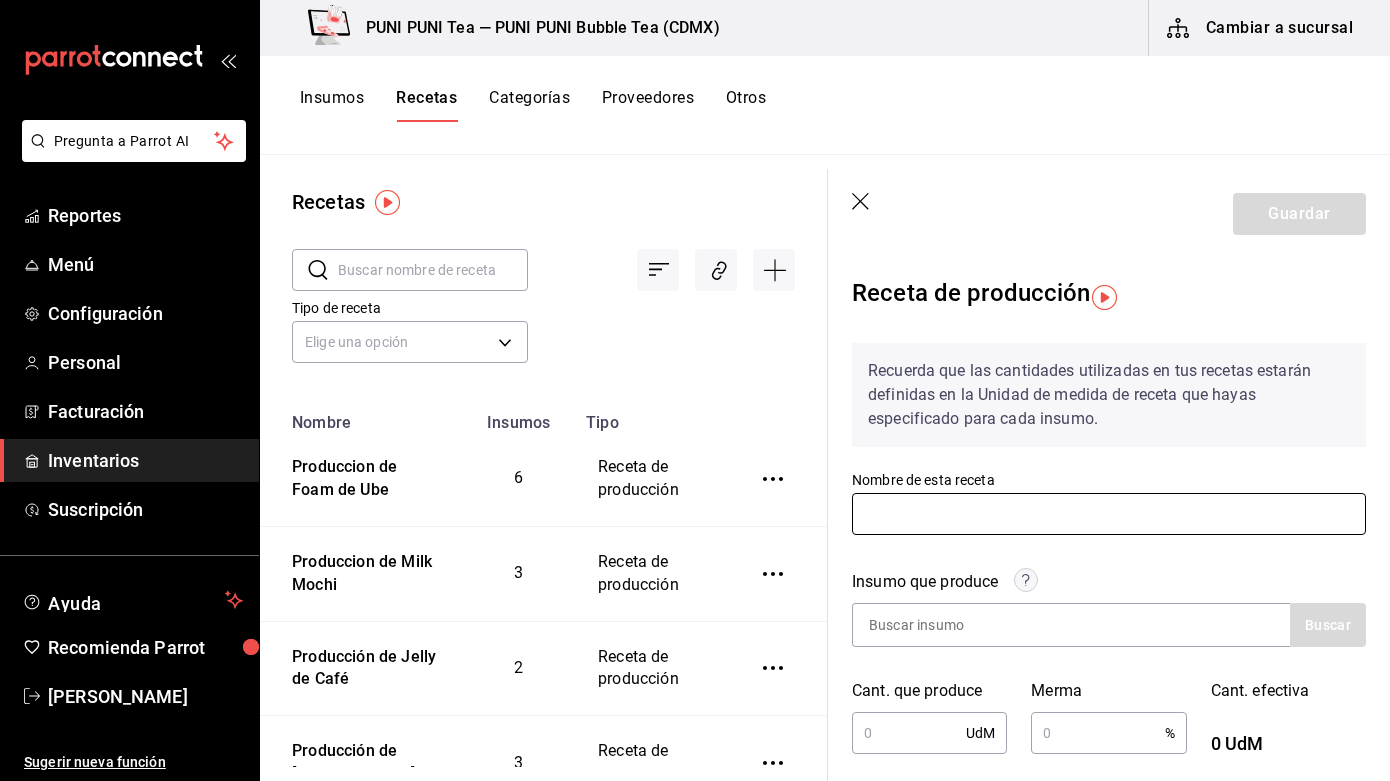click at bounding box center (1109, 514) 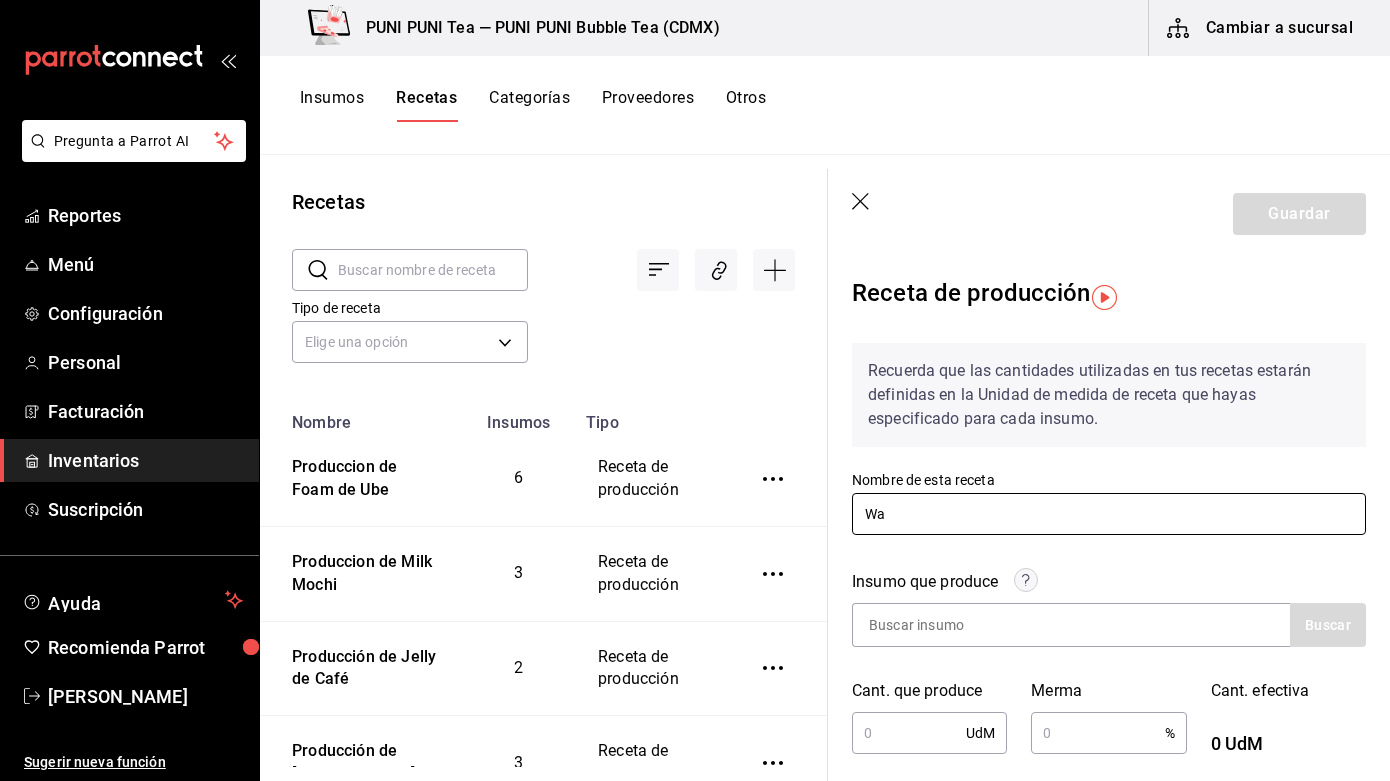 type on "W" 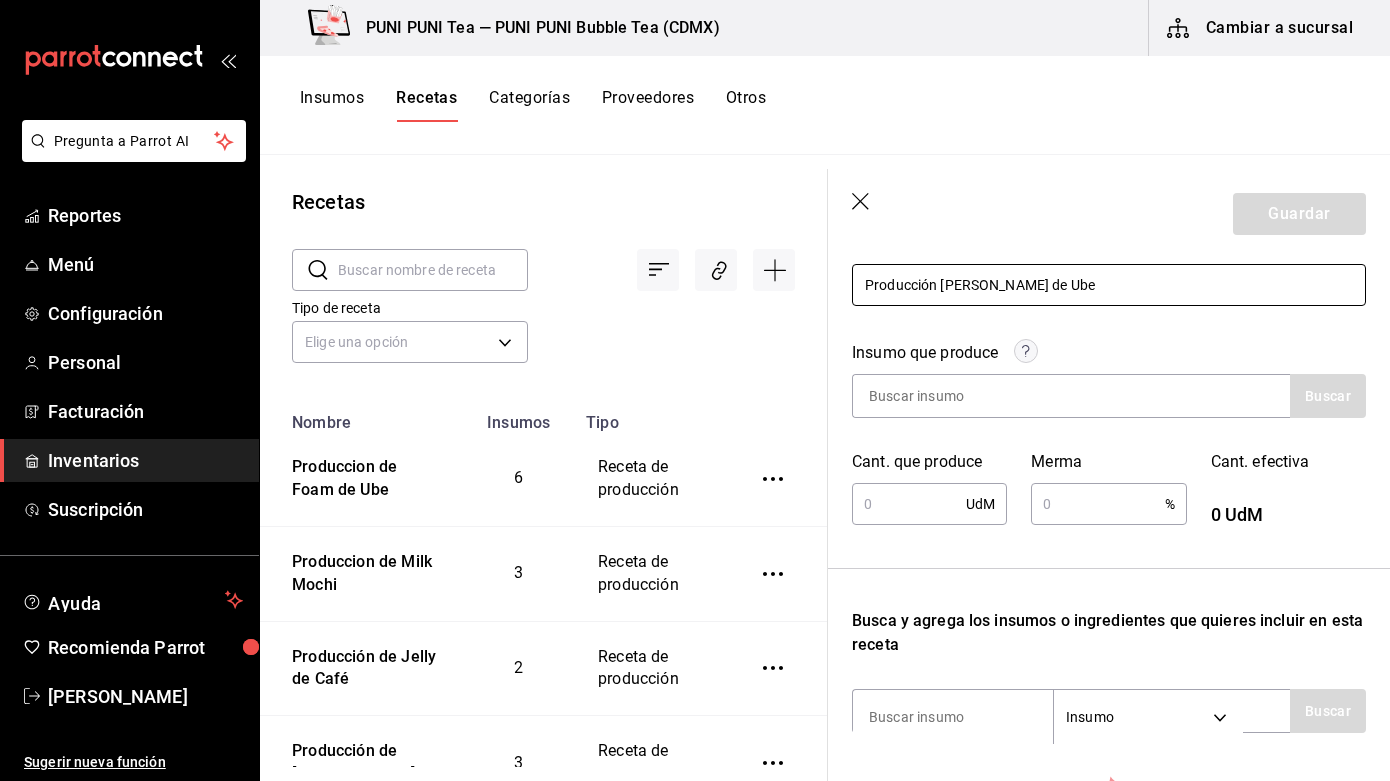 scroll, scrollTop: 231, scrollLeft: 0, axis: vertical 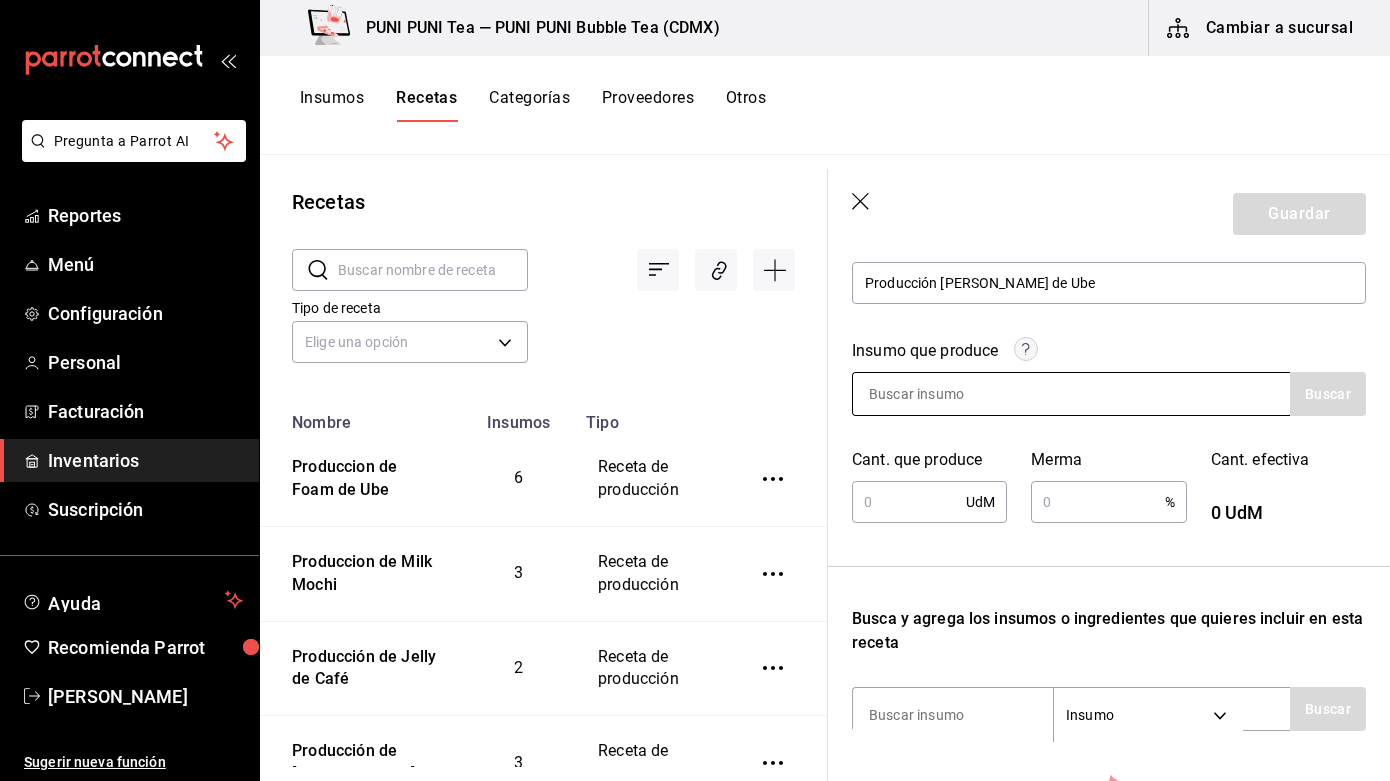 click at bounding box center [1071, 394] 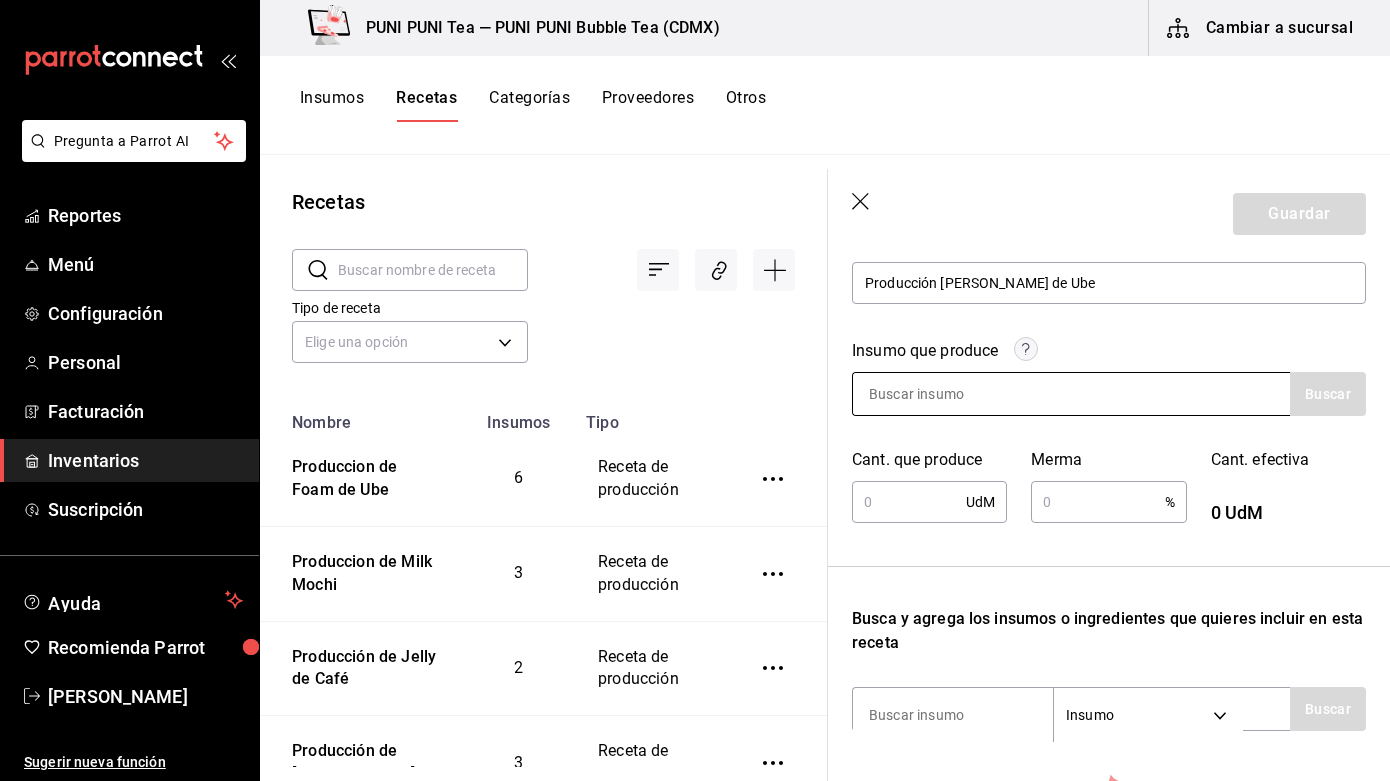 click at bounding box center (1071, 394) 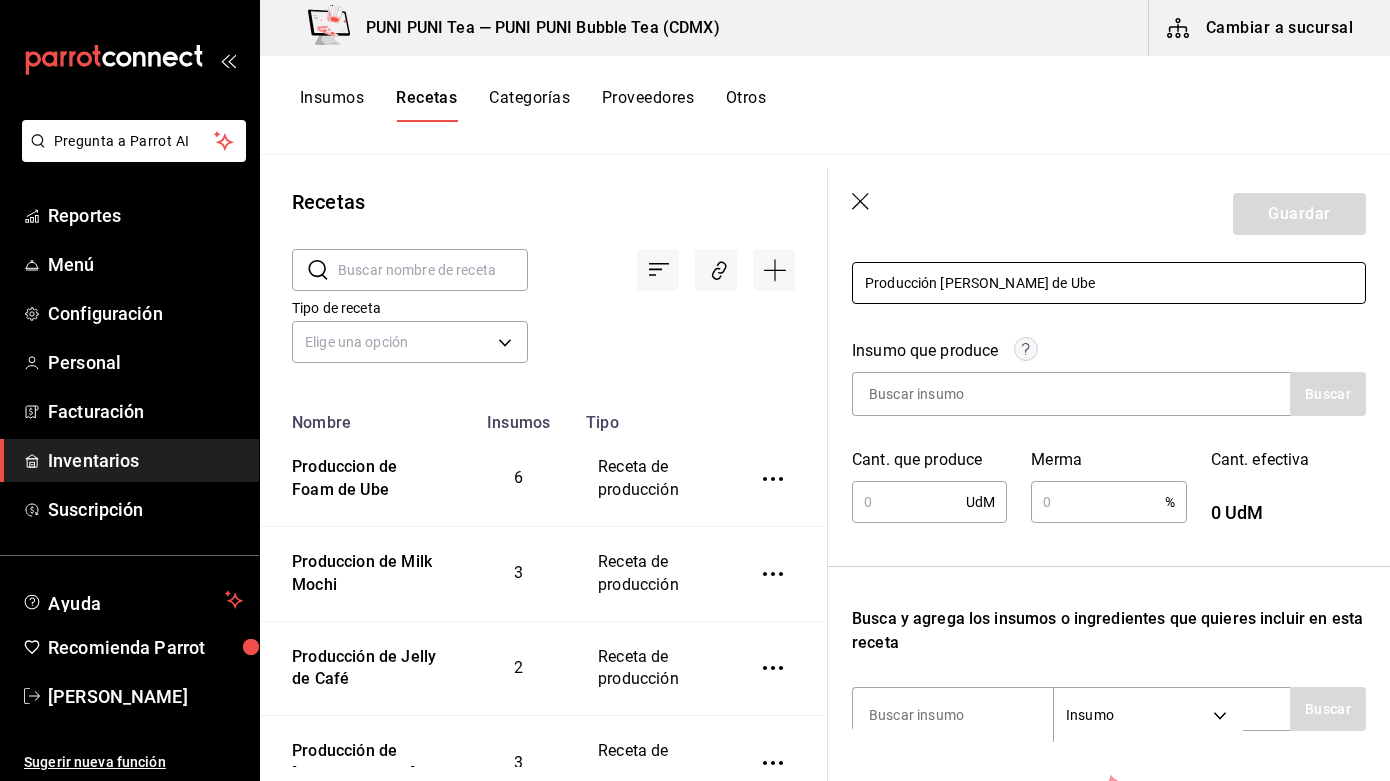 drag, startPoint x: 1065, startPoint y: 283, endPoint x: 974, endPoint y: 294, distance: 91.66242 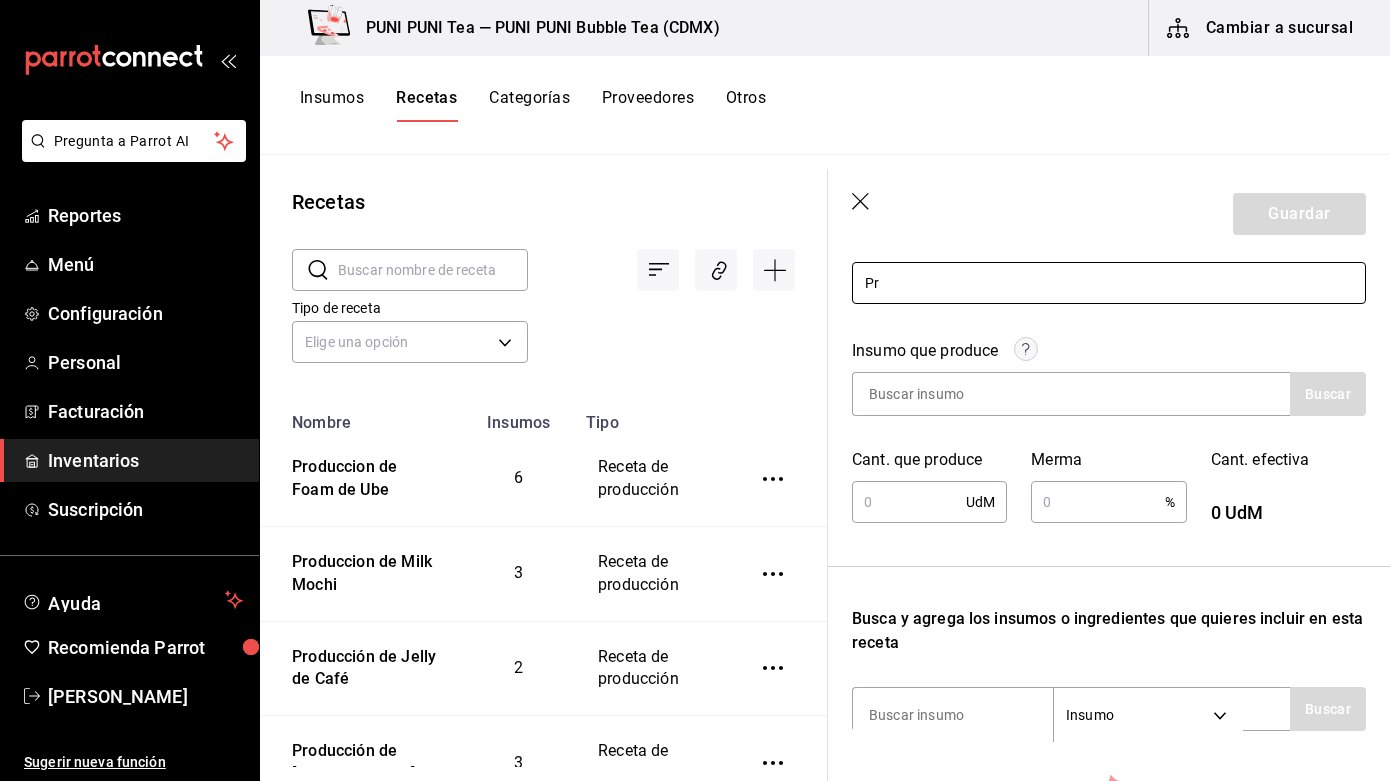 type on "P" 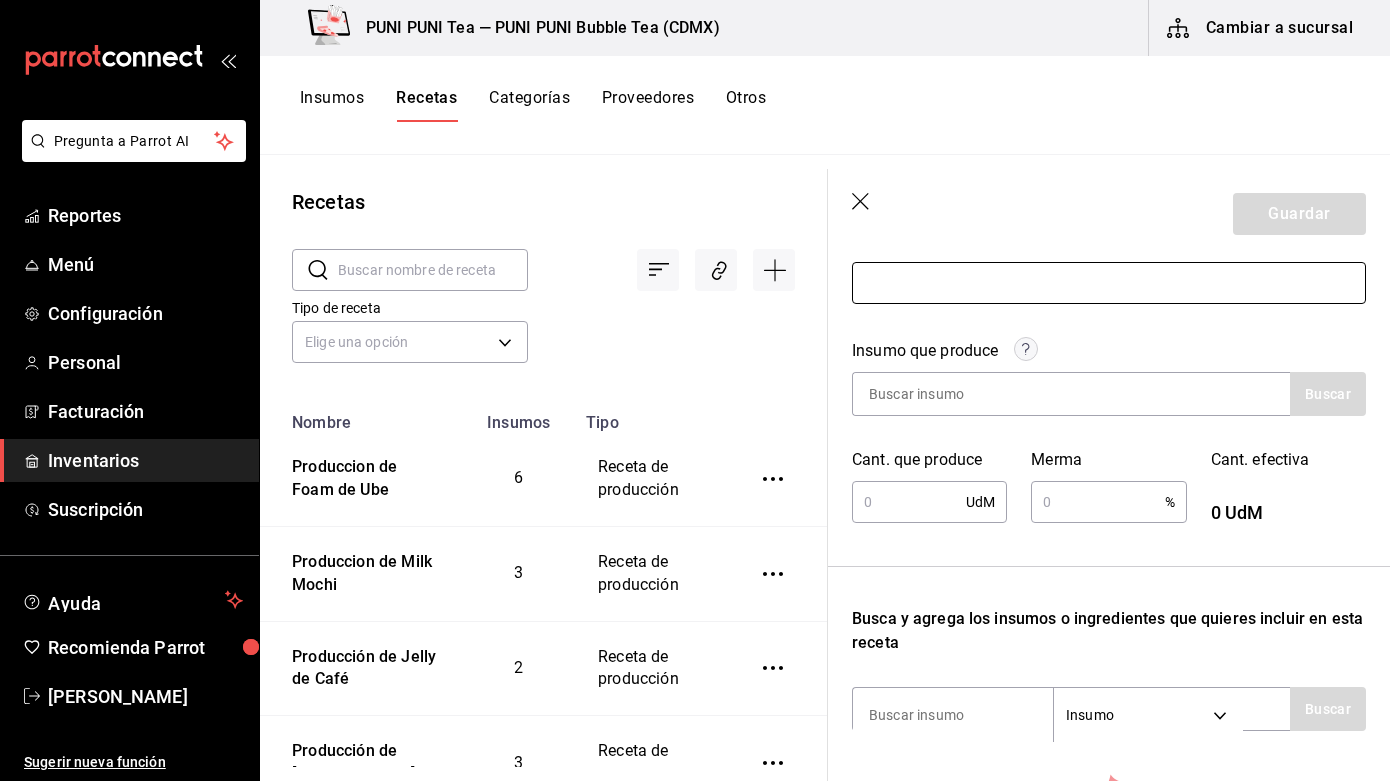 type 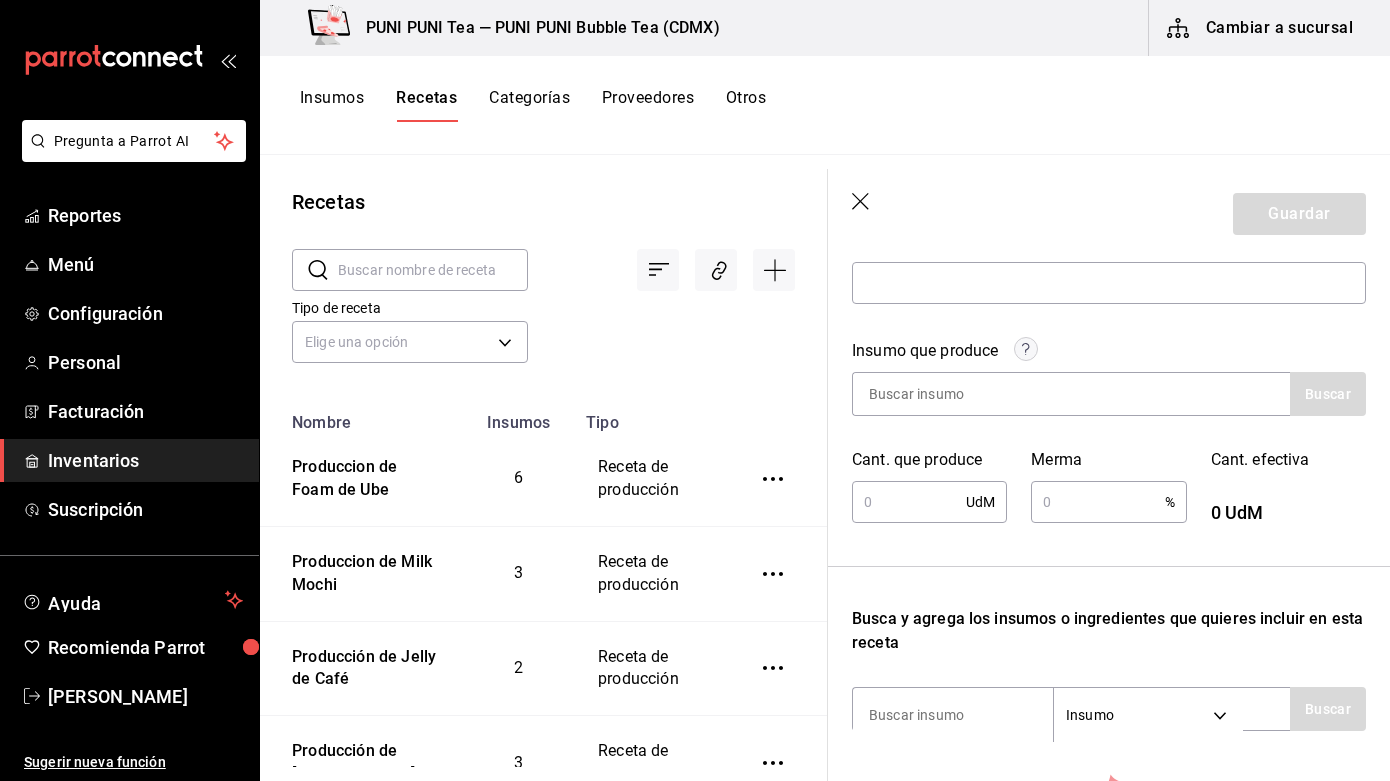 click 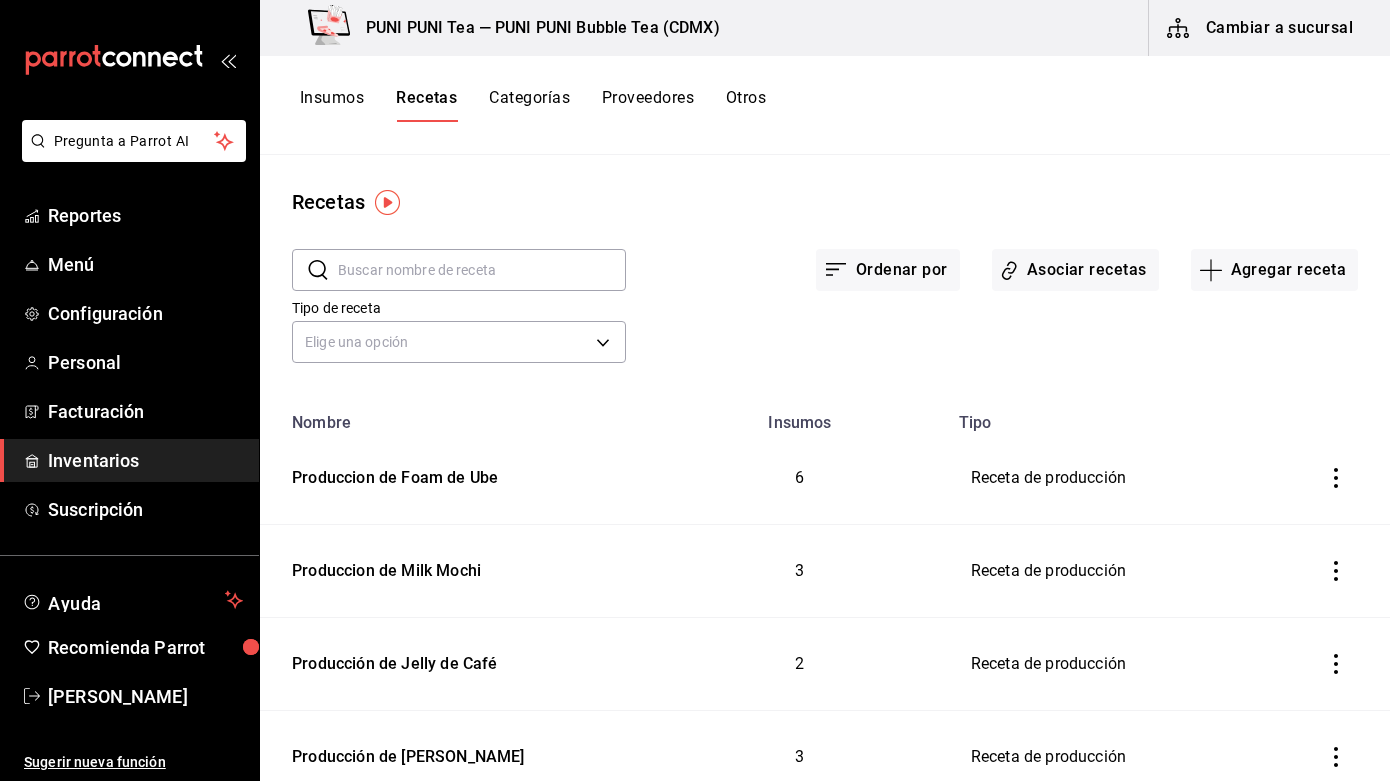 scroll, scrollTop: 0, scrollLeft: 0, axis: both 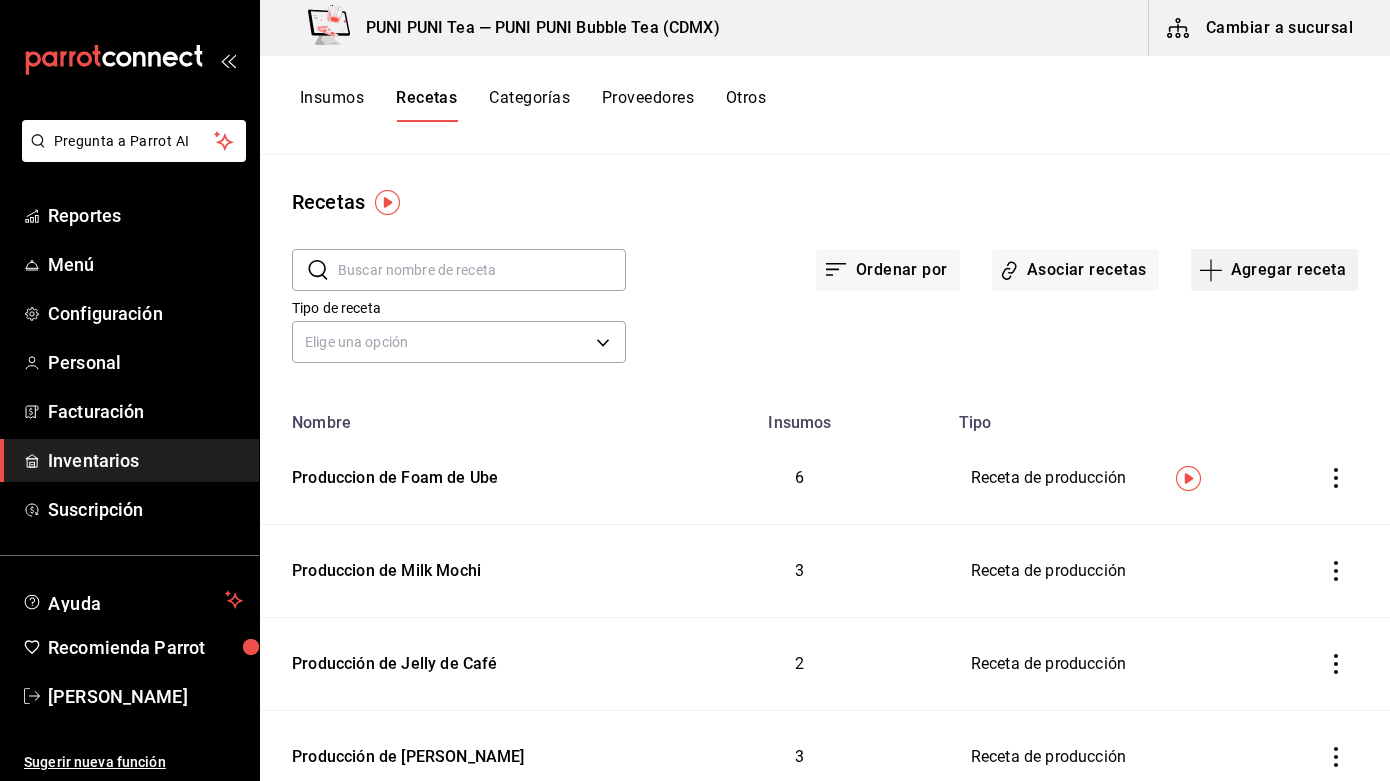 click on "Agregar receta" at bounding box center (1274, 270) 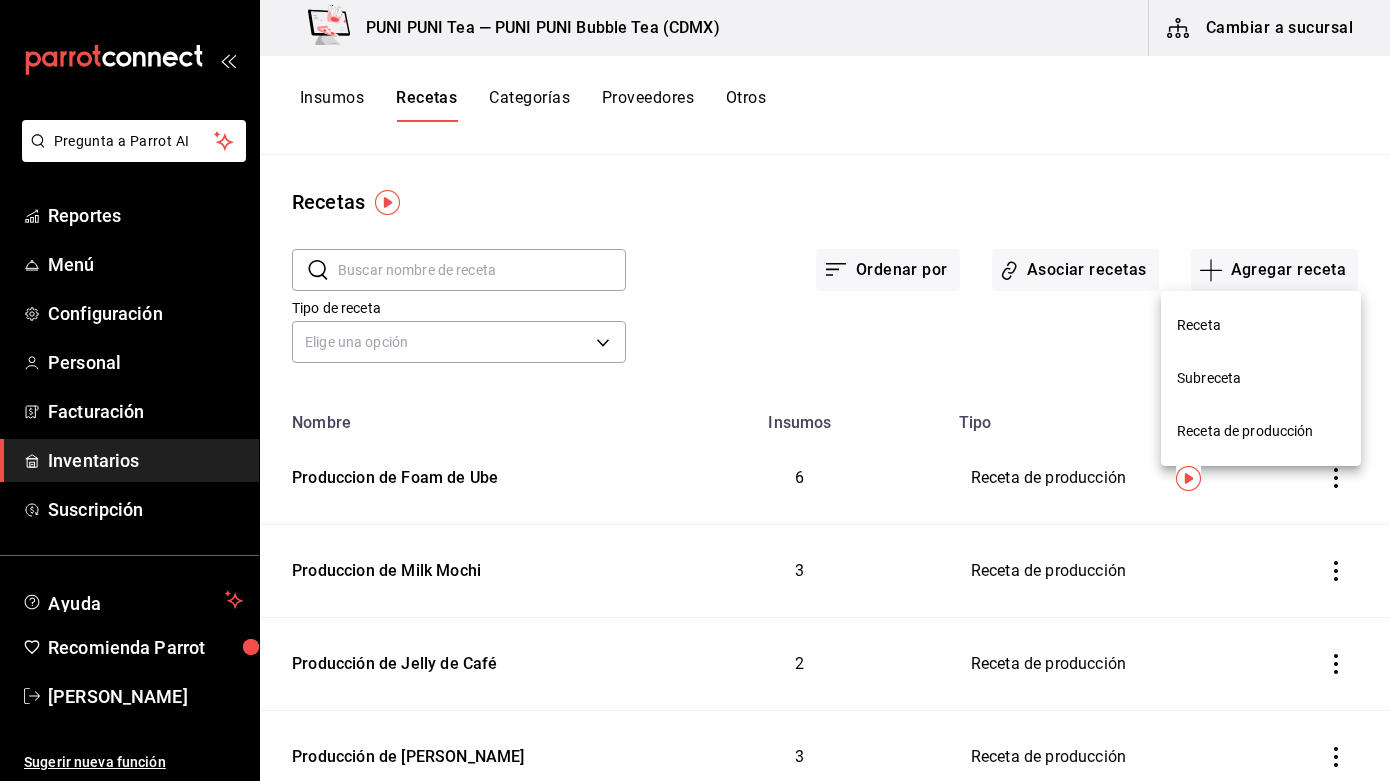 click on "Receta de producción" at bounding box center (1261, 431) 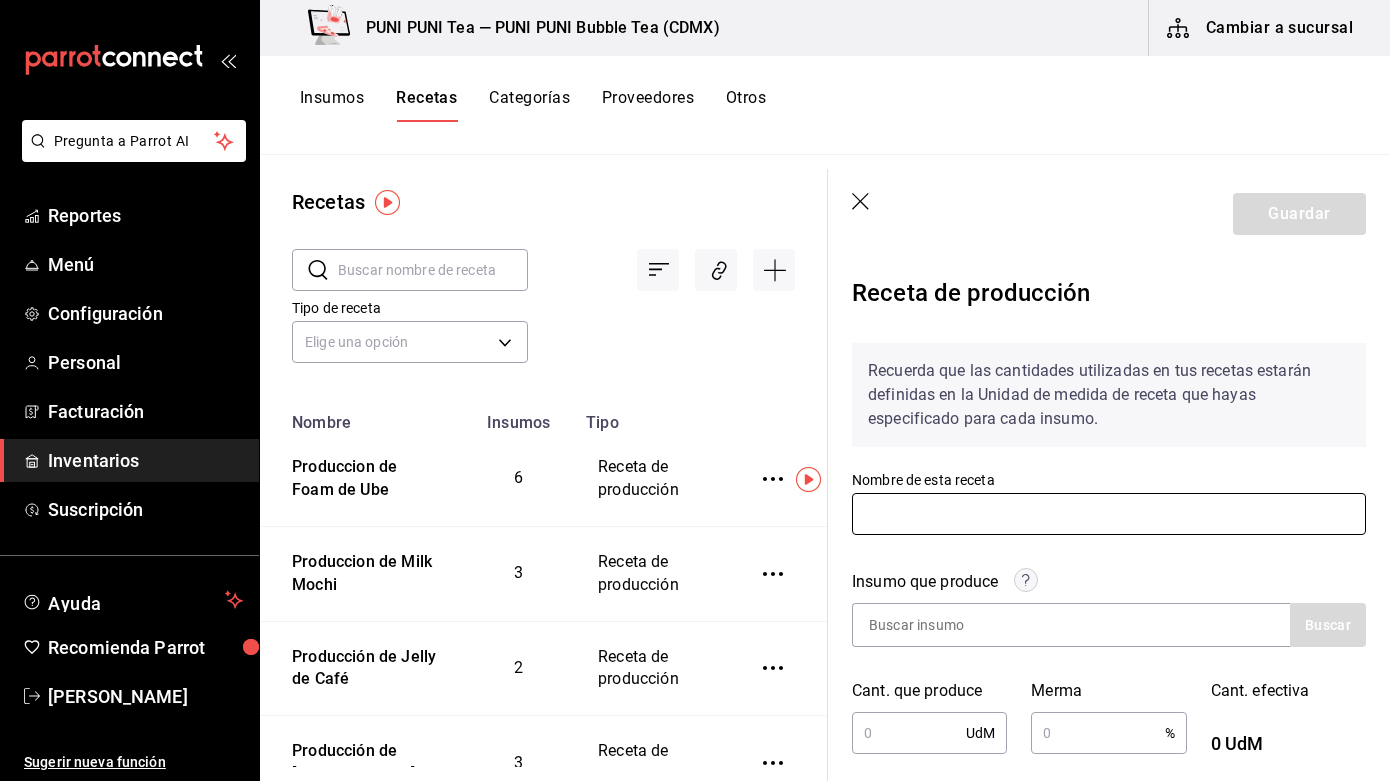 click at bounding box center (1109, 514) 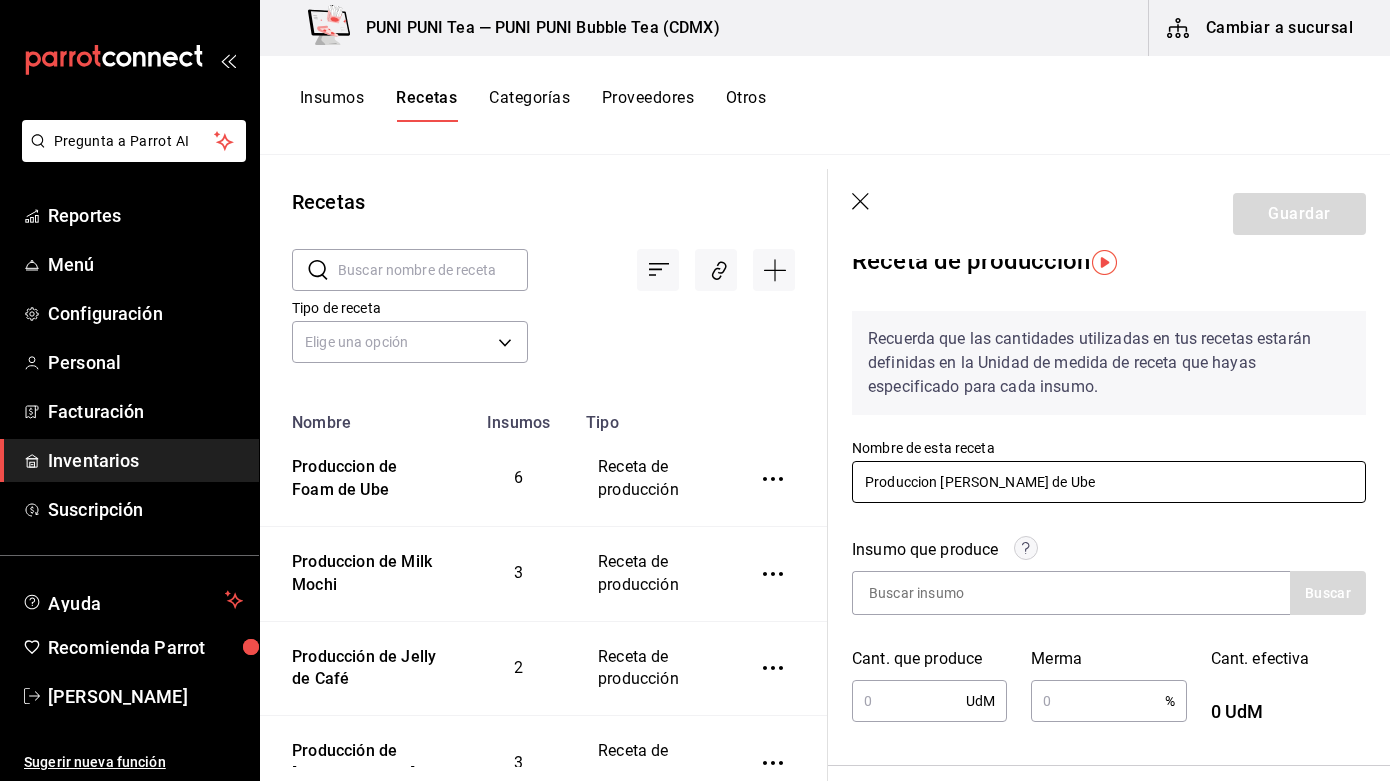scroll, scrollTop: 37, scrollLeft: 0, axis: vertical 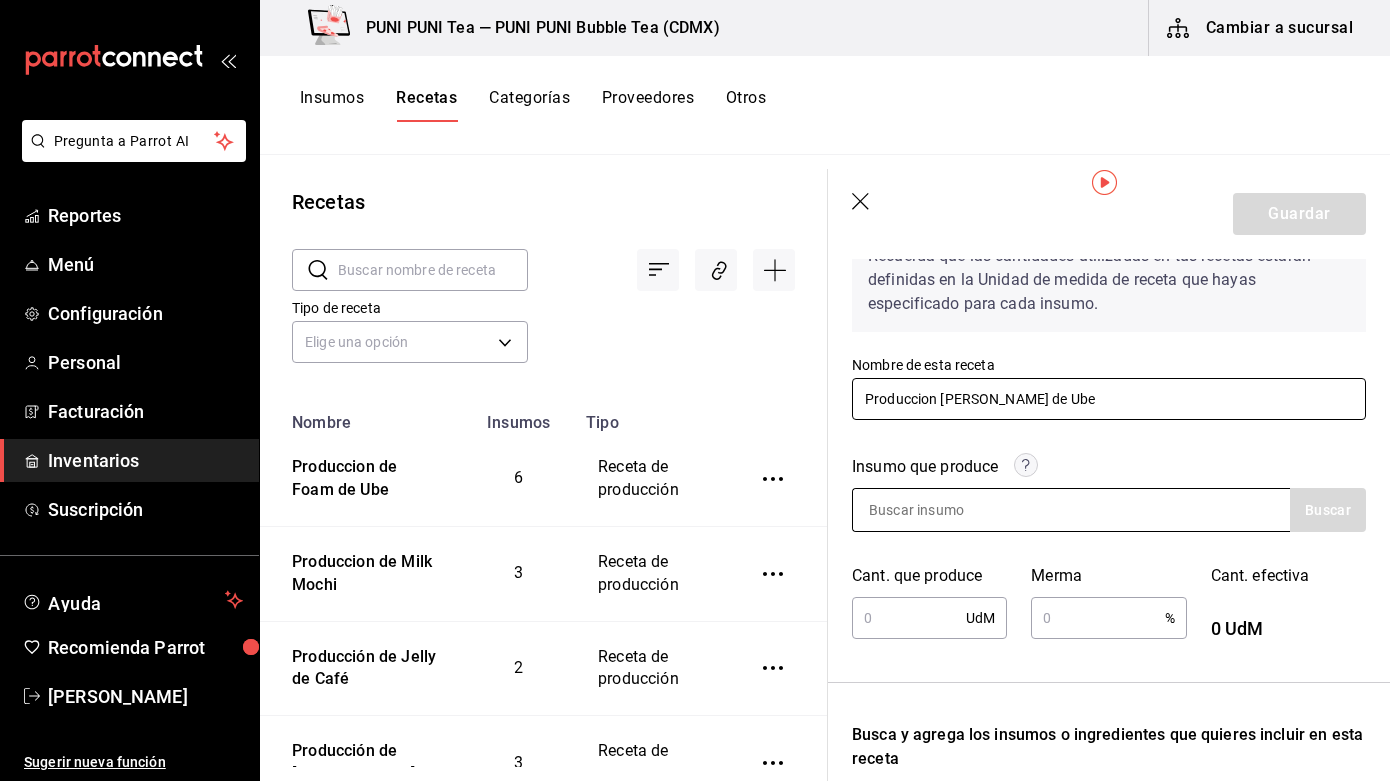 type on "Produccion [PERSON_NAME] de Ube" 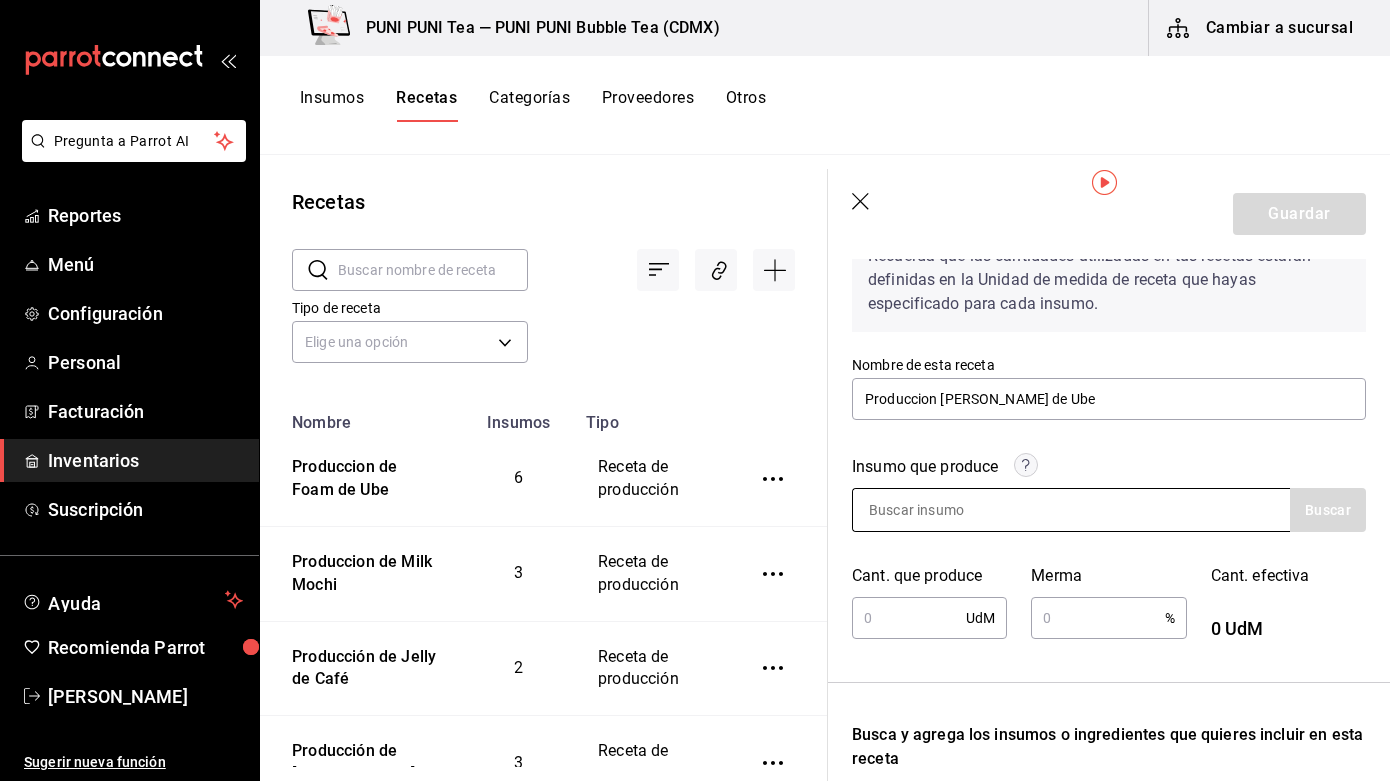 click at bounding box center [1071, 510] 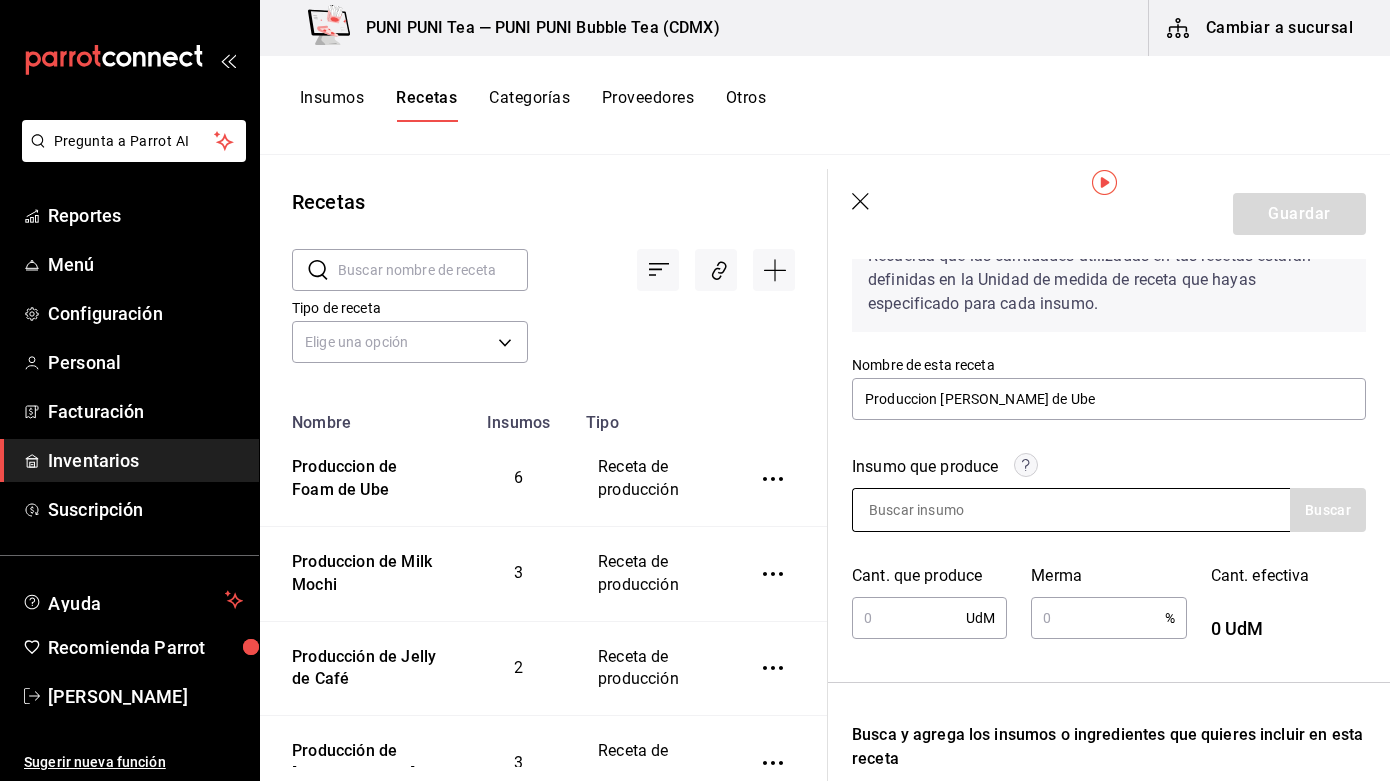 click at bounding box center (953, 510) 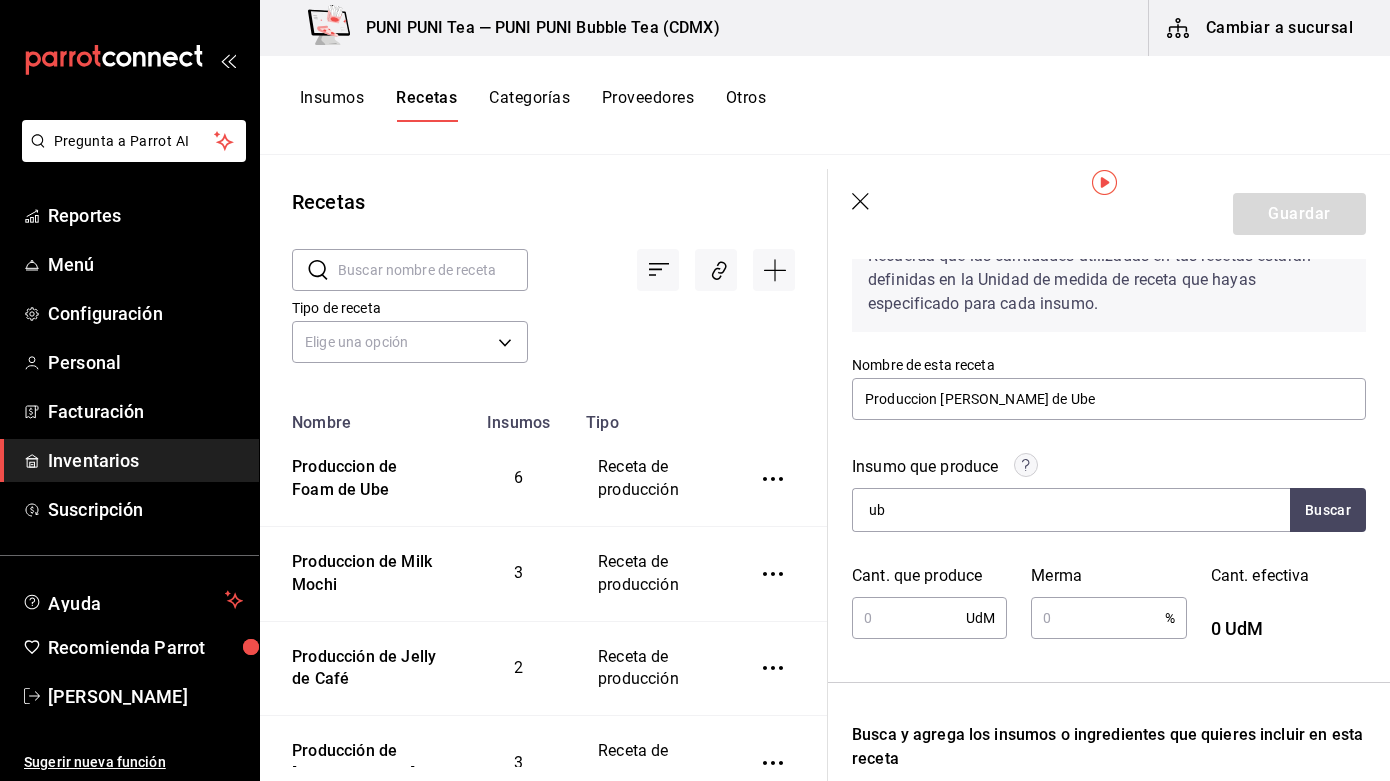 type on "ube" 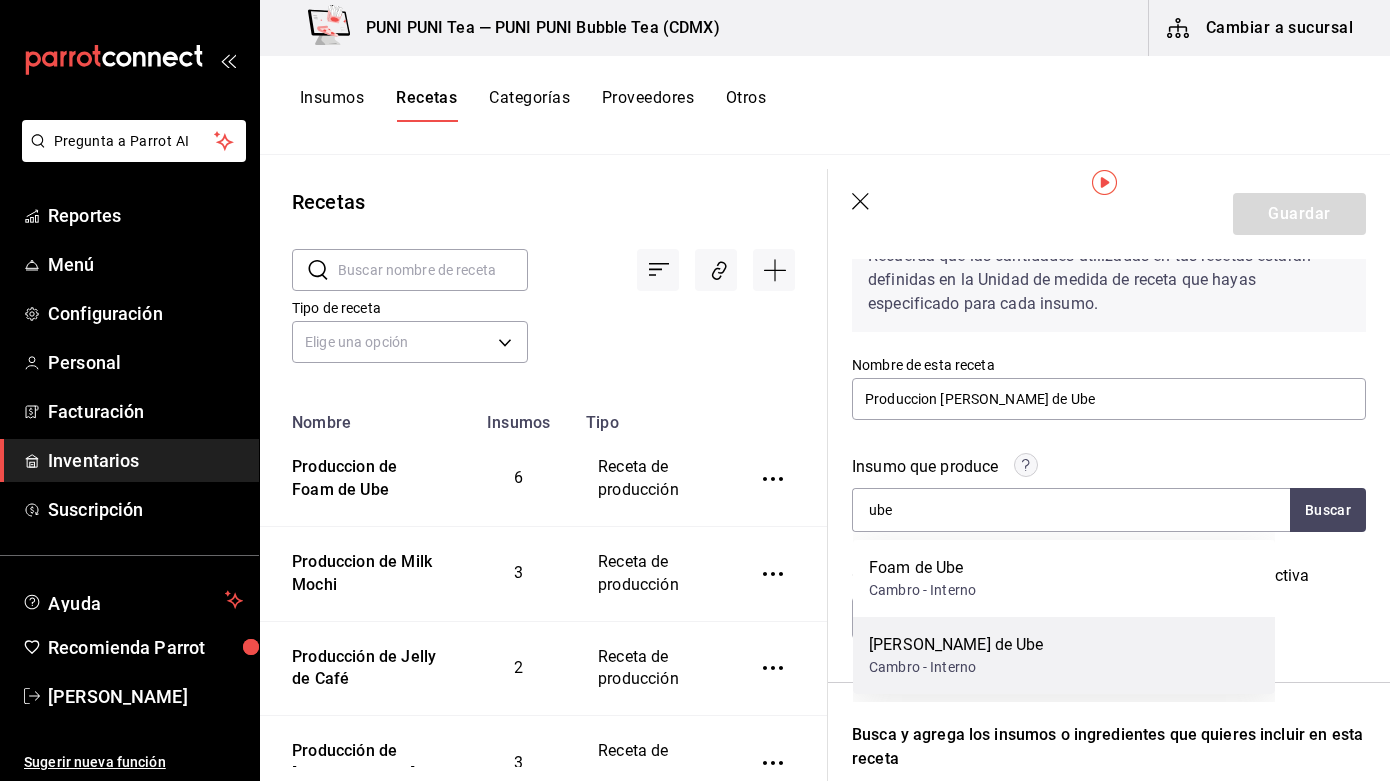 click on "[PERSON_NAME] de Ube Cambro - Interno" at bounding box center [1064, 655] 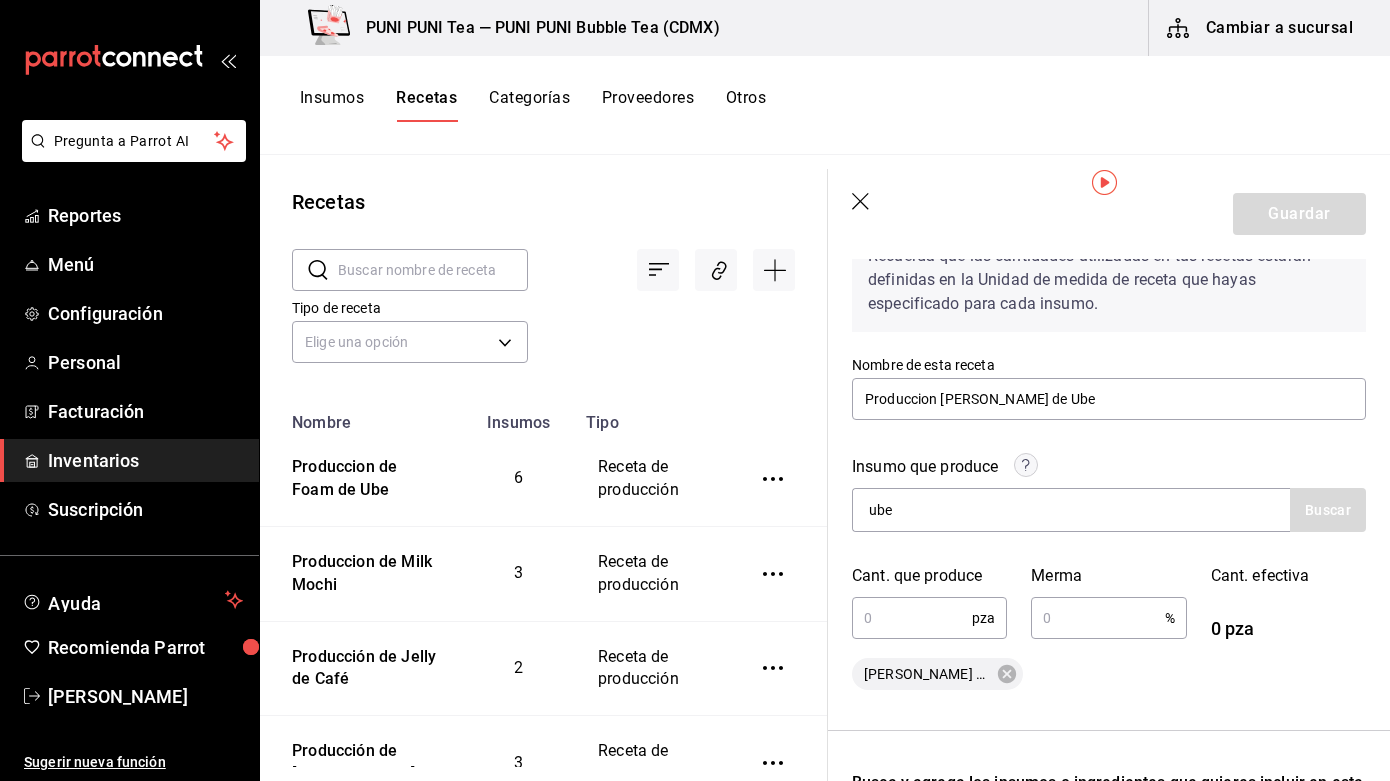 type 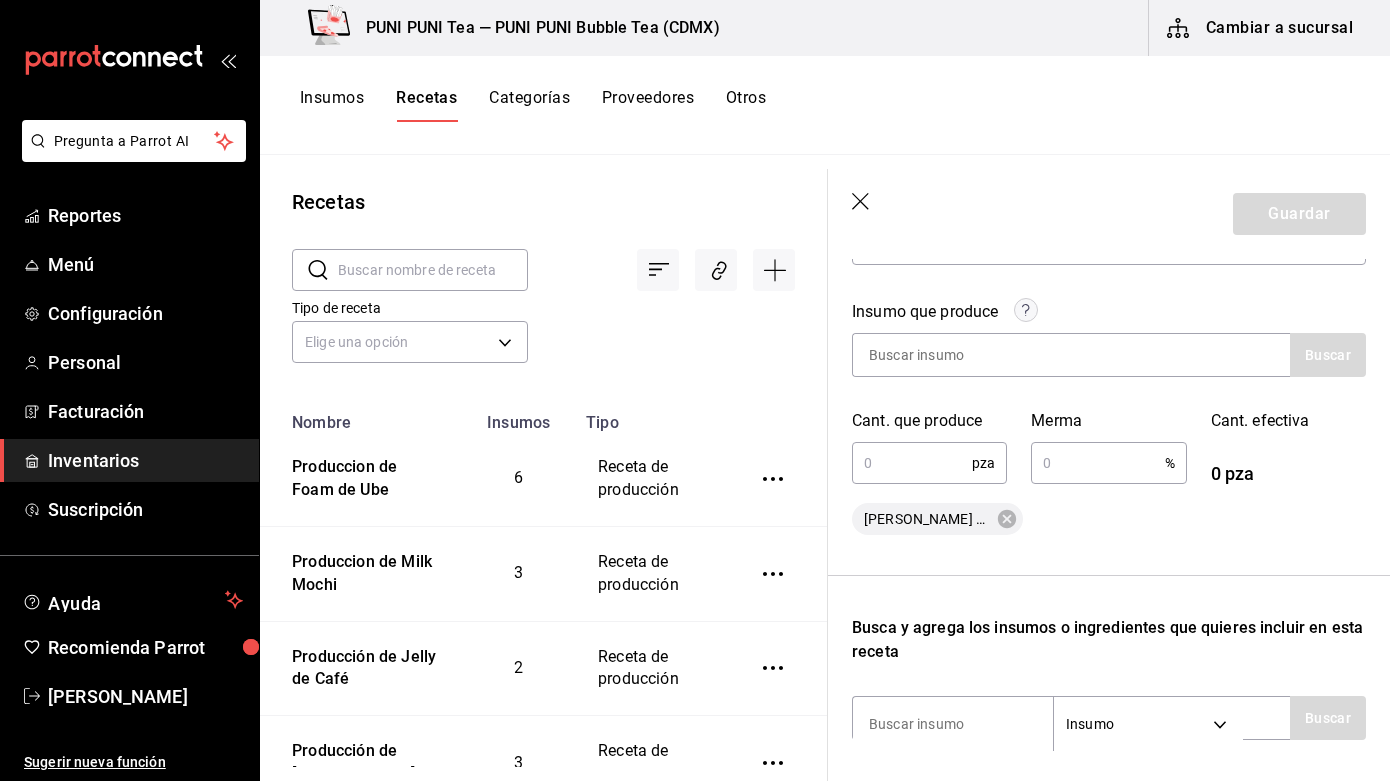 scroll, scrollTop: 347, scrollLeft: 0, axis: vertical 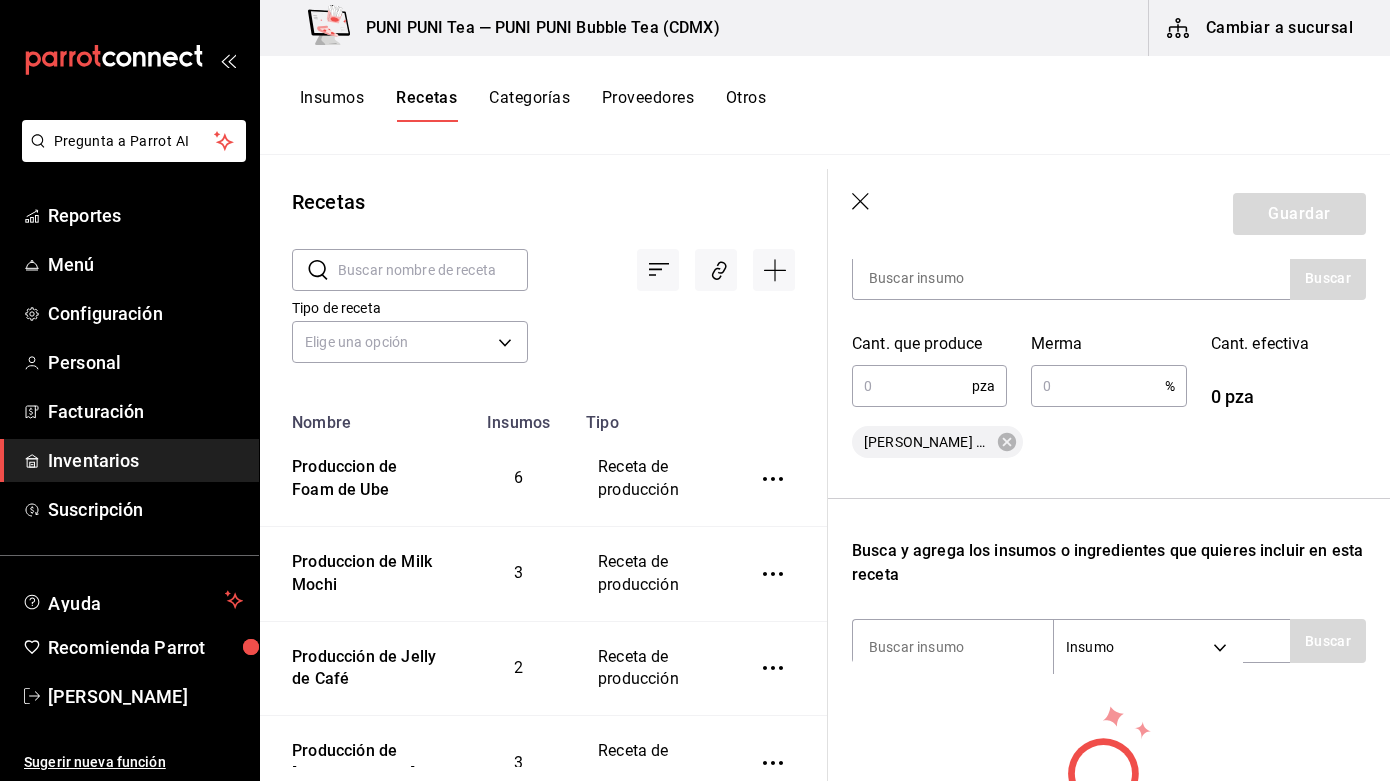 click at bounding box center [912, 386] 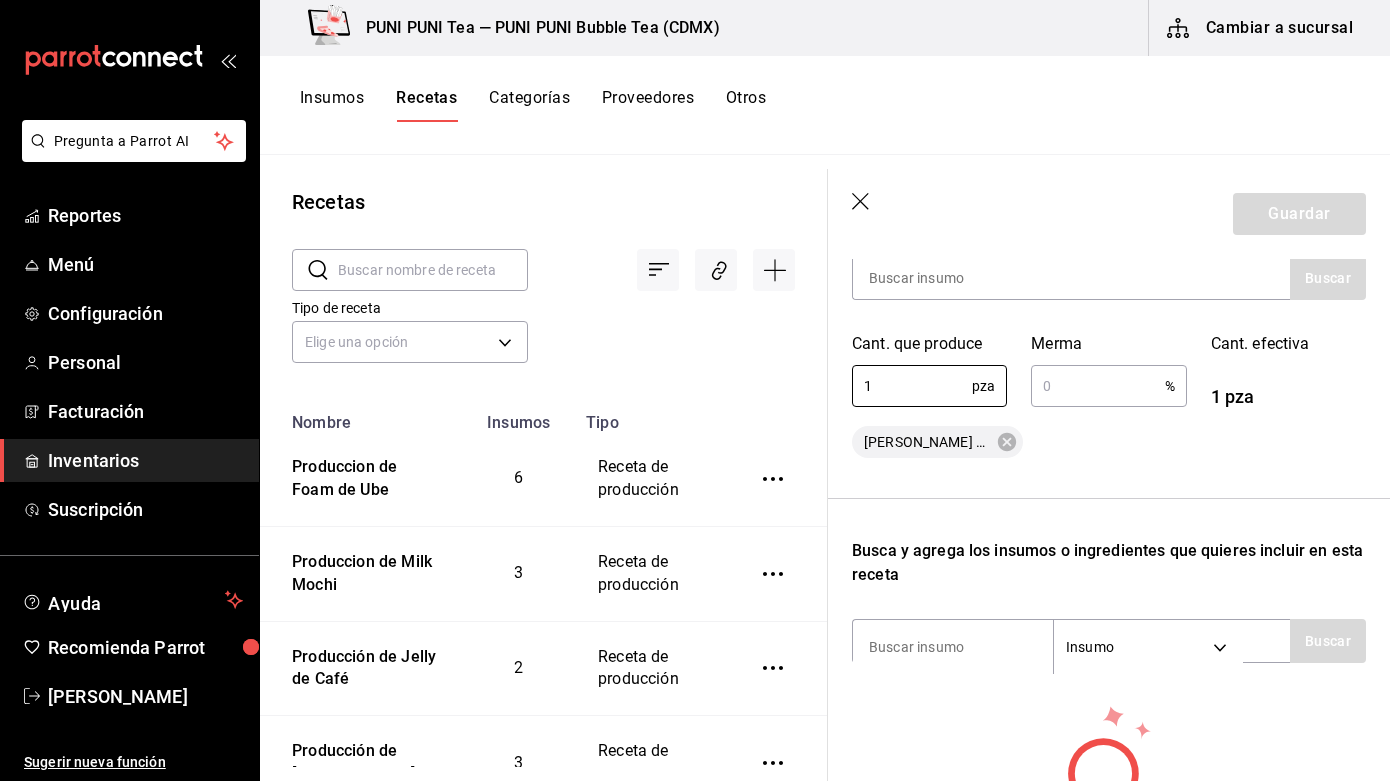 type on "1" 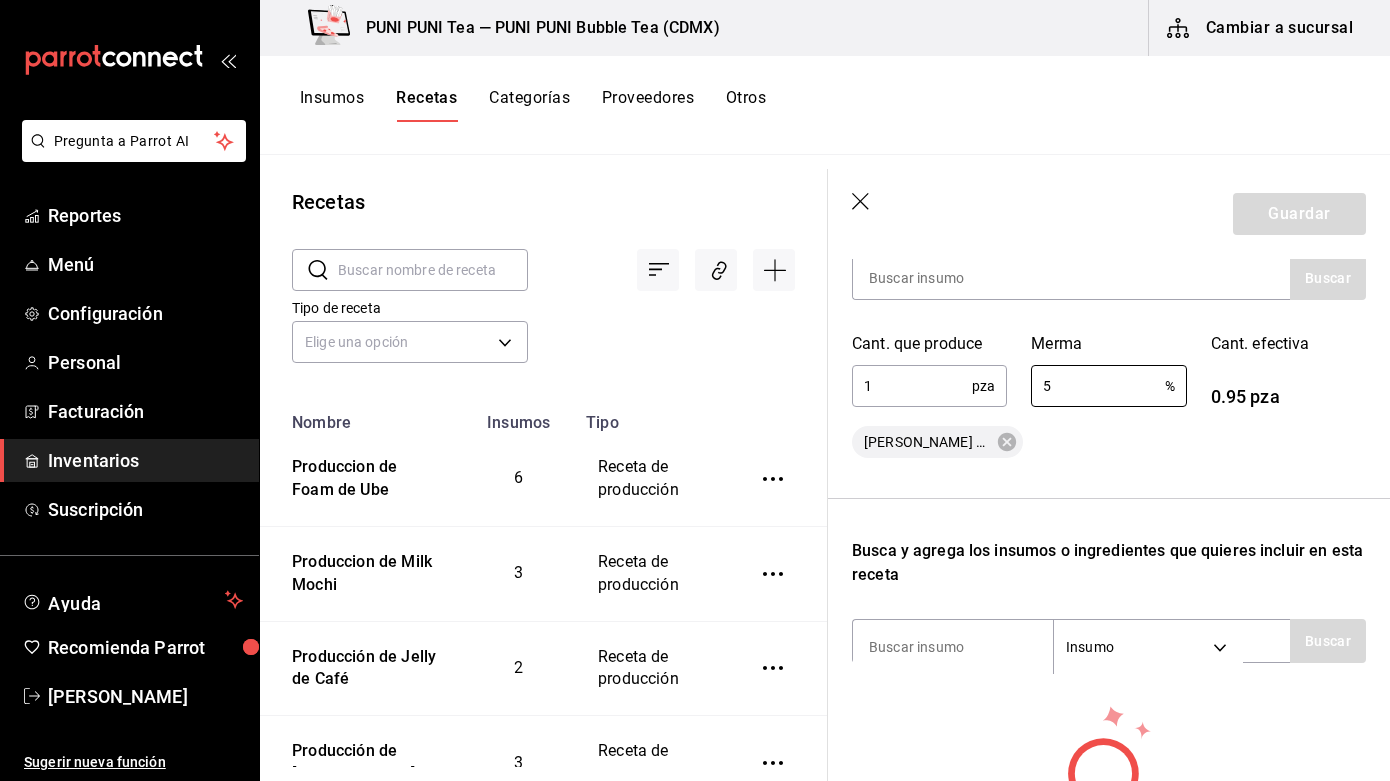 type on "5" 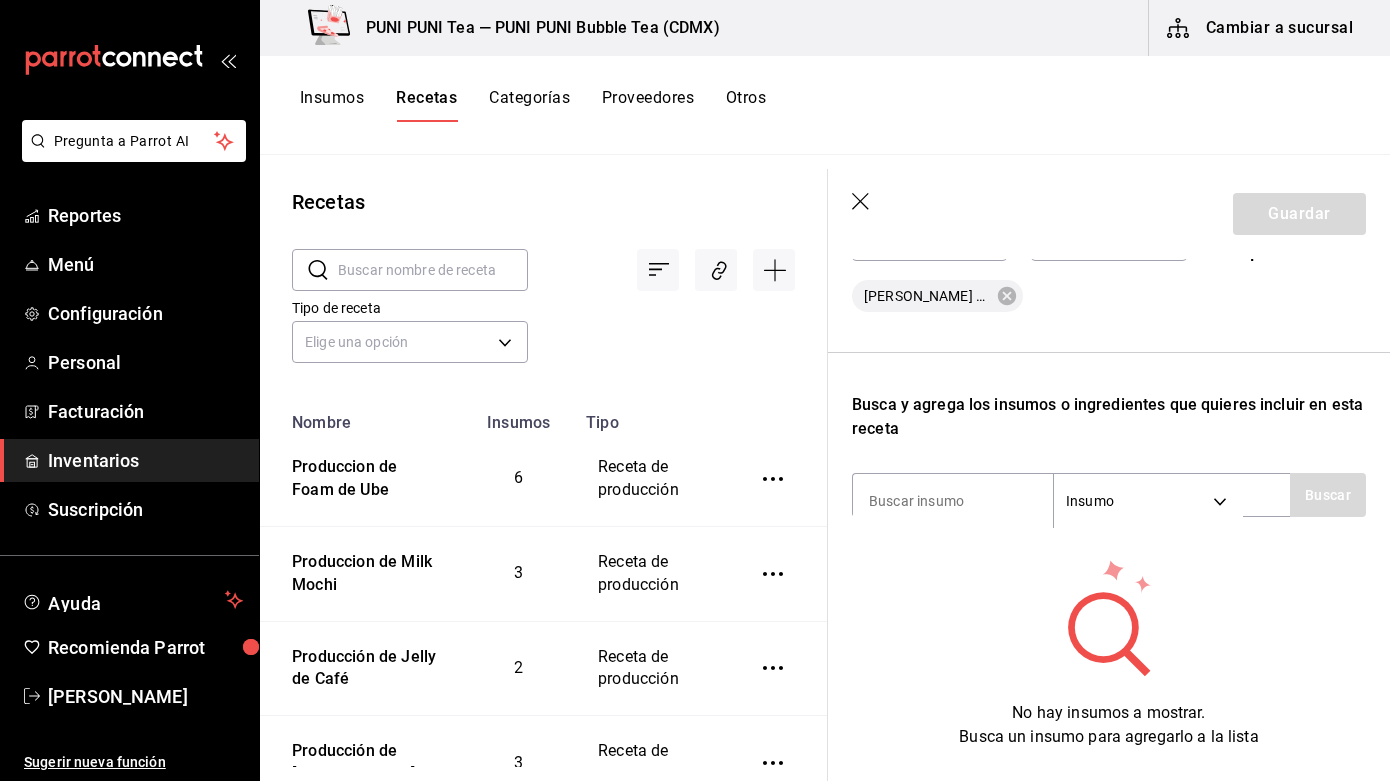 scroll, scrollTop: 554, scrollLeft: 0, axis: vertical 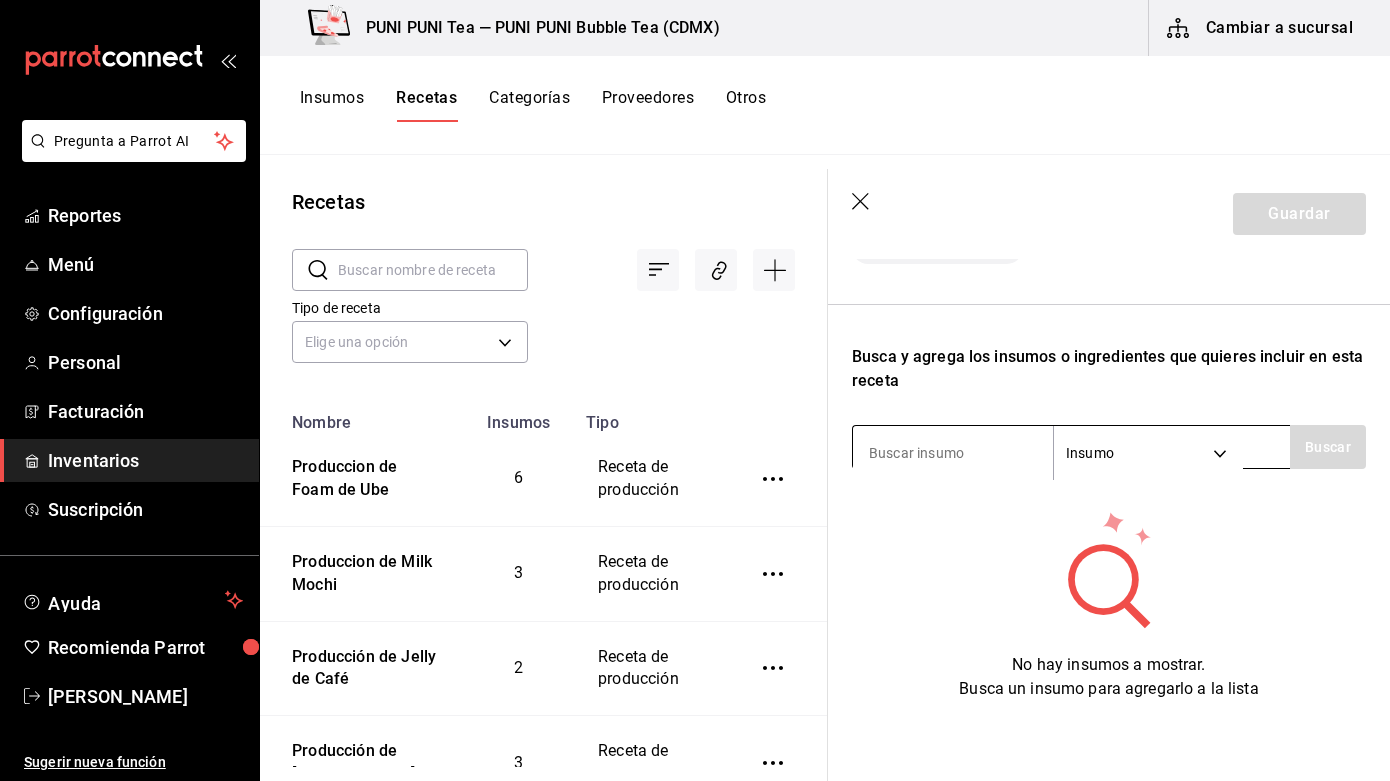click at bounding box center [953, 453] 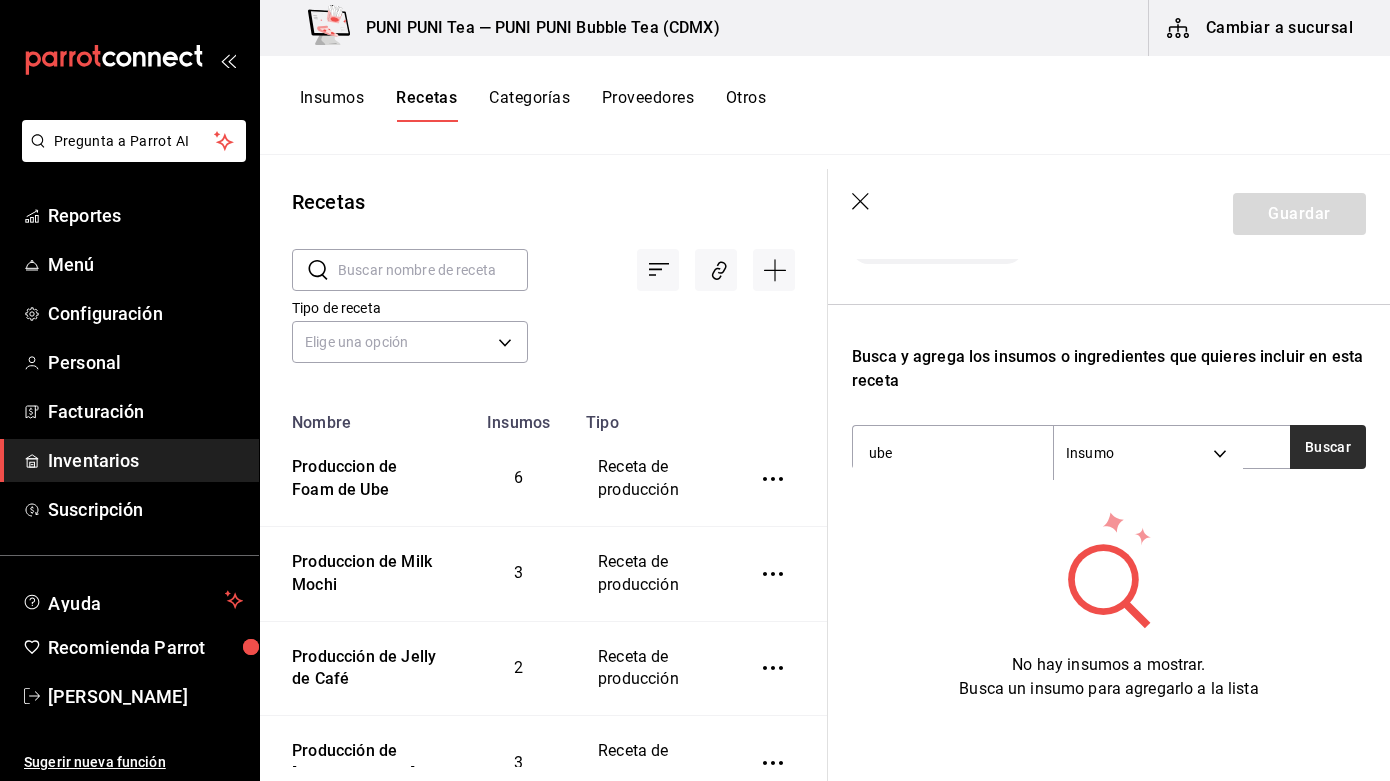 type on "ube" 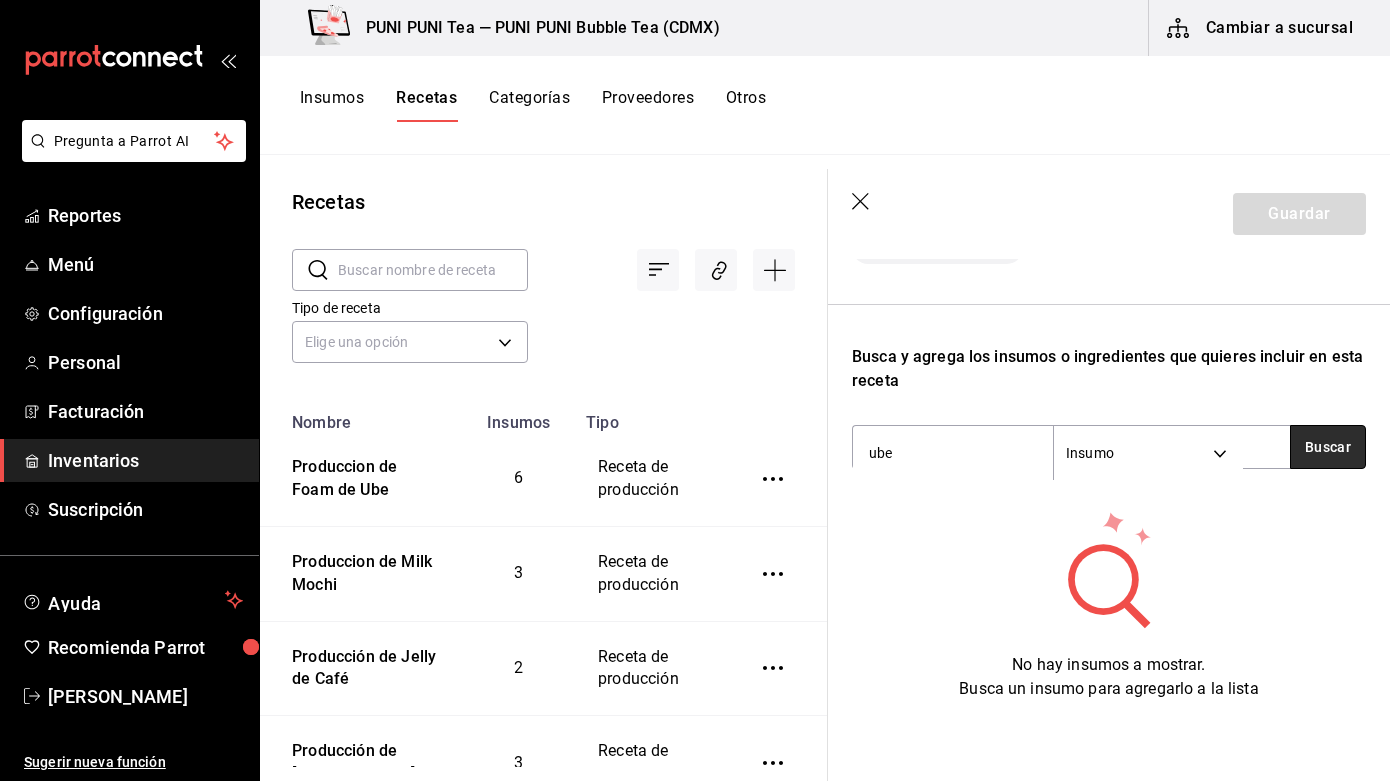 click on "Buscar" at bounding box center [1328, 447] 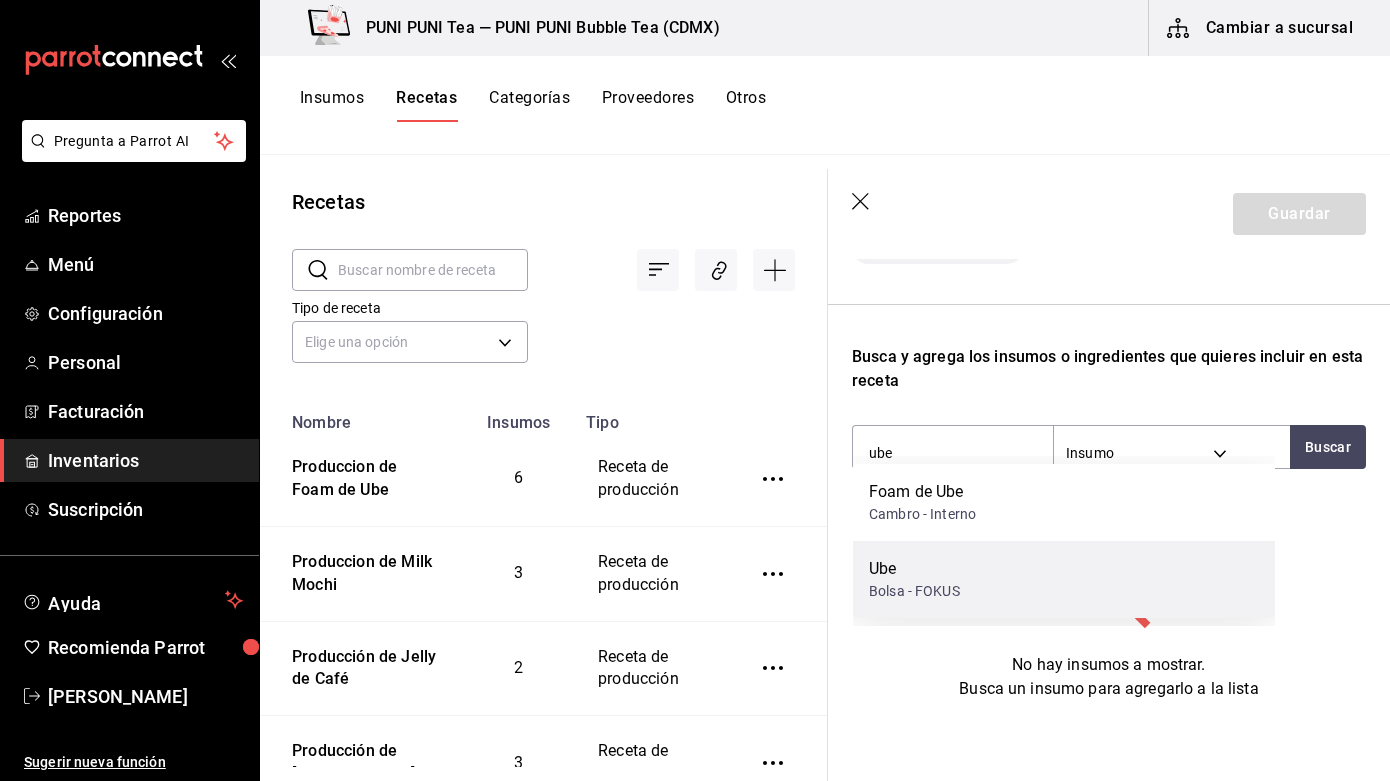 click on "Ube Bolsa - FOKUS" at bounding box center [1064, 579] 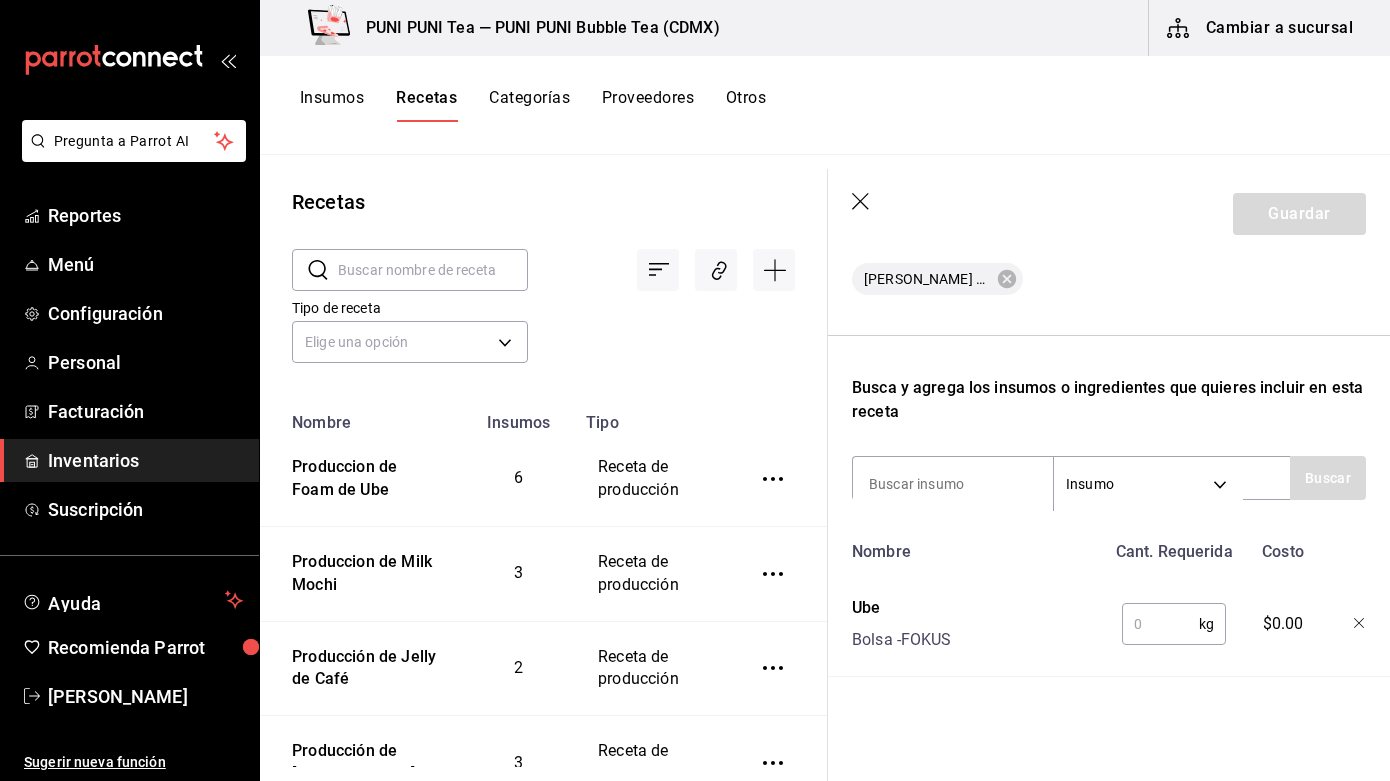 scroll, scrollTop: 525, scrollLeft: 0, axis: vertical 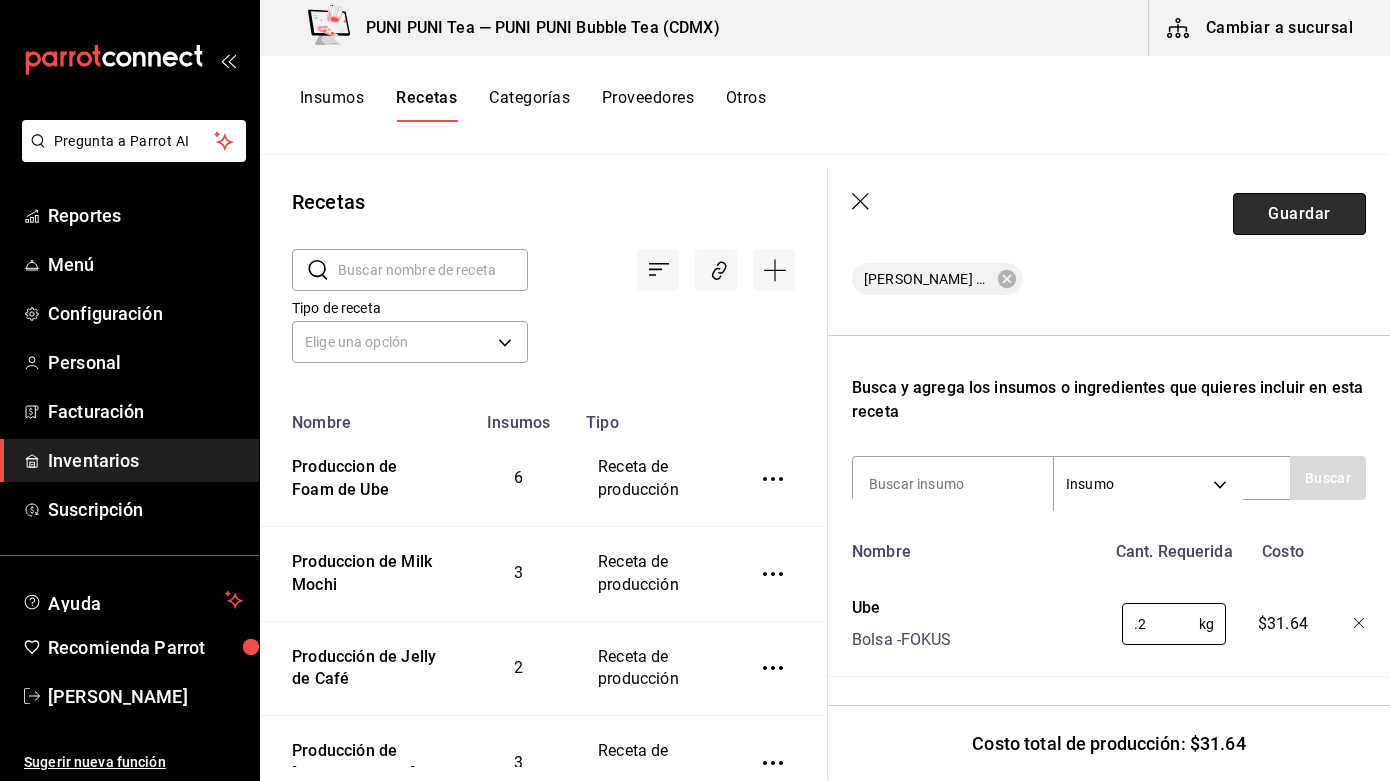 type on "0.2" 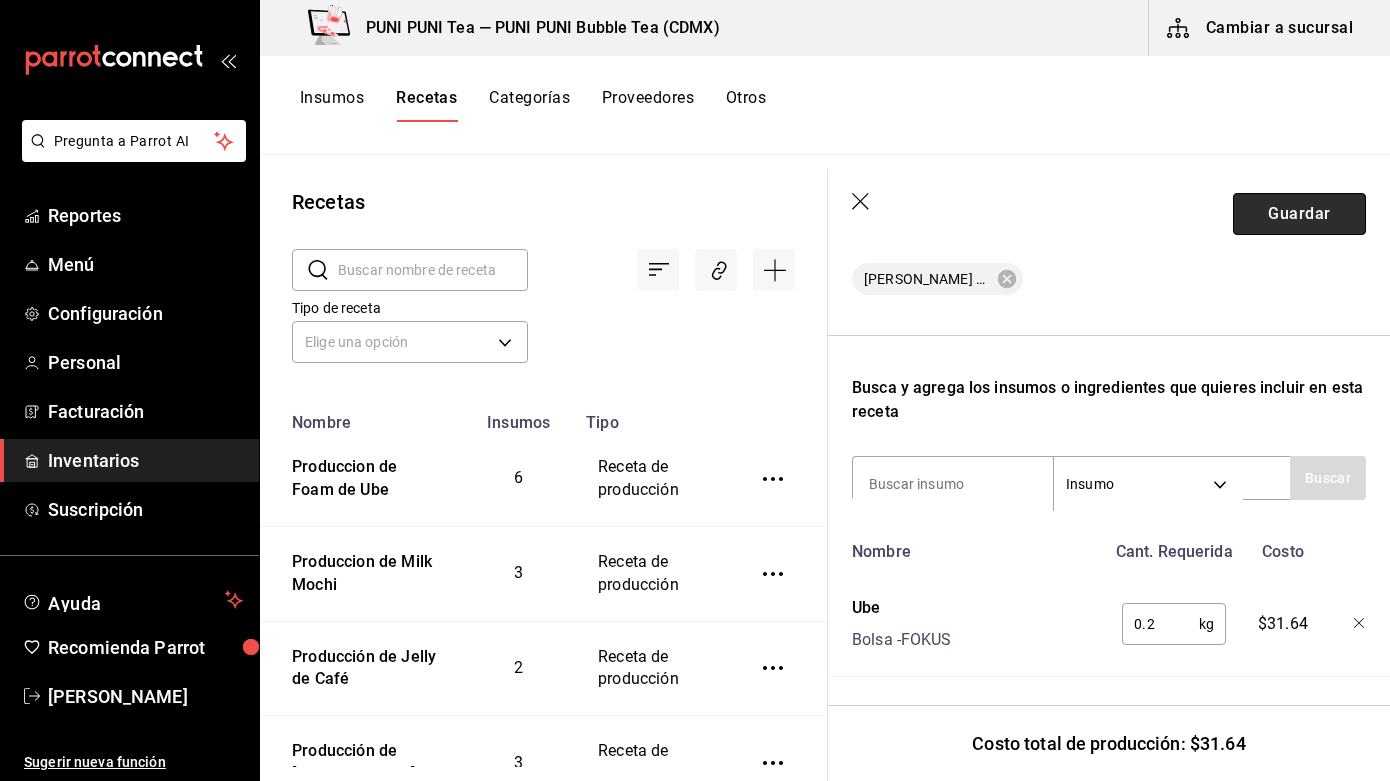 click on "Guardar" at bounding box center (1299, 214) 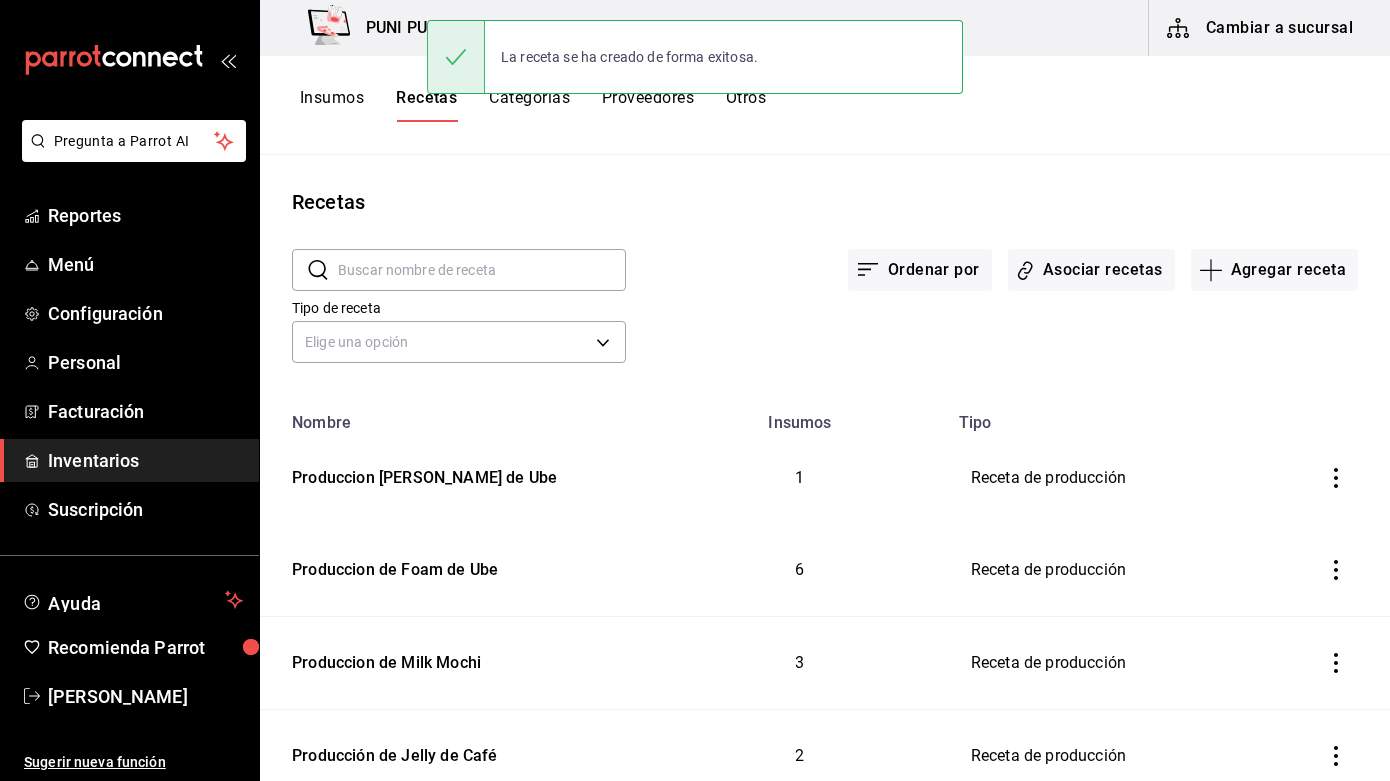 scroll, scrollTop: 489, scrollLeft: 0, axis: vertical 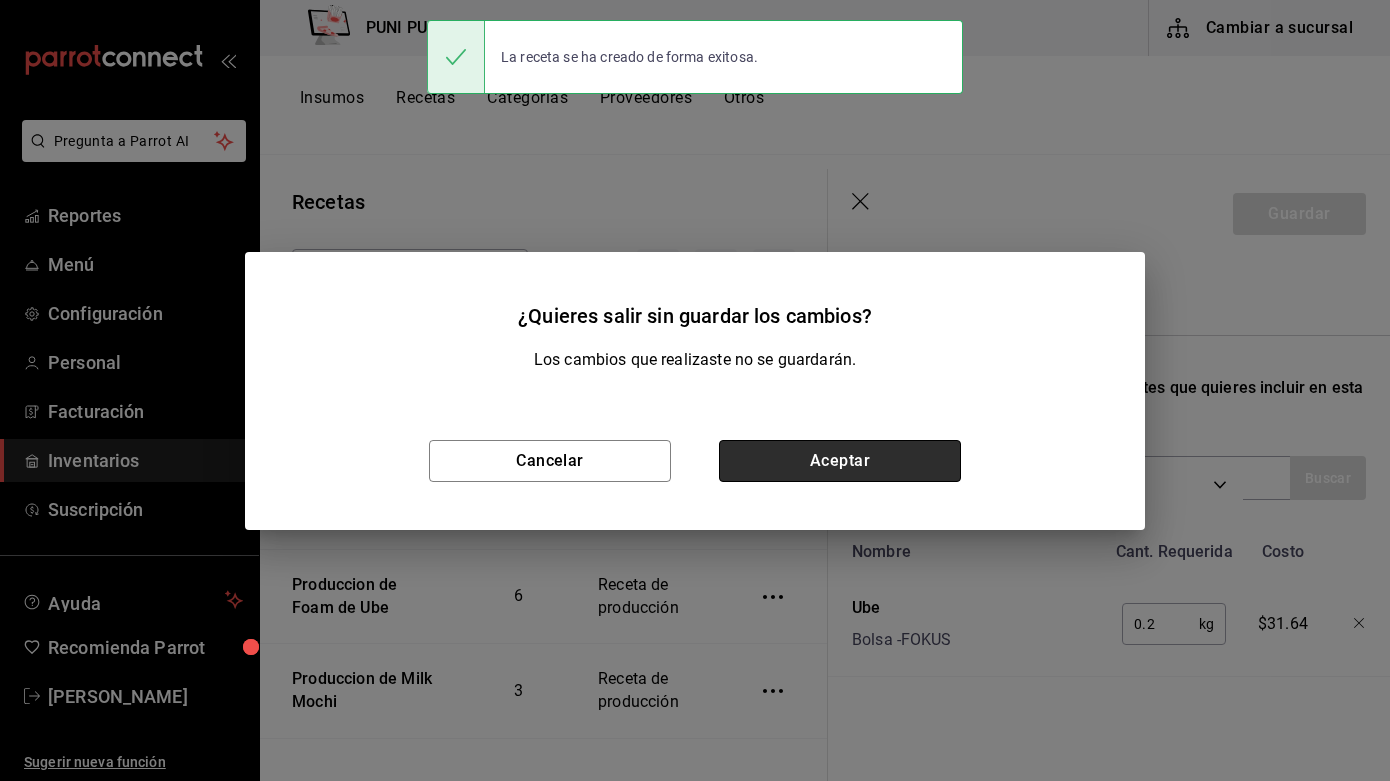 click on "Aceptar" at bounding box center [840, 461] 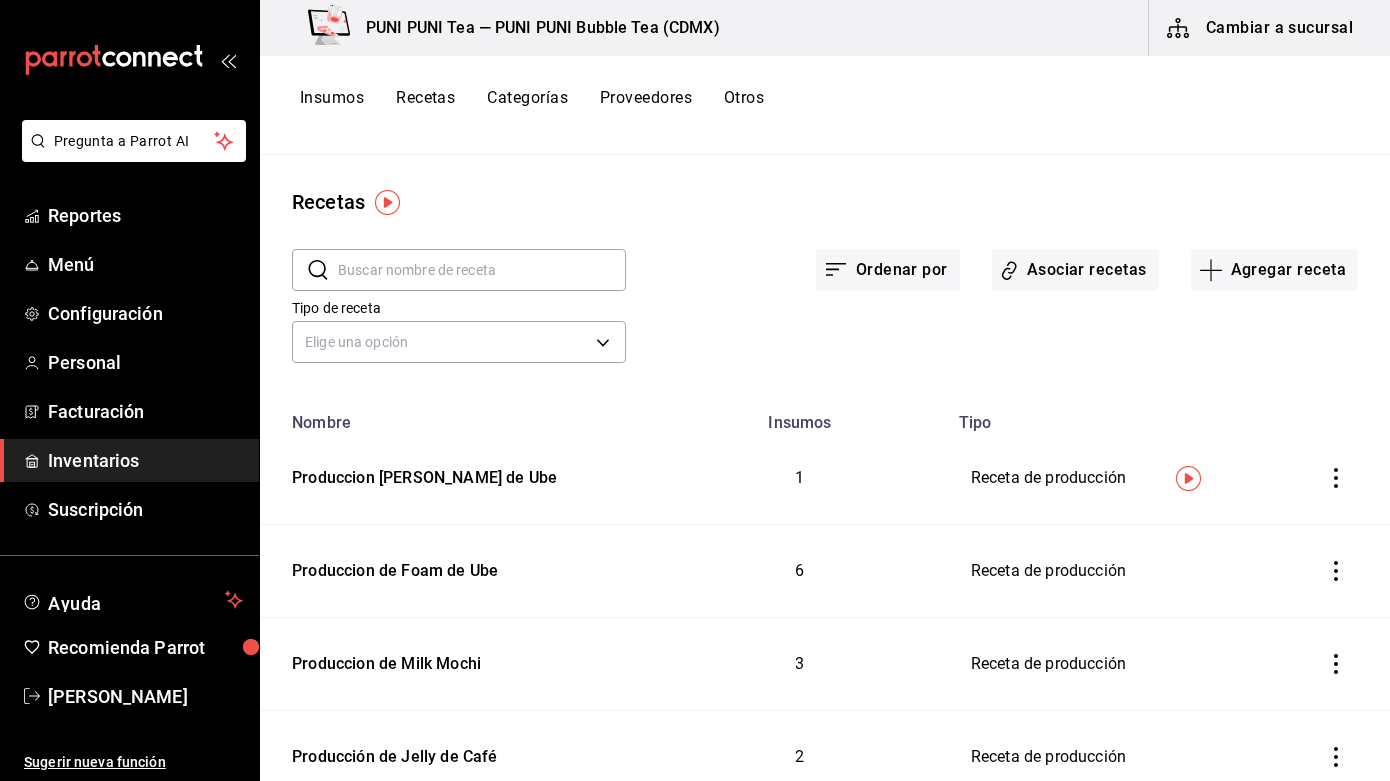 scroll, scrollTop: 0, scrollLeft: 0, axis: both 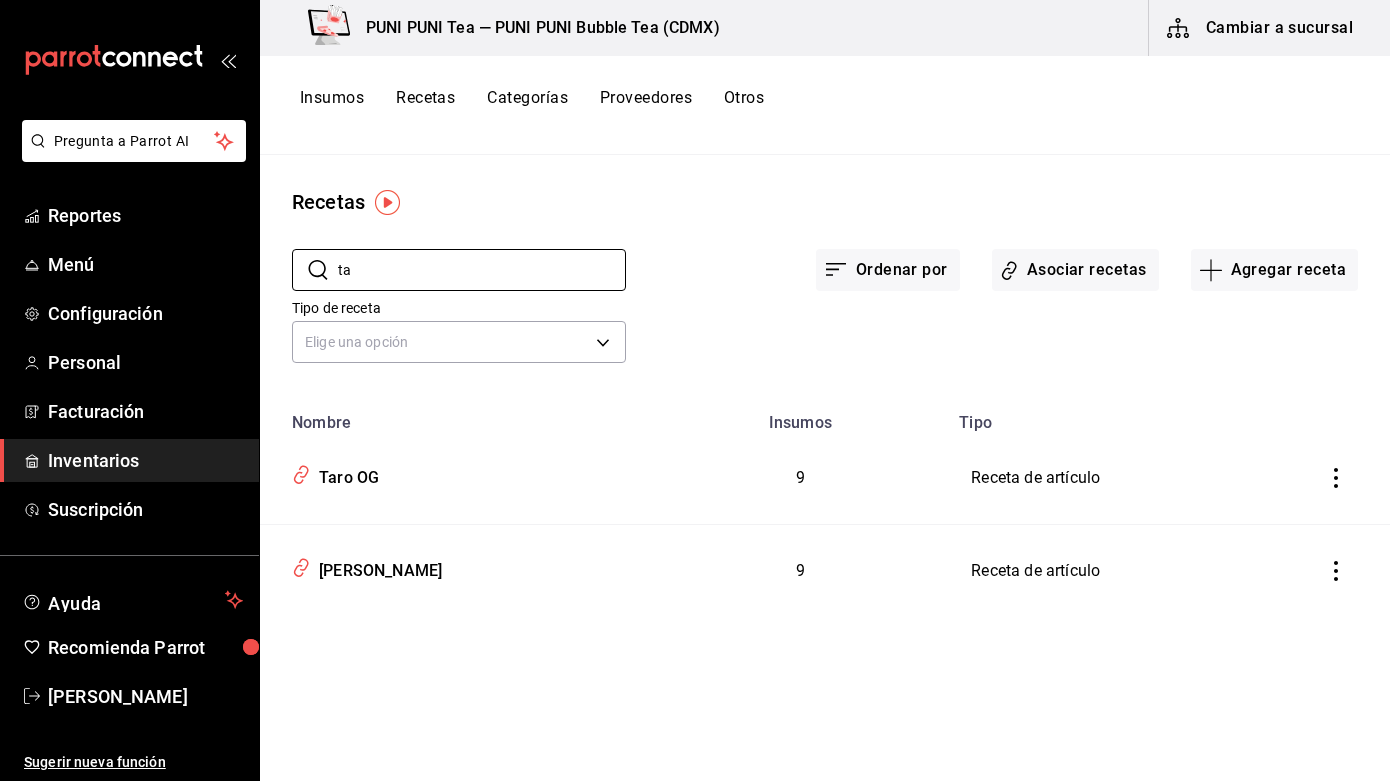 type on "t" 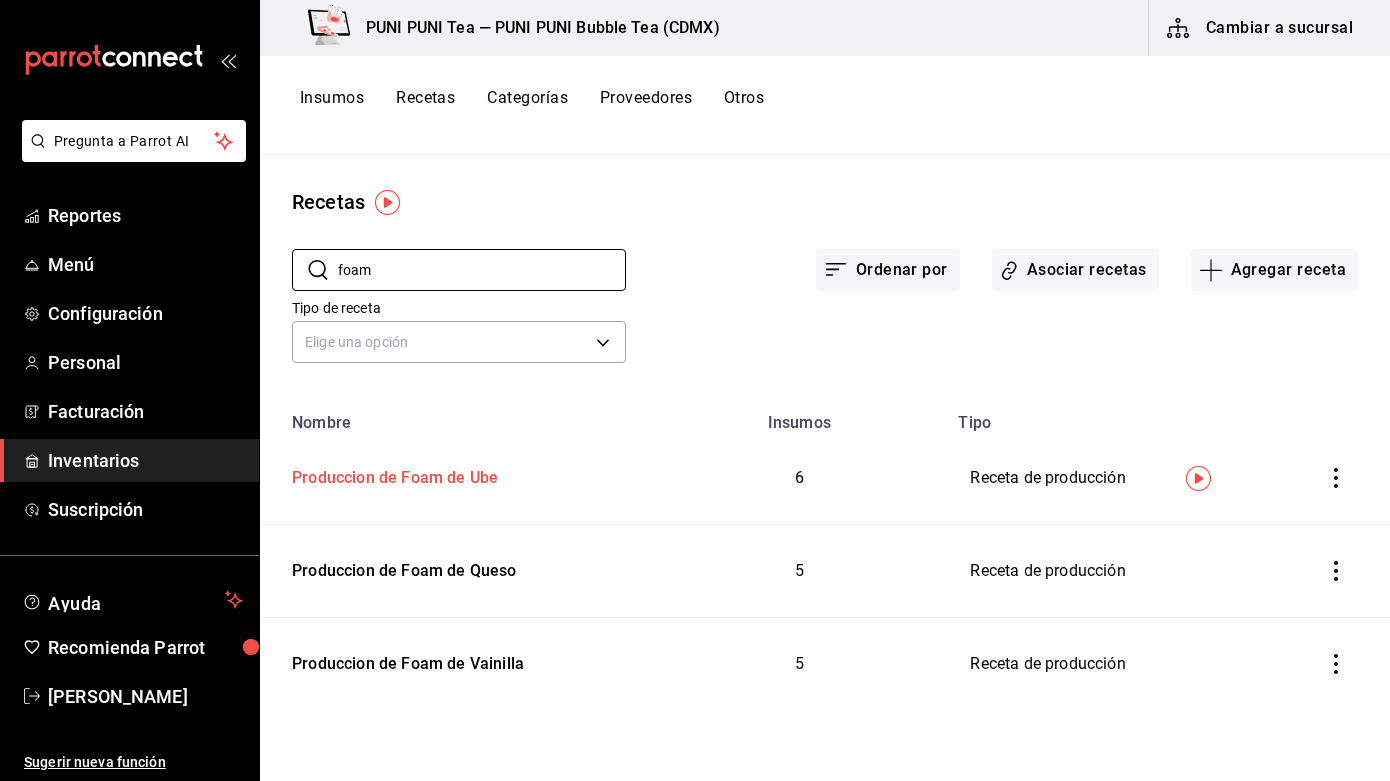 type on "foam" 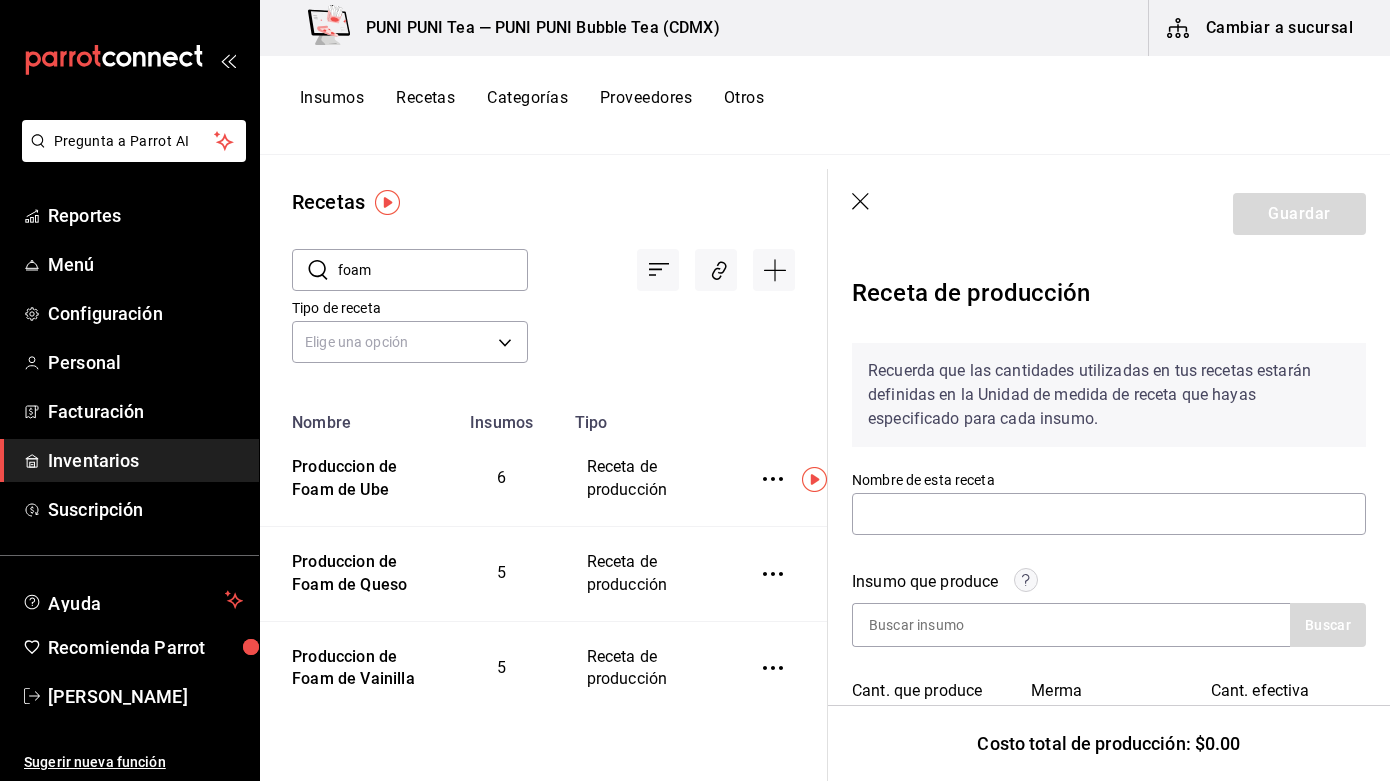 type on "Produccion de Foam de Ube" 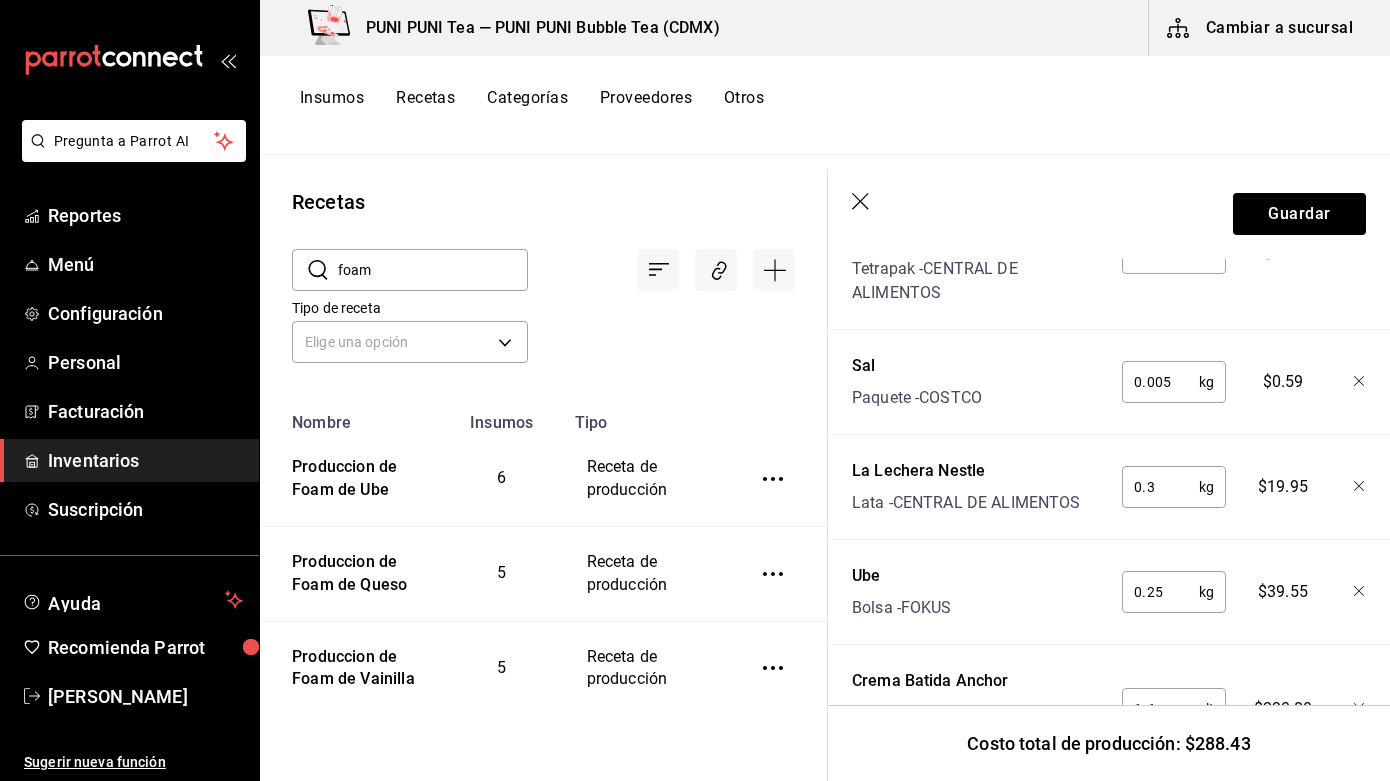 scroll, scrollTop: 1098, scrollLeft: 0, axis: vertical 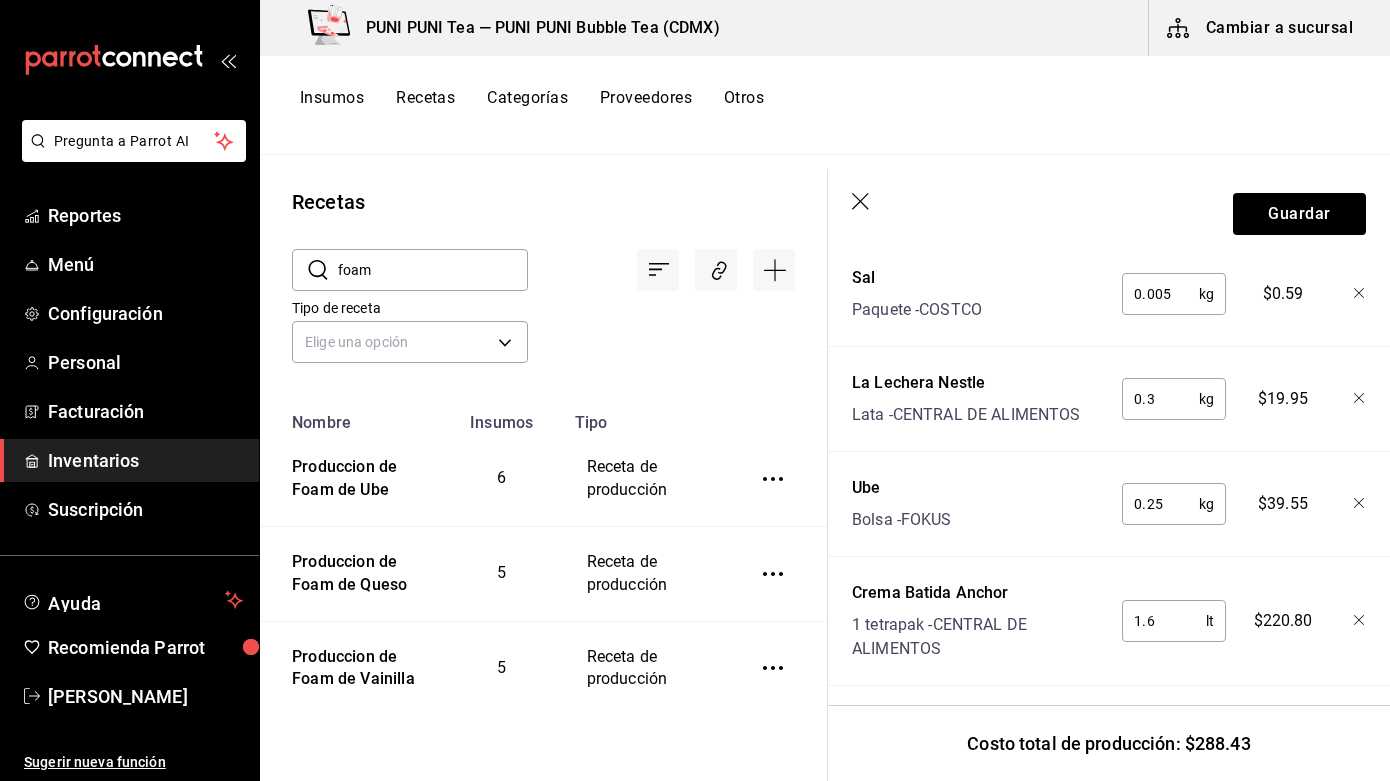 click 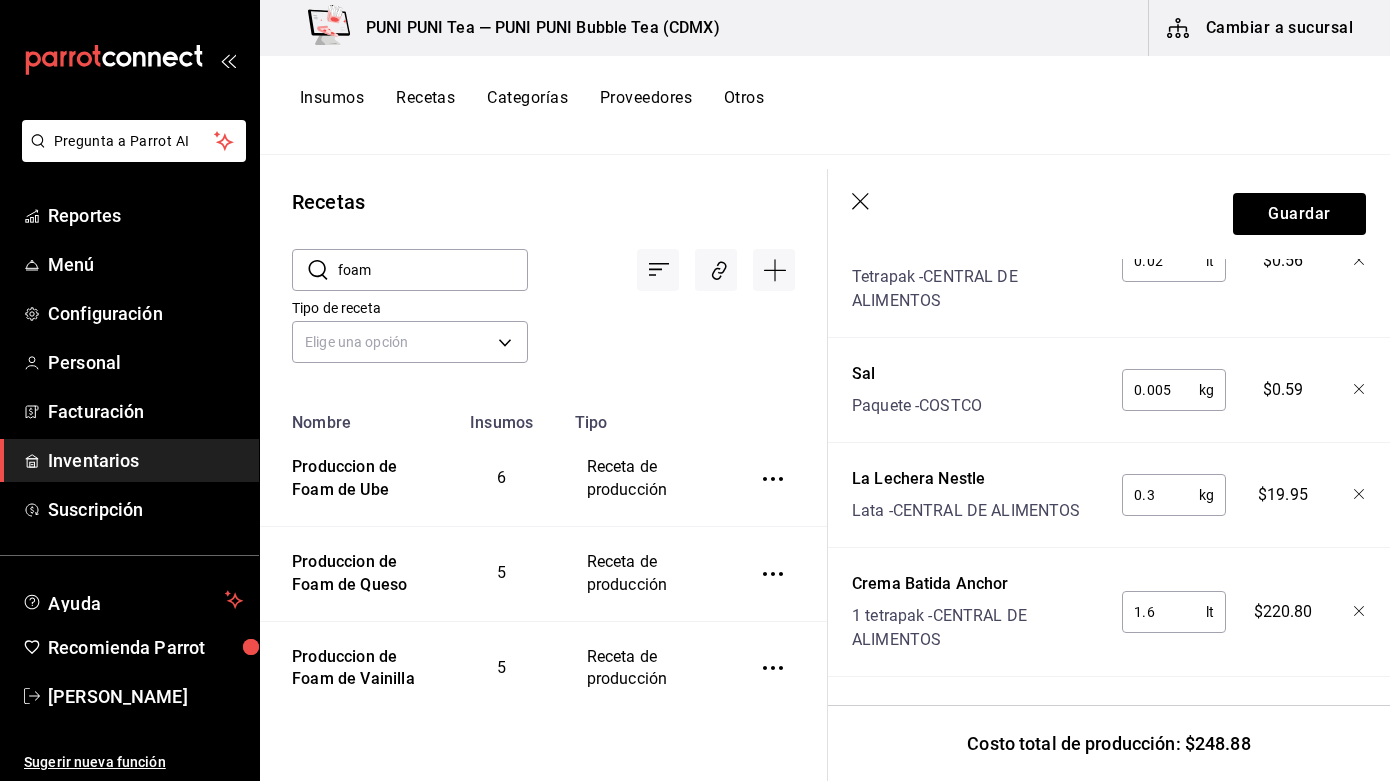 scroll, scrollTop: 993, scrollLeft: 0, axis: vertical 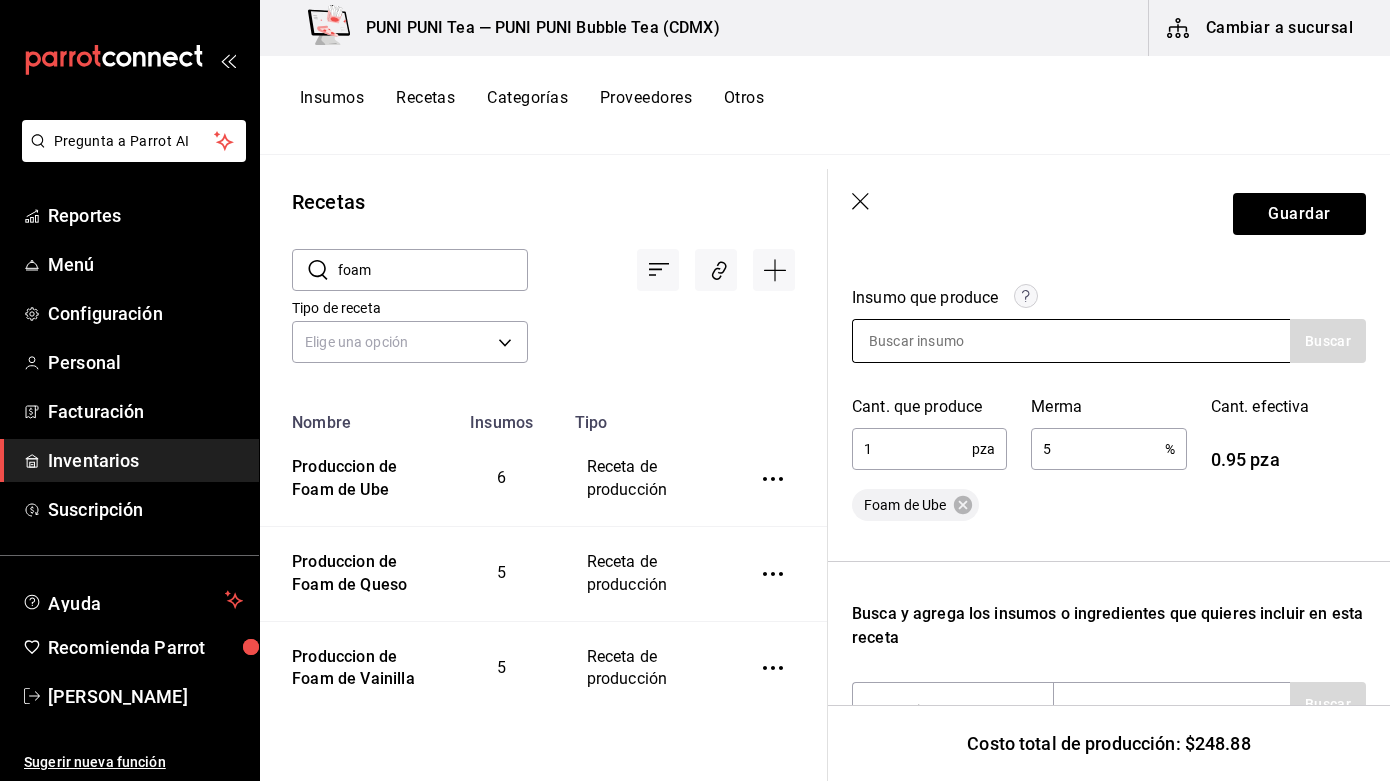click at bounding box center [1071, 341] 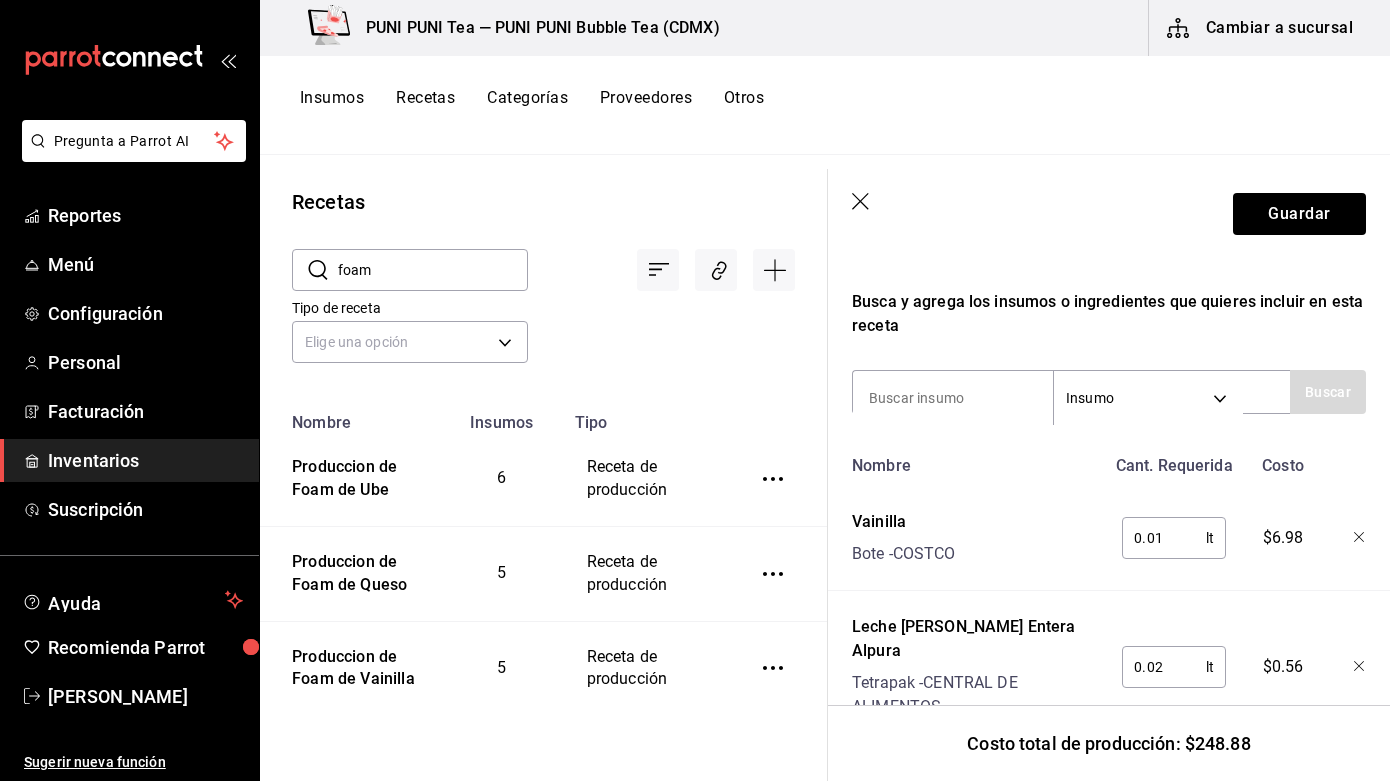 scroll, scrollTop: 591, scrollLeft: 0, axis: vertical 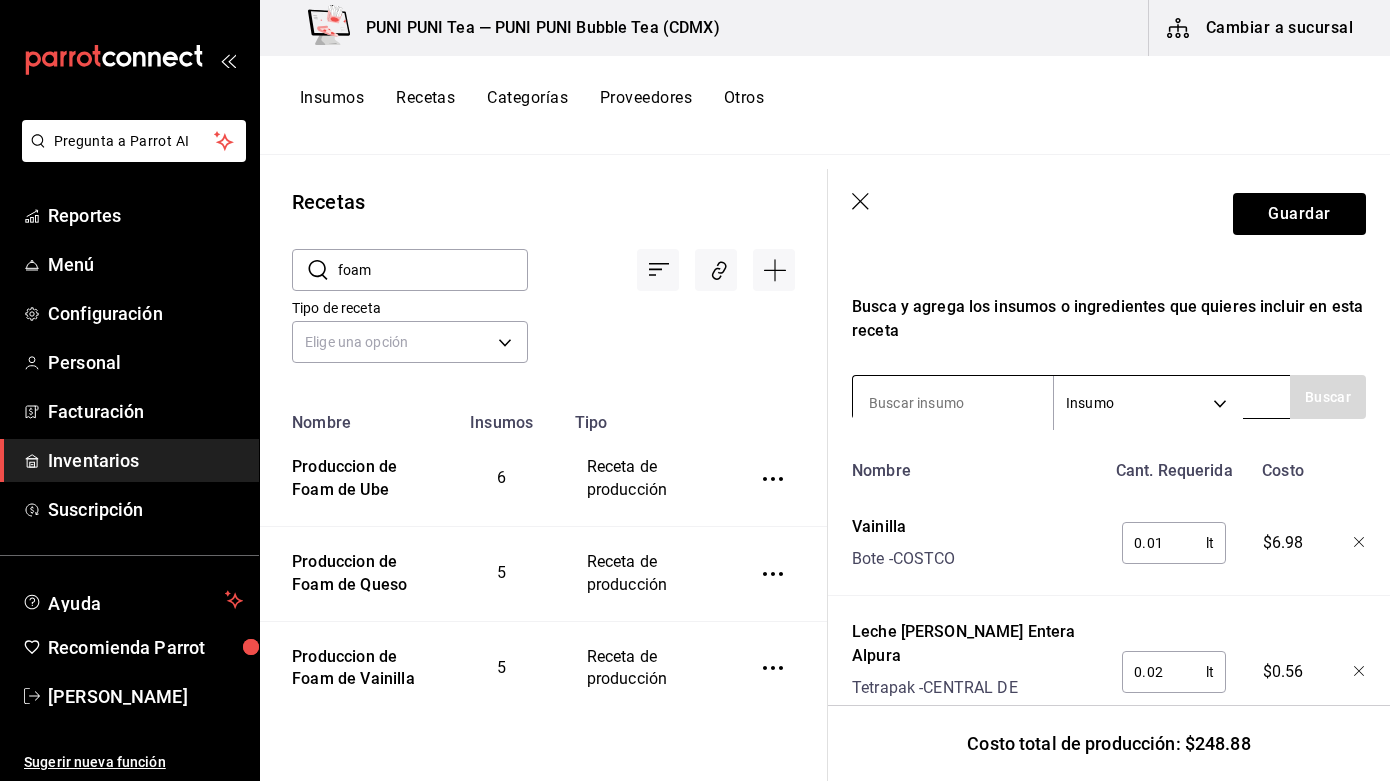 click at bounding box center [953, 403] 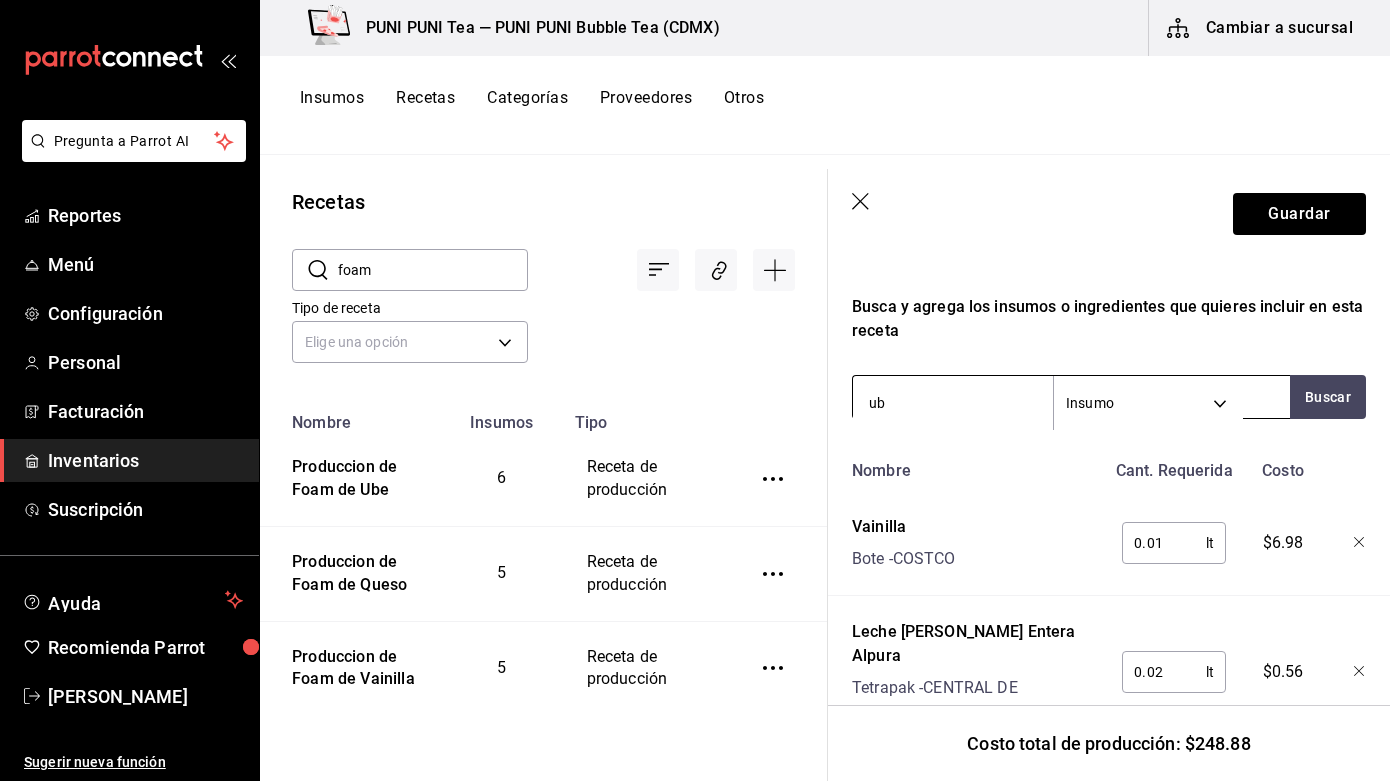 type on "ube" 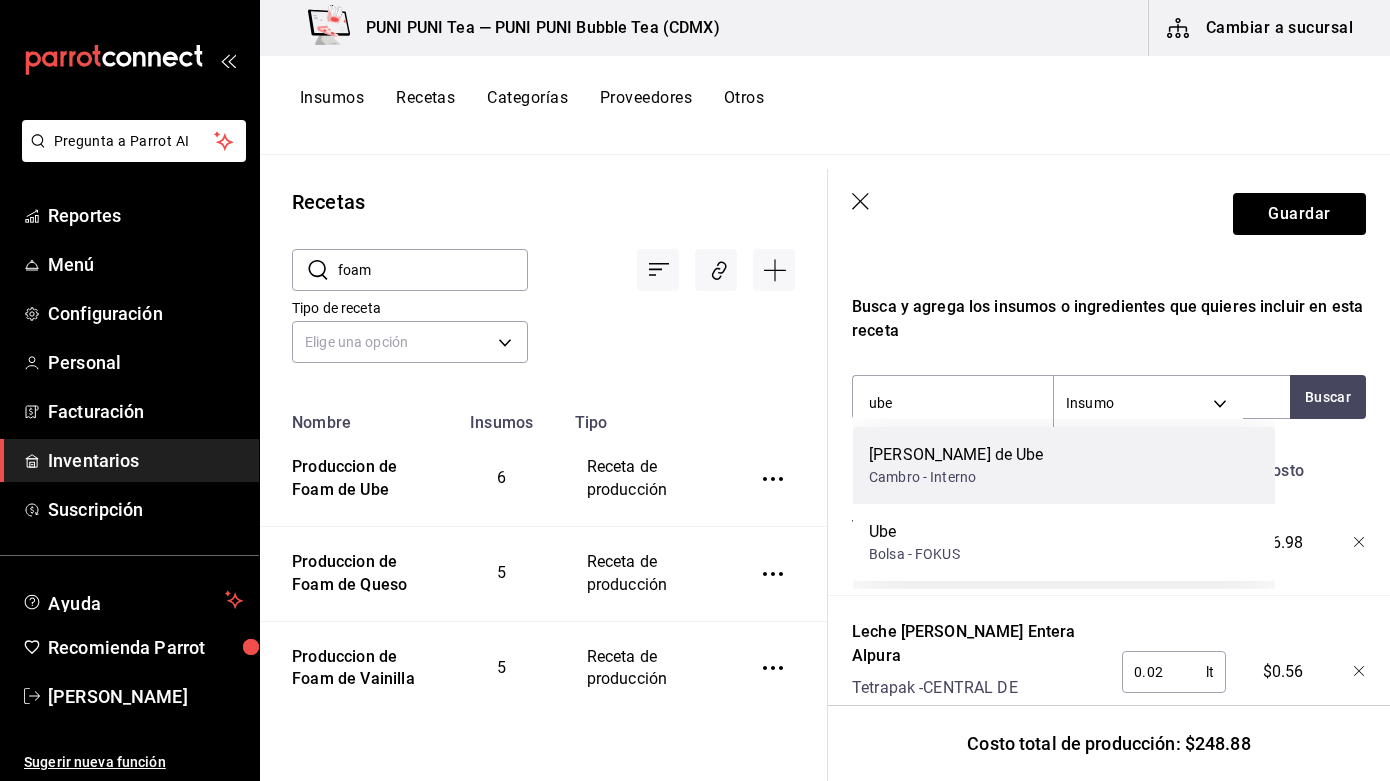 click on "[PERSON_NAME] de Ube" at bounding box center (956, 455) 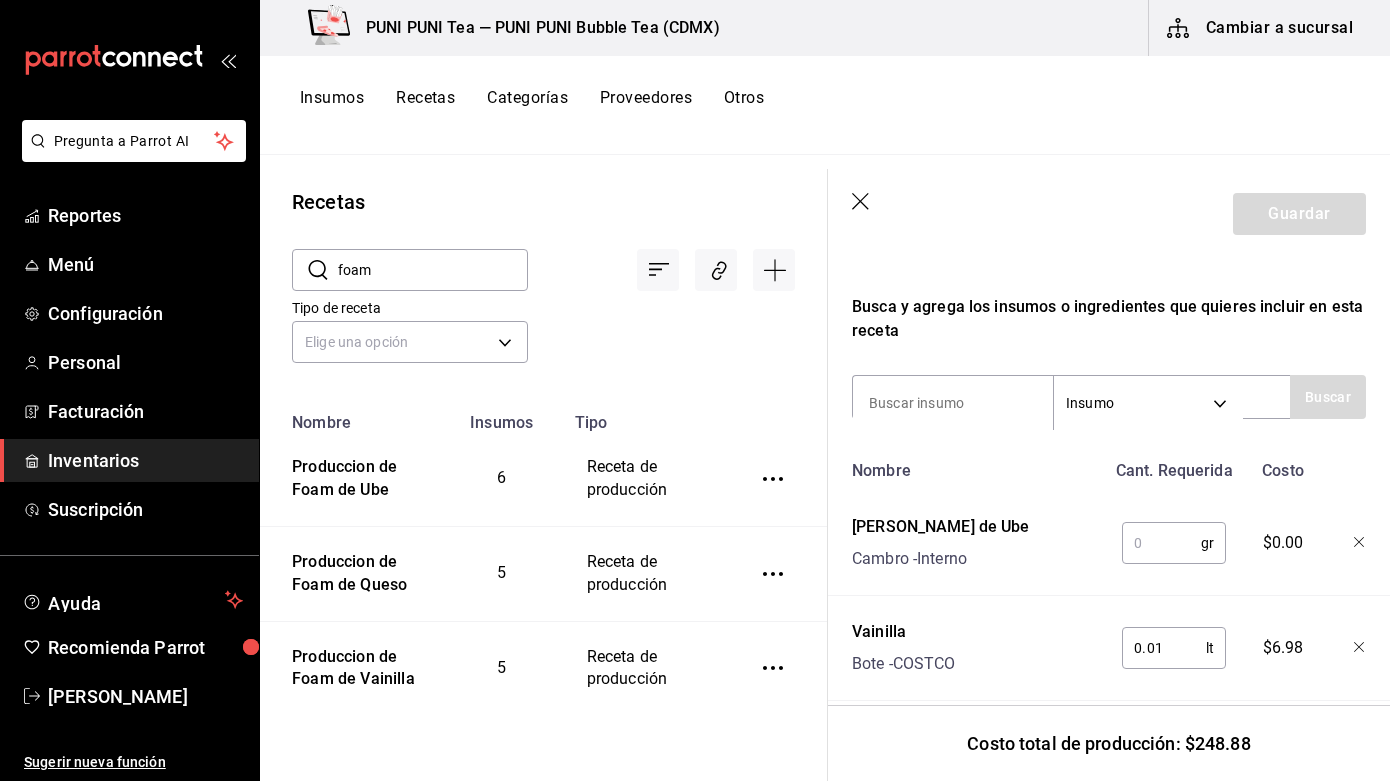 click at bounding box center (1161, 543) 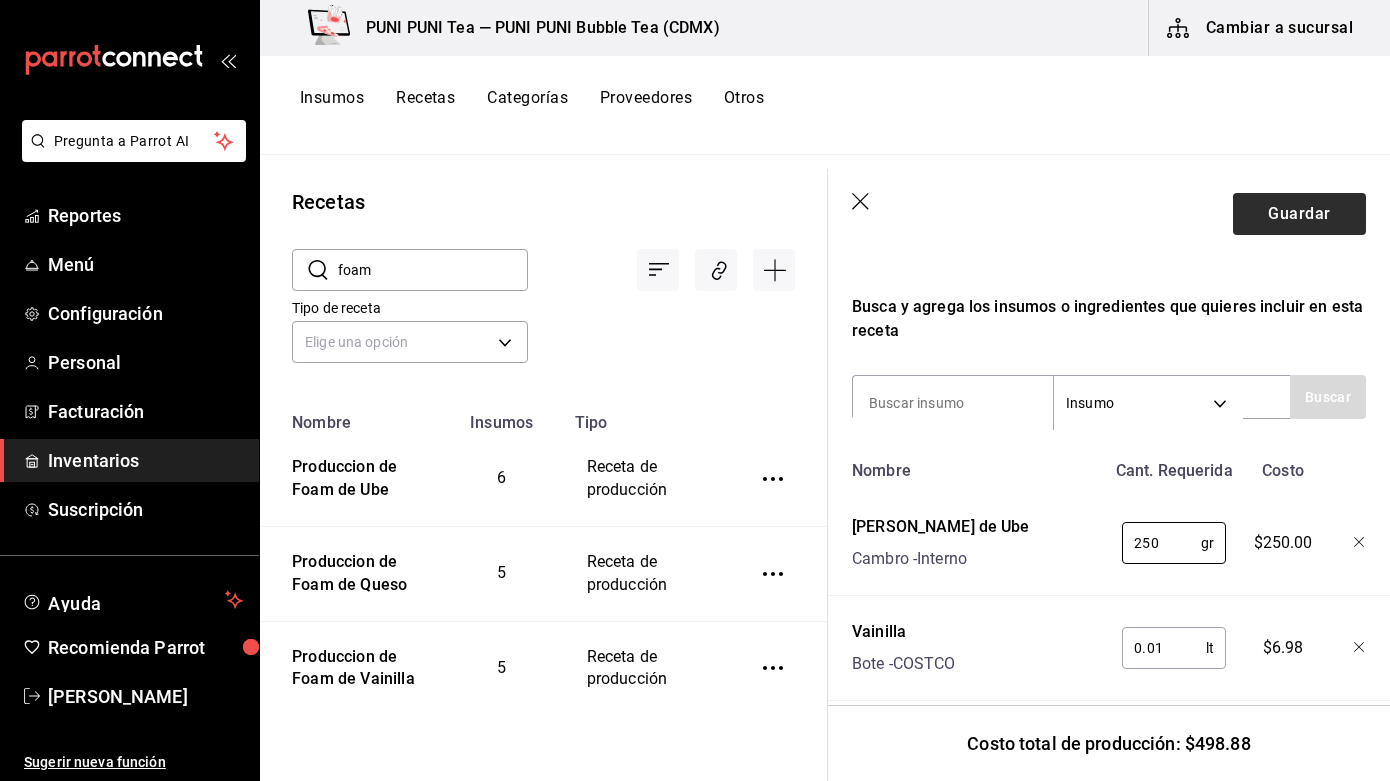 type on "250" 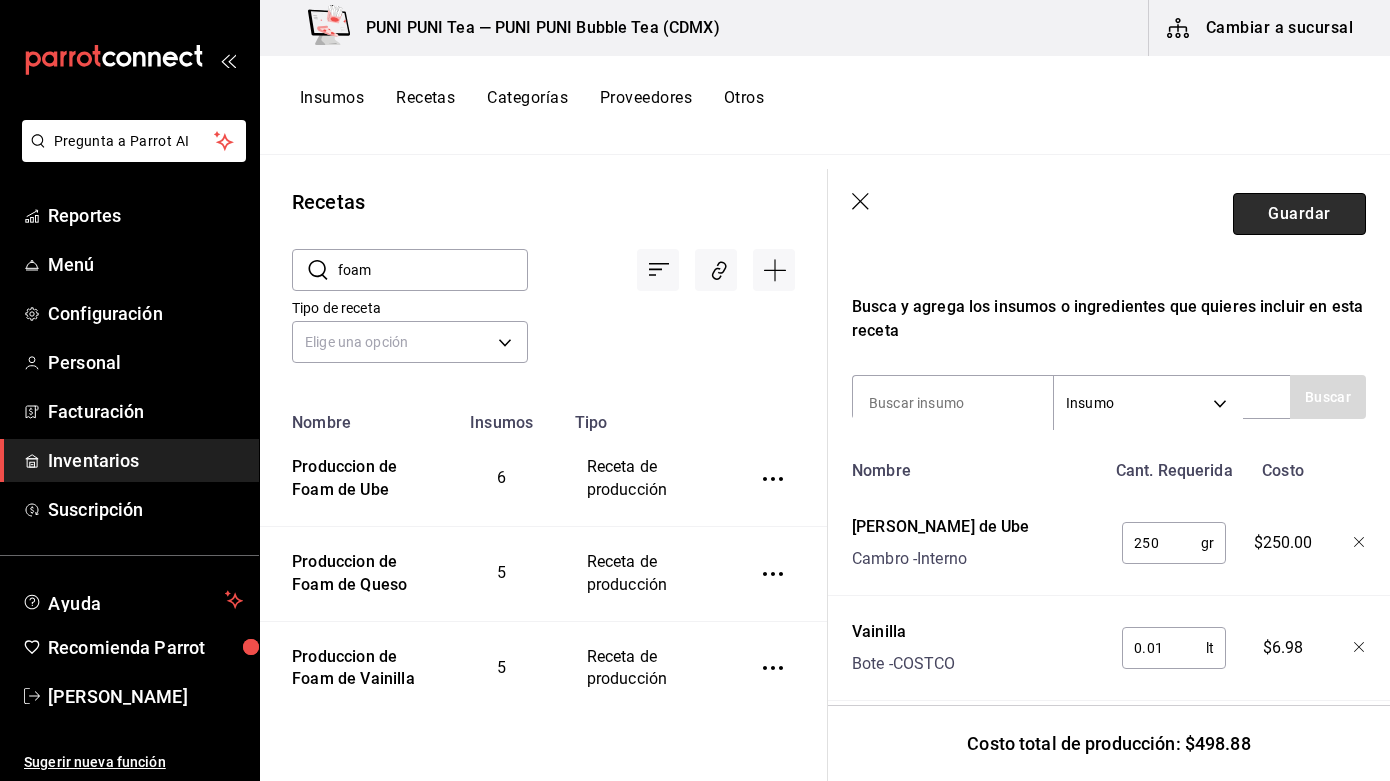 click on "Guardar" at bounding box center [1299, 214] 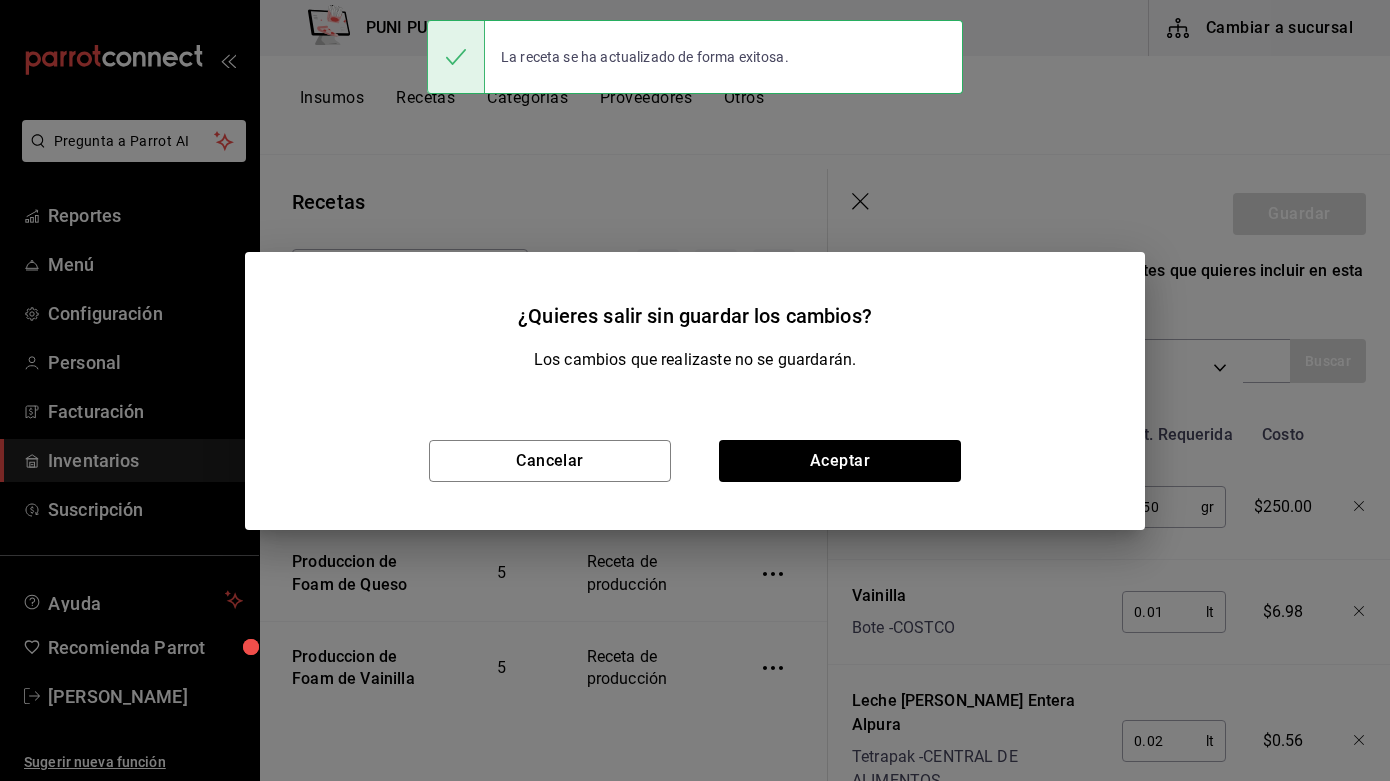 scroll, scrollTop: 555, scrollLeft: 0, axis: vertical 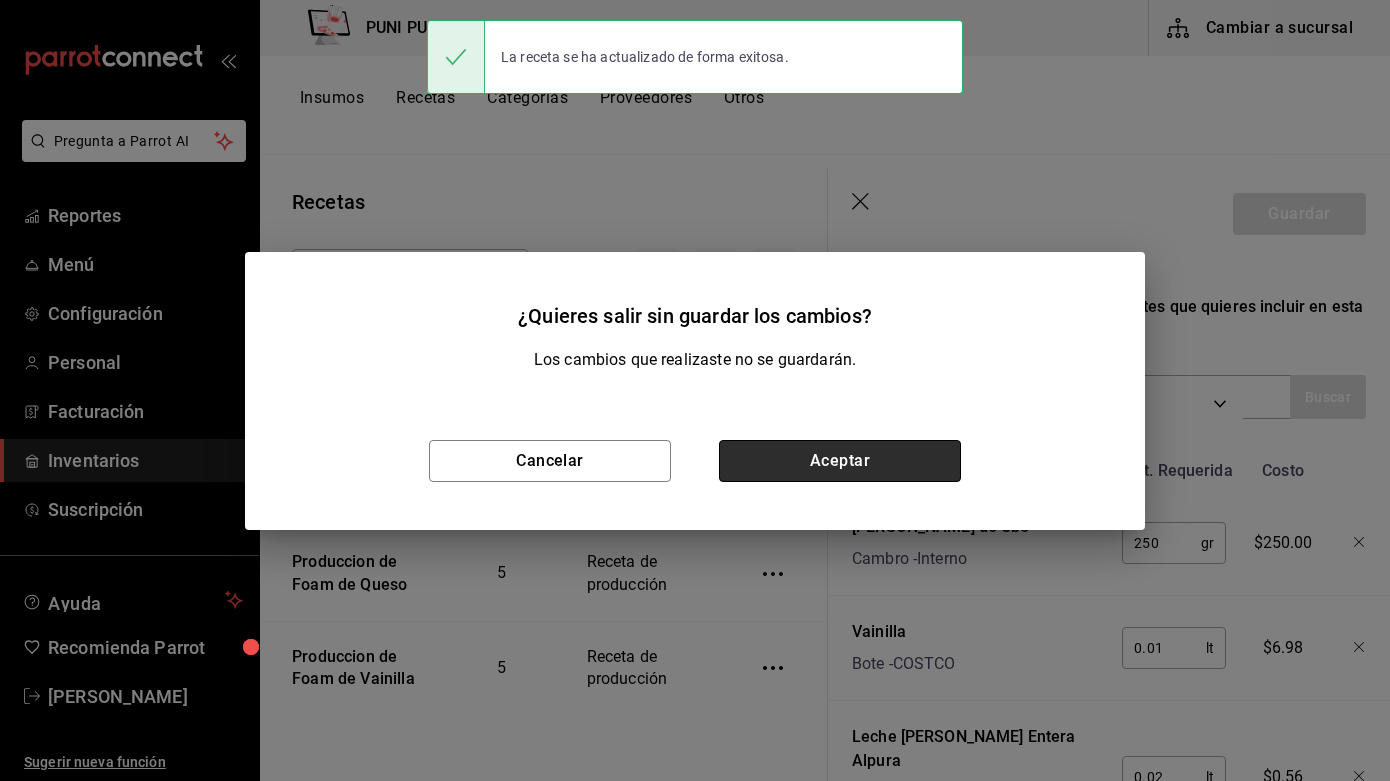click on "Aceptar" at bounding box center [840, 461] 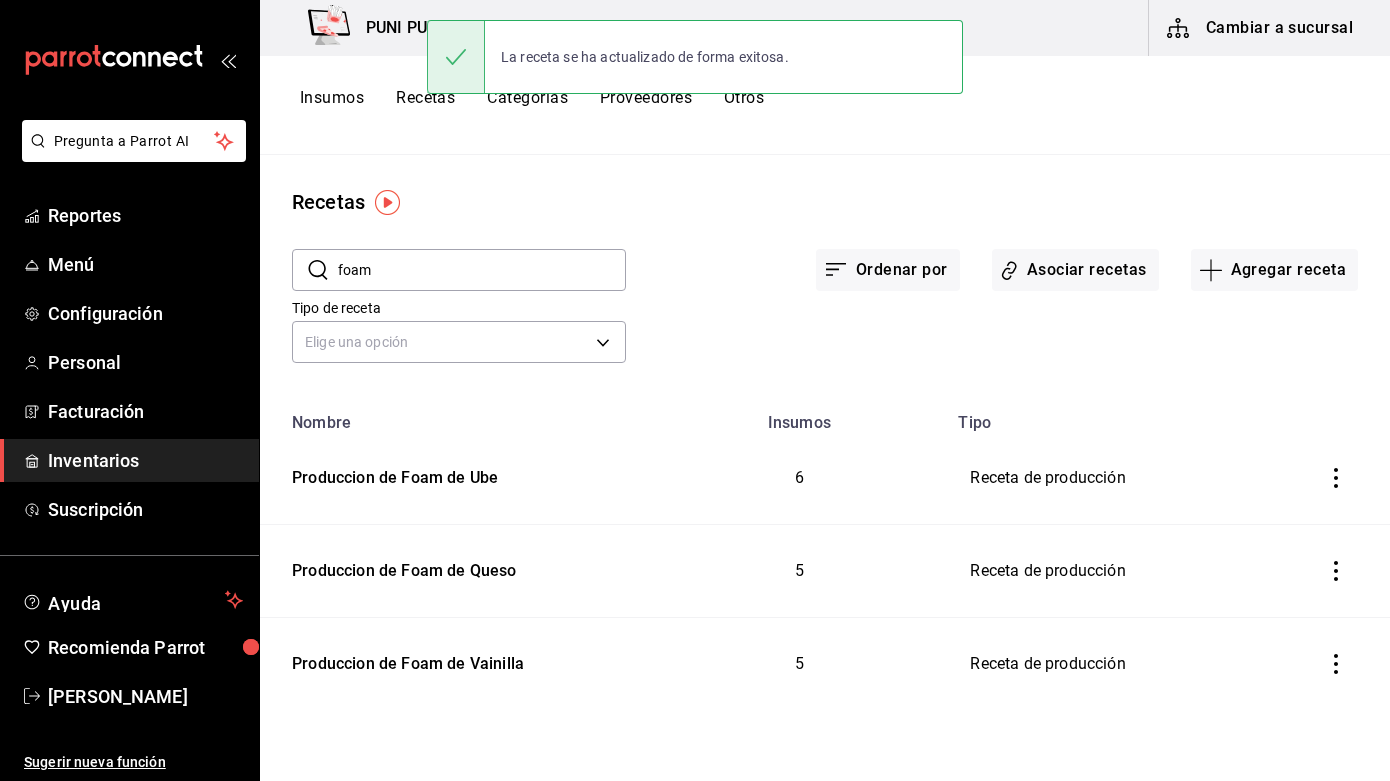 scroll, scrollTop: 0, scrollLeft: 0, axis: both 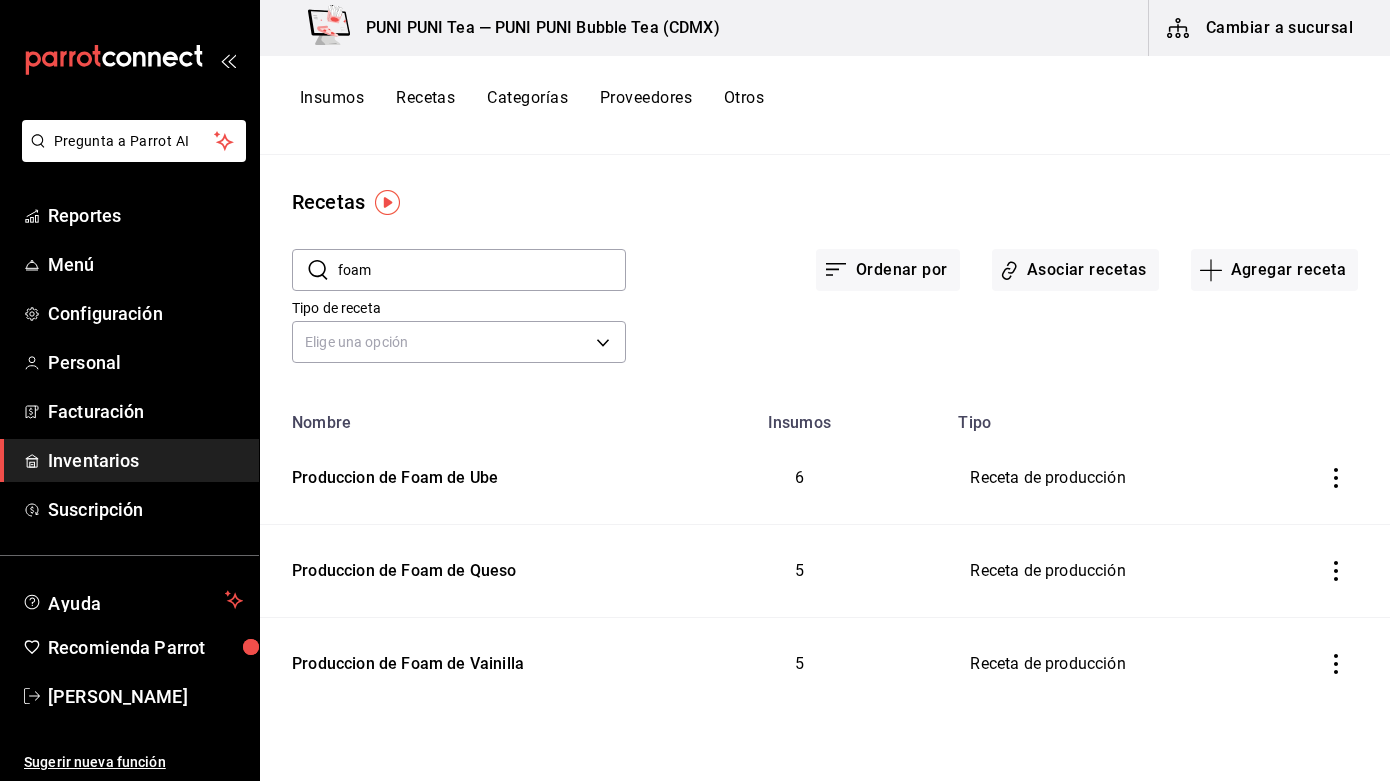 click on "Recetas" at bounding box center [425, 105] 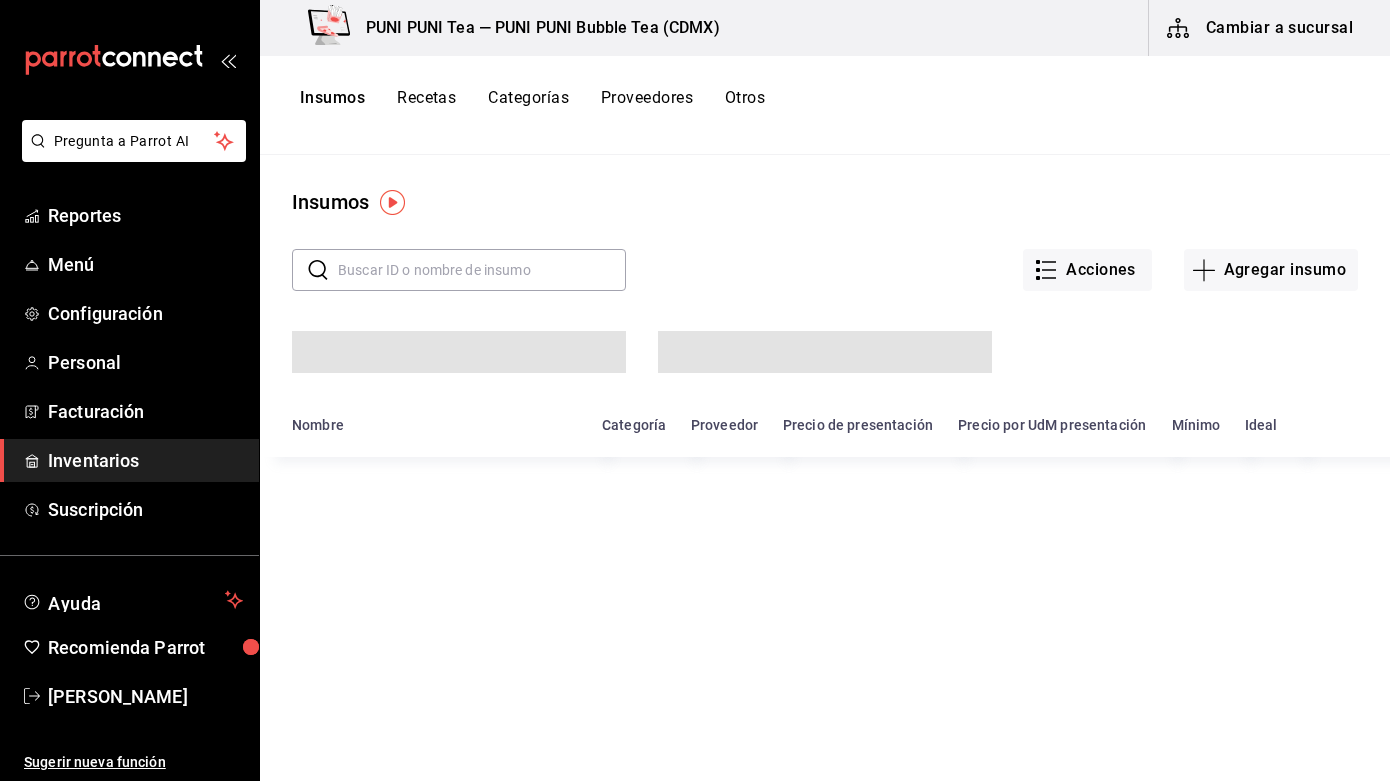 click on "Insumos" at bounding box center [332, 105] 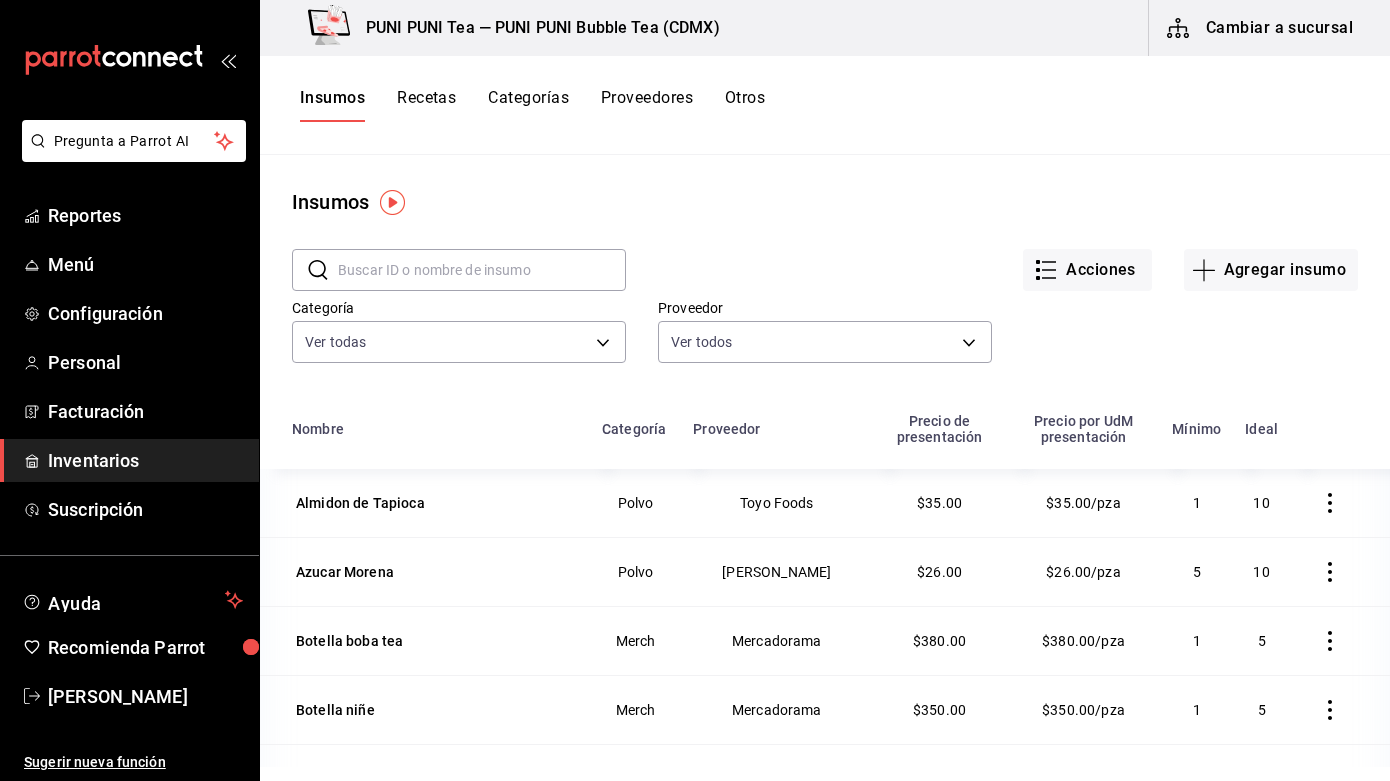 click on "Recetas" at bounding box center [426, 105] 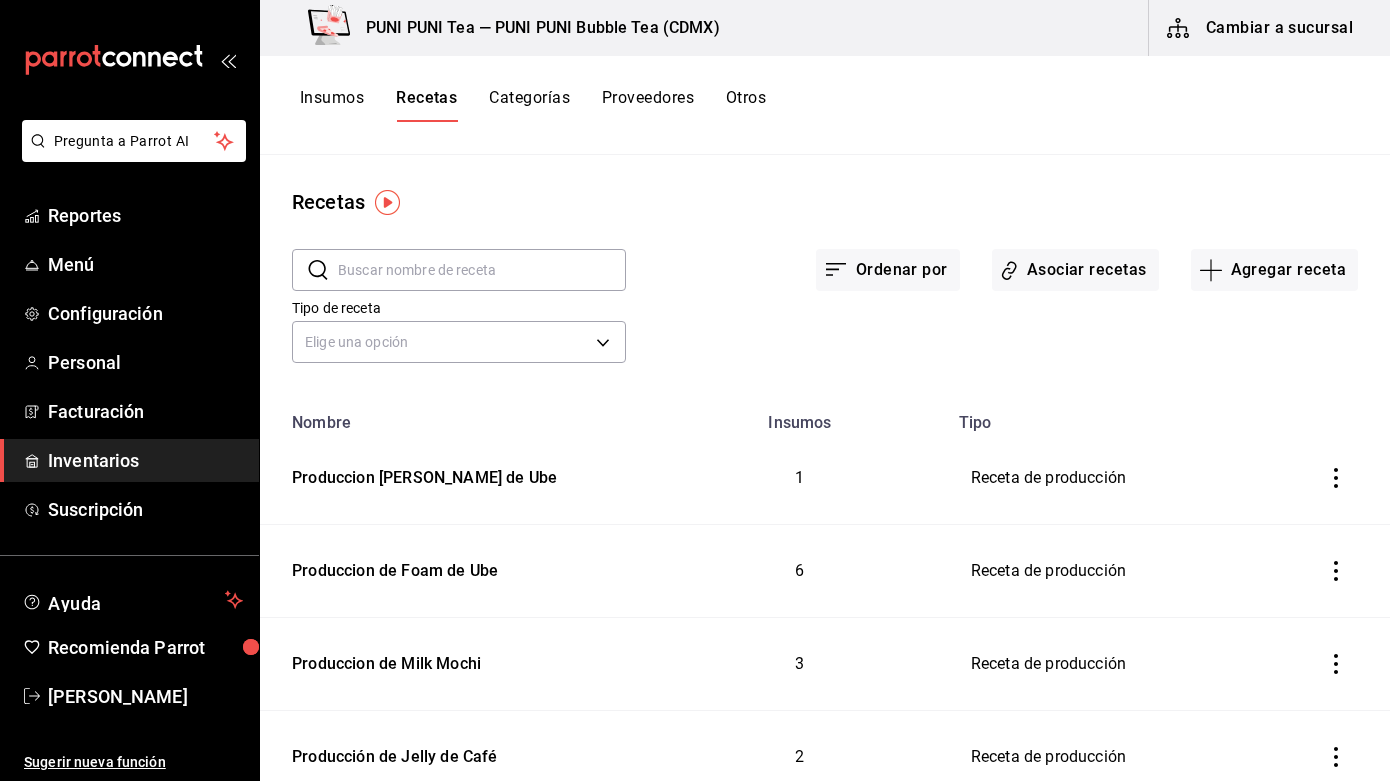 click at bounding box center (482, 270) 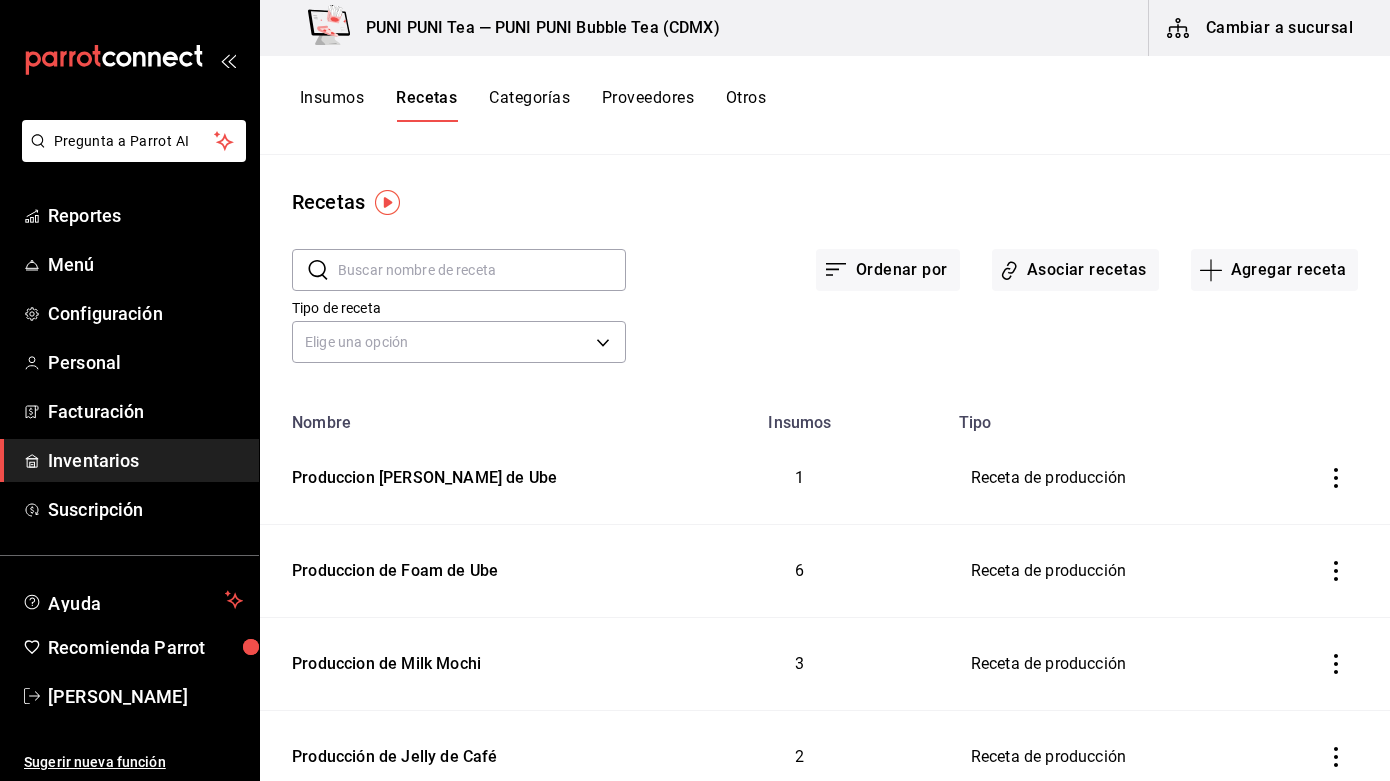 click at bounding box center [482, 270] 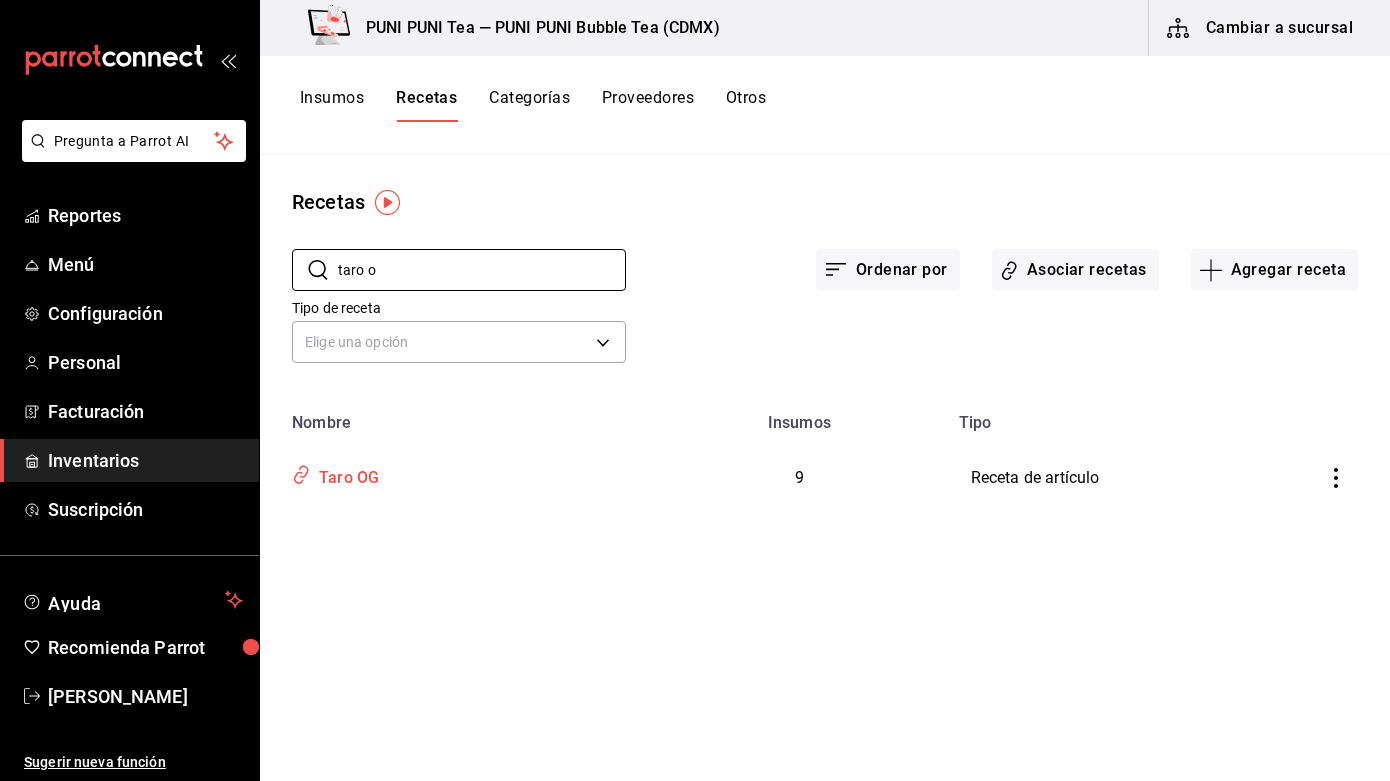type on "taro o" 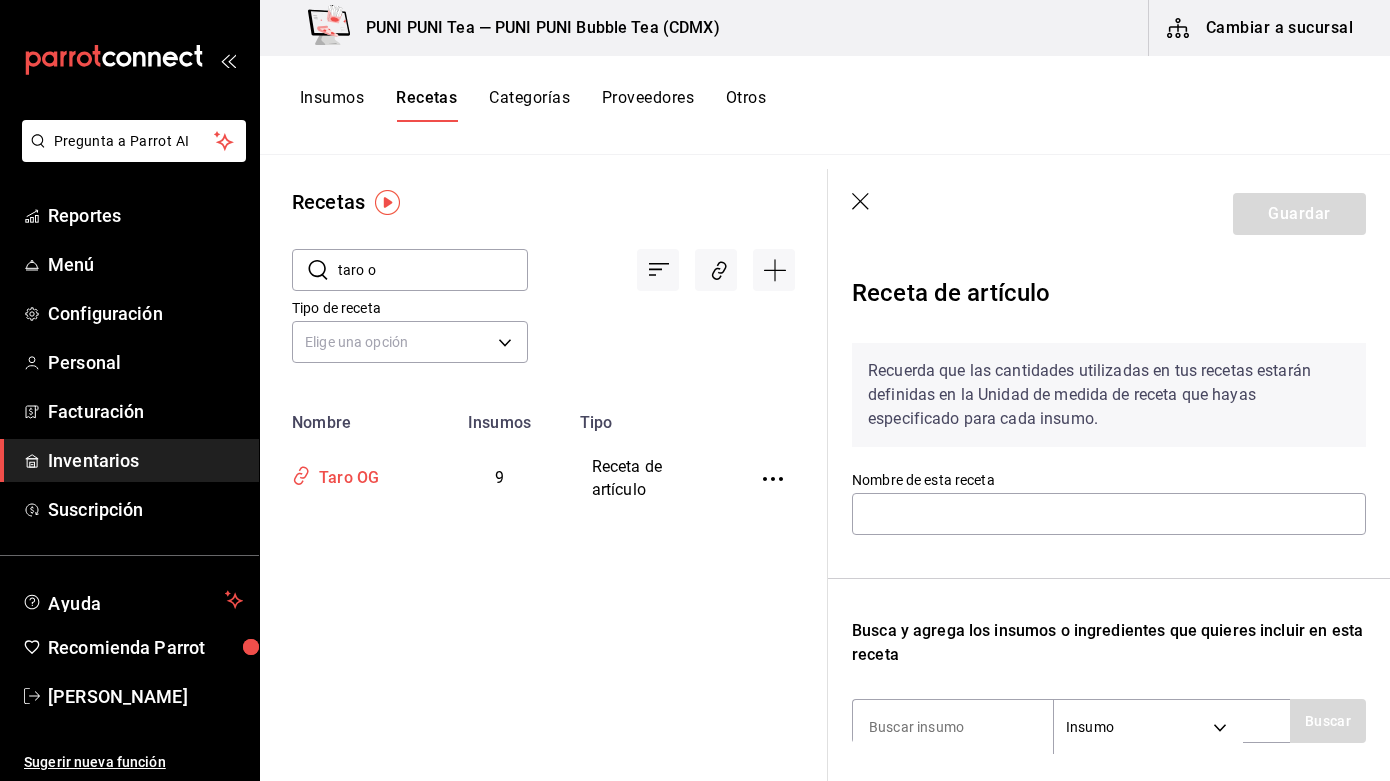 type on "Taro OG" 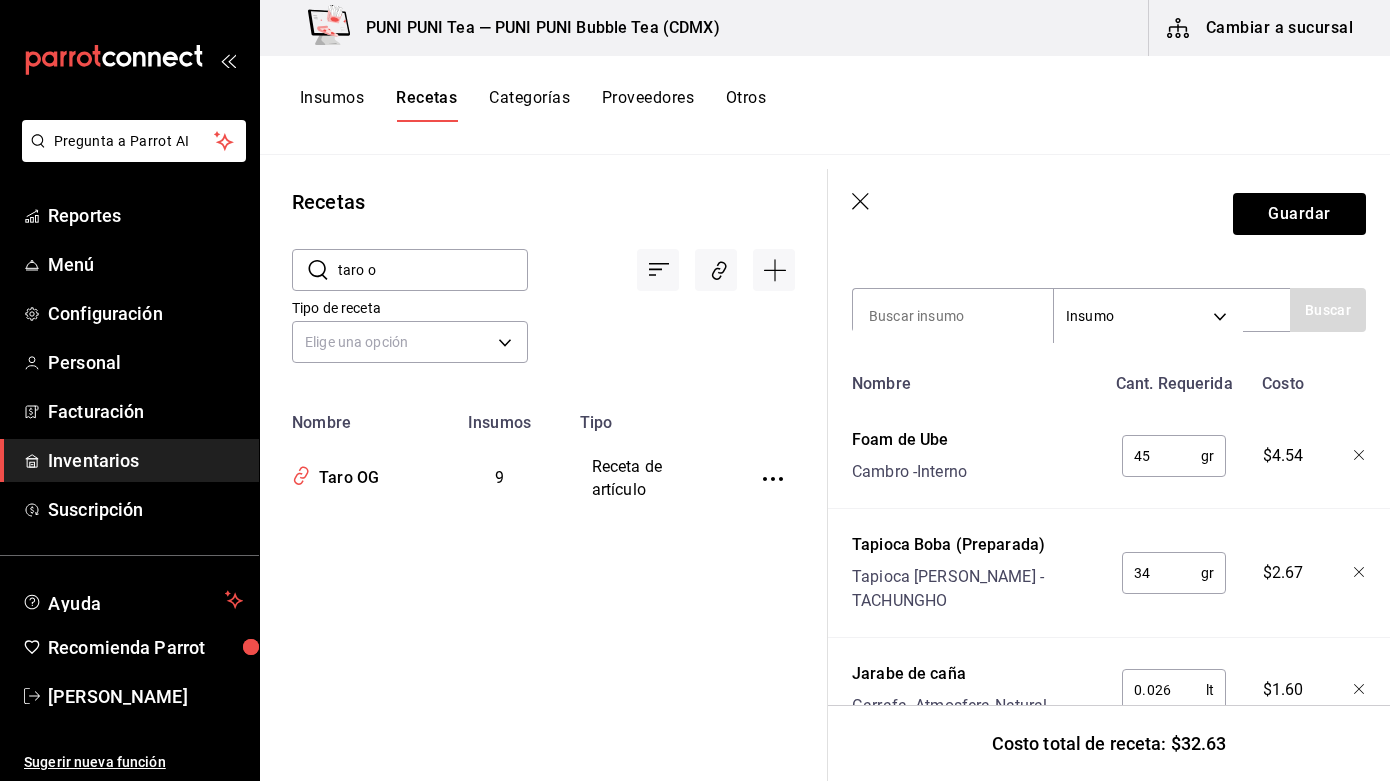 scroll, scrollTop: 452, scrollLeft: 0, axis: vertical 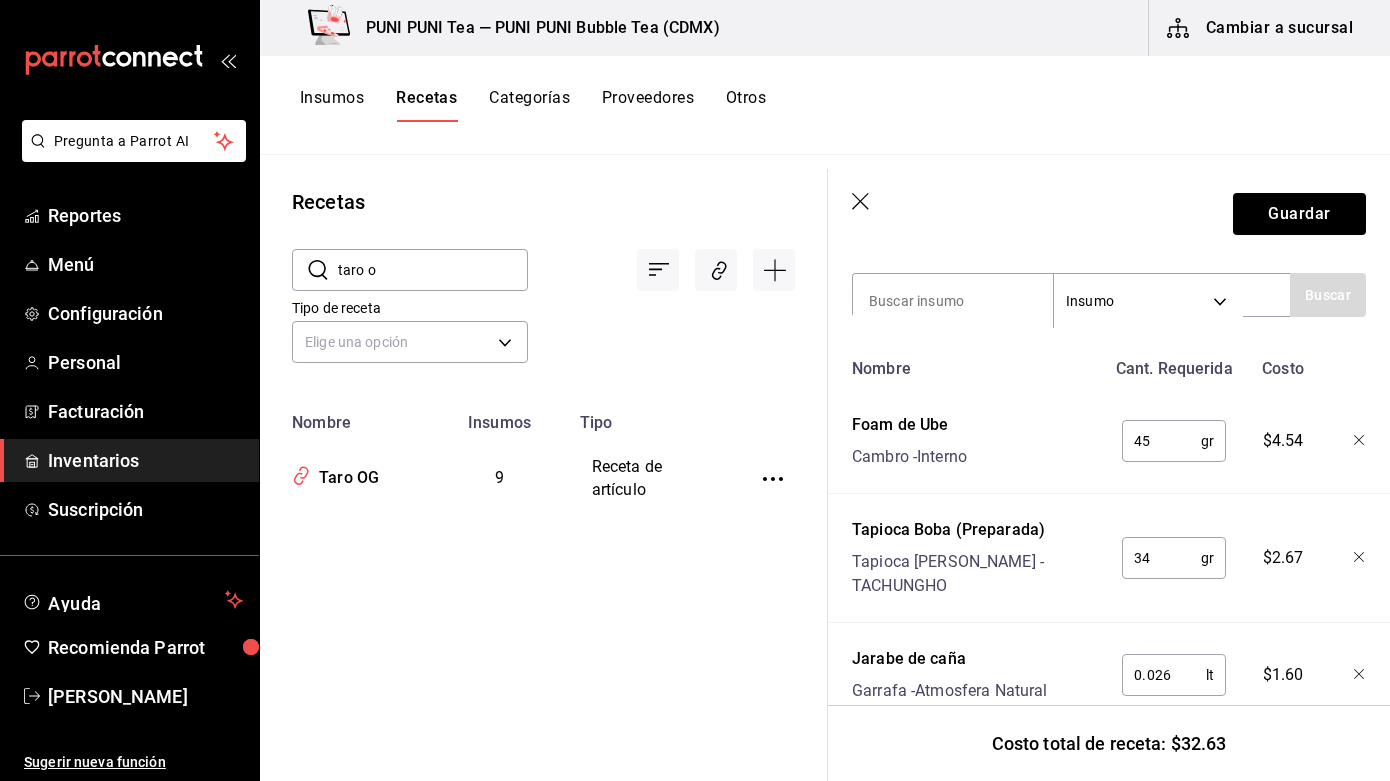 click on "Insumos" at bounding box center (332, 105) 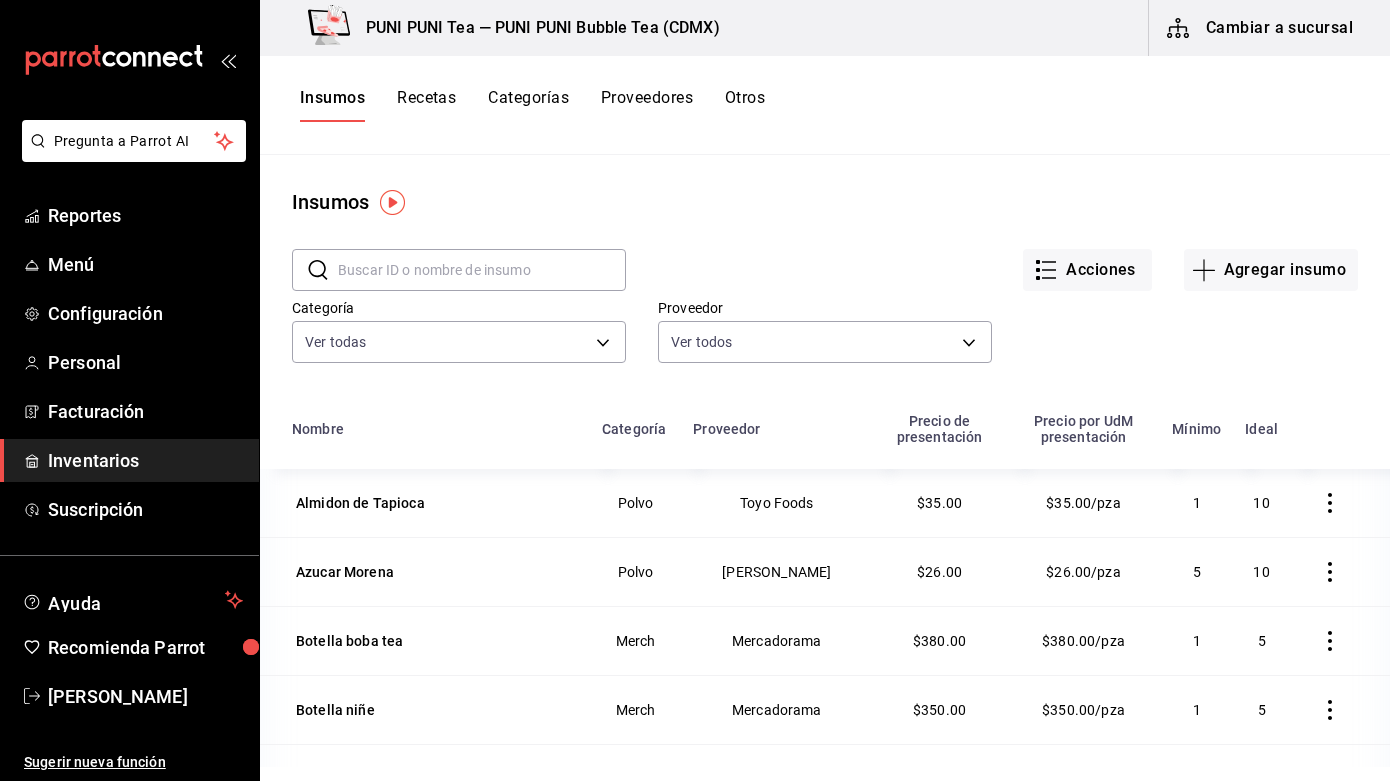 click on "Recetas" at bounding box center [426, 105] 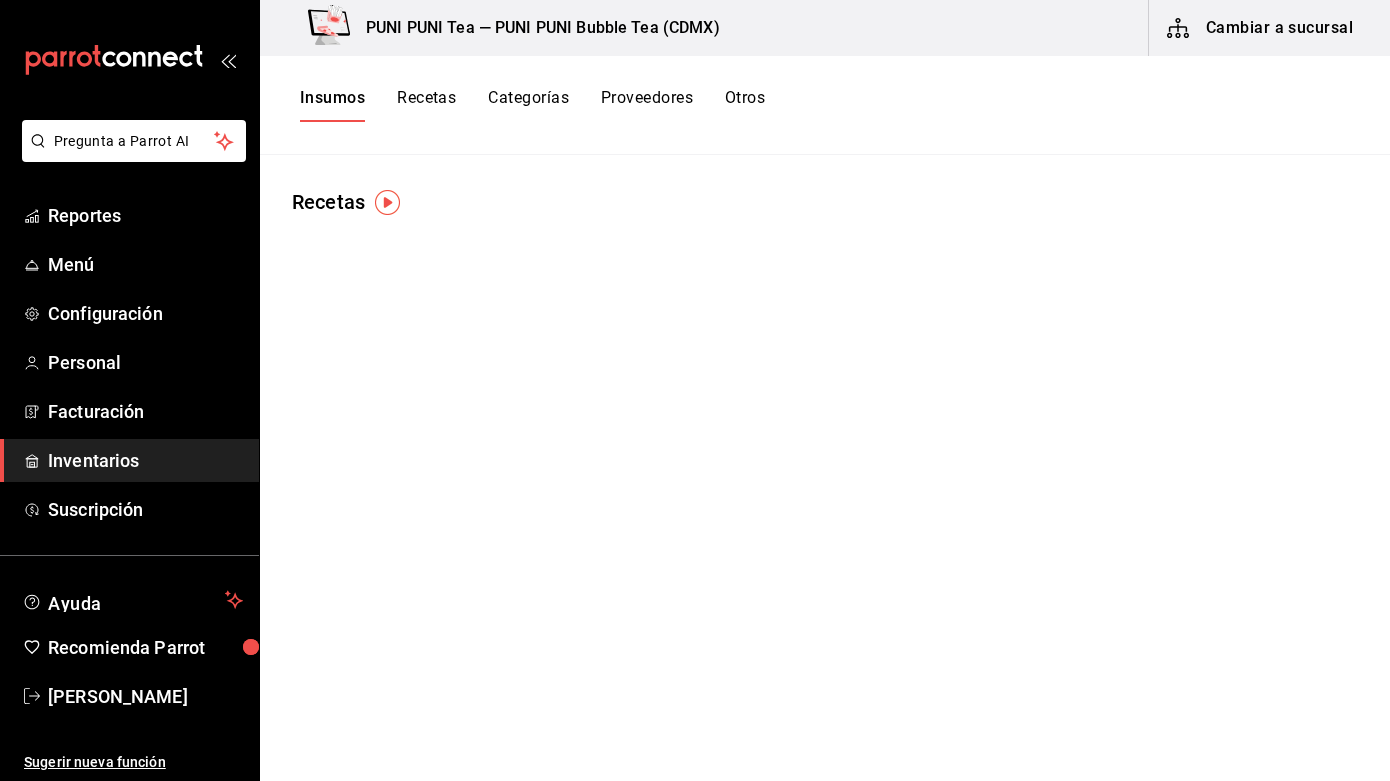 click on "Recetas" at bounding box center [825, 461] 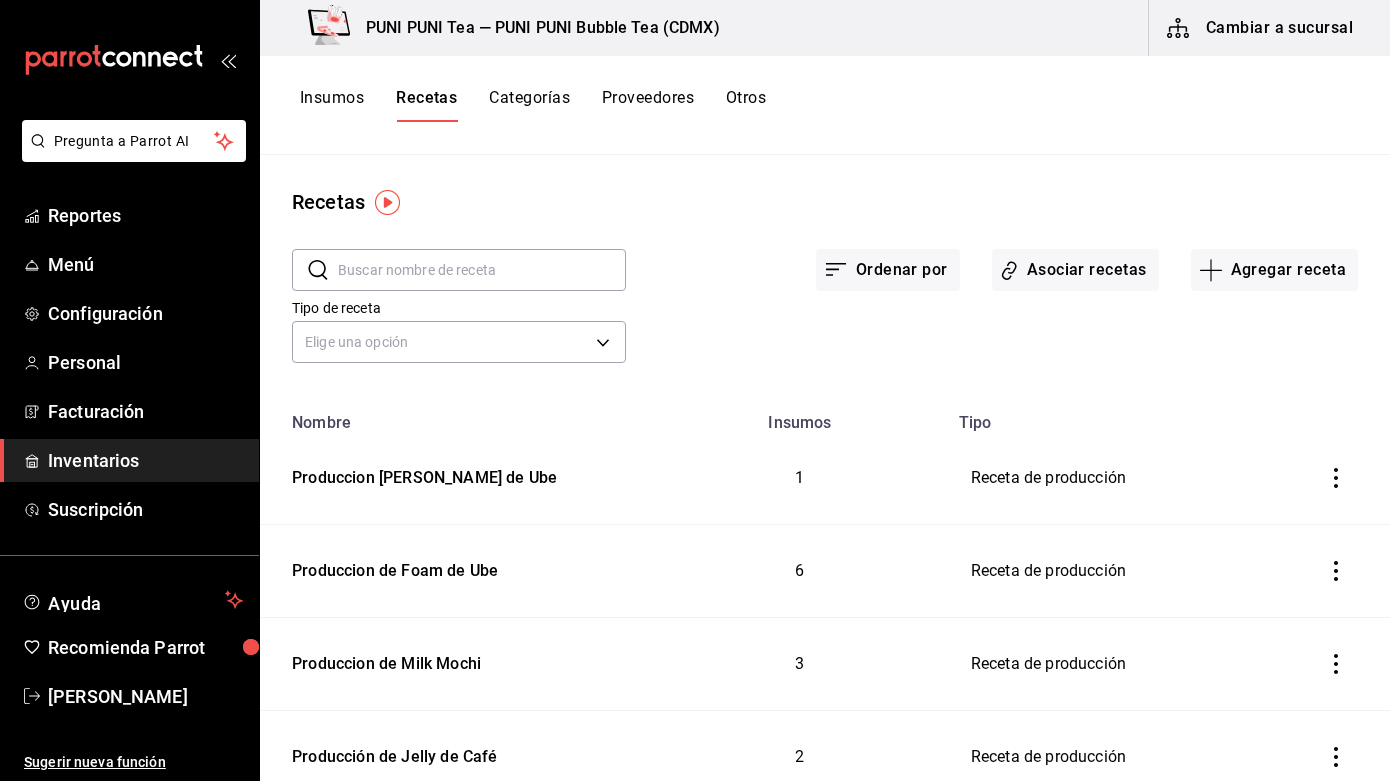 click on "Recetas" at bounding box center (426, 105) 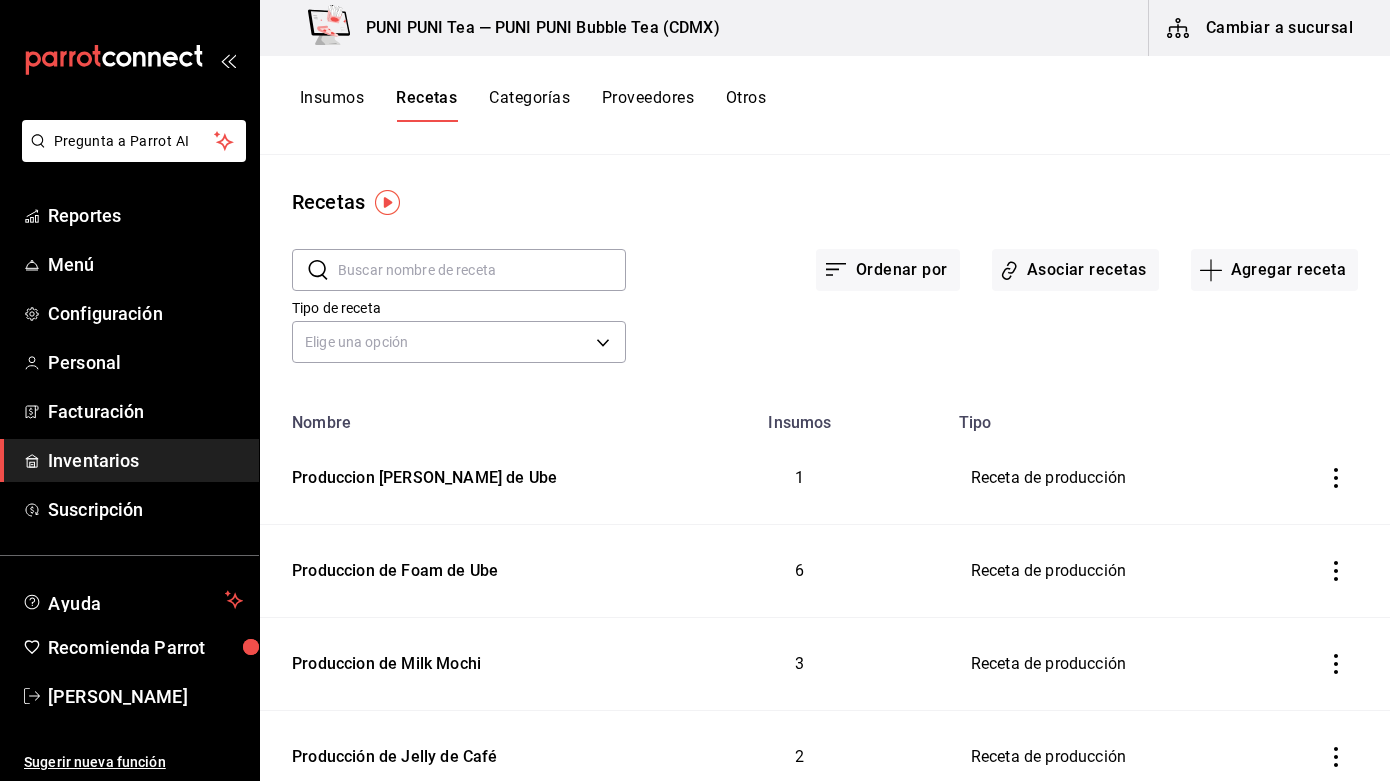click at bounding box center (482, 270) 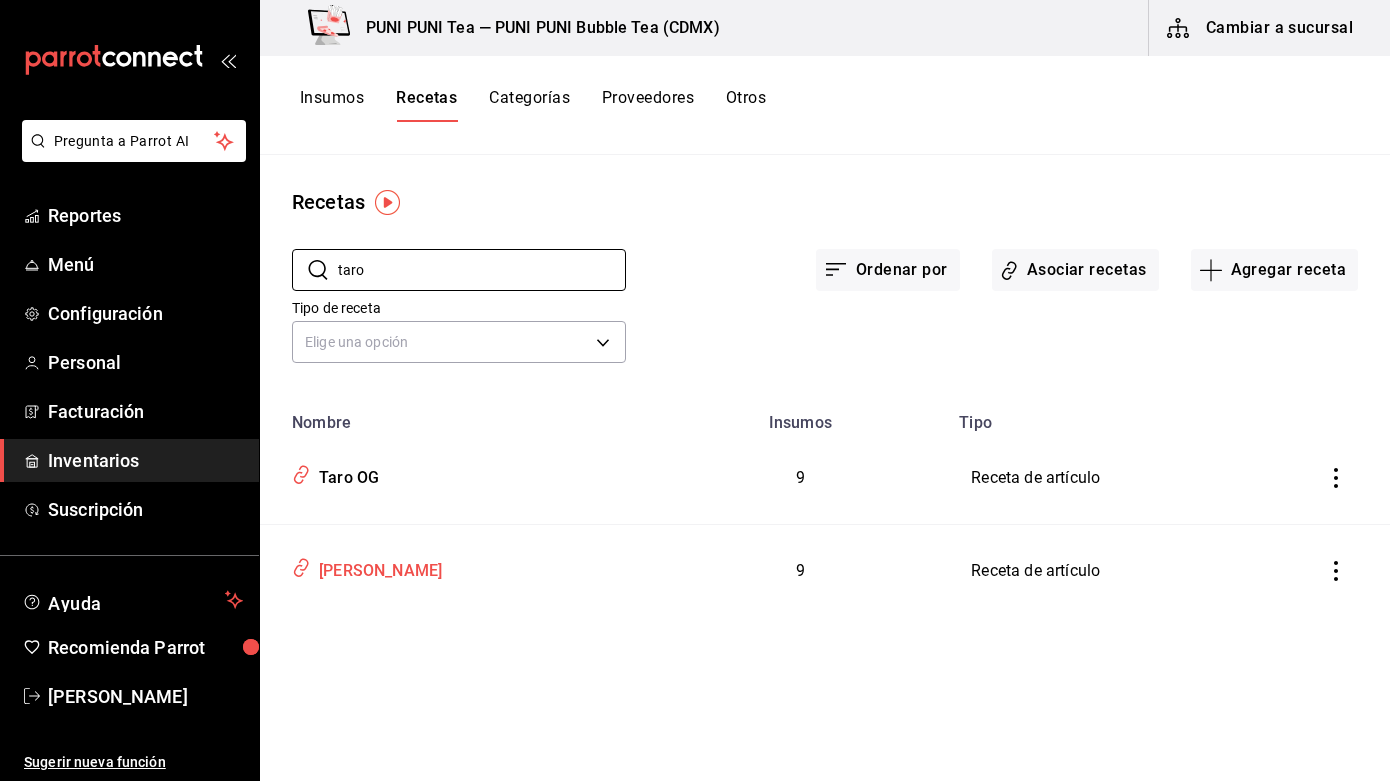 type on "taro" 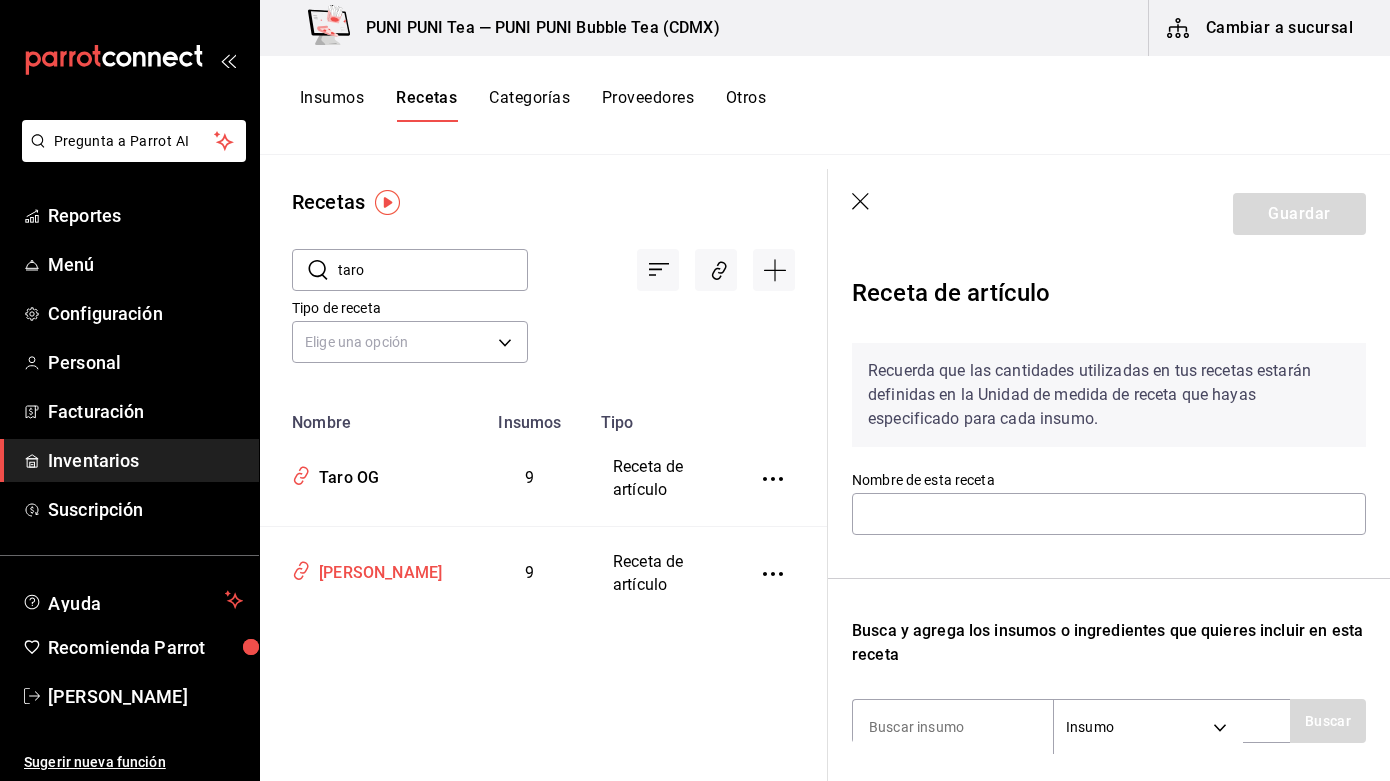 type on "[PERSON_NAME]" 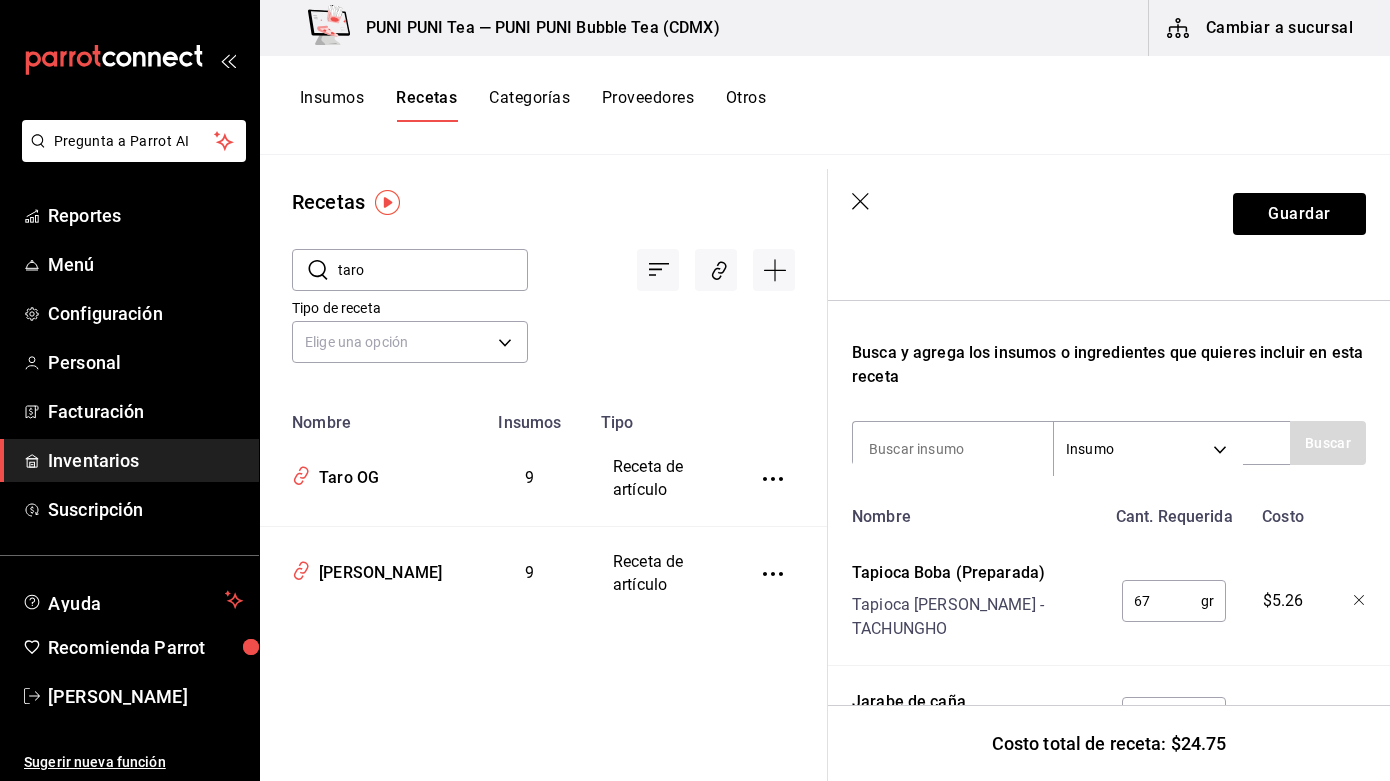 scroll, scrollTop: 281, scrollLeft: 0, axis: vertical 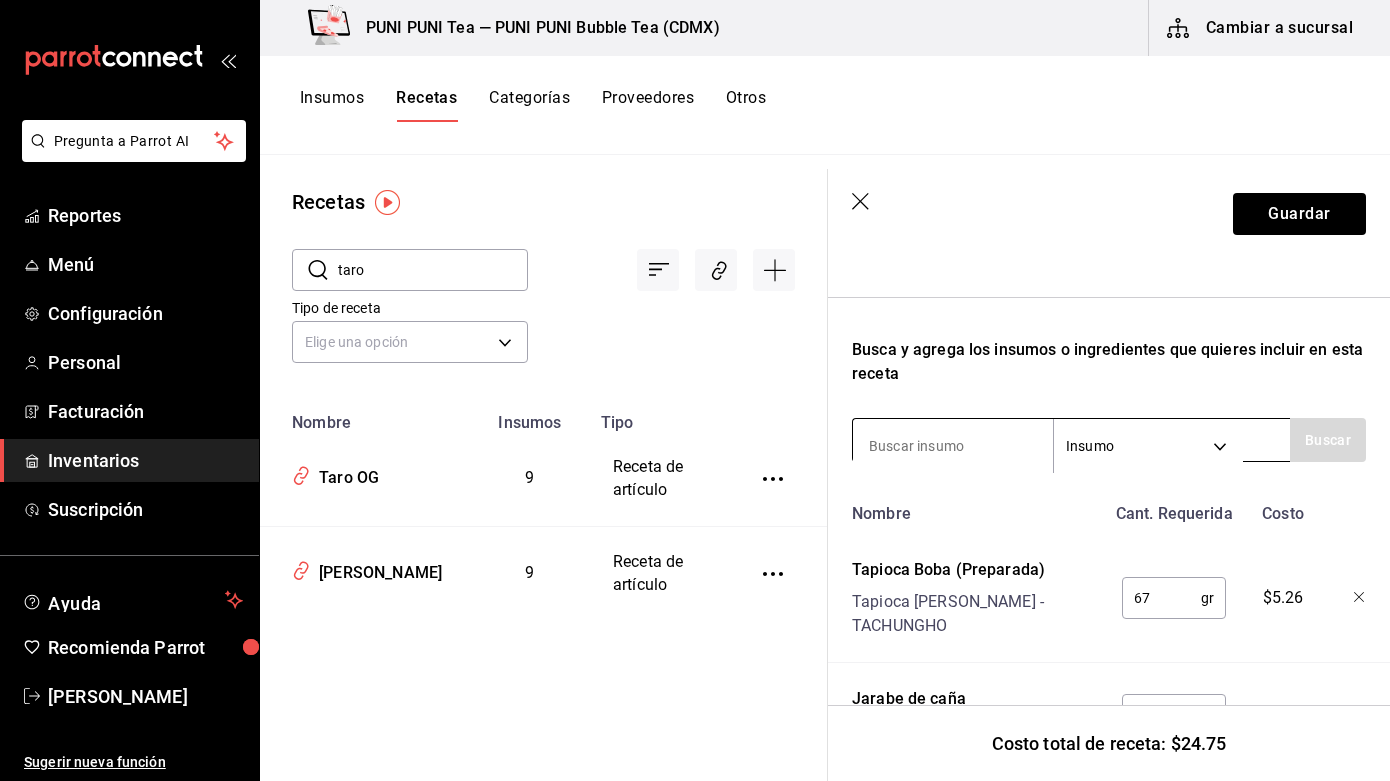 click at bounding box center (953, 446) 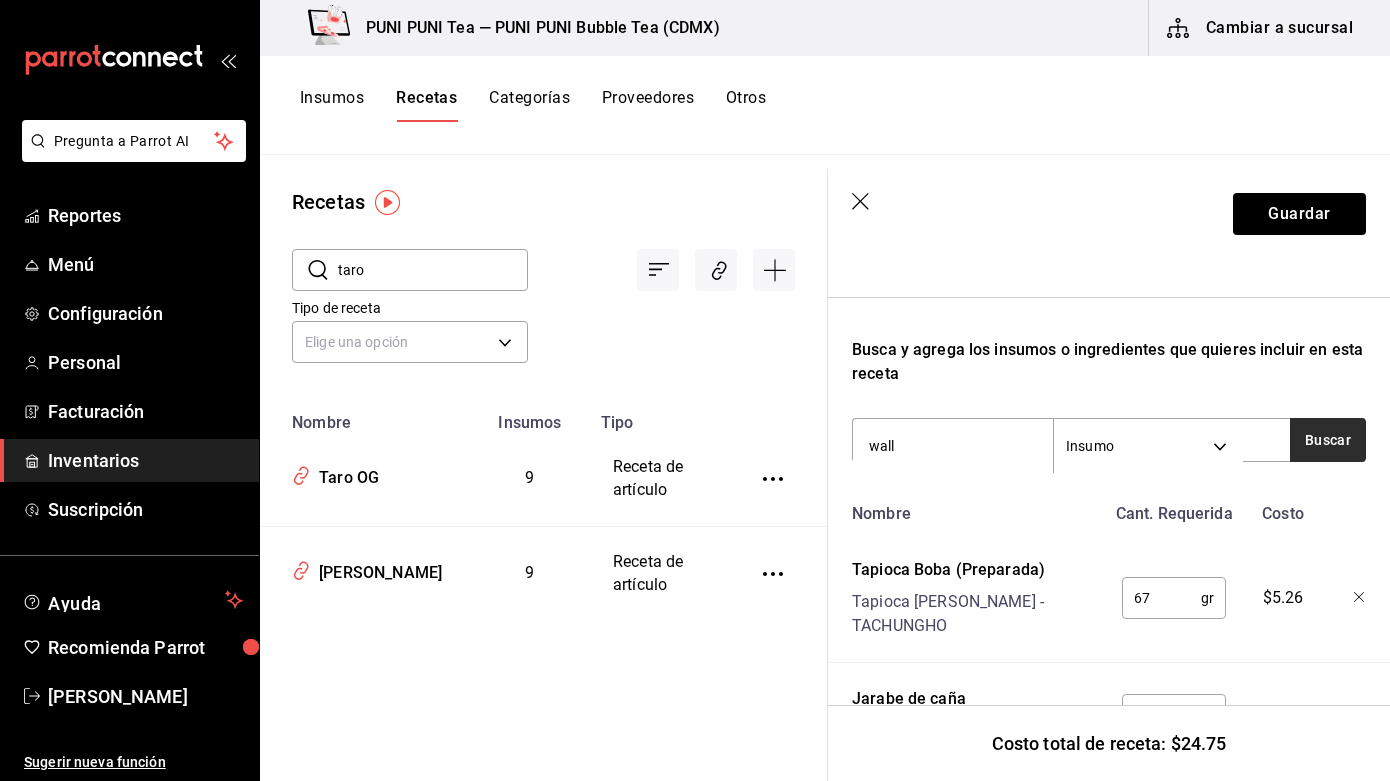 type on "wall" 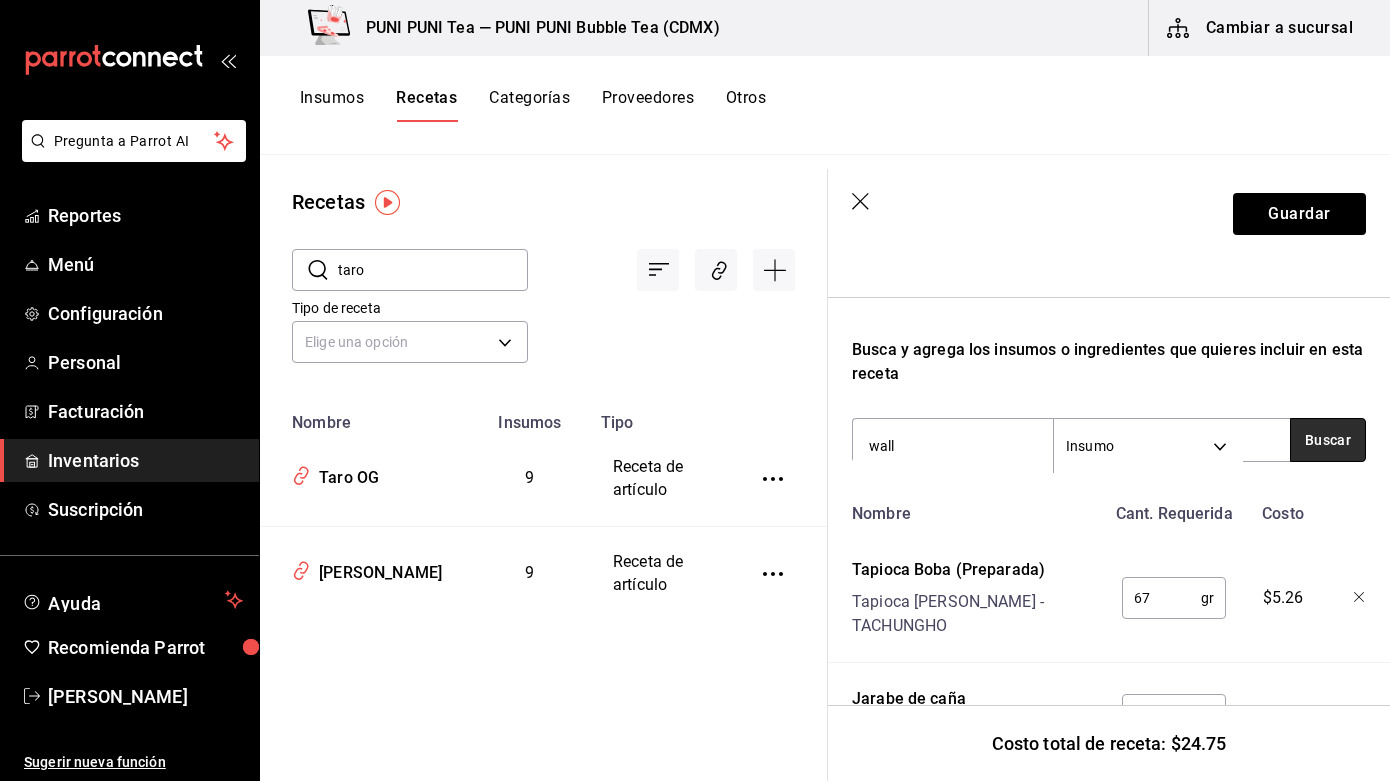 click on "Buscar" at bounding box center [1328, 440] 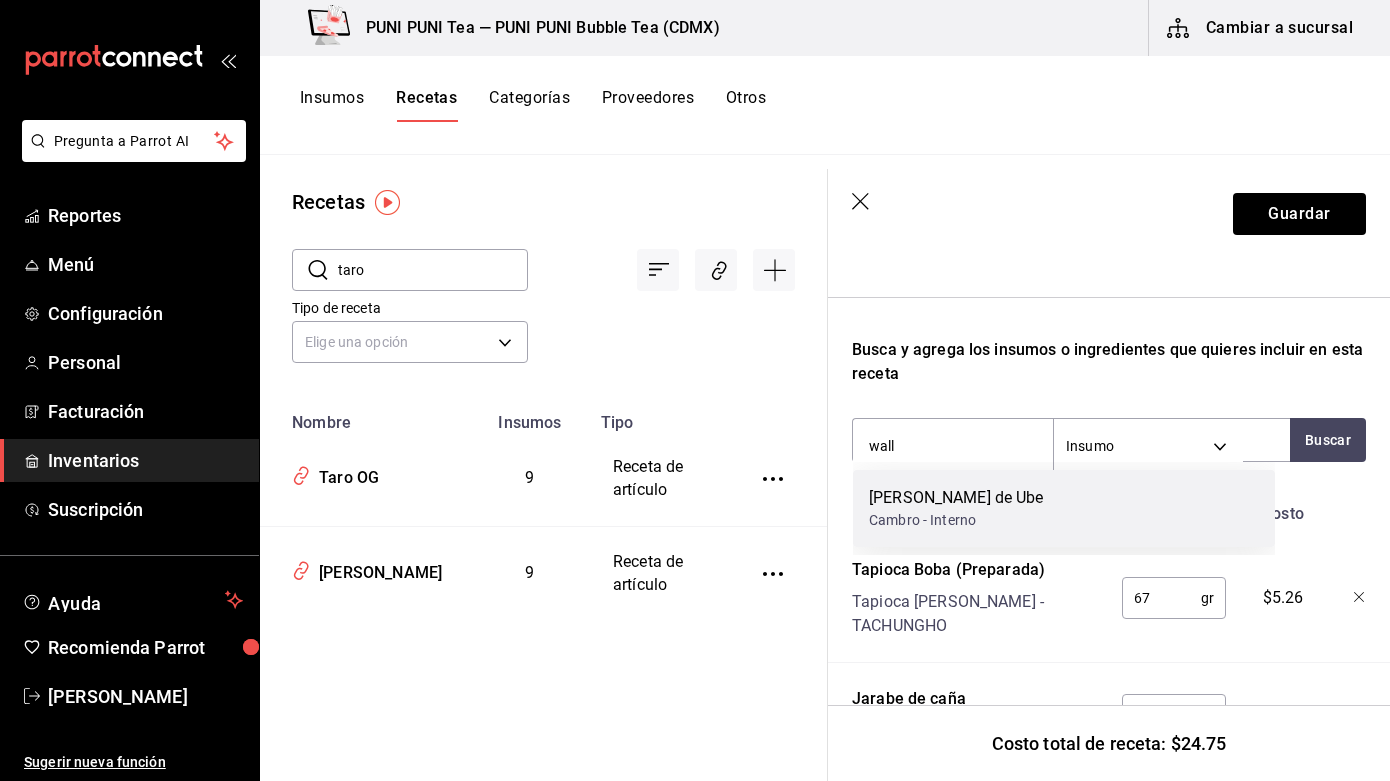 click on "Cambro - Interno" at bounding box center (956, 520) 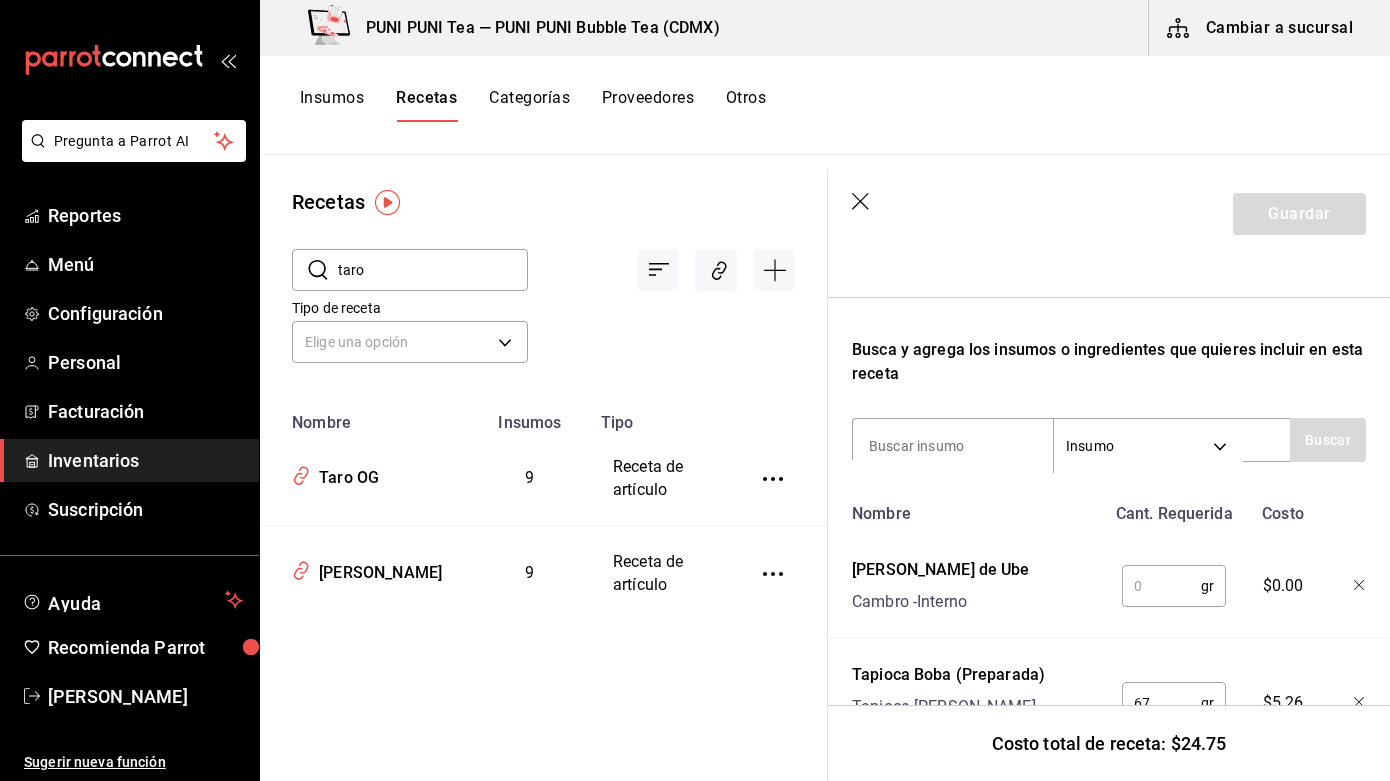 click at bounding box center [1161, 586] 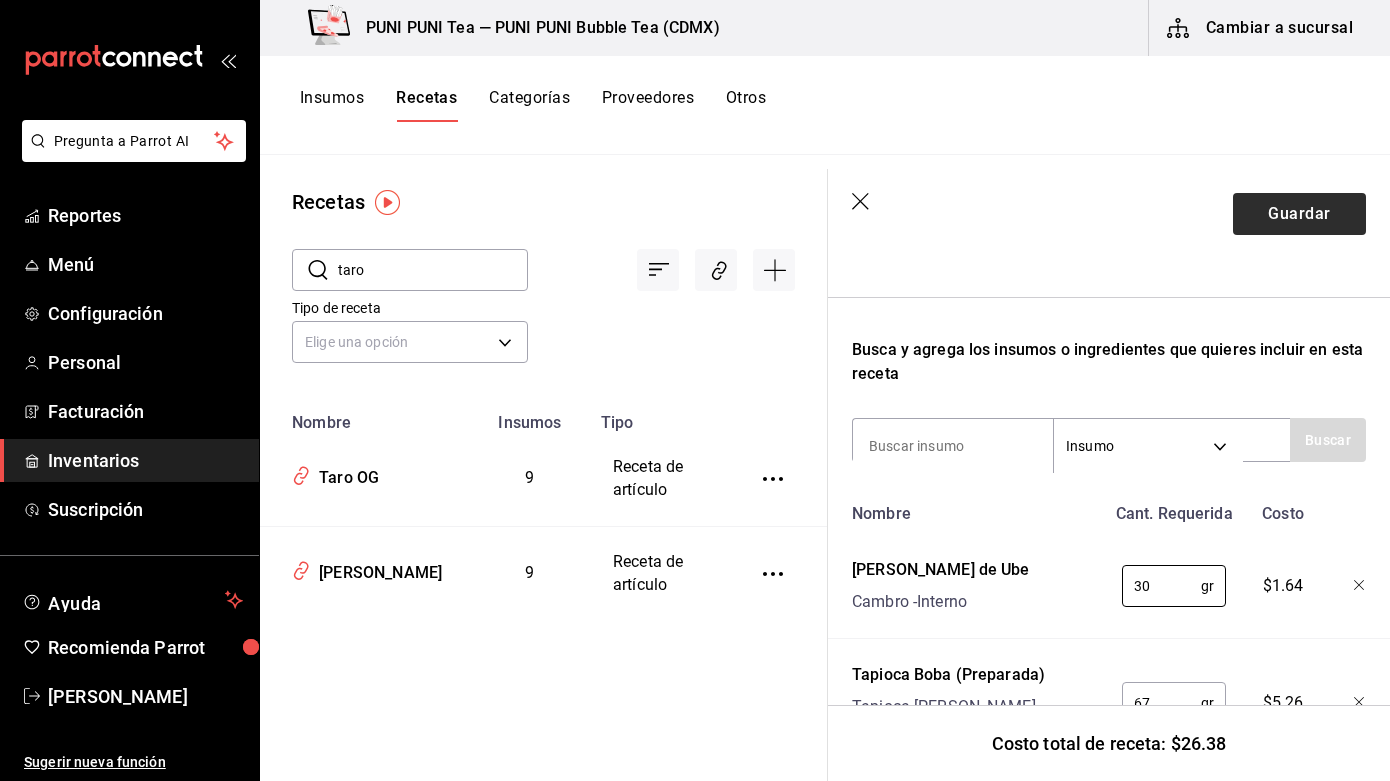 type on "30" 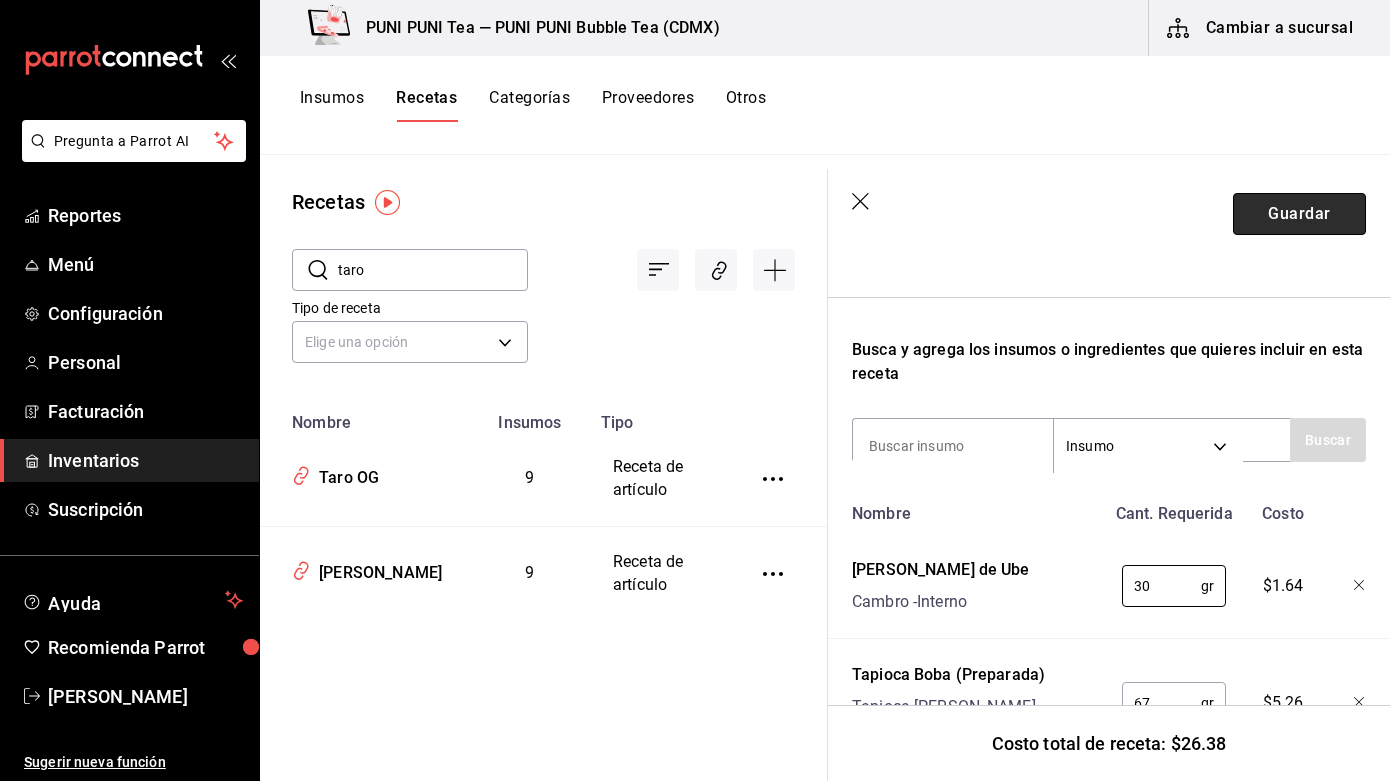 click on "Guardar" at bounding box center (1299, 214) 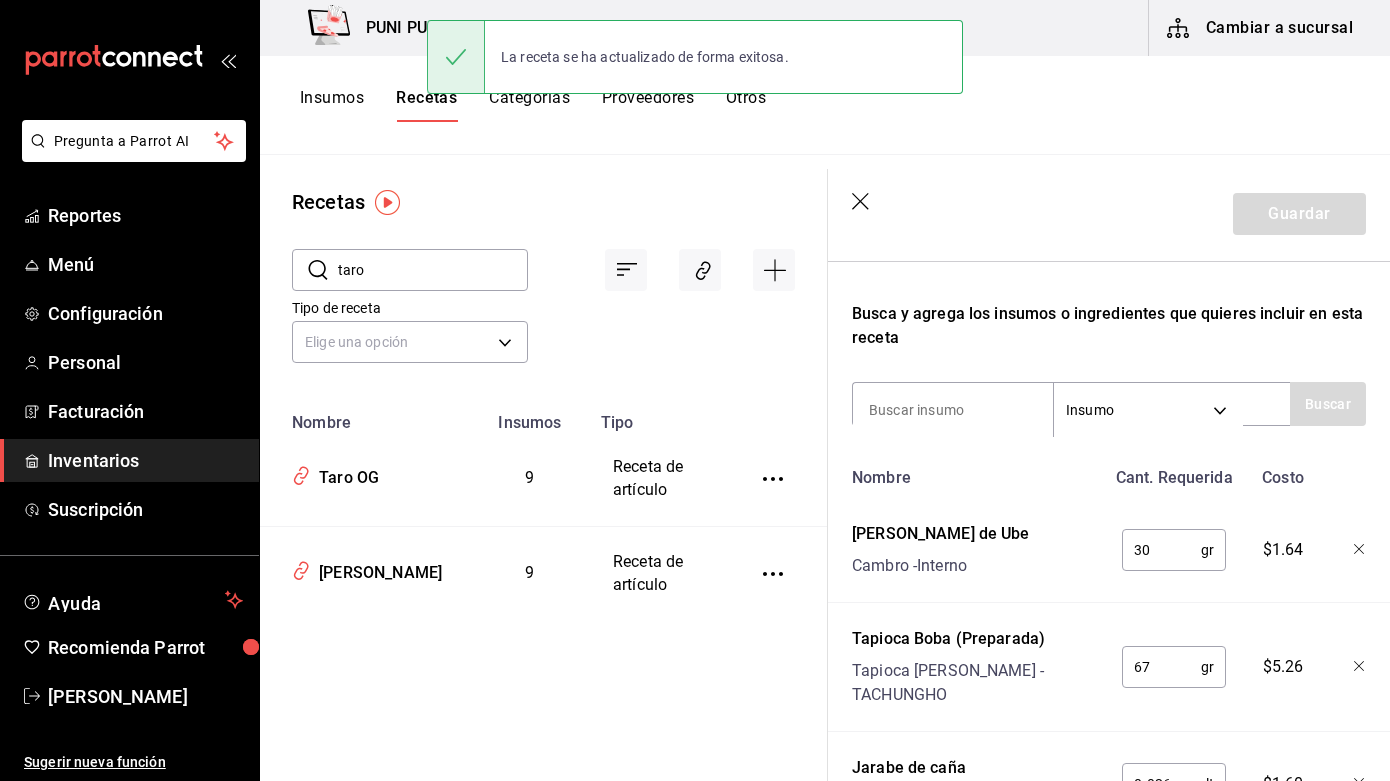scroll, scrollTop: 0, scrollLeft: 0, axis: both 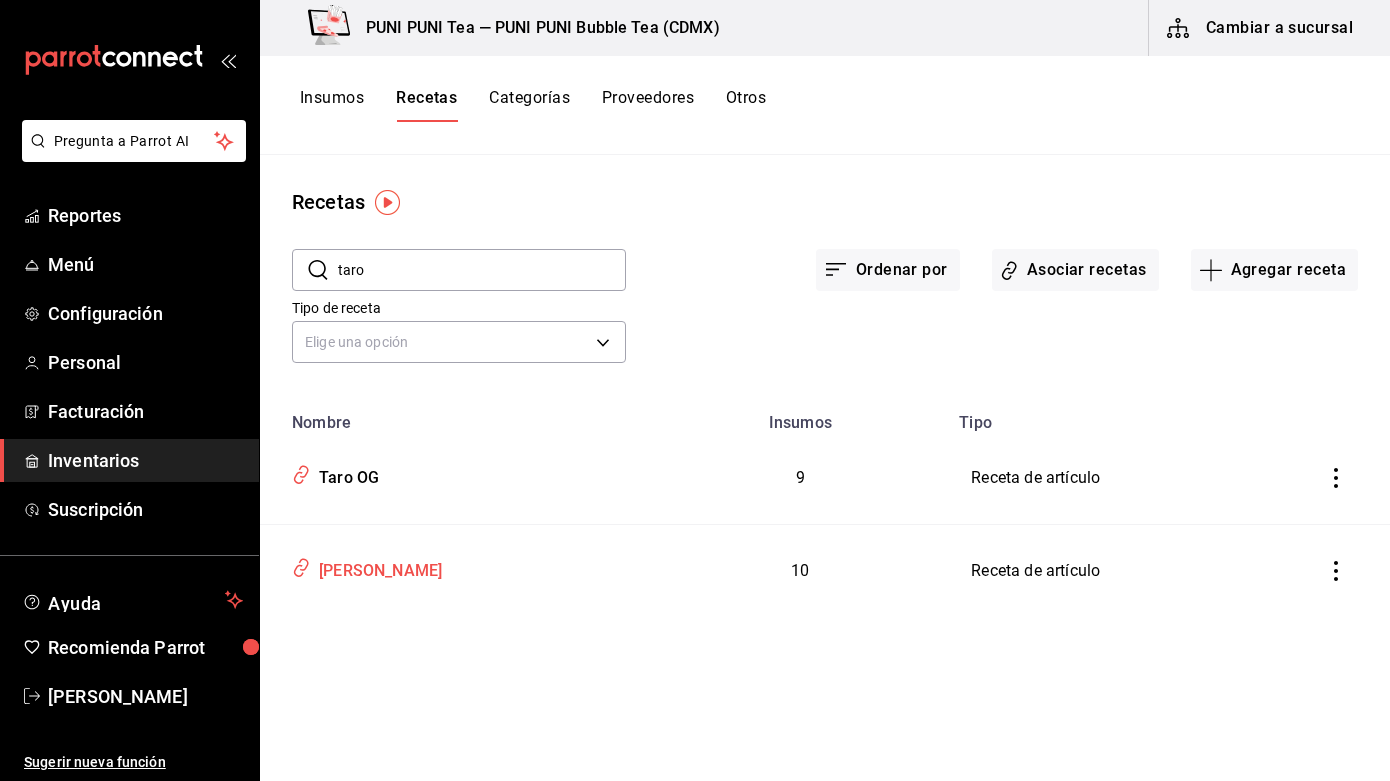 click on "[PERSON_NAME]" at bounding box center (376, 567) 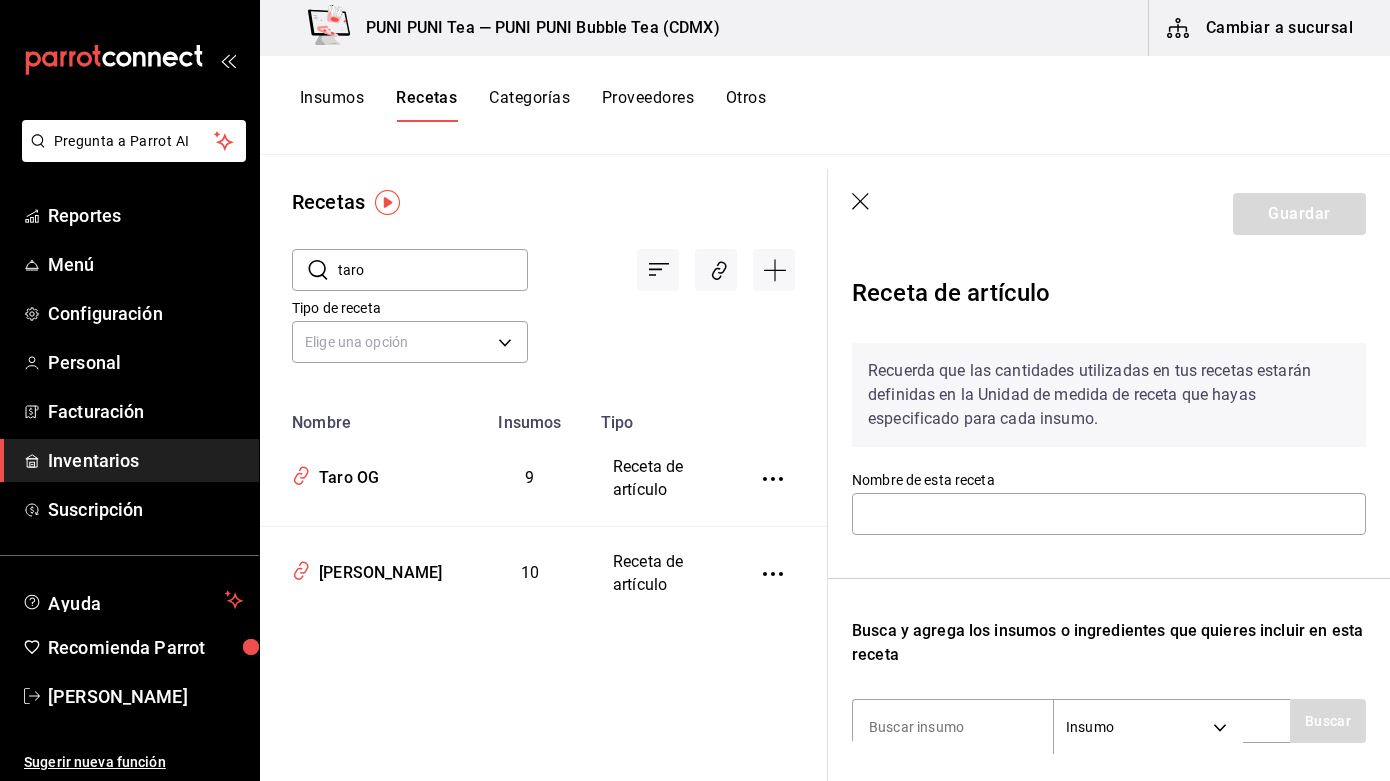 type on "[PERSON_NAME]" 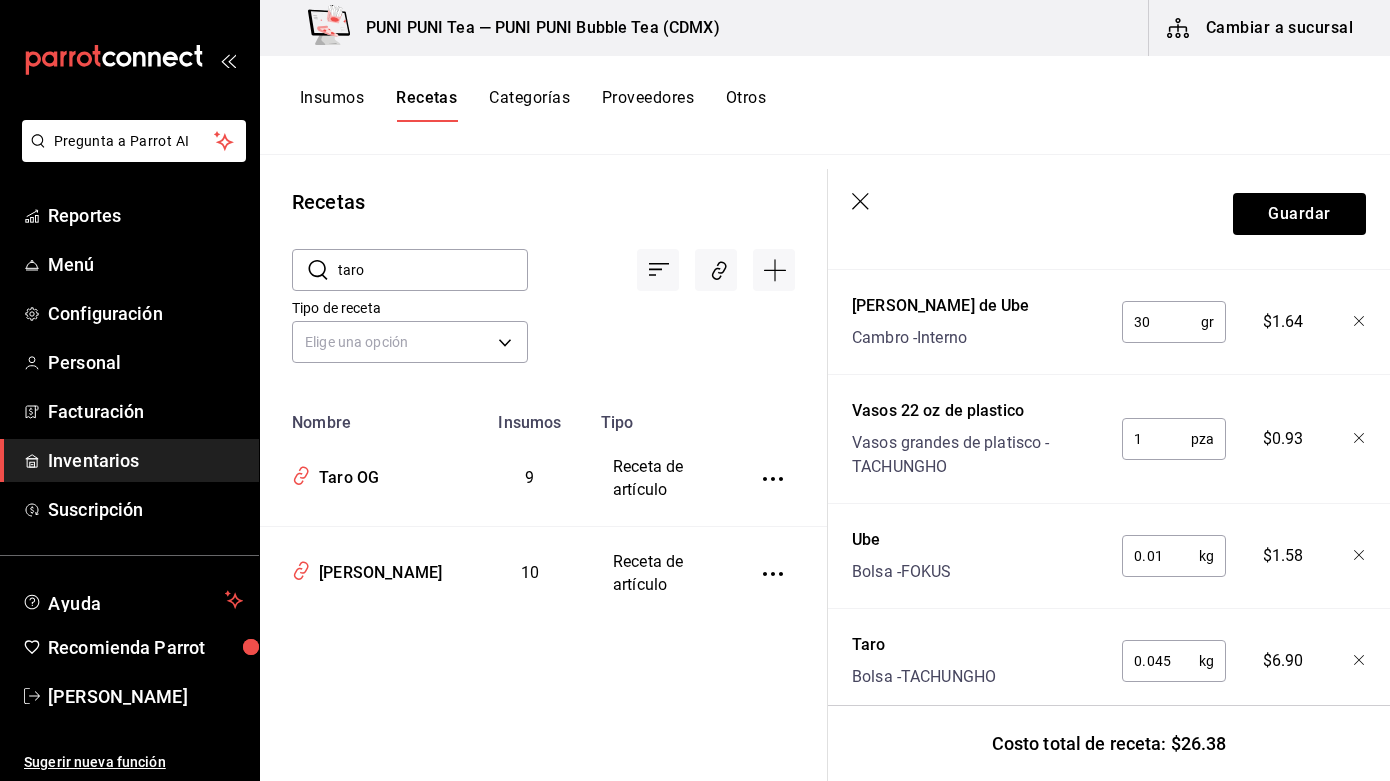 scroll, scrollTop: 1020, scrollLeft: 0, axis: vertical 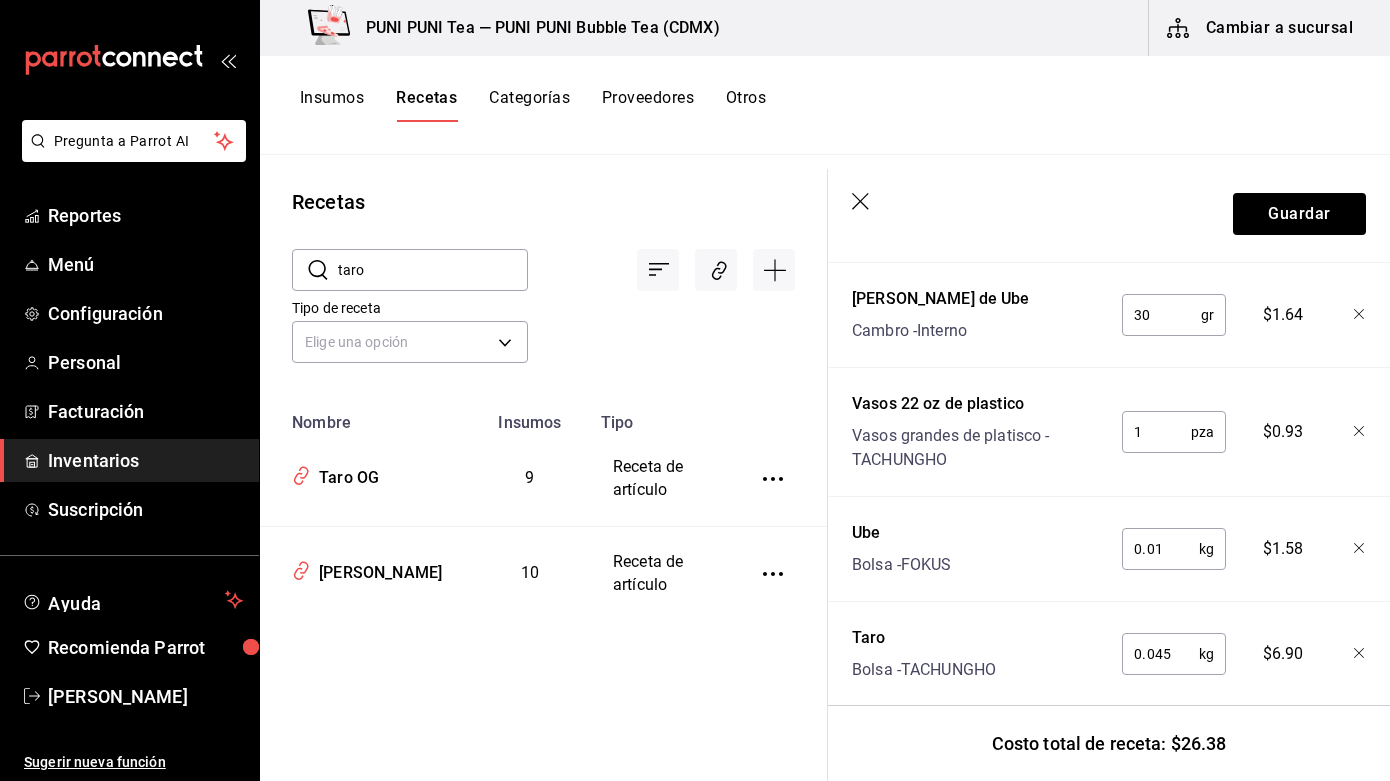 click 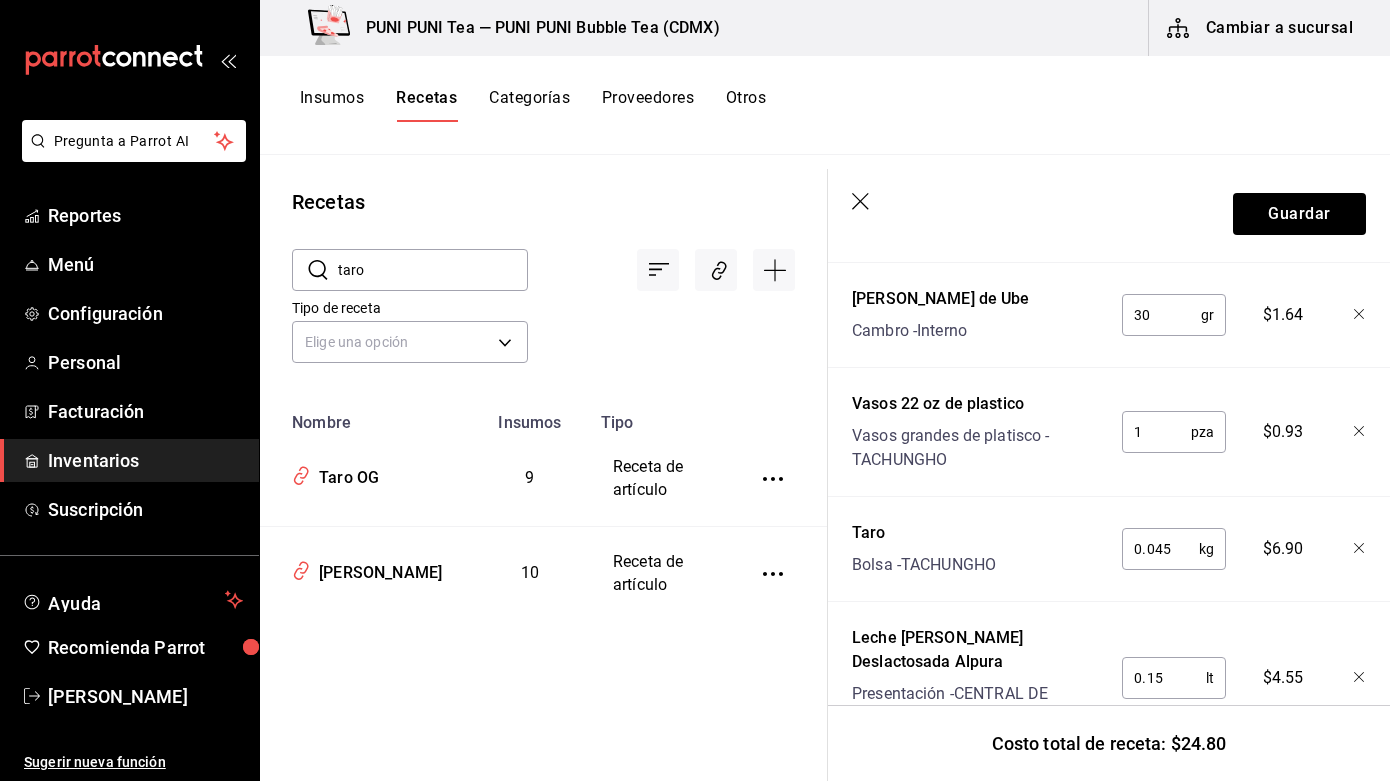 click on "30" at bounding box center [1161, 315] 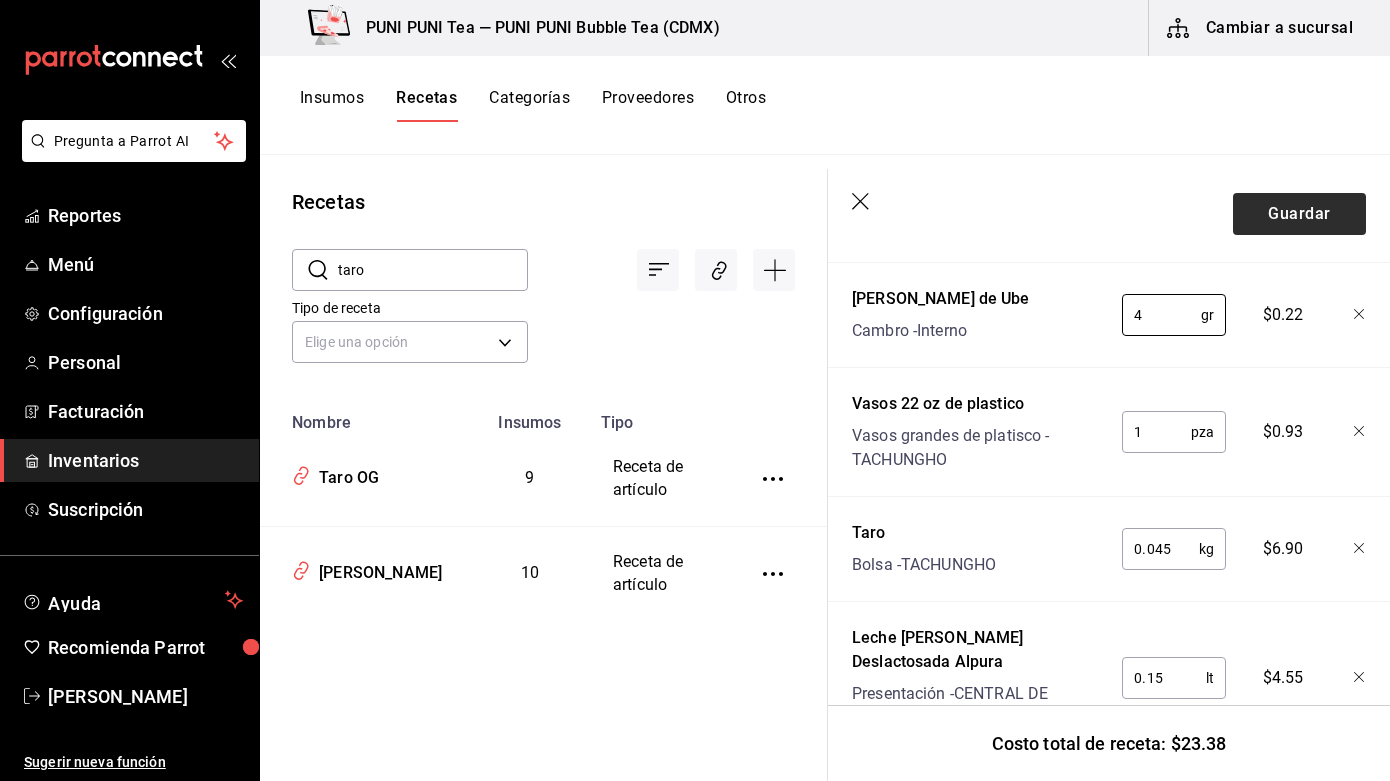 type on "4" 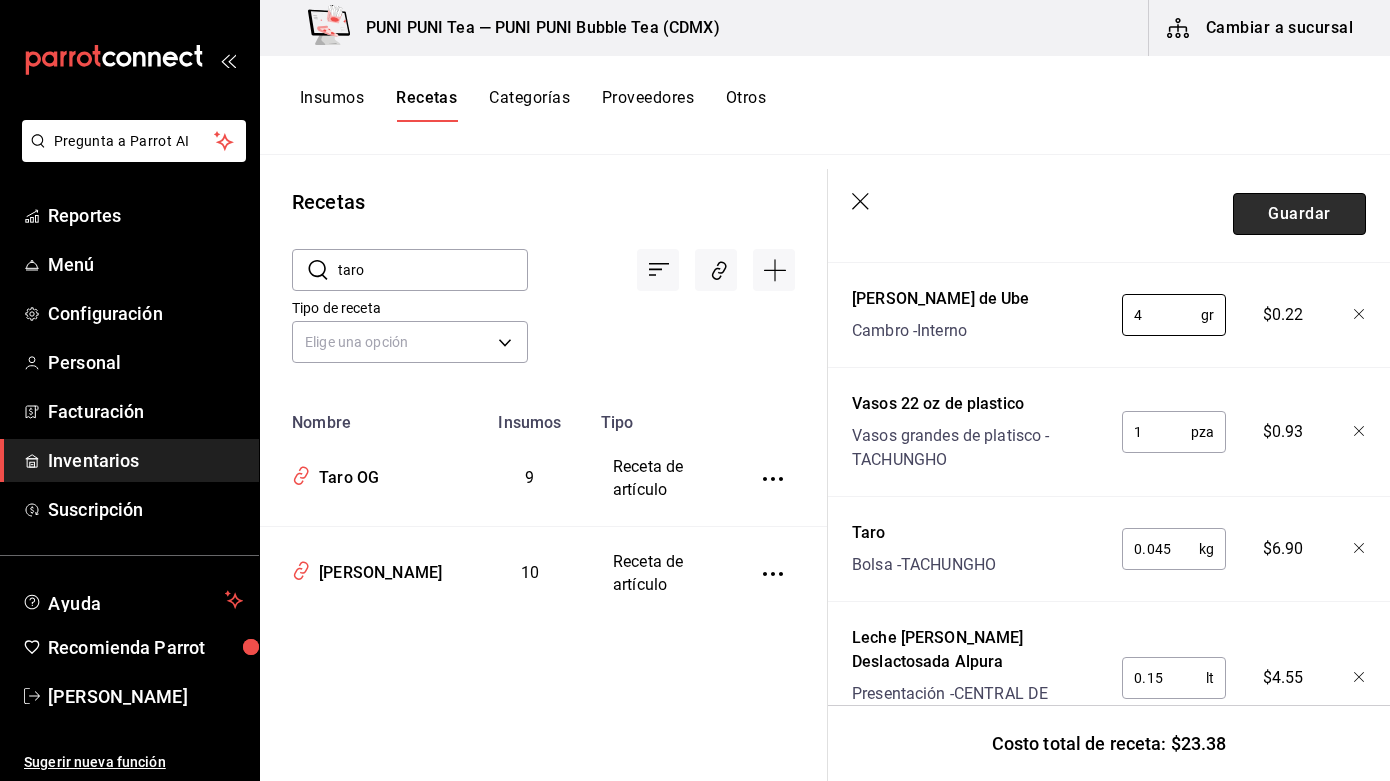click on "Guardar" at bounding box center (1299, 214) 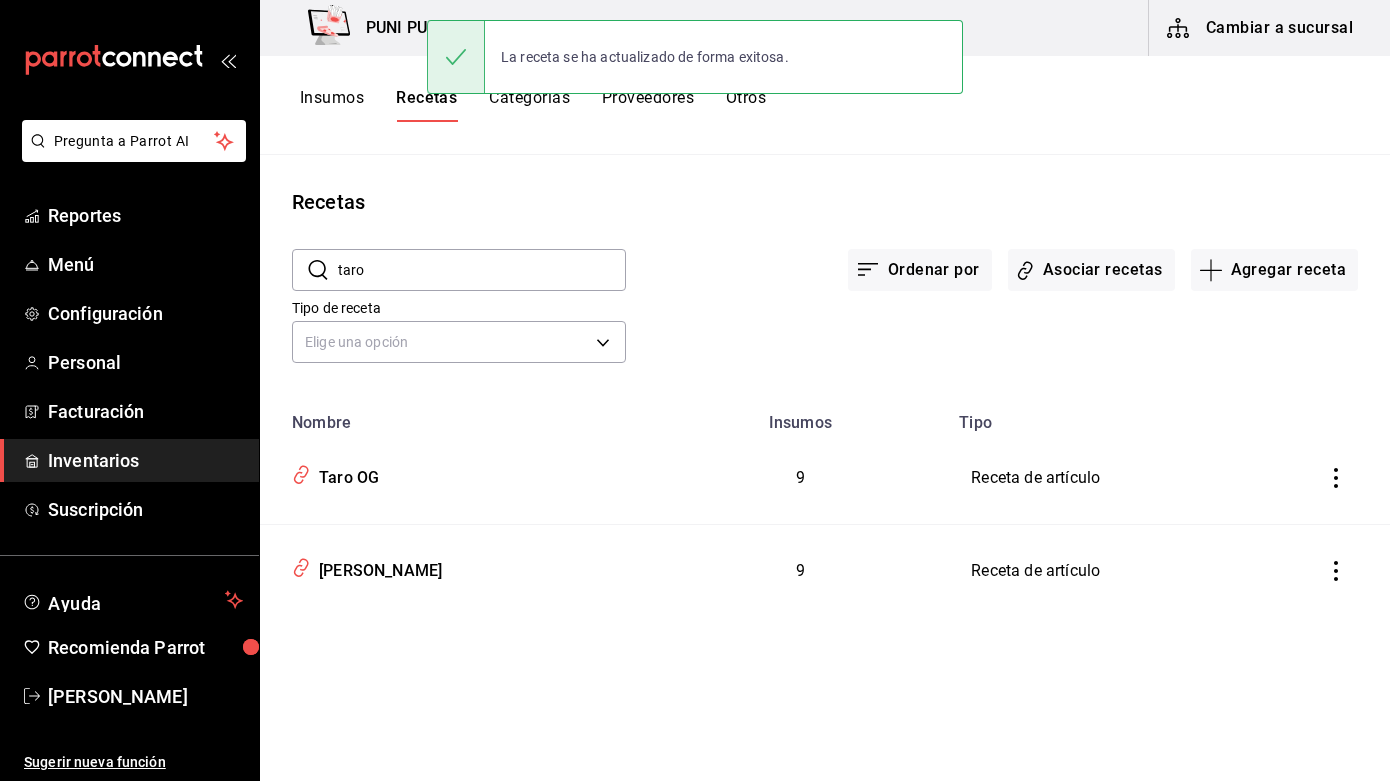 scroll, scrollTop: 984, scrollLeft: 0, axis: vertical 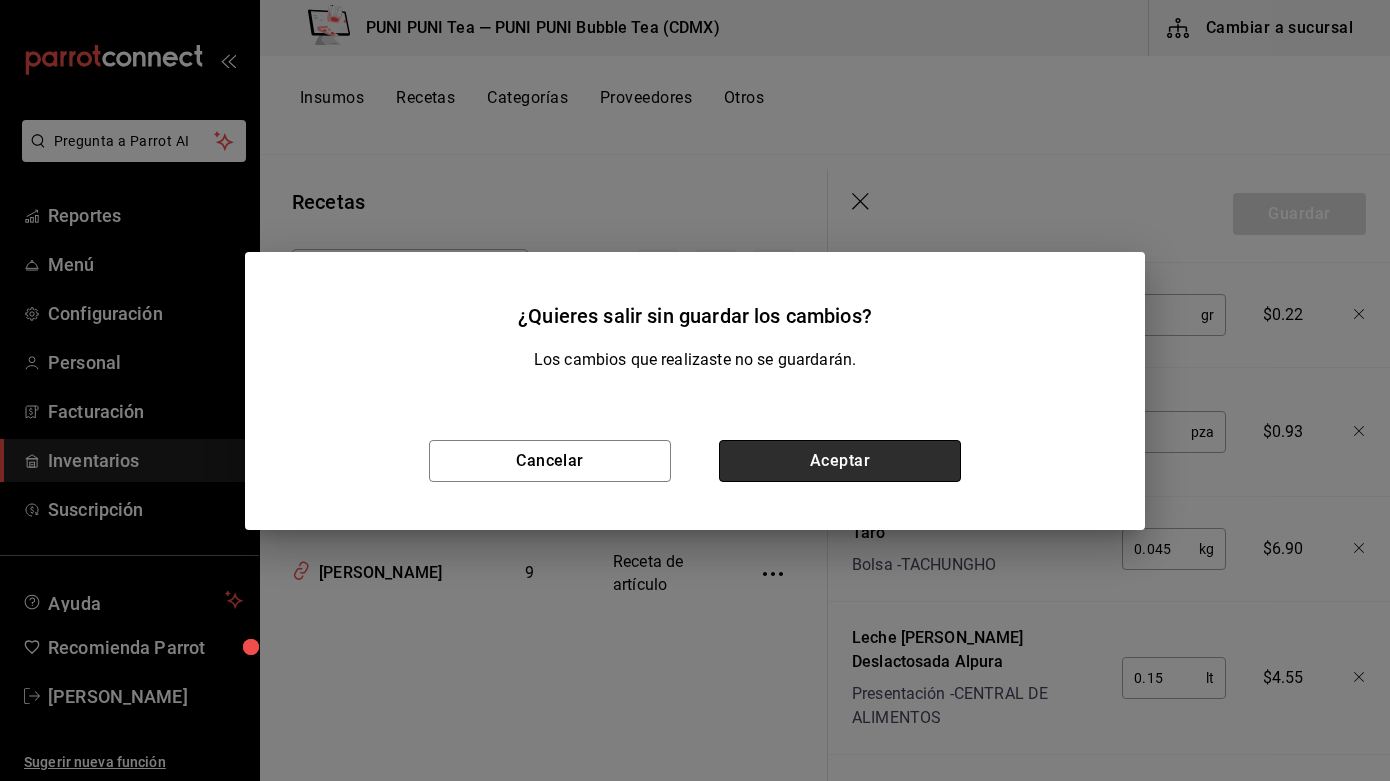 click on "Aceptar" at bounding box center [840, 461] 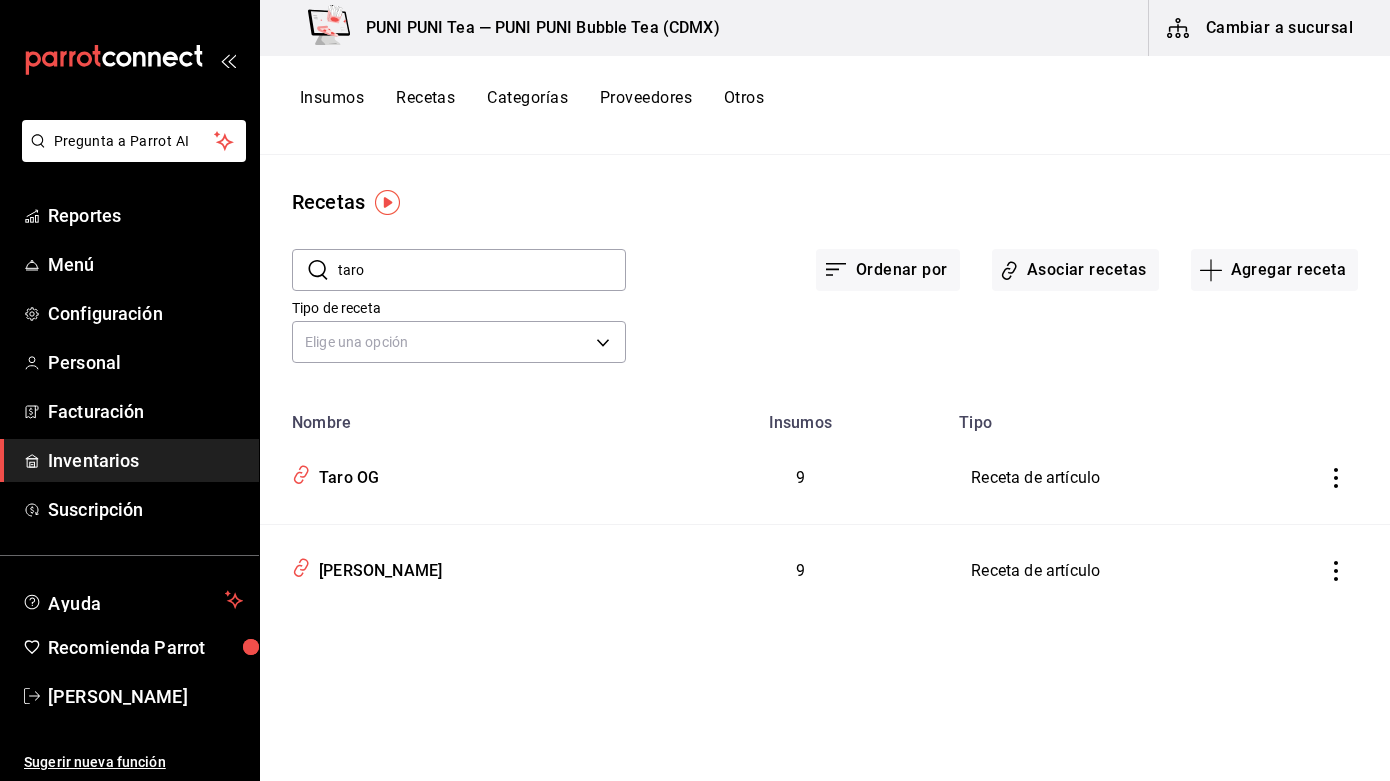 scroll, scrollTop: 0, scrollLeft: 0, axis: both 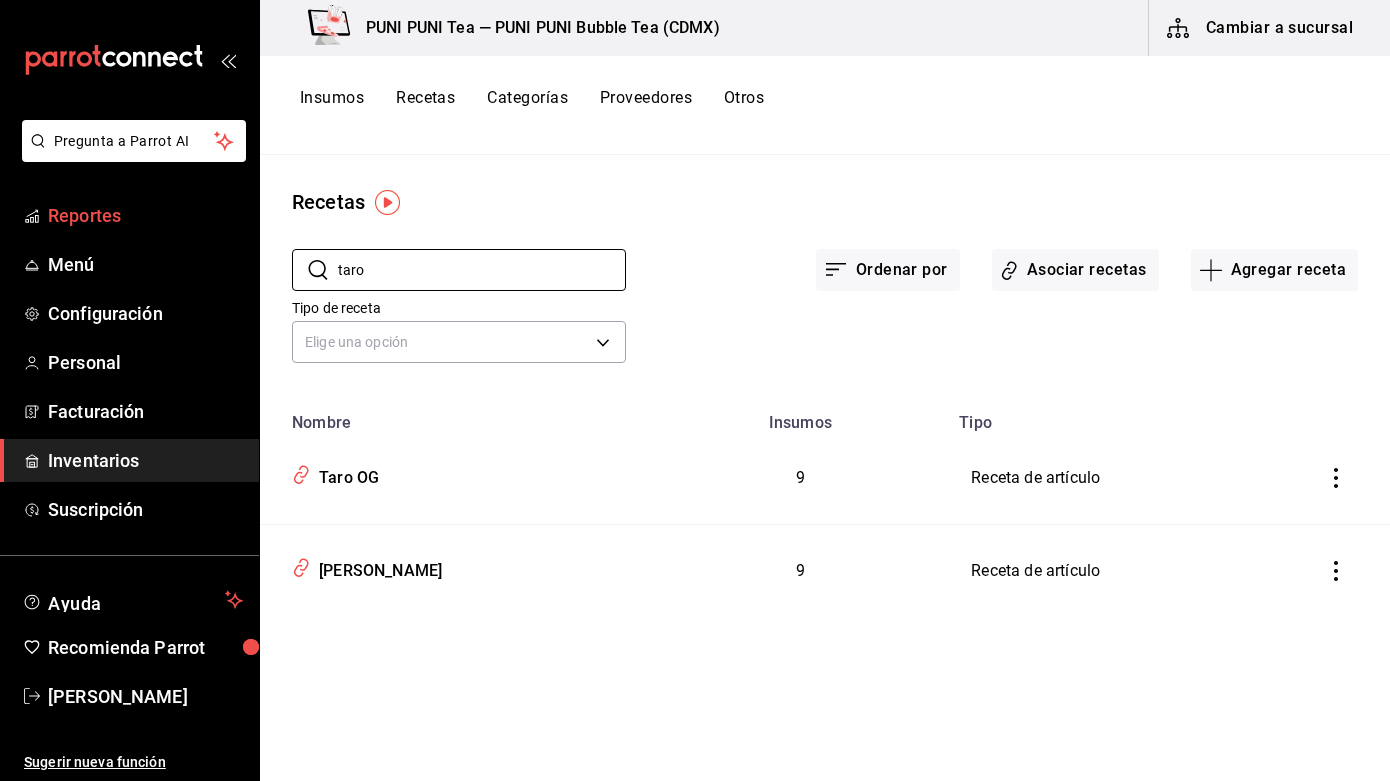 drag, startPoint x: 411, startPoint y: 281, endPoint x: 227, endPoint y: 223, distance: 192.92485 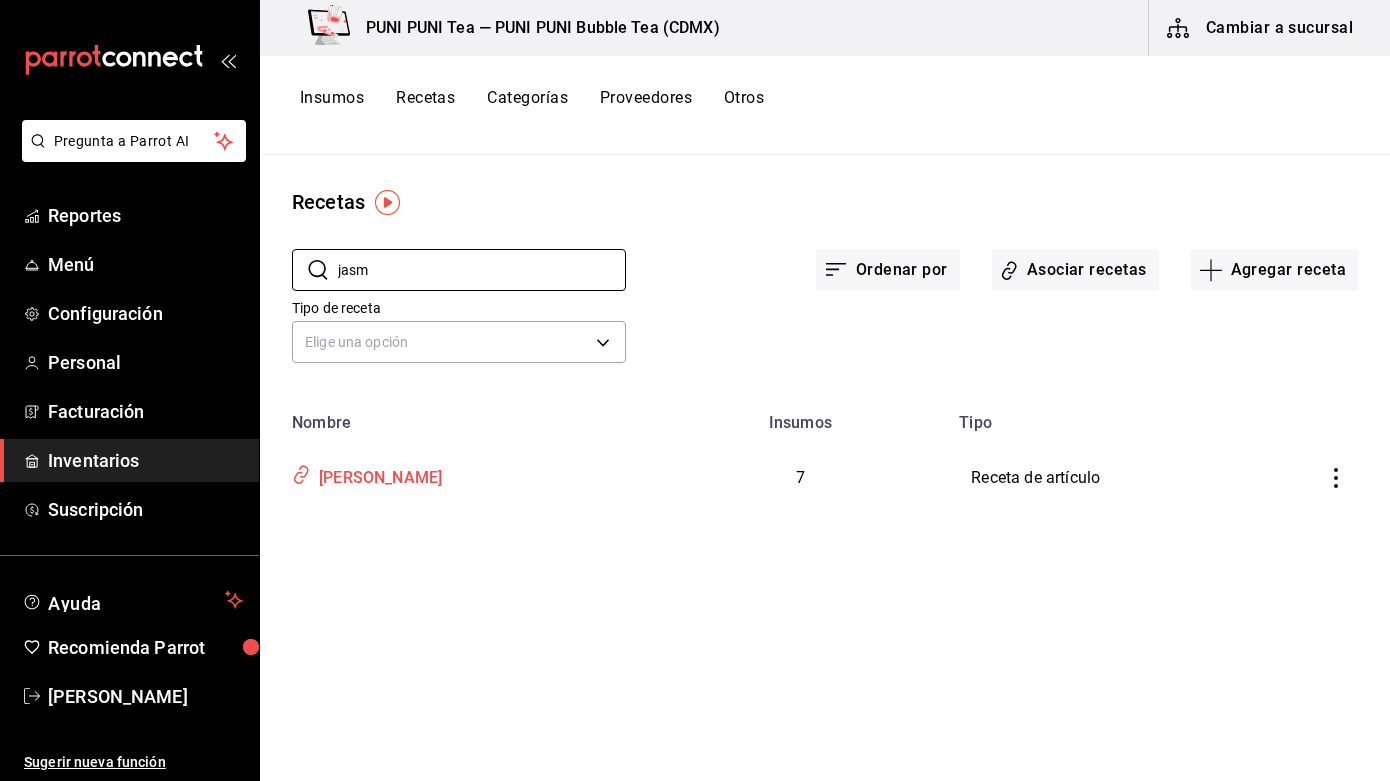 type on "jasm" 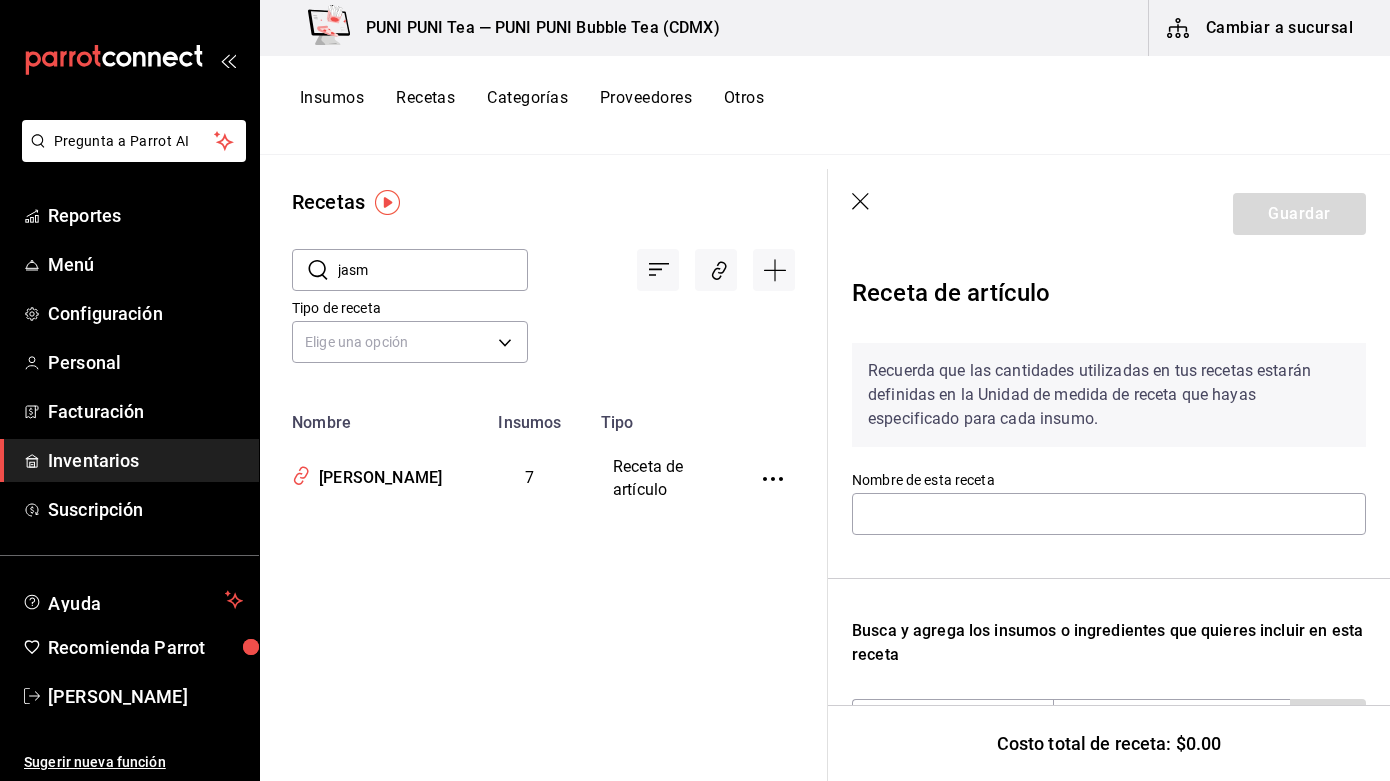 type on "[PERSON_NAME]" 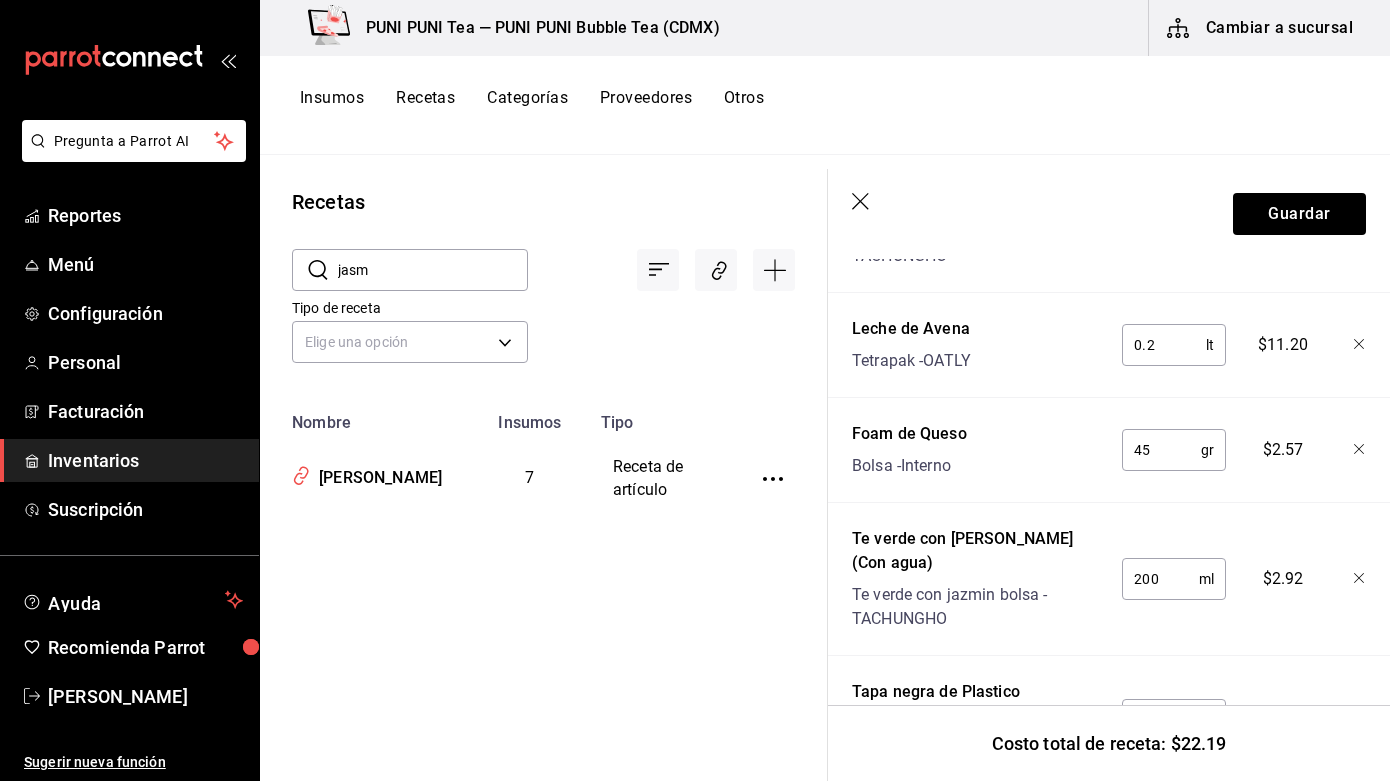 scroll, scrollTop: 702, scrollLeft: 0, axis: vertical 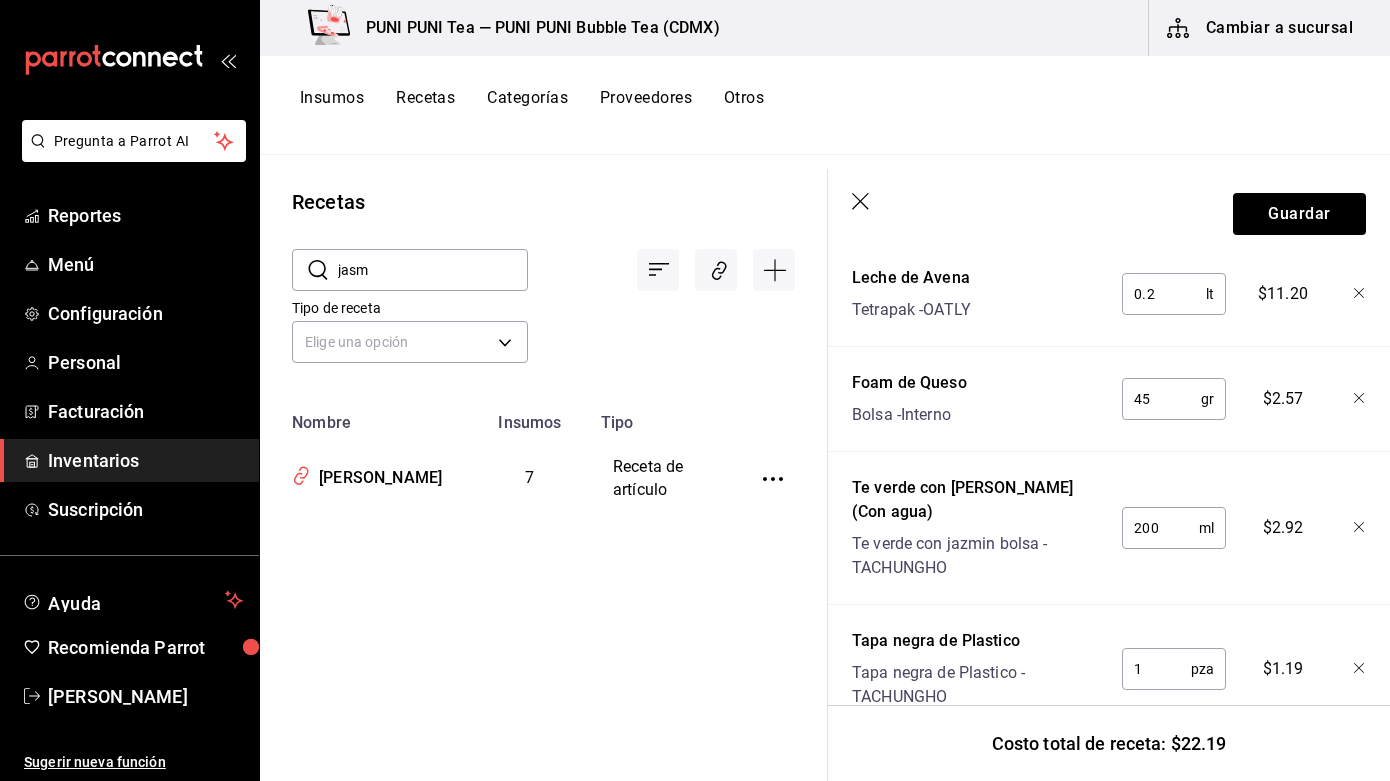 click on "200" at bounding box center [1160, 528] 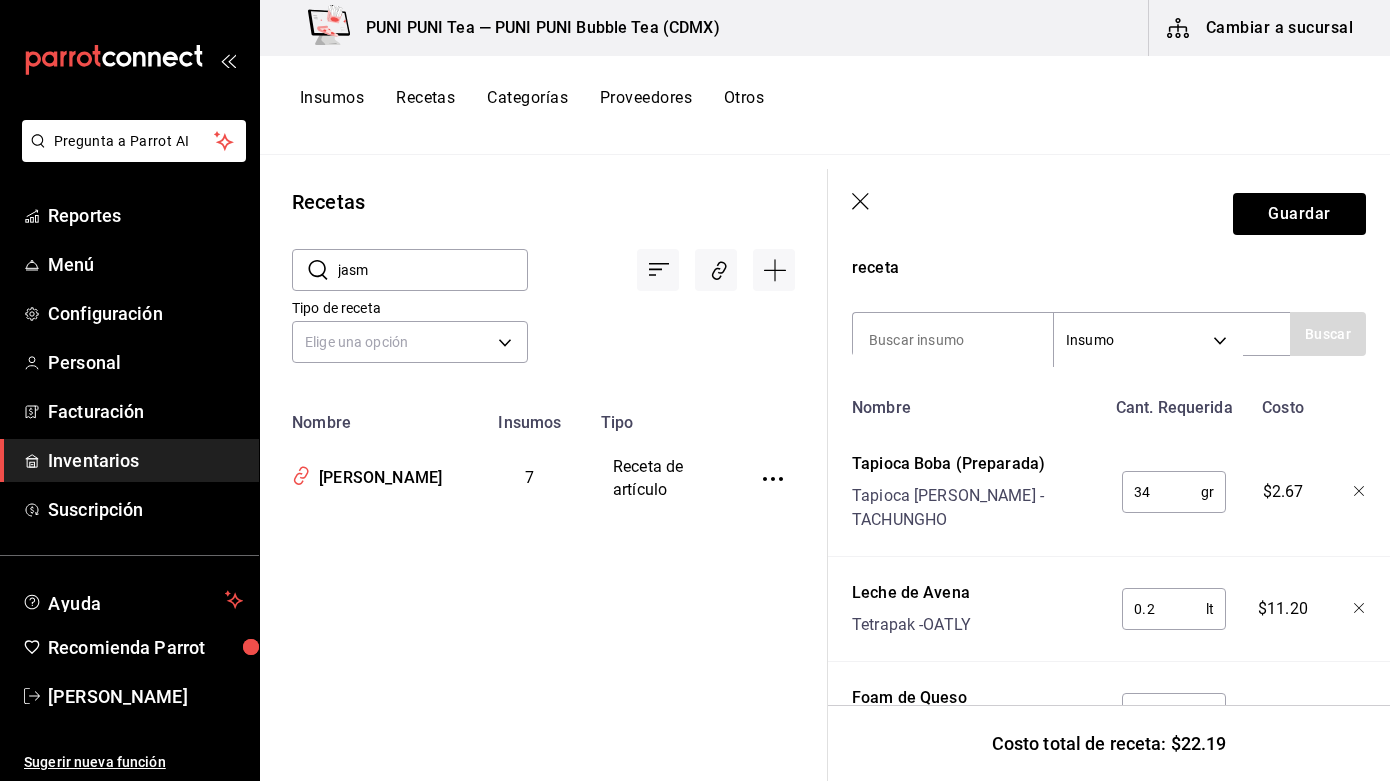scroll, scrollTop: 225, scrollLeft: 0, axis: vertical 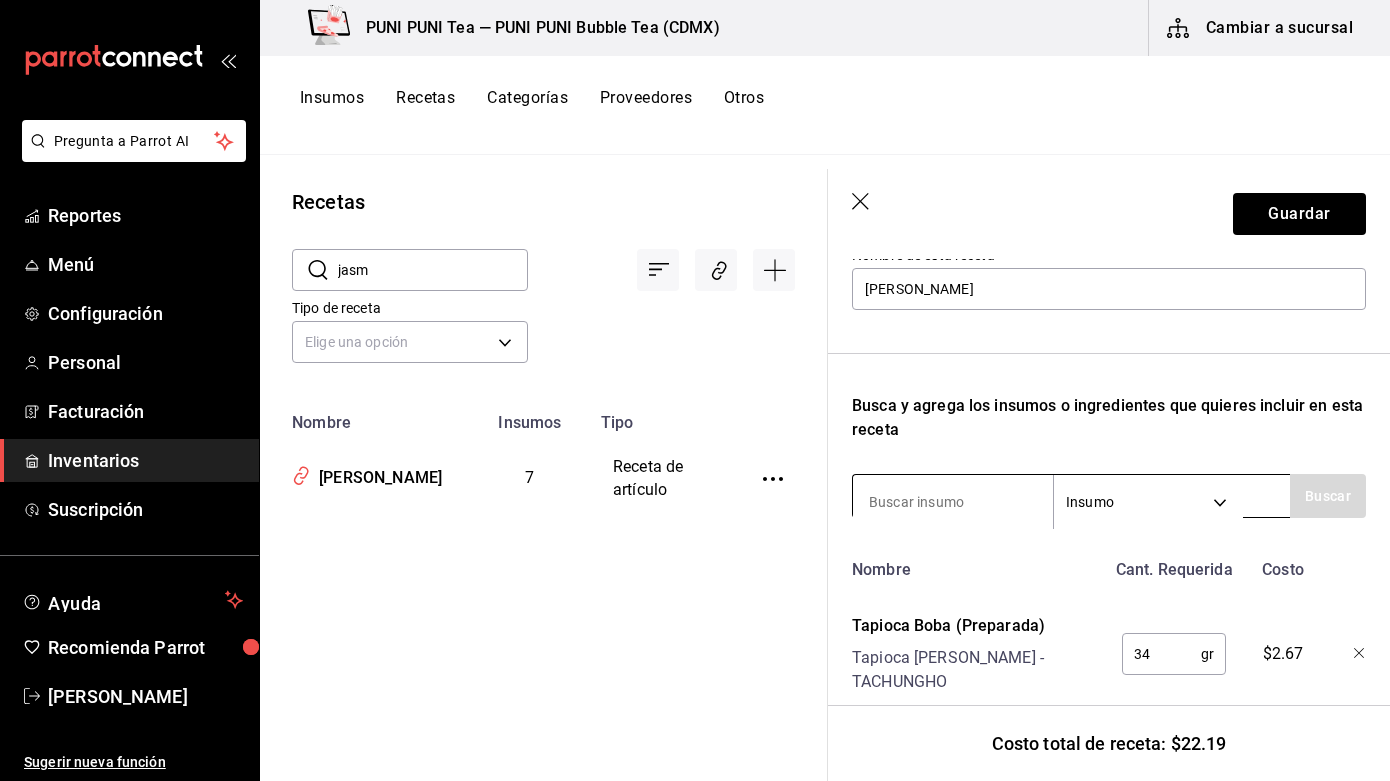 click at bounding box center (953, 502) 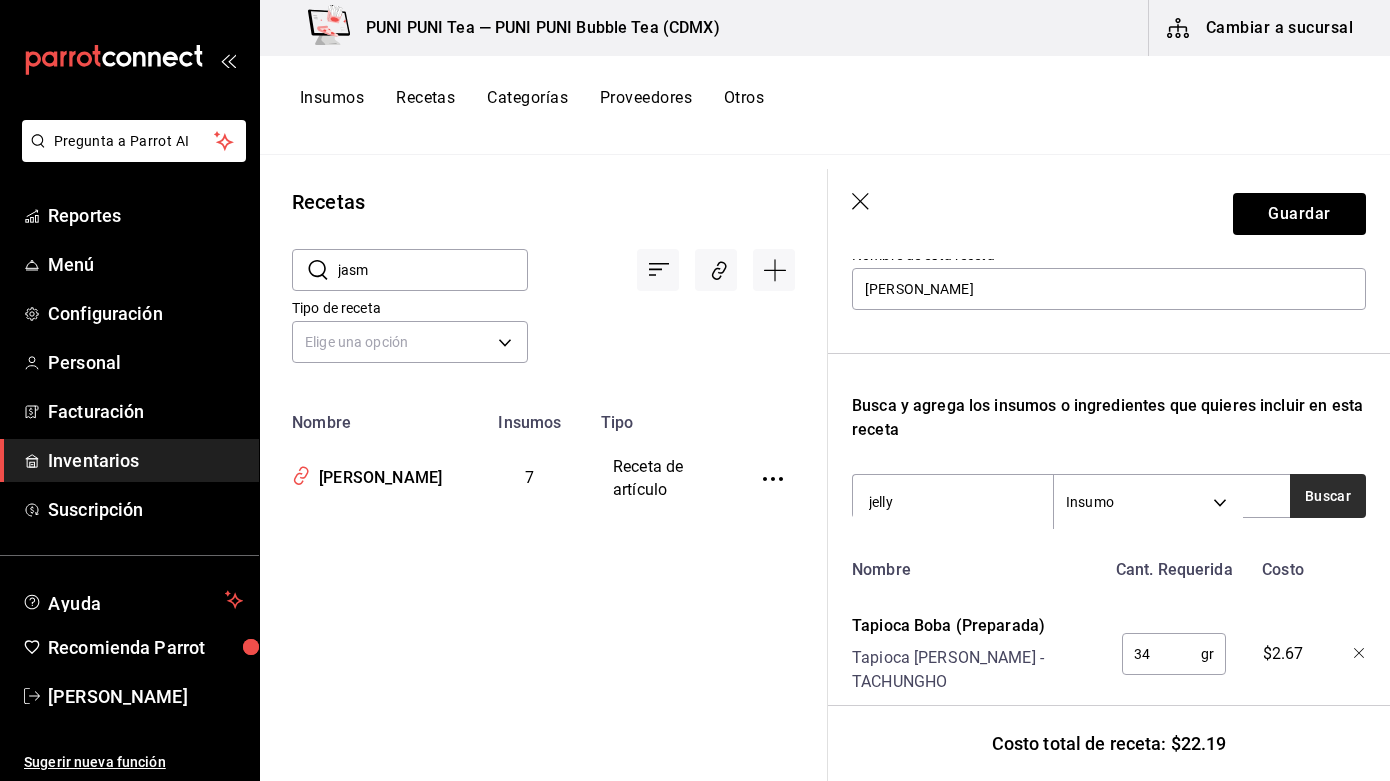 type on "jelly" 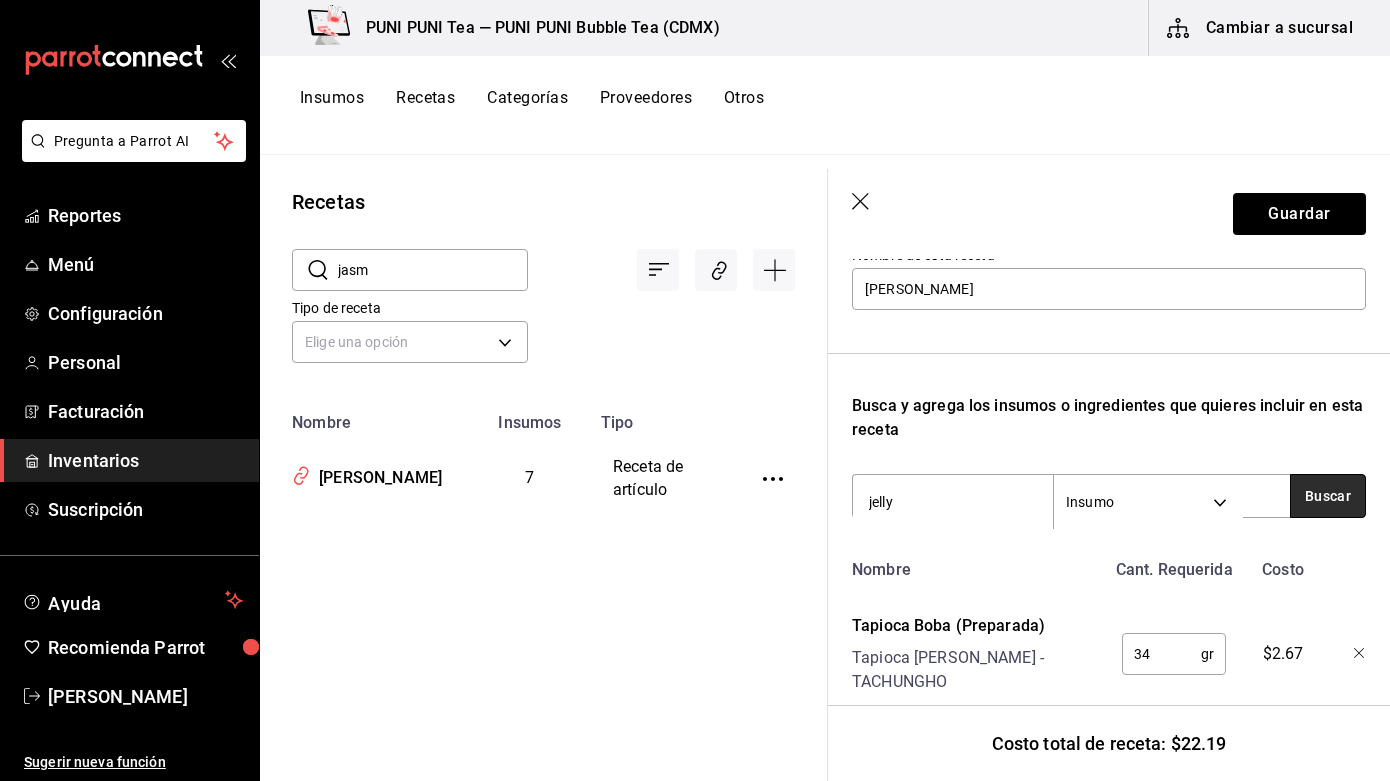 click on "Buscar" at bounding box center (1328, 496) 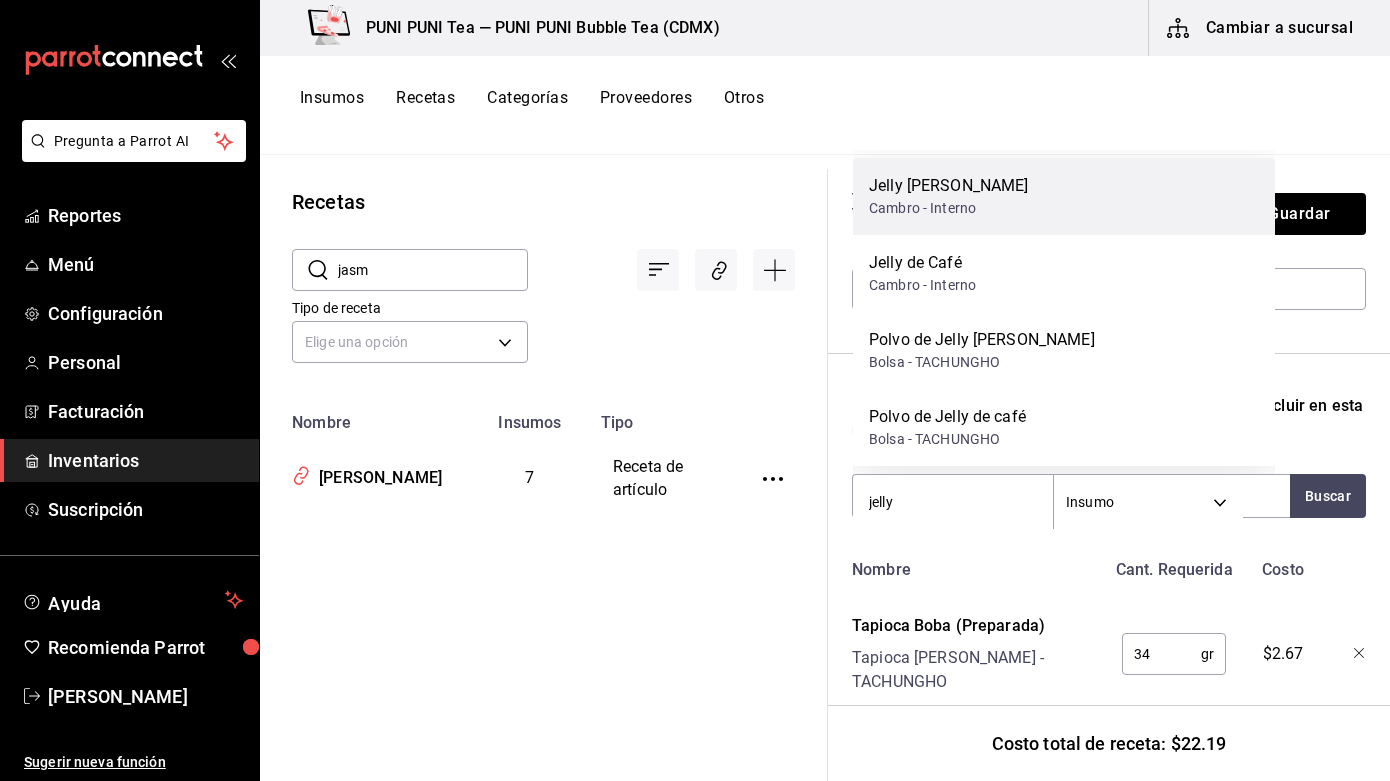click on "Jelly [PERSON_NAME]" at bounding box center (949, 186) 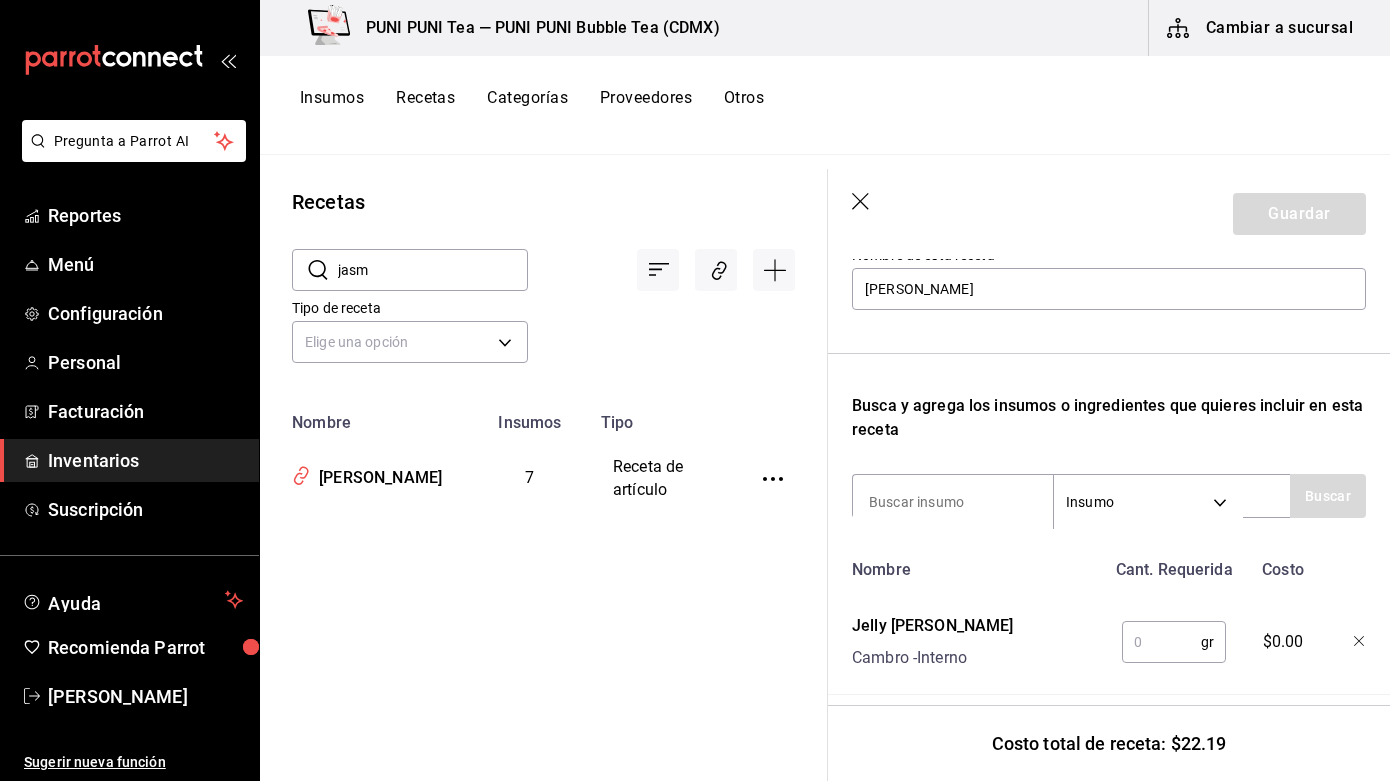 click at bounding box center (1161, 642) 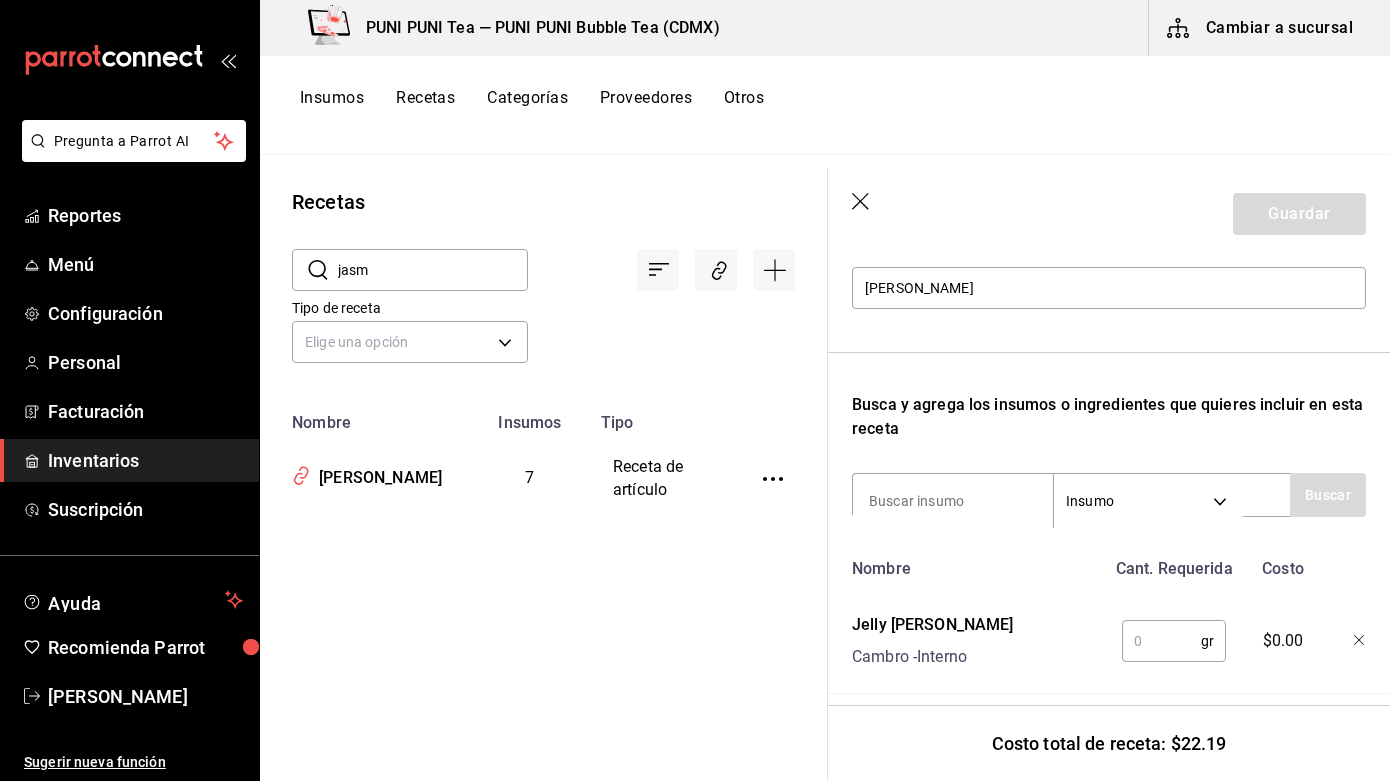 type on "5" 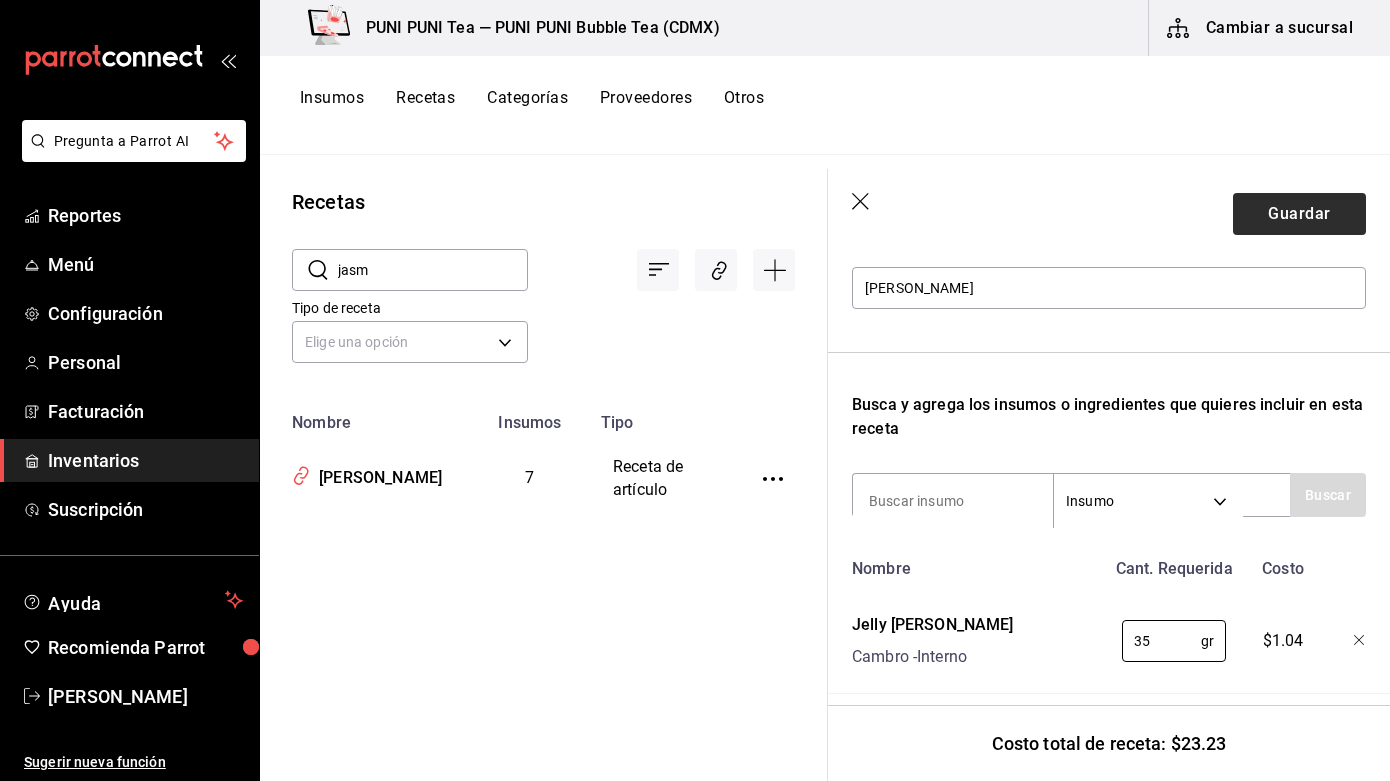 type on "35" 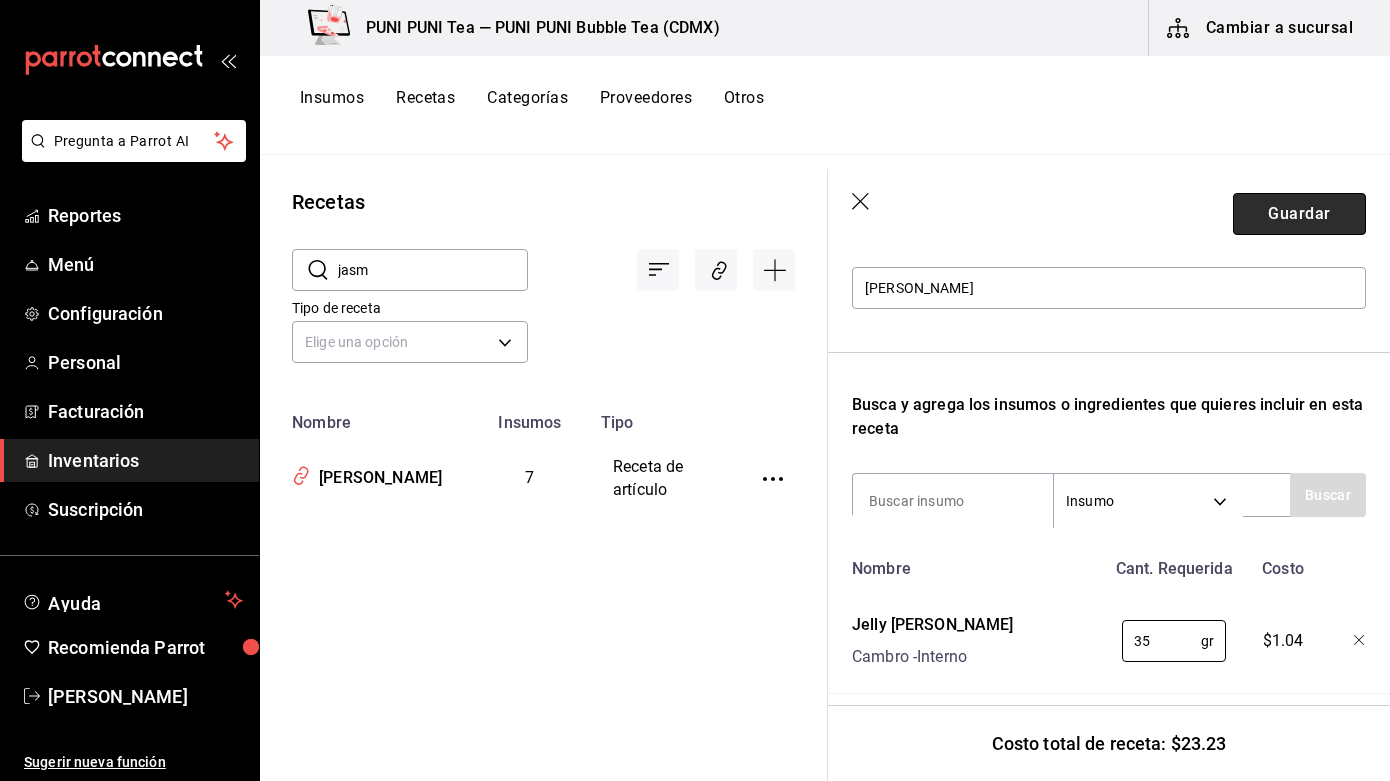 click on "Guardar" at bounding box center (1299, 214) 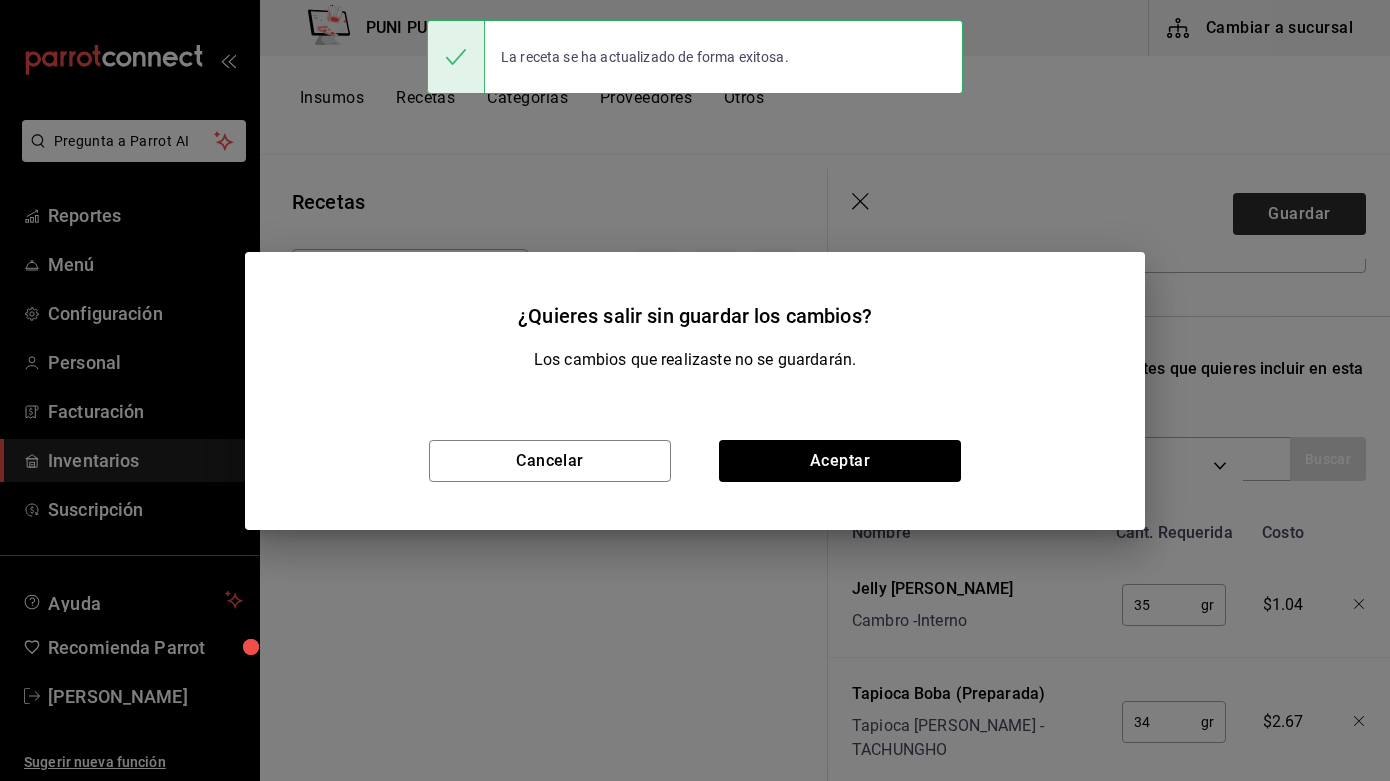 scroll, scrollTop: 189, scrollLeft: 0, axis: vertical 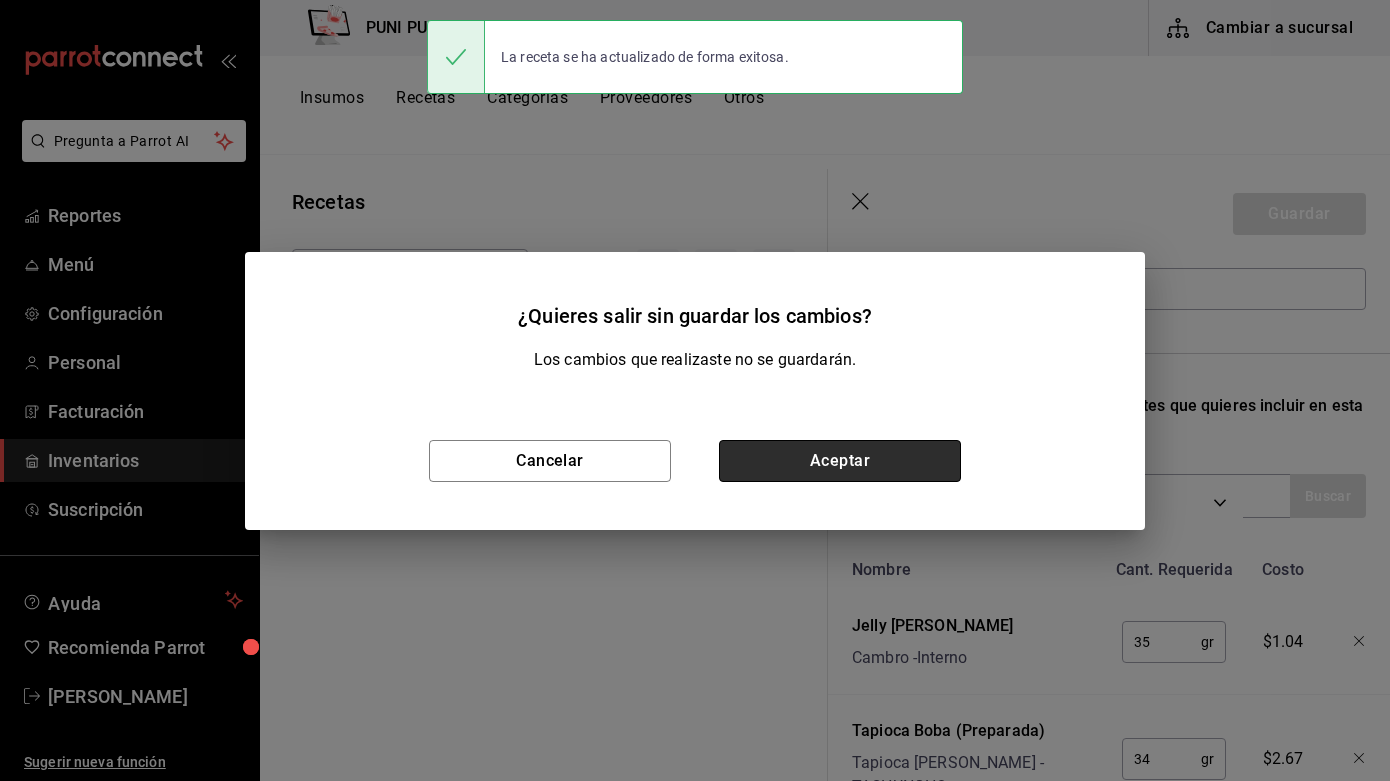 click on "Aceptar" at bounding box center [840, 461] 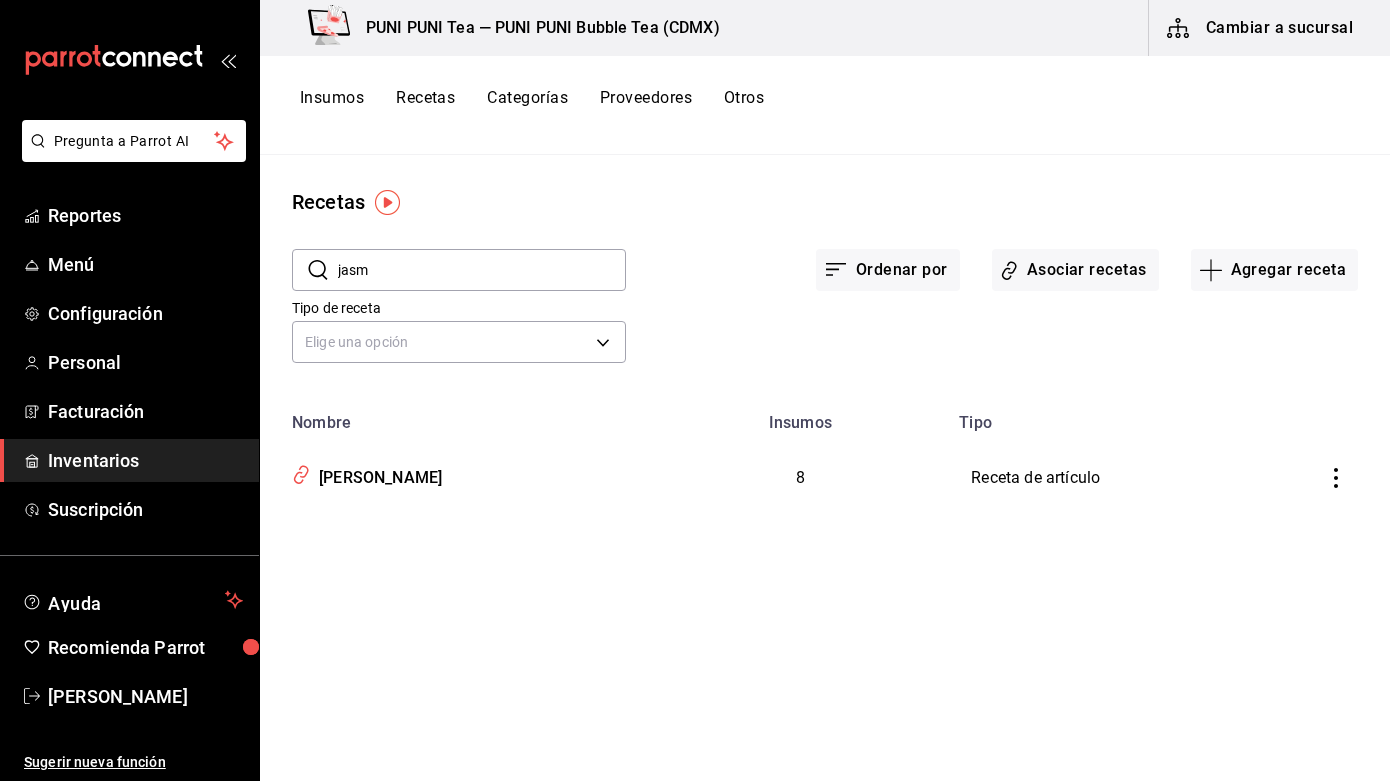 scroll, scrollTop: 0, scrollLeft: 0, axis: both 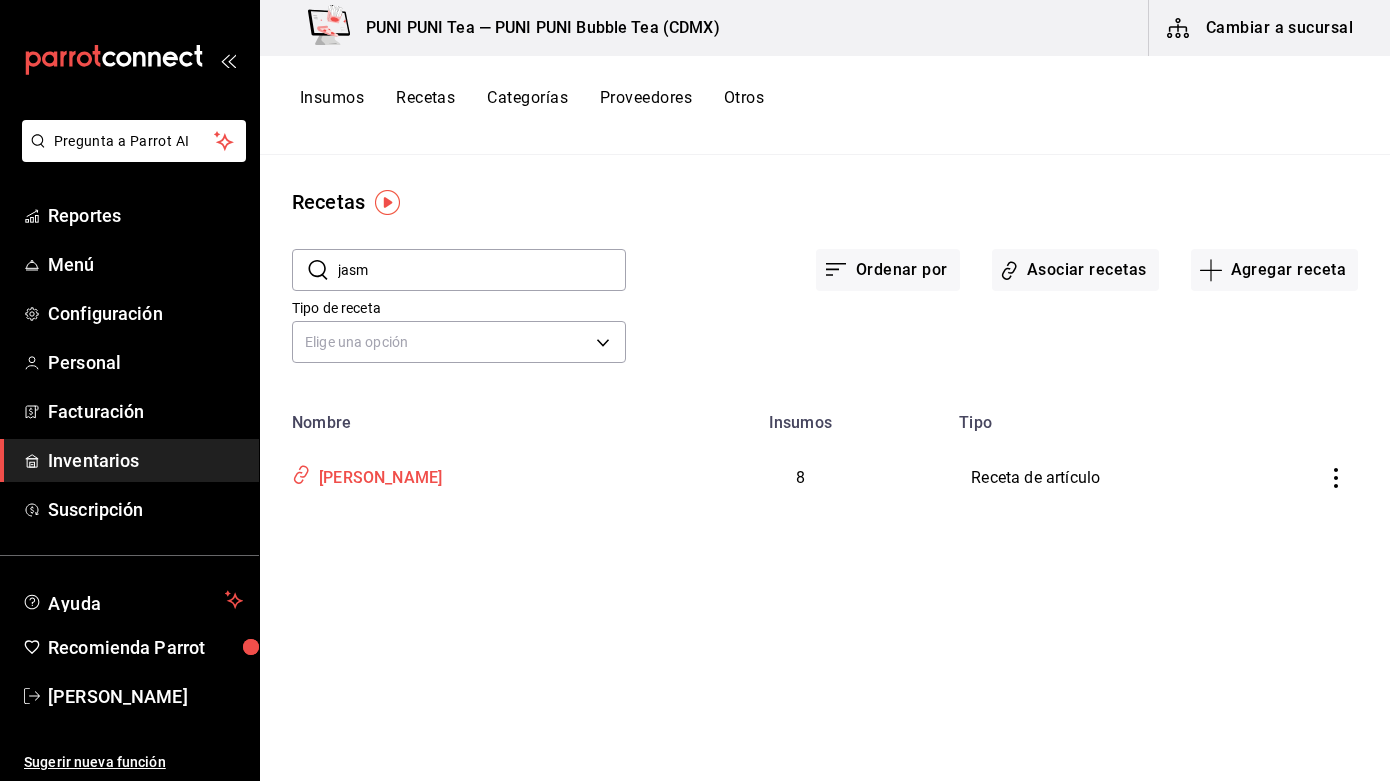 click on "[PERSON_NAME]" at bounding box center (376, 474) 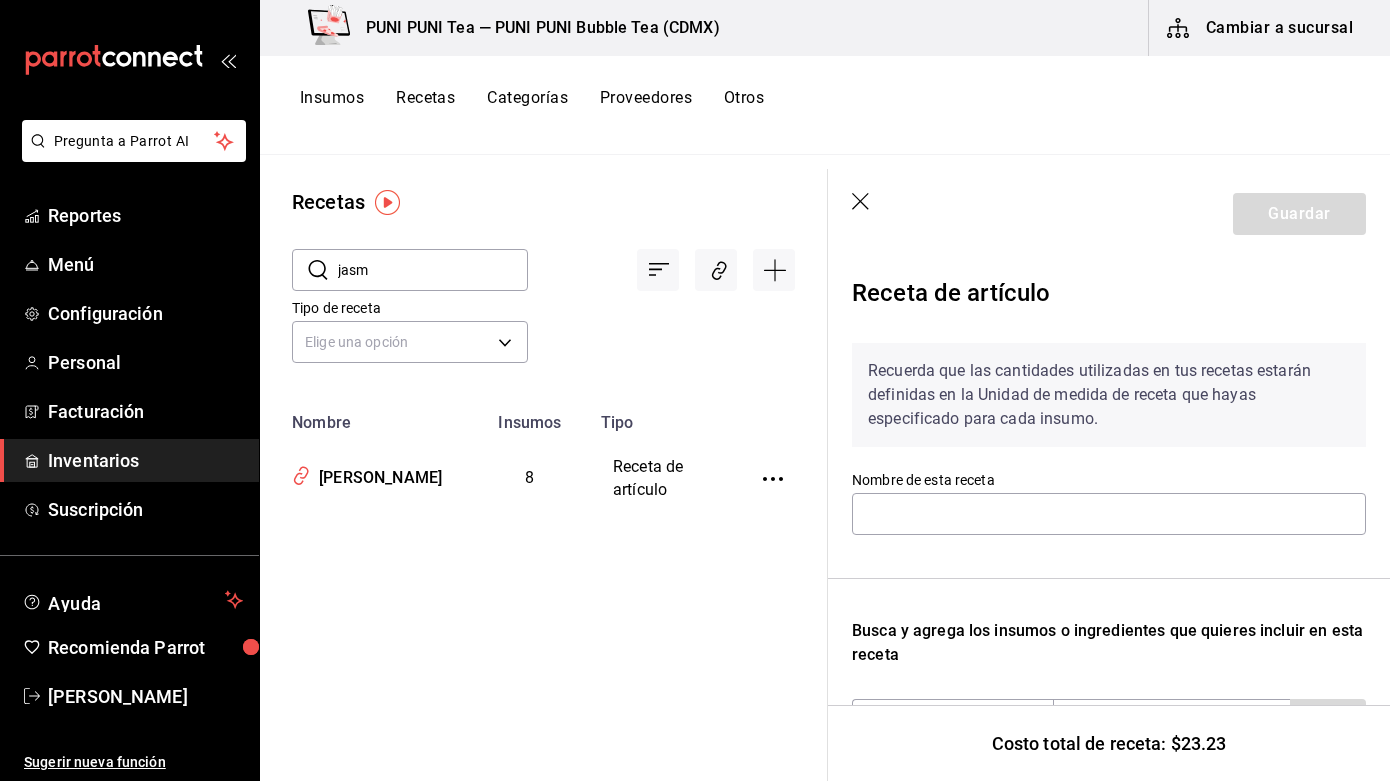 type on "[PERSON_NAME]" 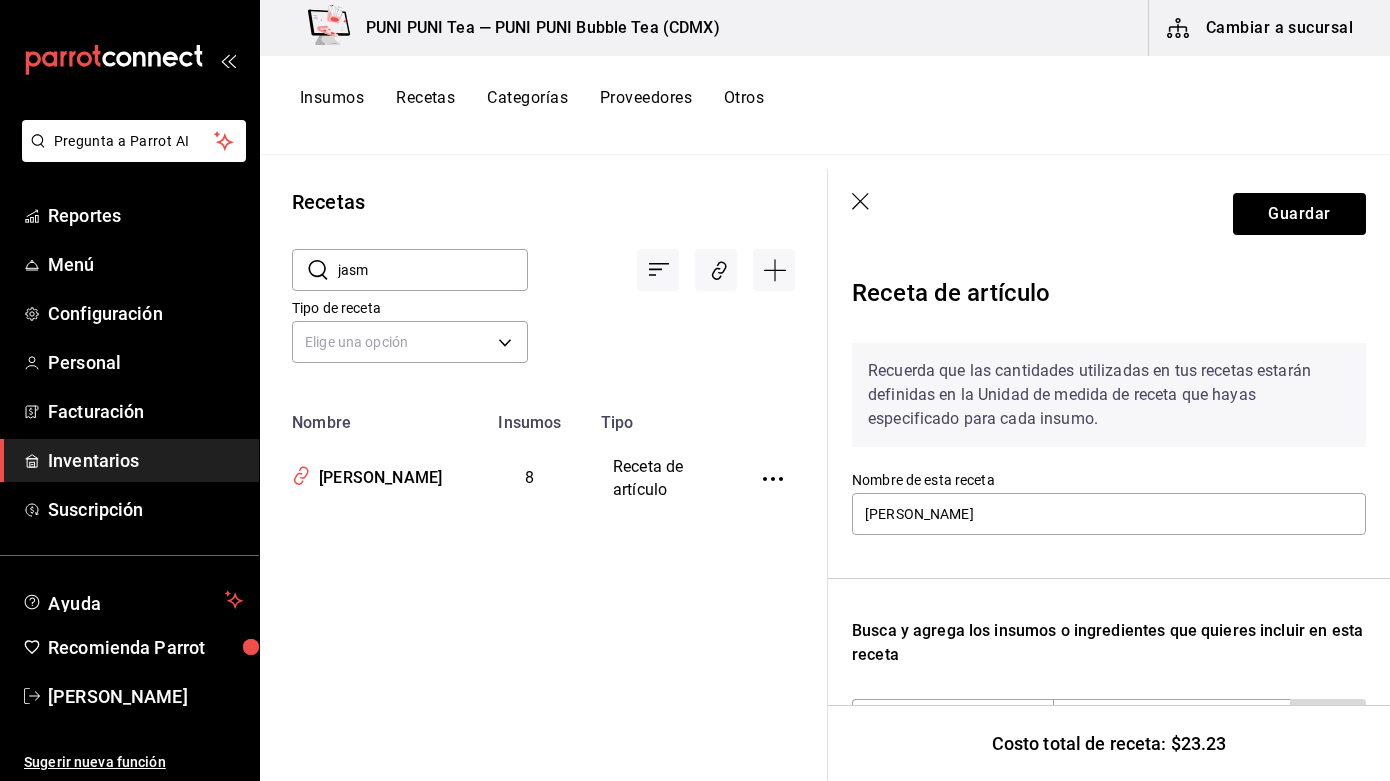 click on "Recetas" at bounding box center (425, 105) 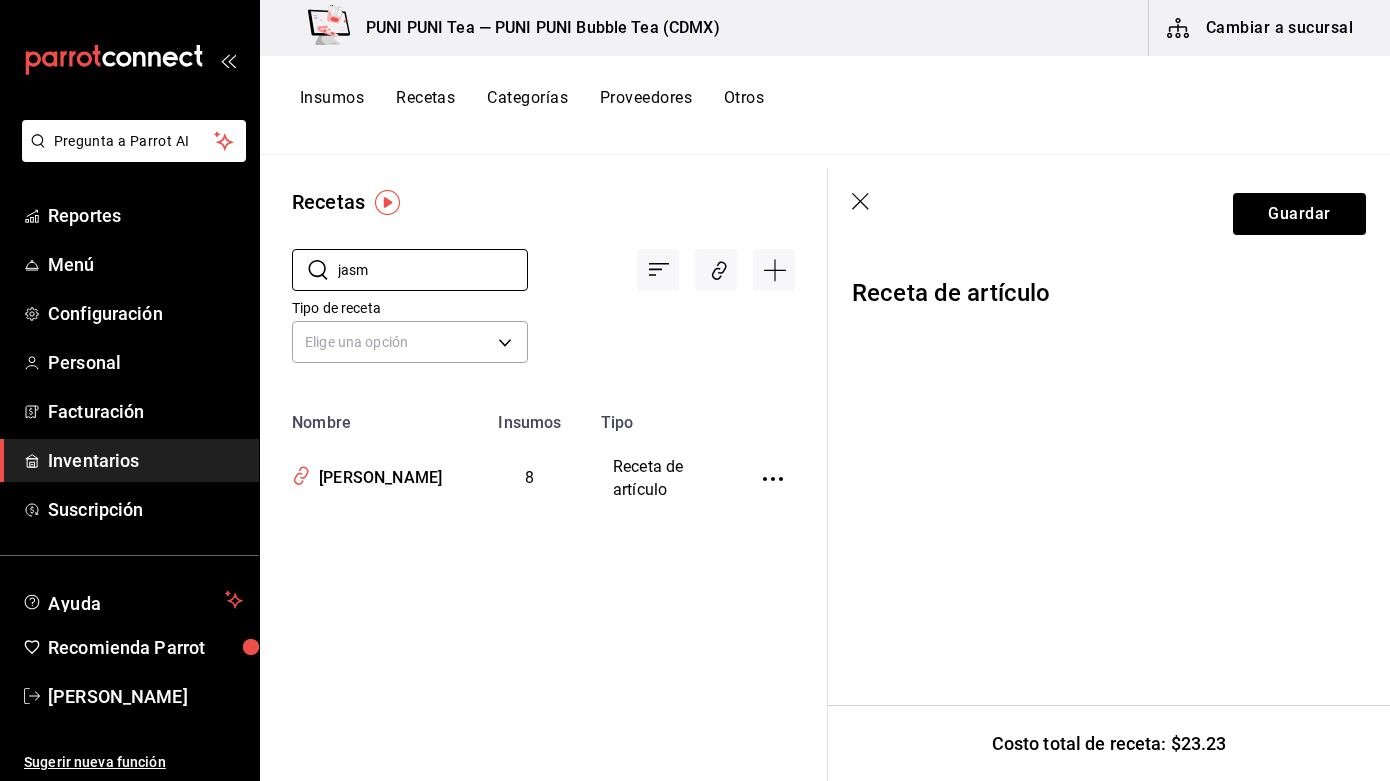 drag, startPoint x: 399, startPoint y: 278, endPoint x: 305, endPoint y: 237, distance: 102.55243 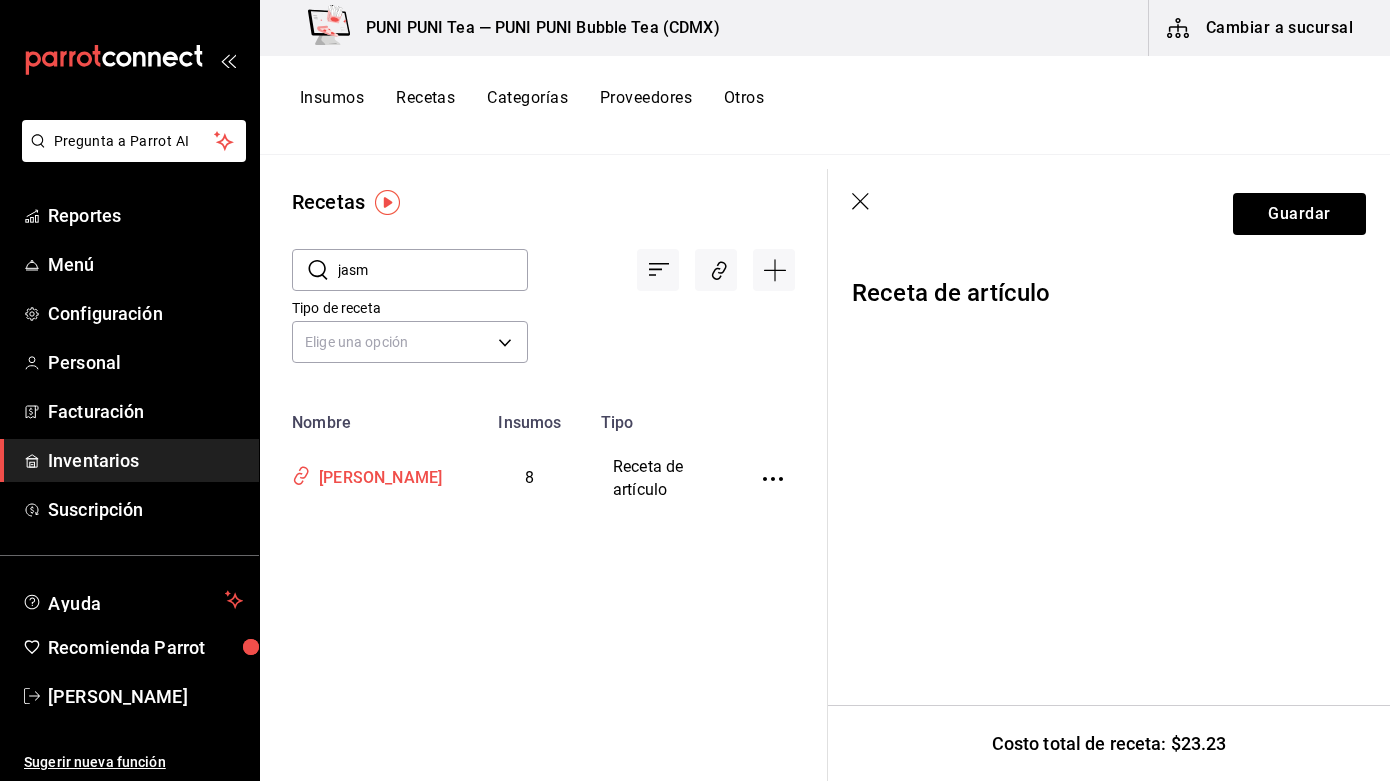 click on "[PERSON_NAME]" at bounding box center (376, 474) 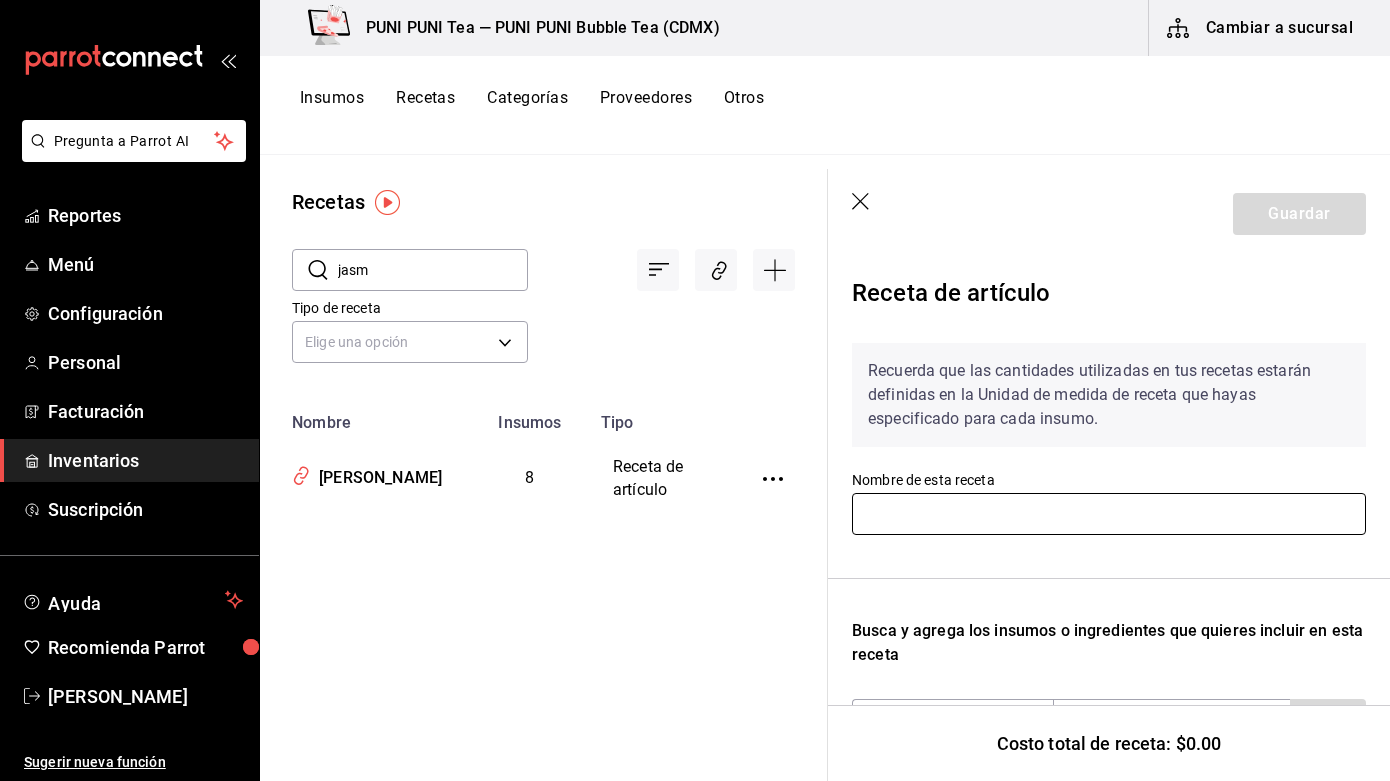 type on "[PERSON_NAME]" 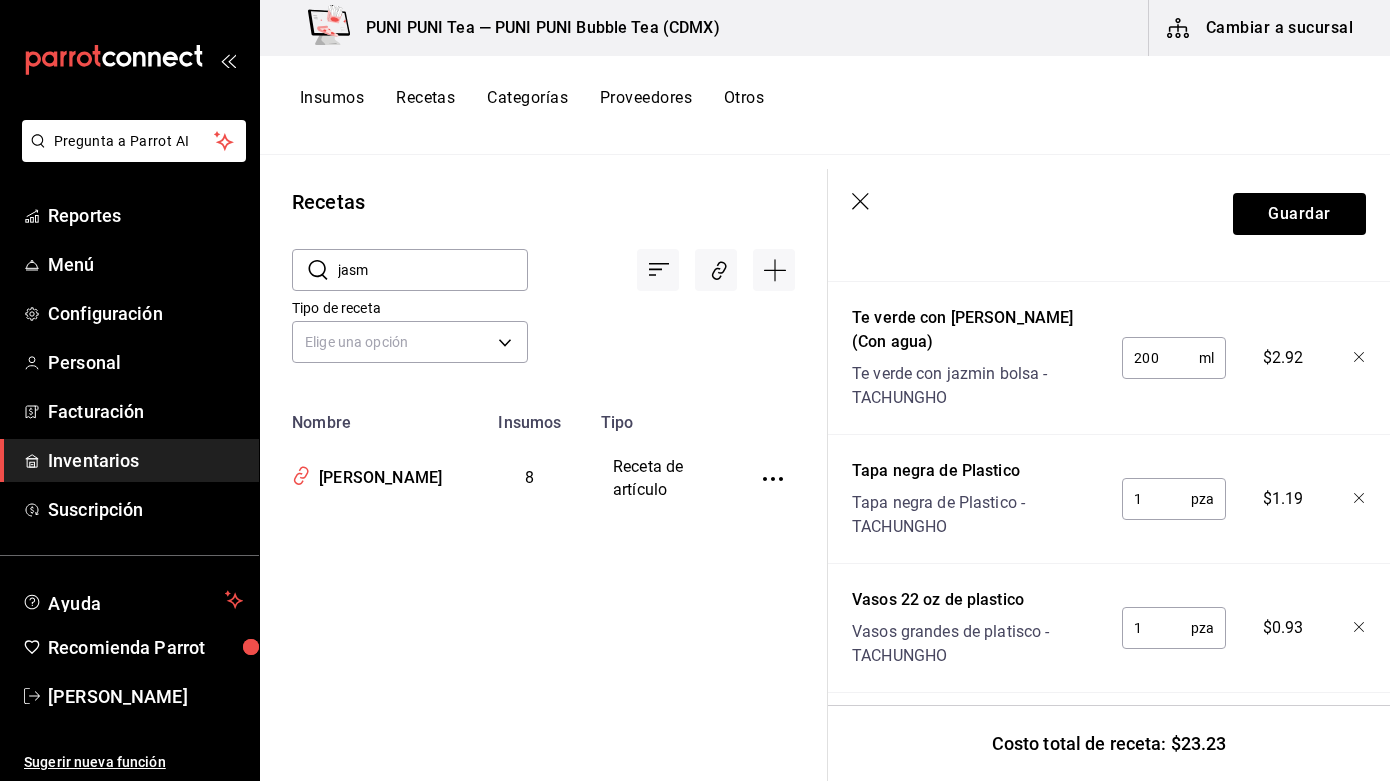 scroll, scrollTop: 982, scrollLeft: 0, axis: vertical 